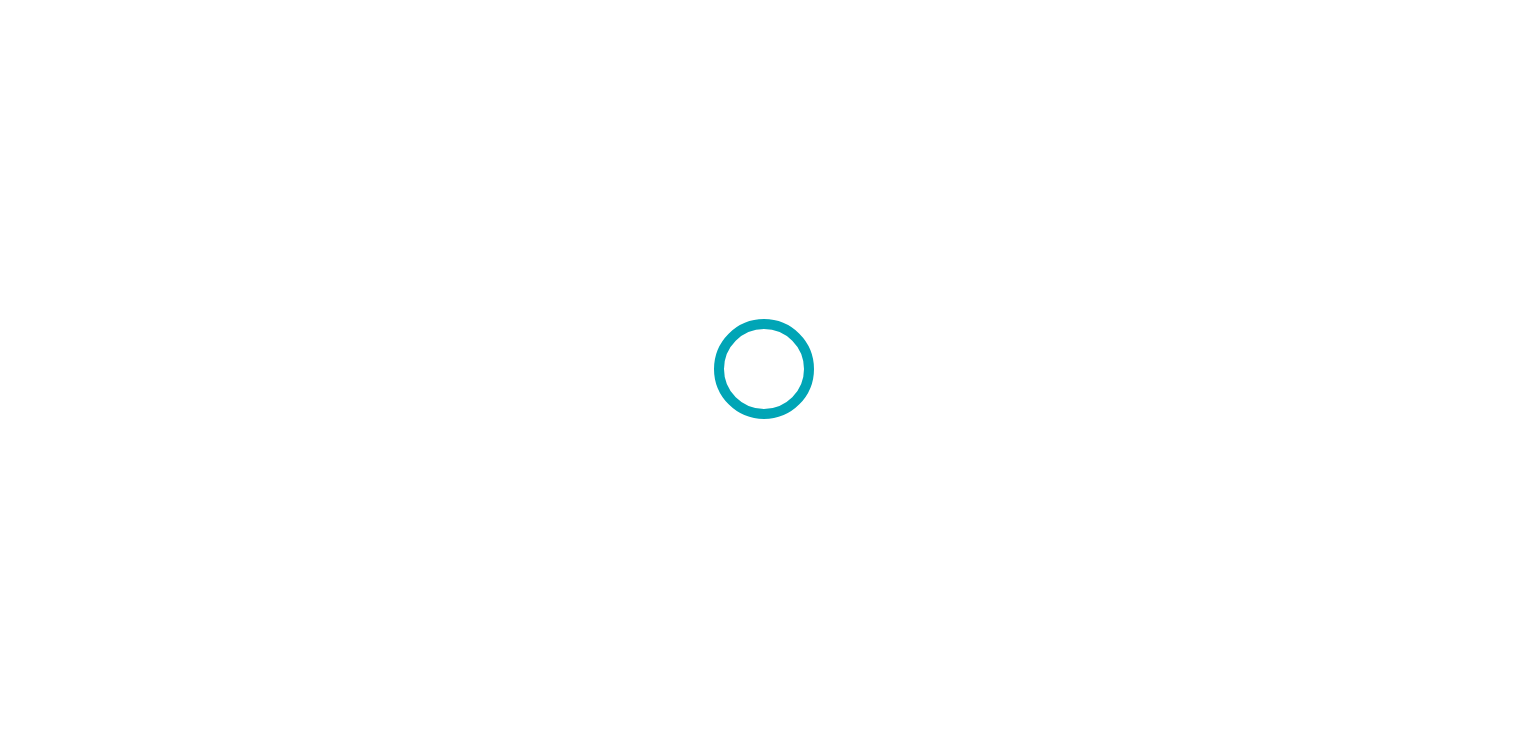 scroll, scrollTop: 0, scrollLeft: 0, axis: both 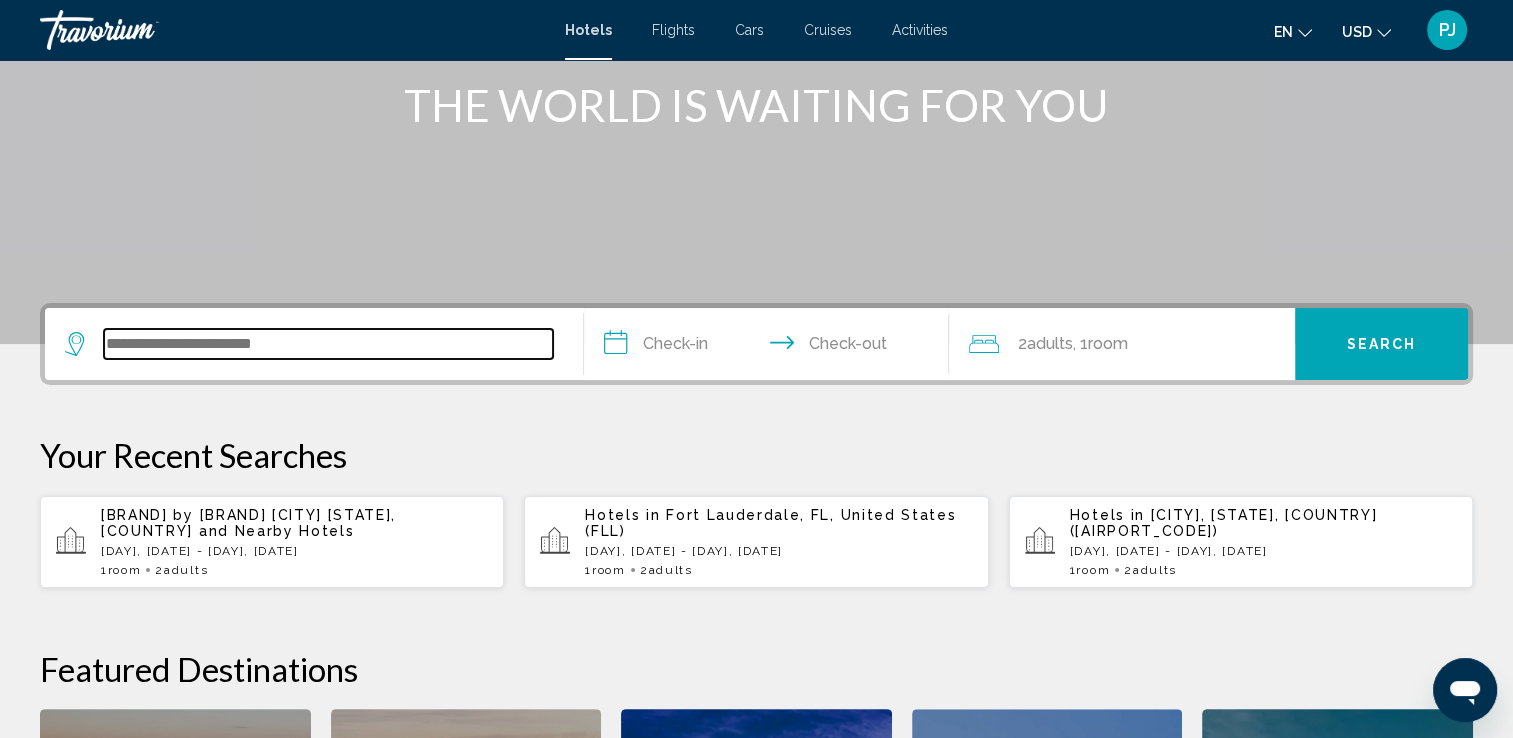 click at bounding box center [328, 344] 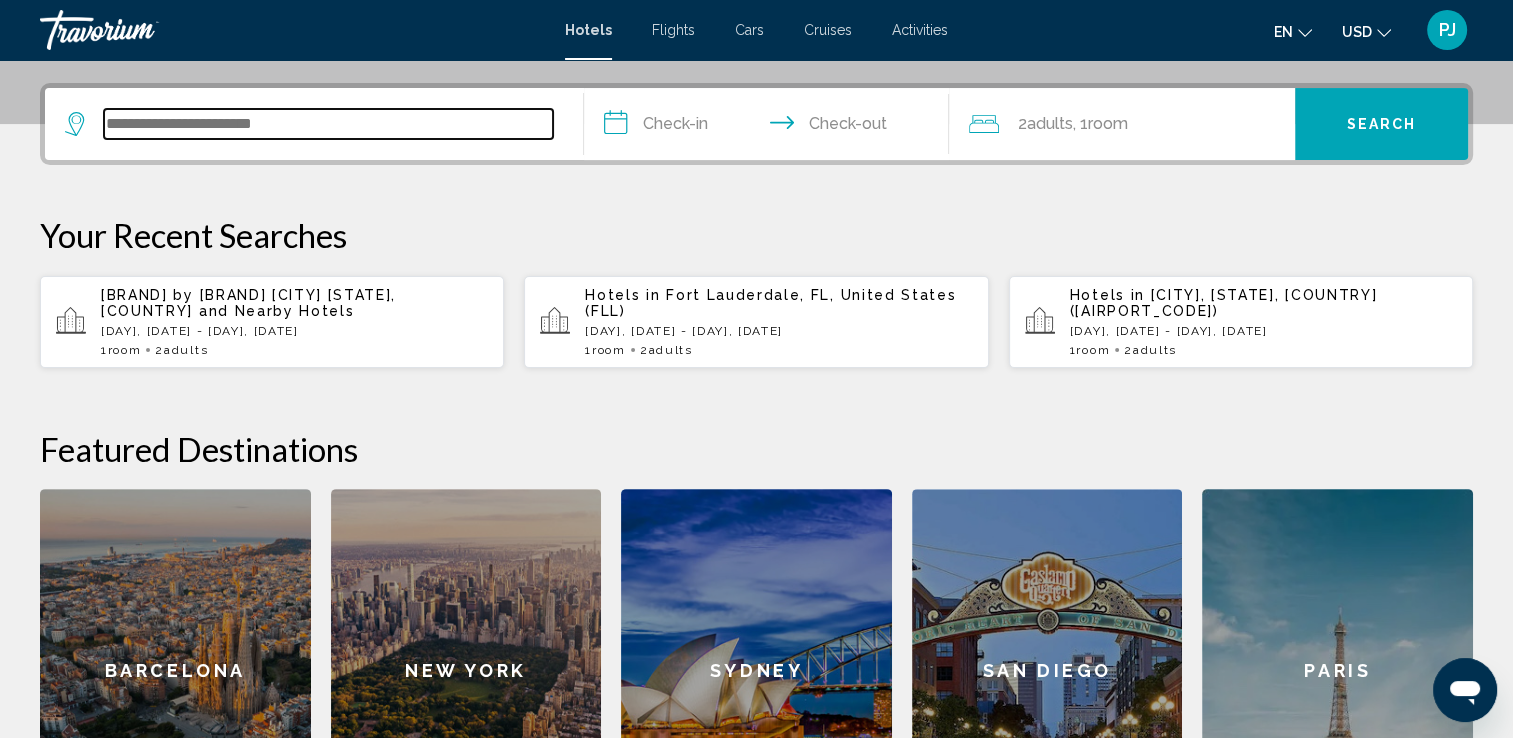 scroll, scrollTop: 493, scrollLeft: 0, axis: vertical 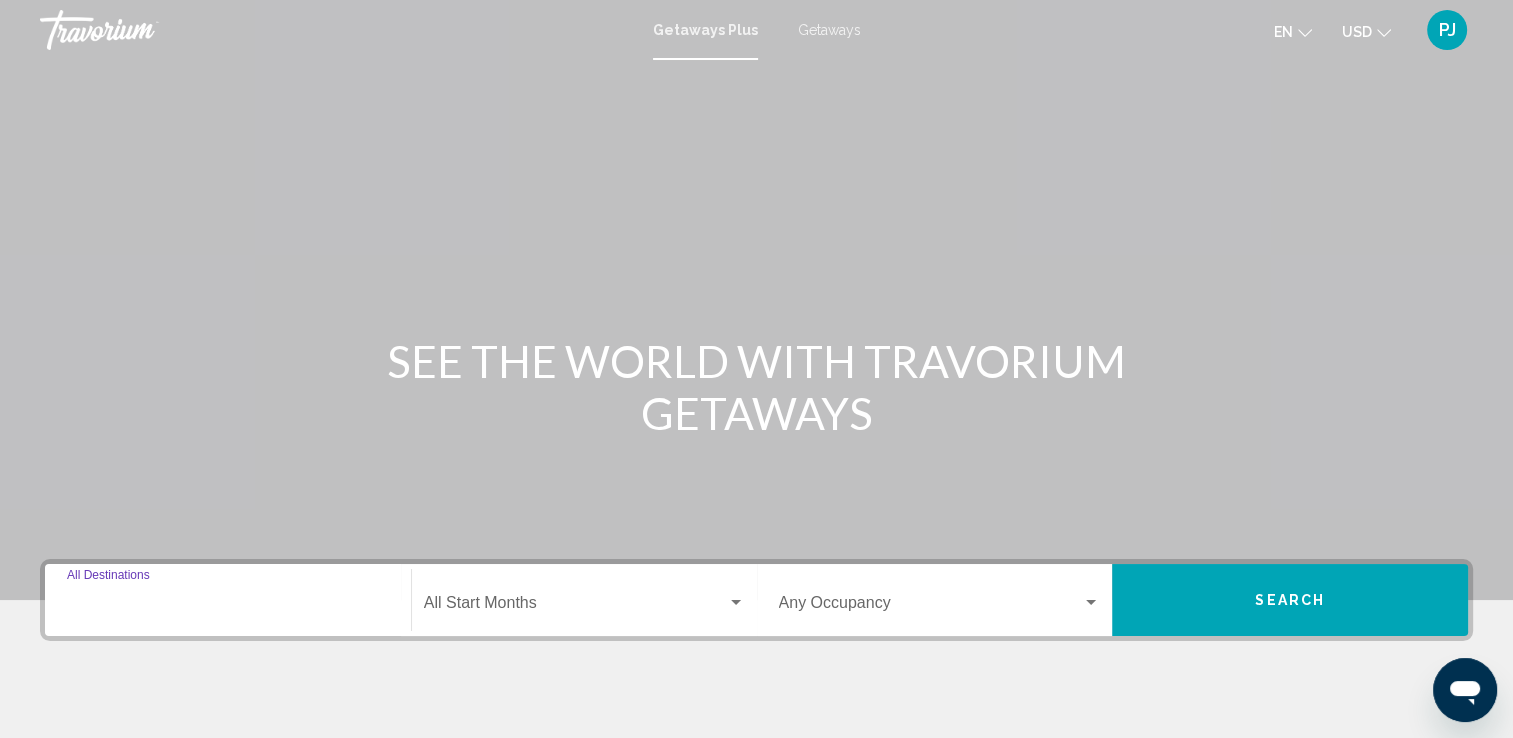 click on "Destination All Destinations" at bounding box center (228, 607) 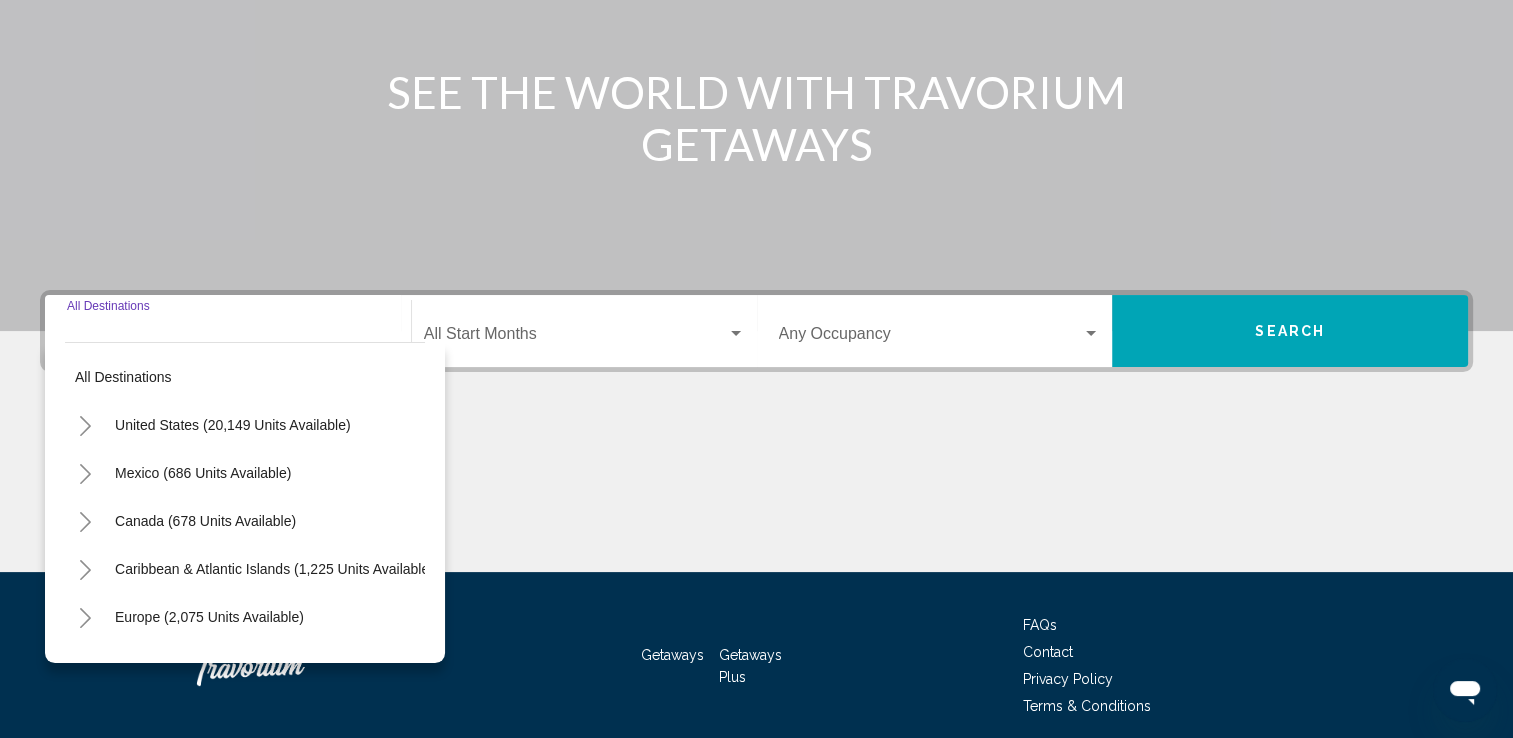 scroll, scrollTop: 347, scrollLeft: 0, axis: vertical 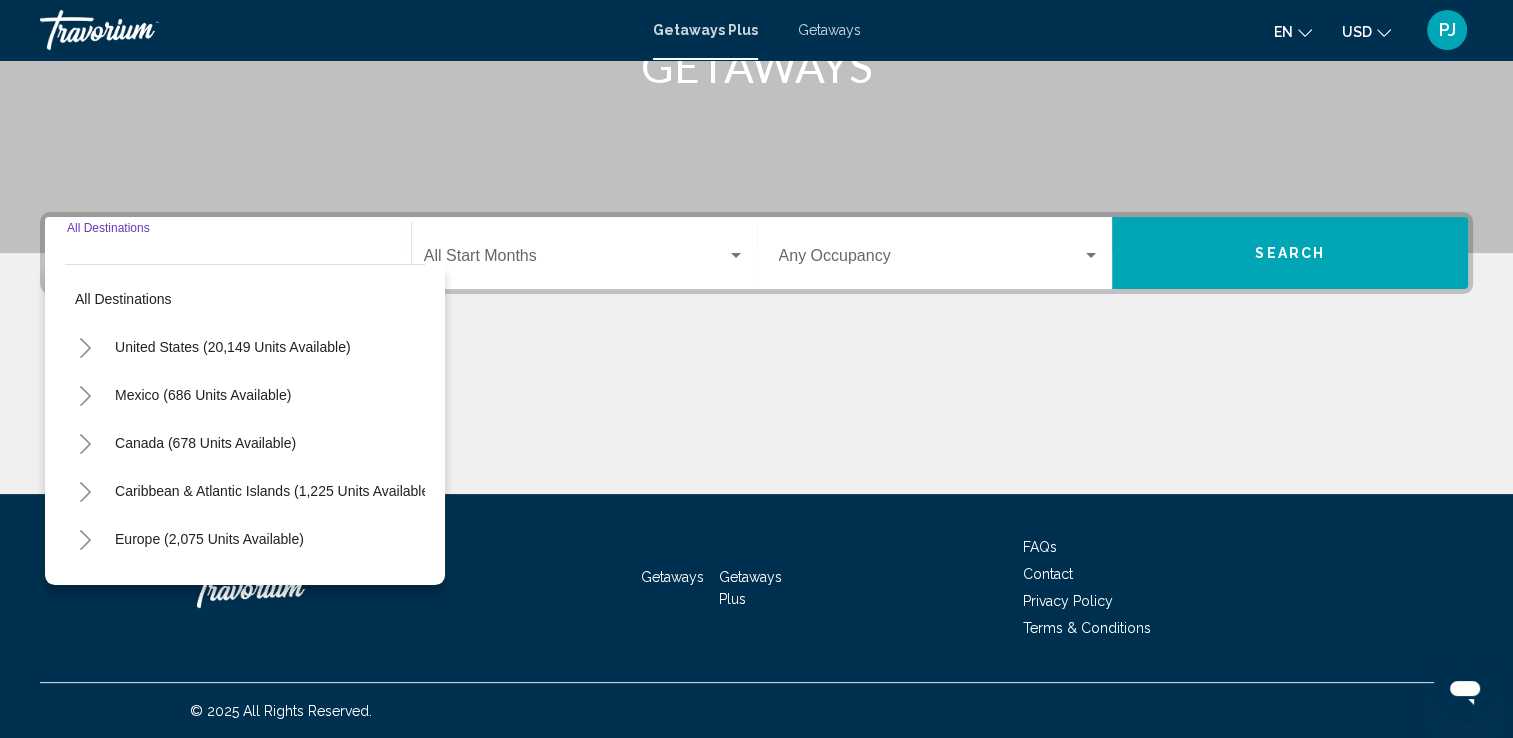 click on "Destination All Destinations" at bounding box center (228, 253) 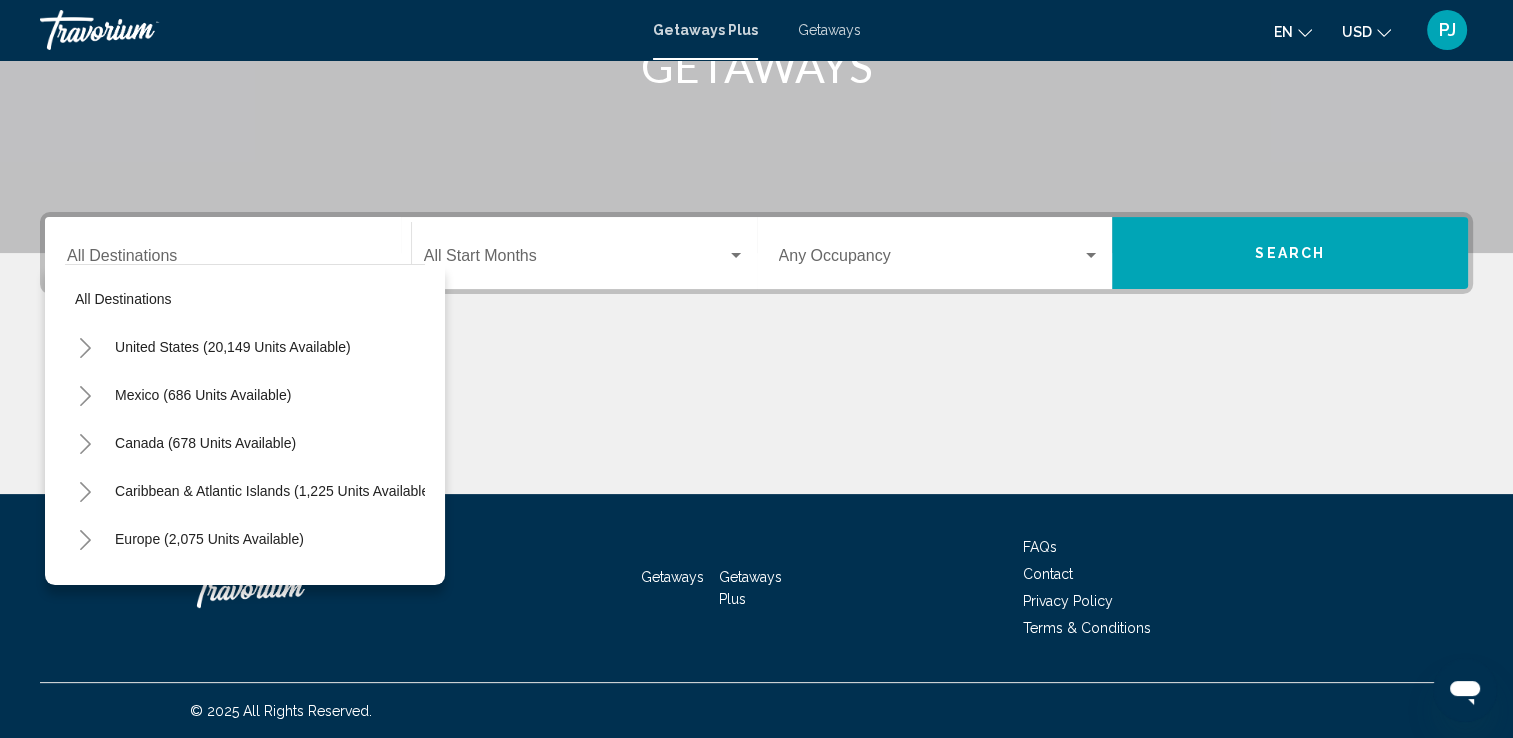 click on "Destination All Destinations" at bounding box center (228, 253) 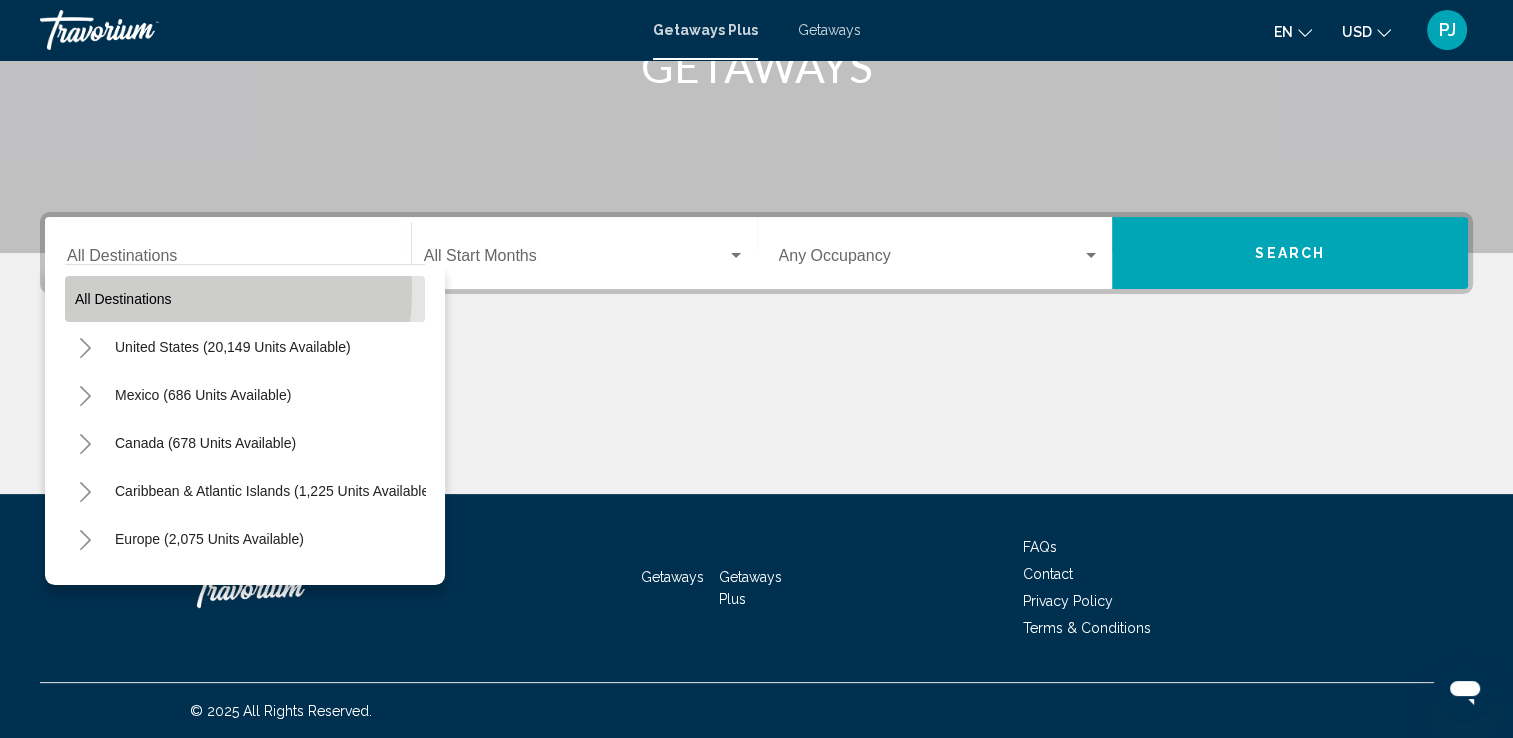 click on "All destinations" at bounding box center [123, 299] 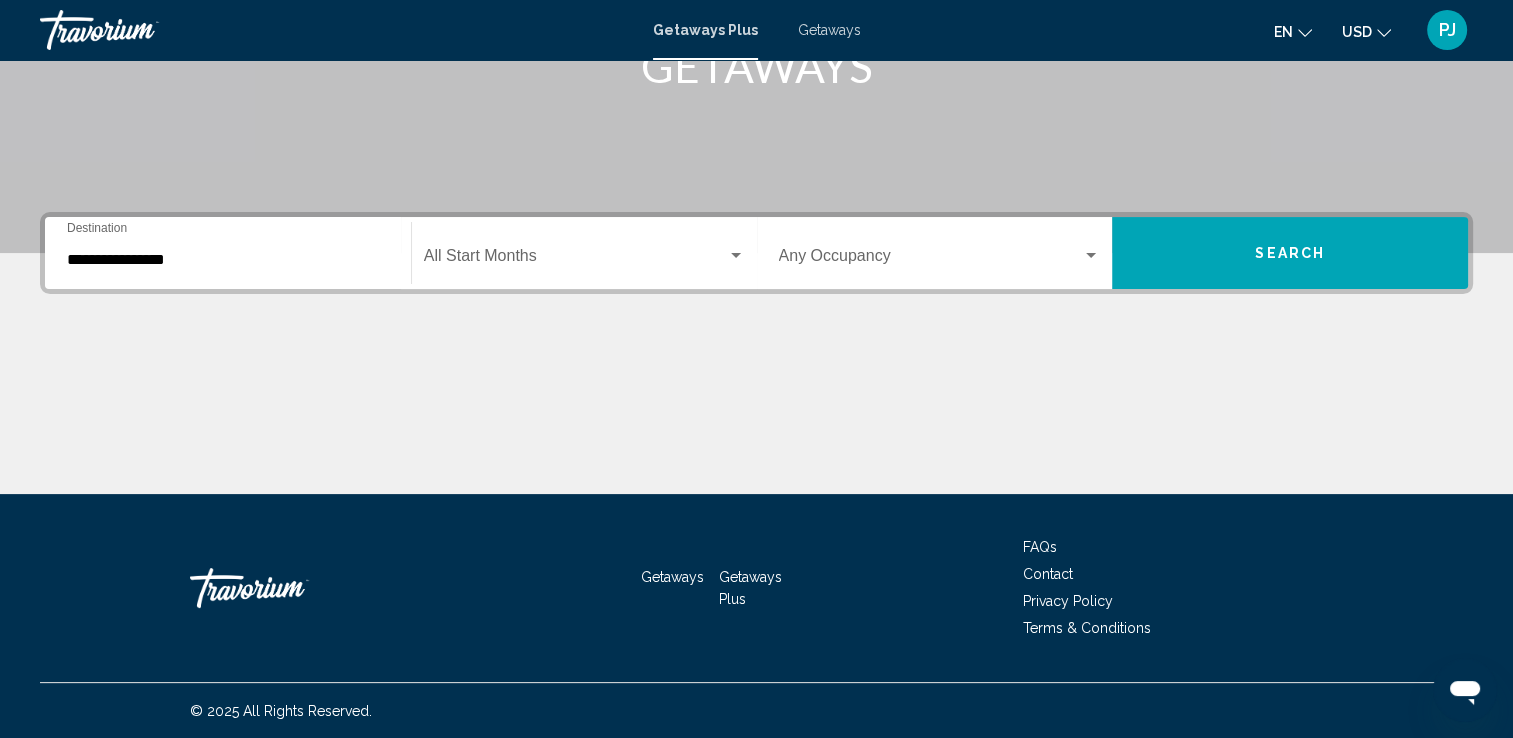 click on "**********" at bounding box center (228, 253) 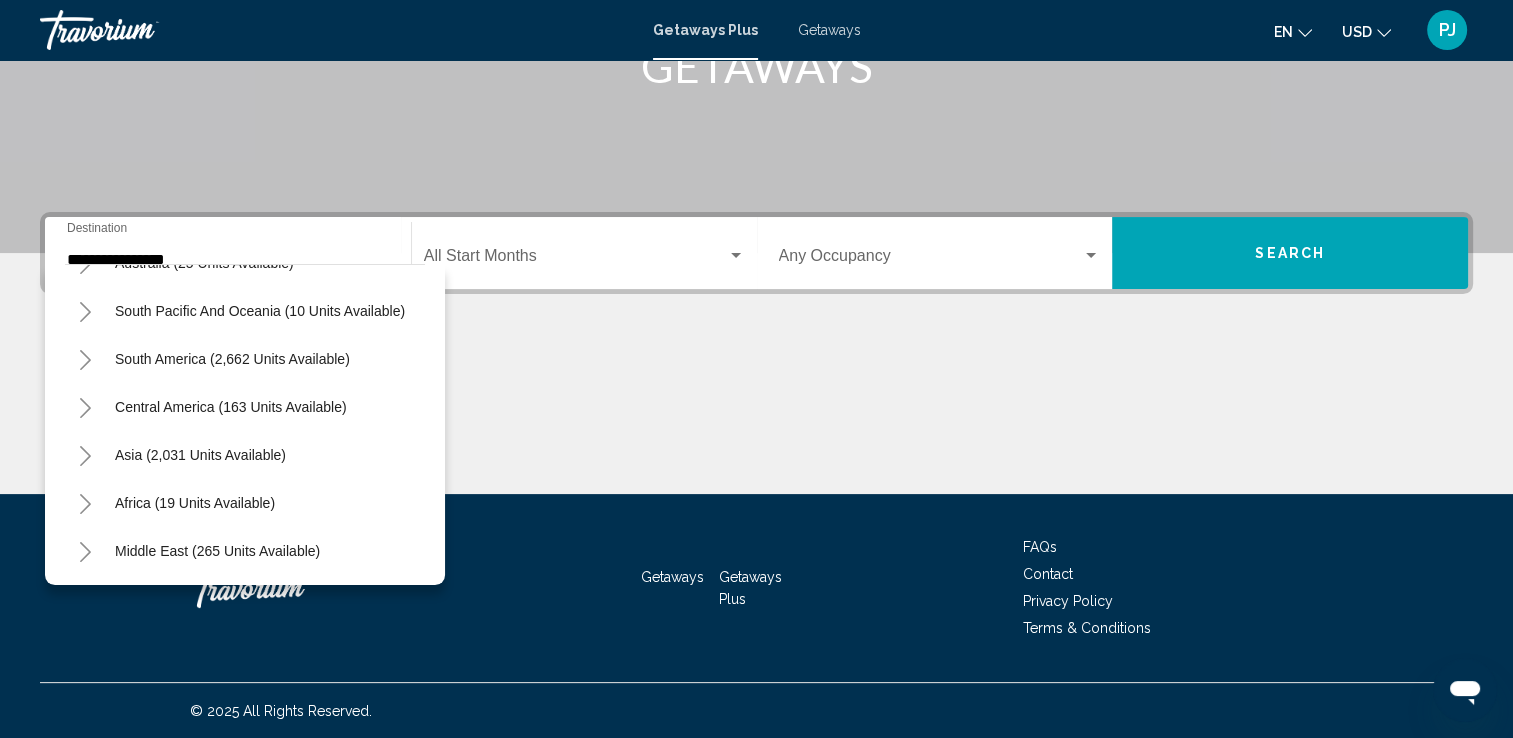 scroll, scrollTop: 0, scrollLeft: 0, axis: both 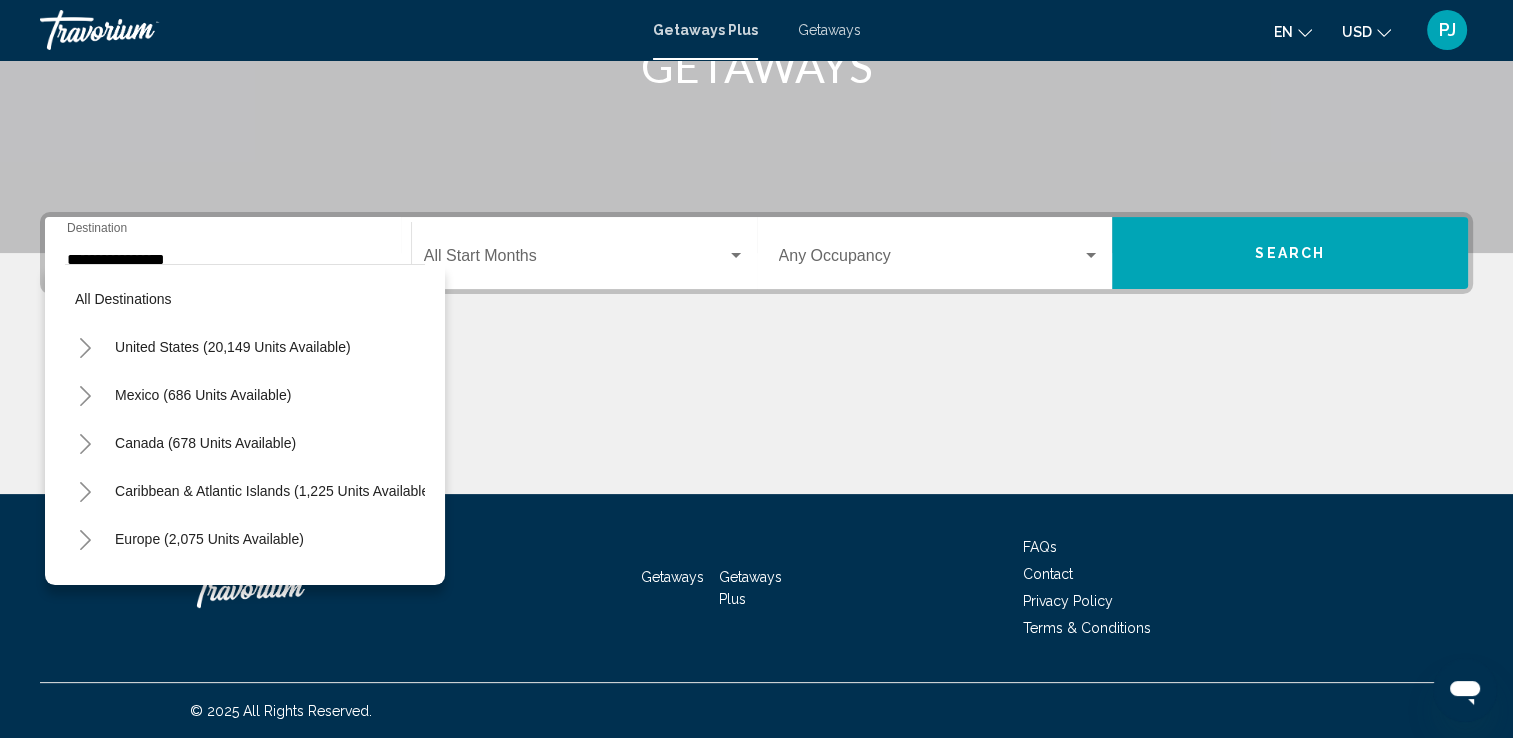 click on "Getaways" at bounding box center (672, 577) 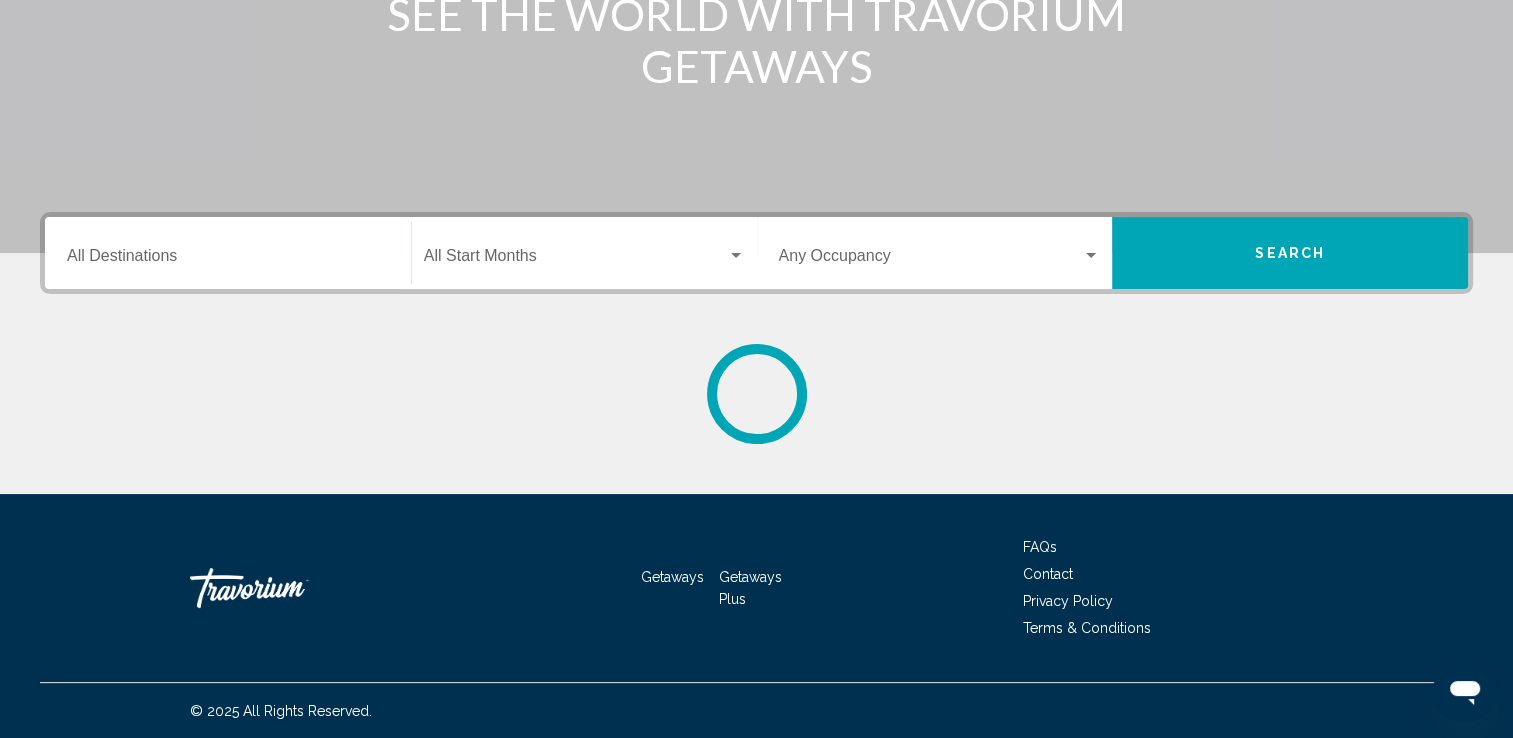 scroll, scrollTop: 0, scrollLeft: 0, axis: both 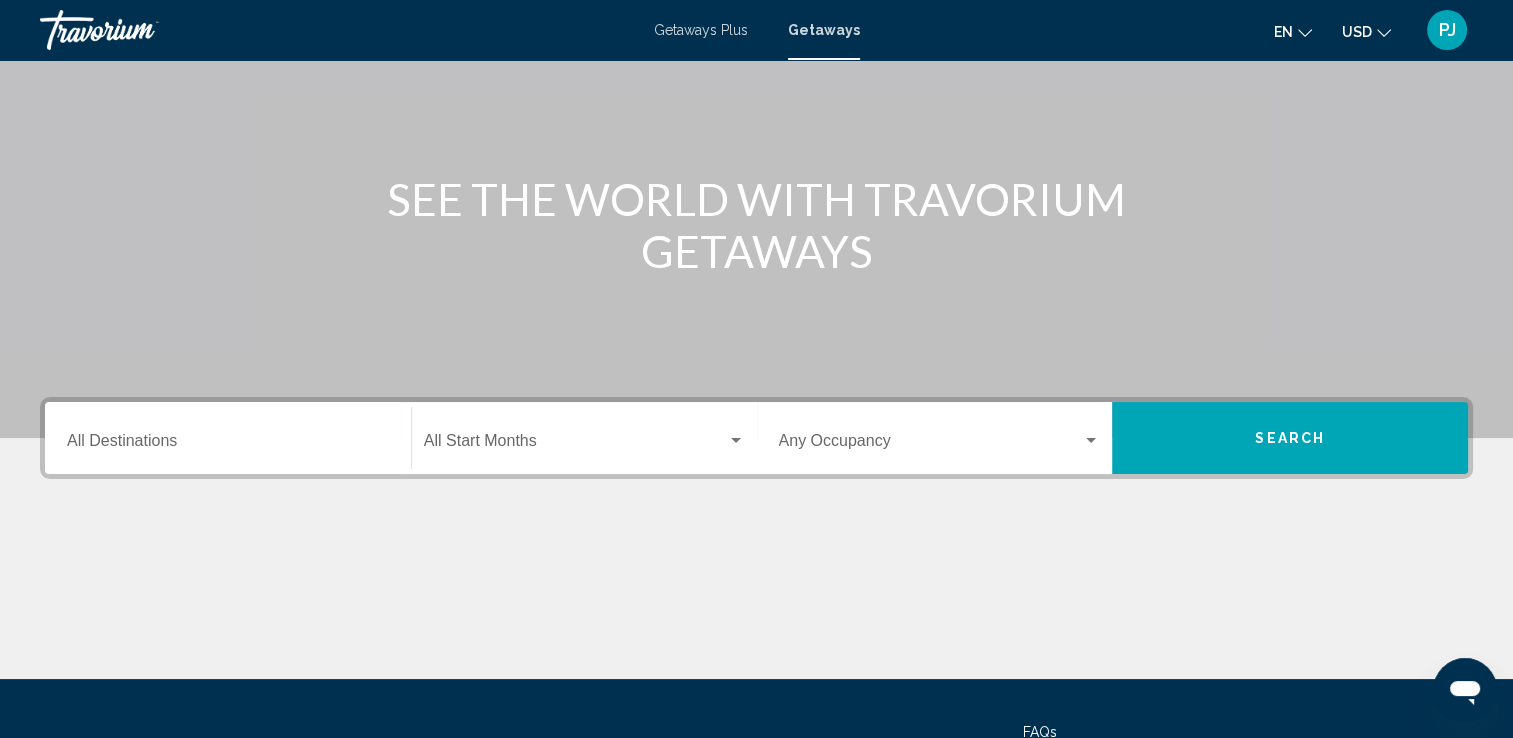 click on "Destination All Destinations" at bounding box center (228, 438) 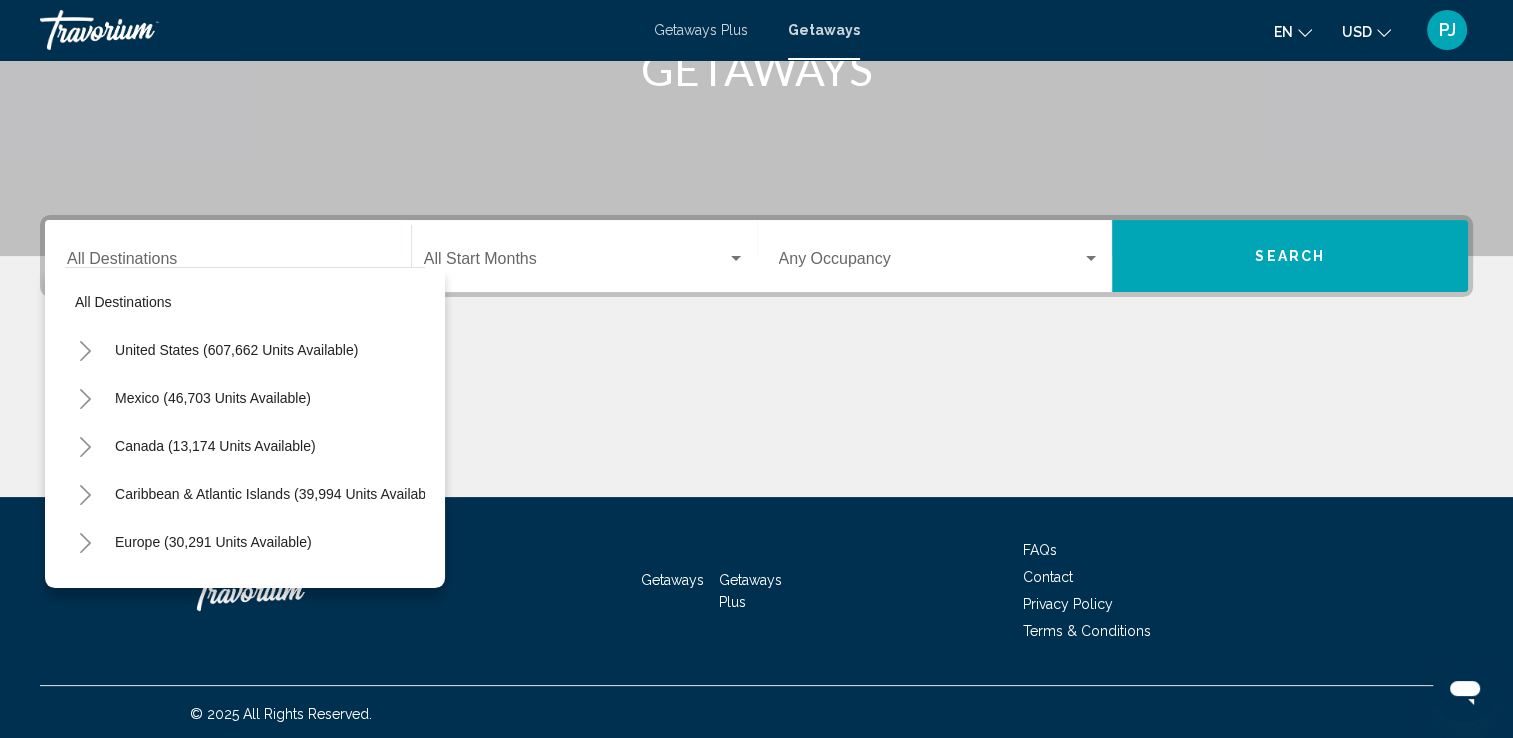 scroll, scrollTop: 347, scrollLeft: 0, axis: vertical 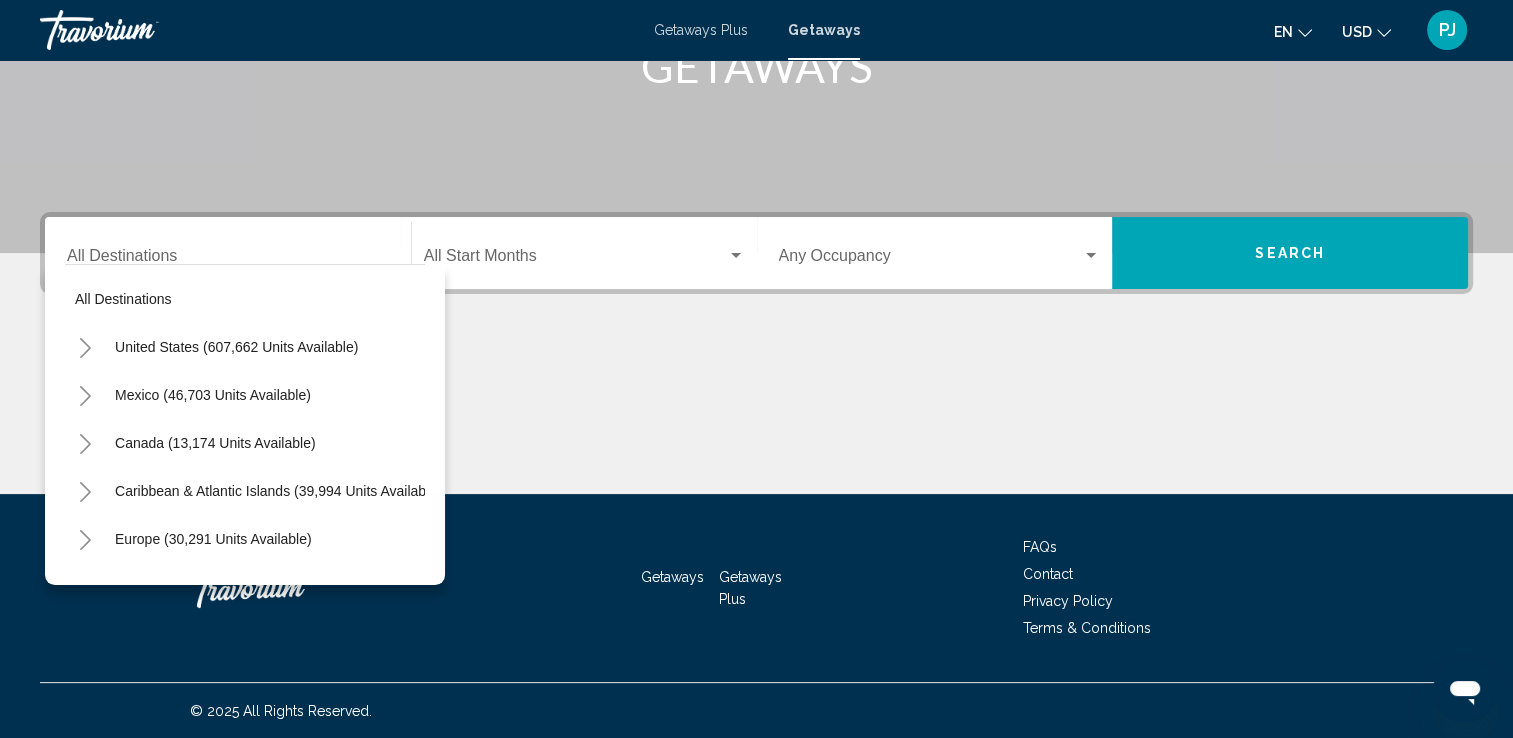click on "Canada (13,174 units available)" at bounding box center (245, 491) 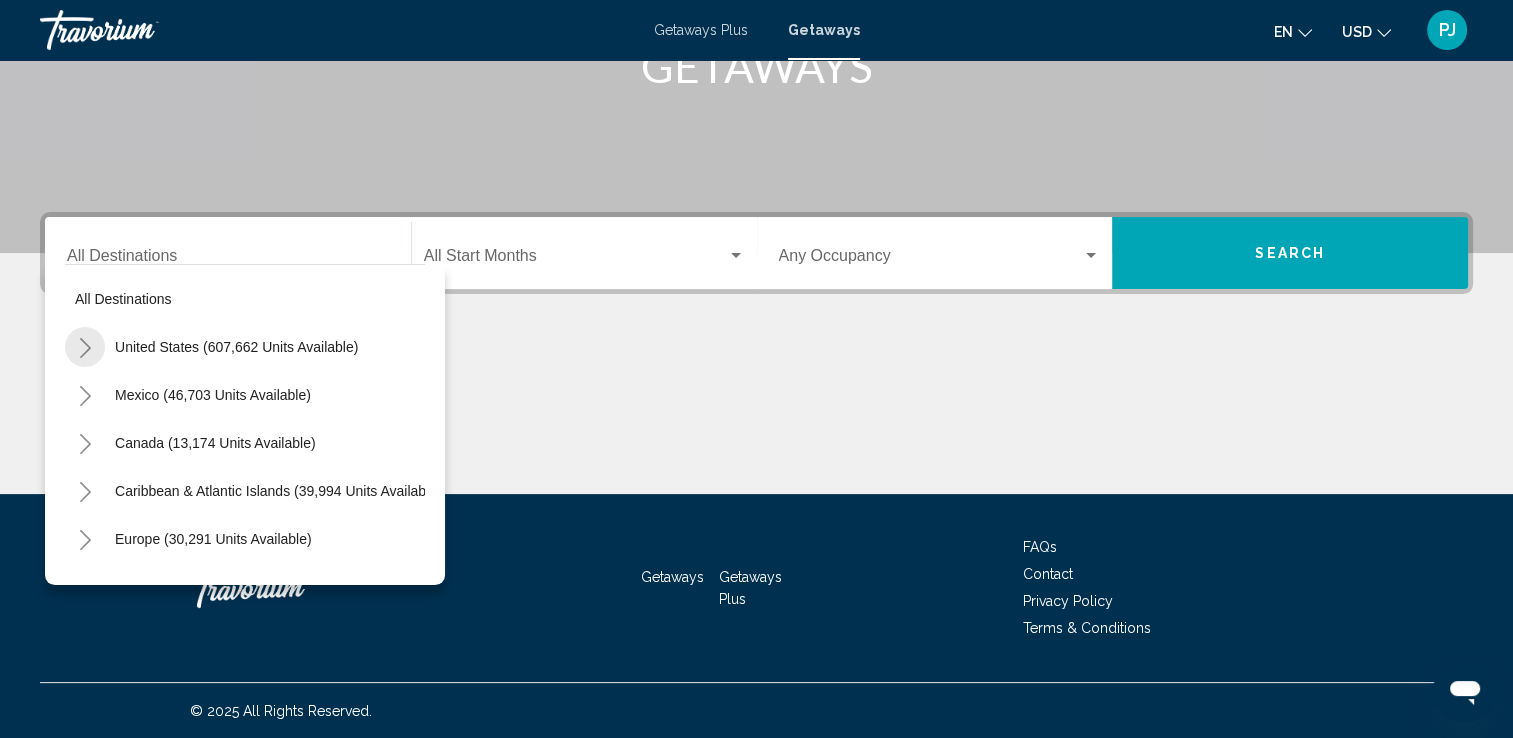 click 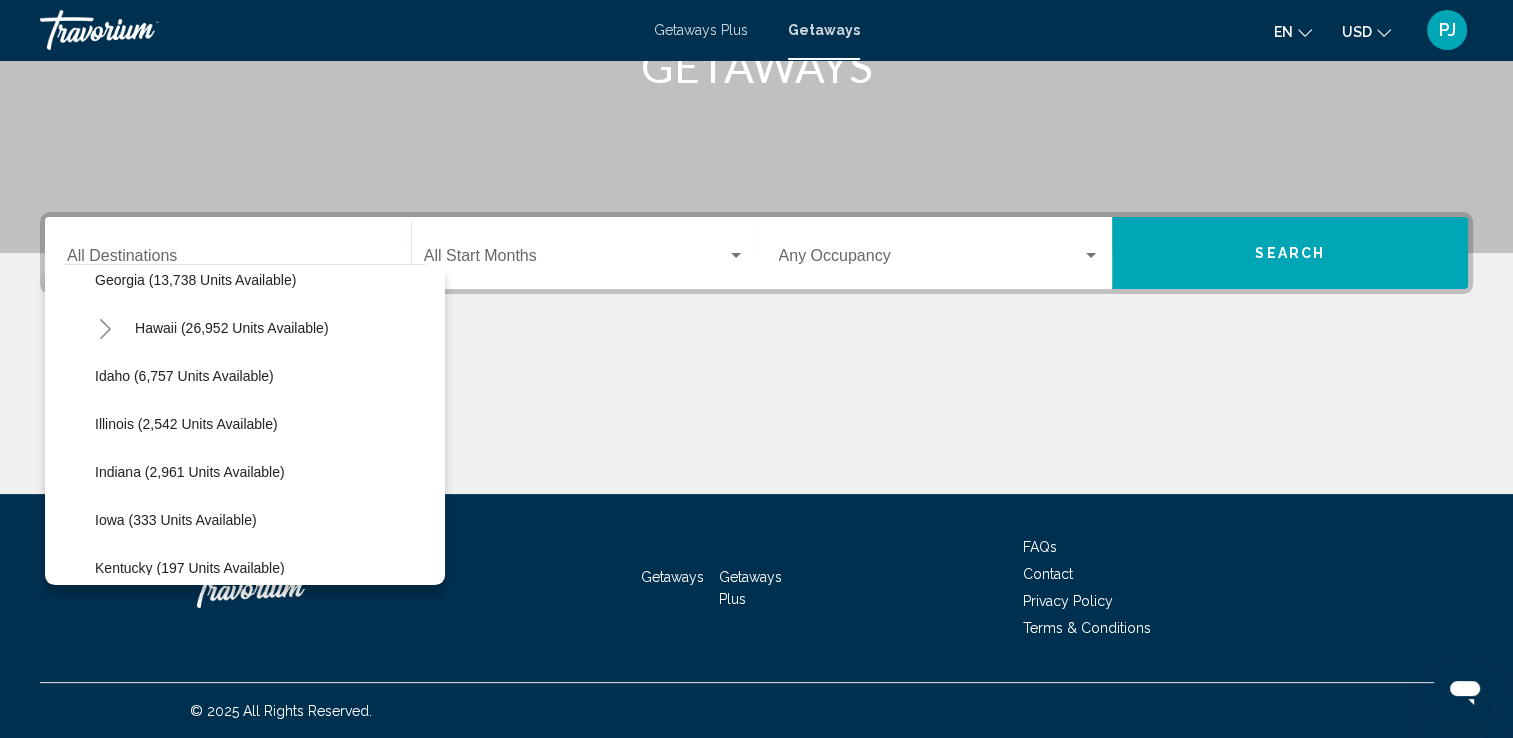 scroll, scrollTop: 554, scrollLeft: 0, axis: vertical 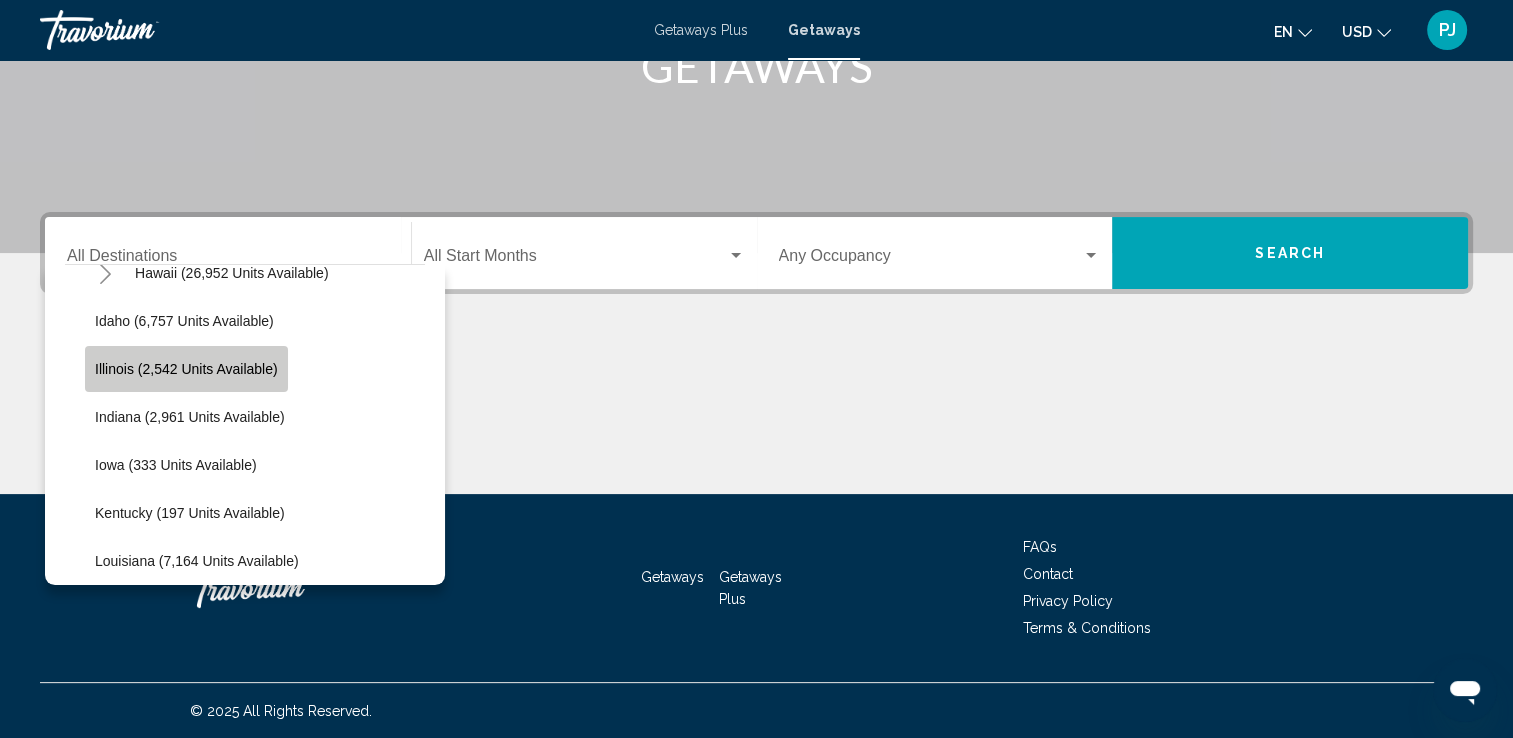 click on "Illinois (2,542 units available)" 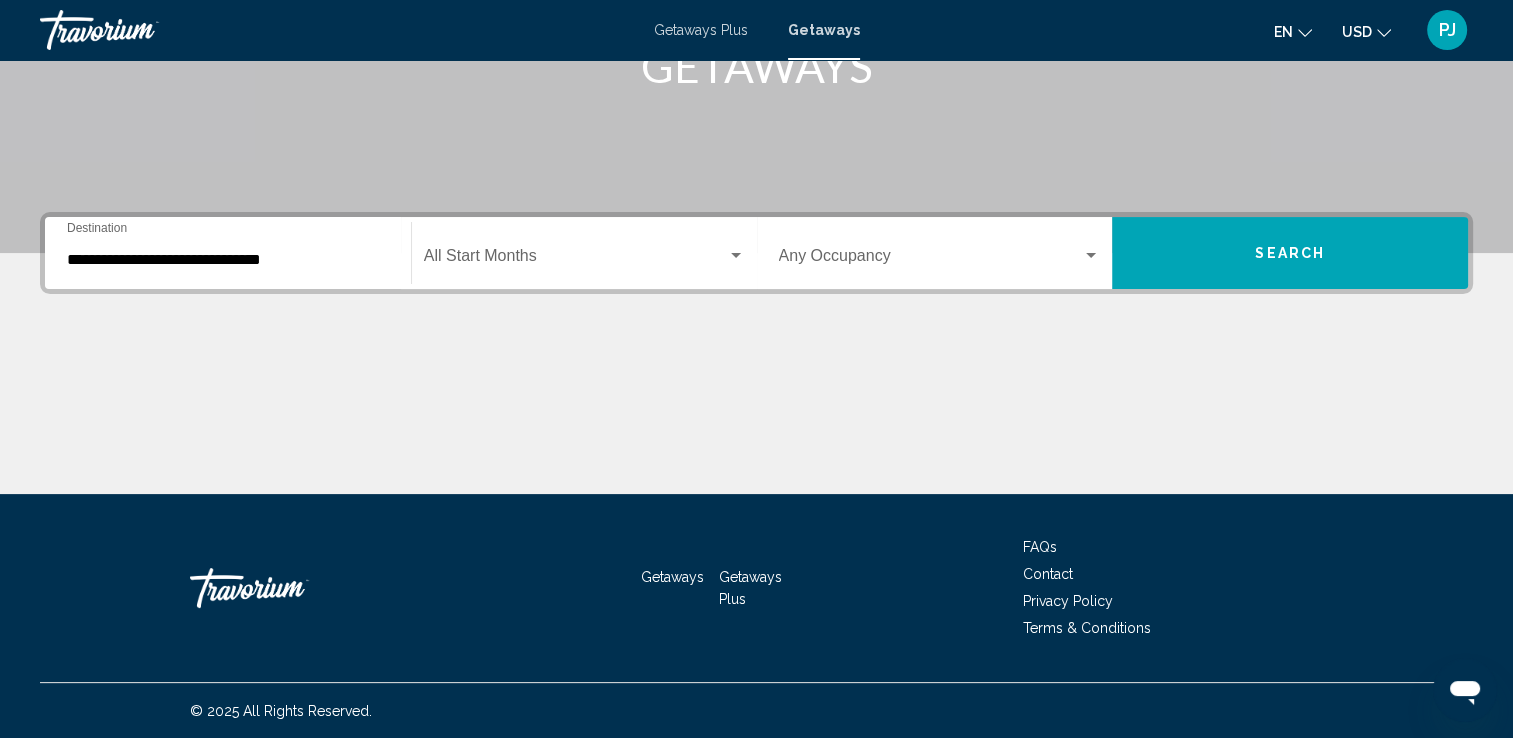 click on "Start Month All Start Months" 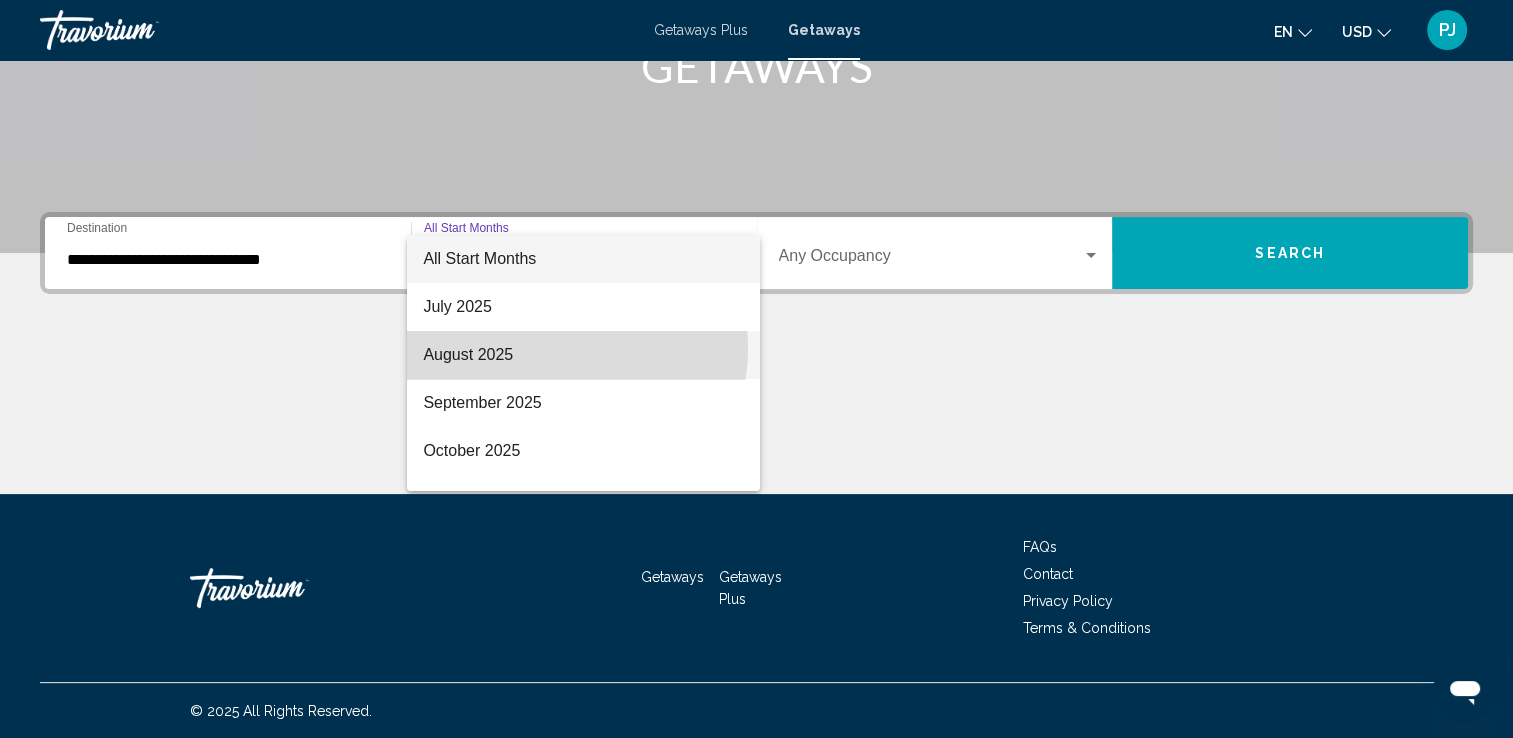 click on "August 2025" at bounding box center [583, 355] 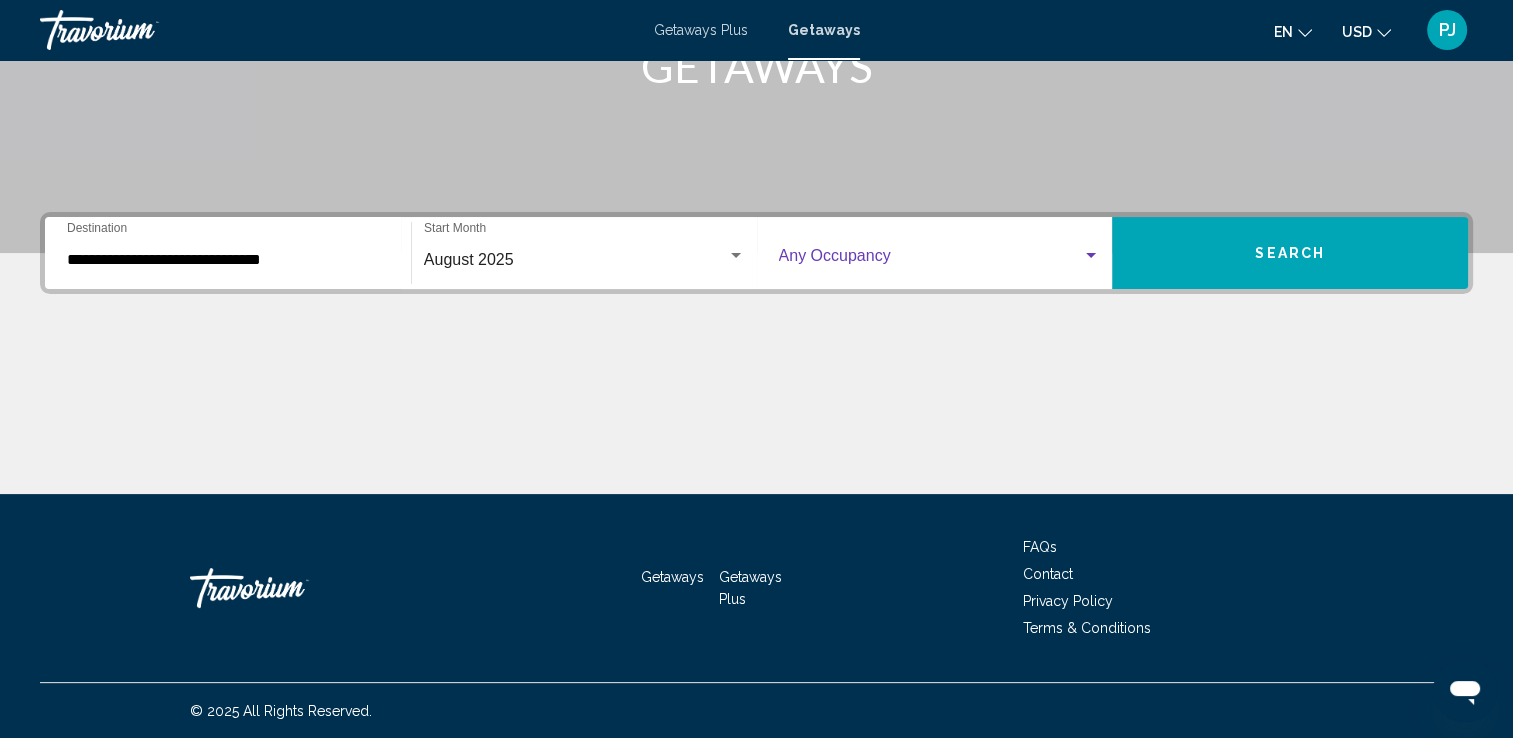 click at bounding box center (1091, 255) 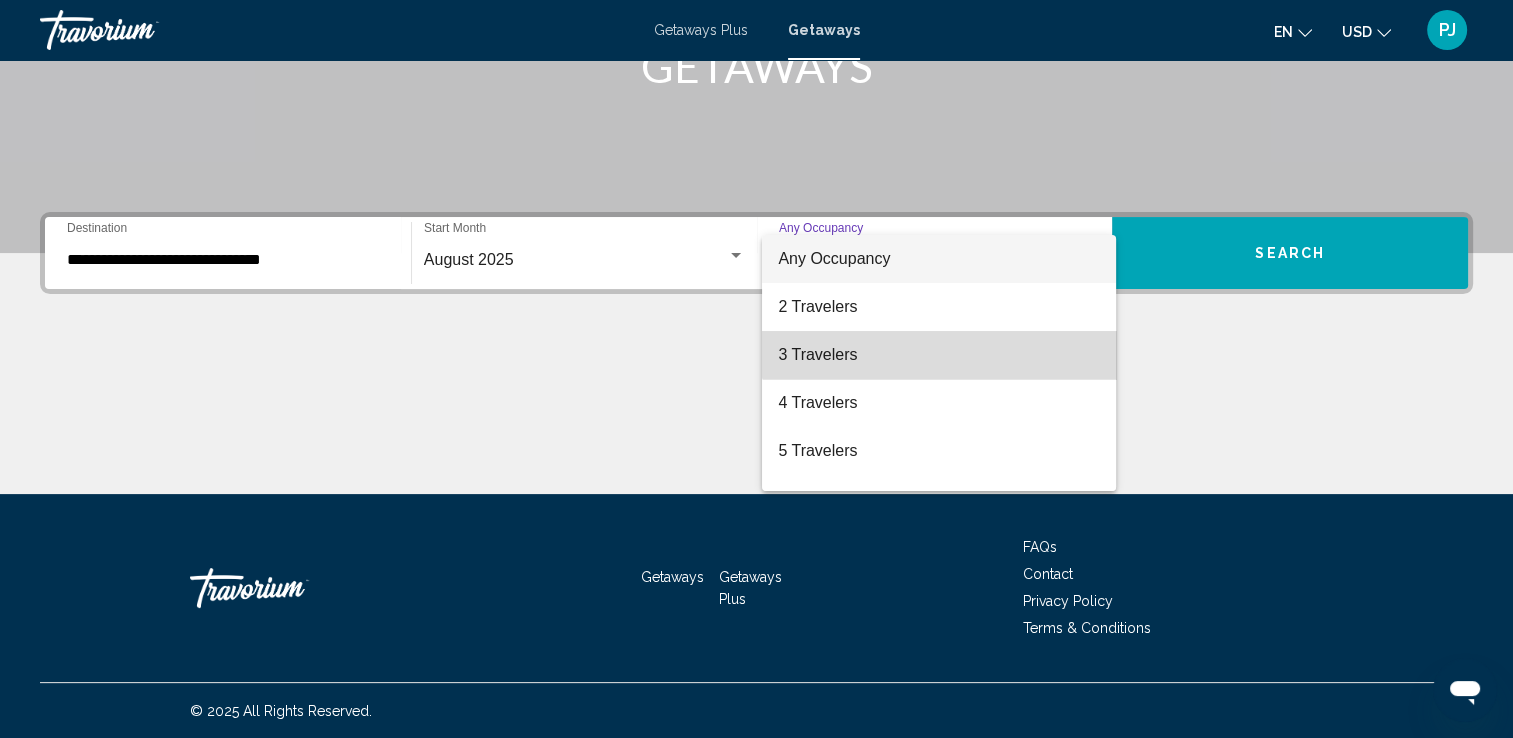 click on "3 Travelers" at bounding box center (939, 355) 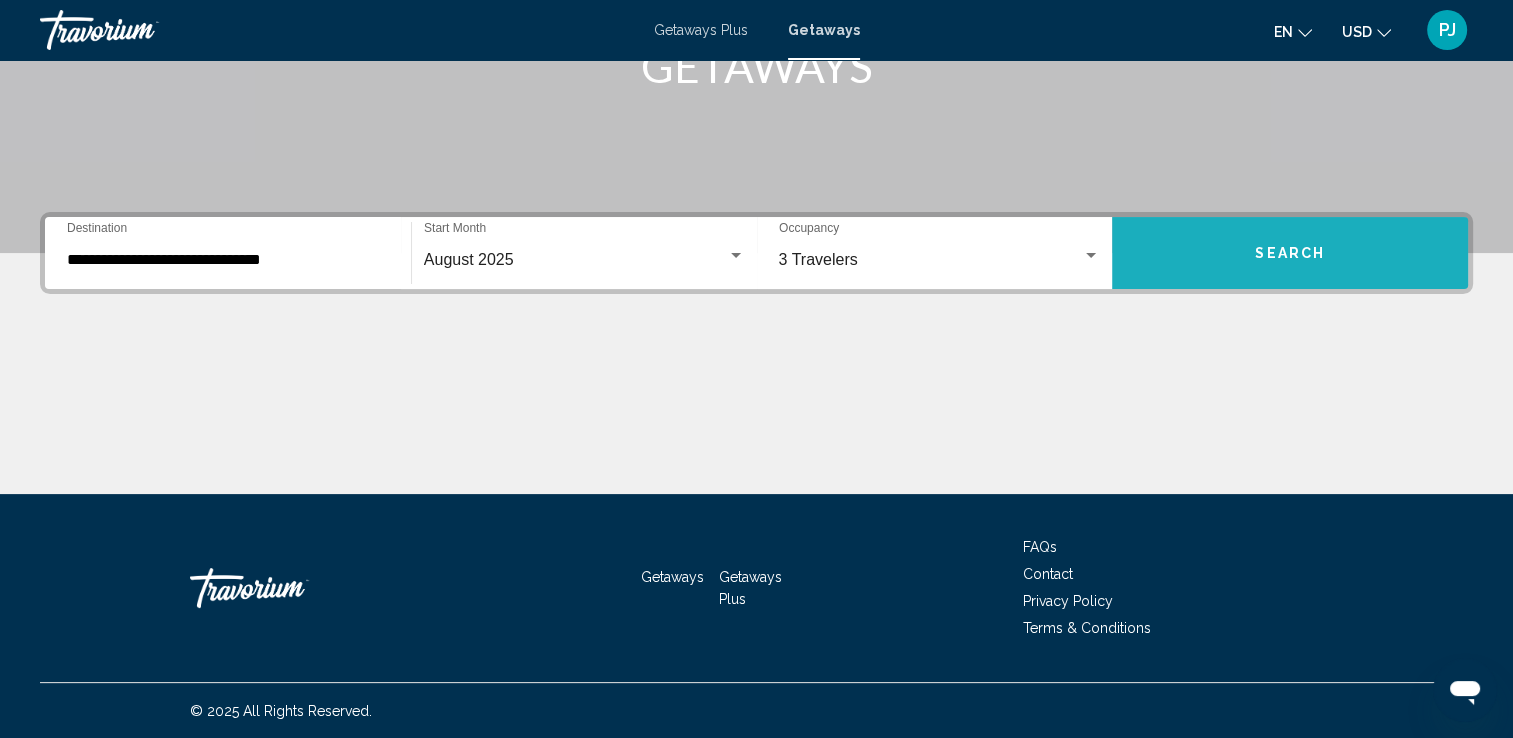 click on "Search" at bounding box center [1290, 254] 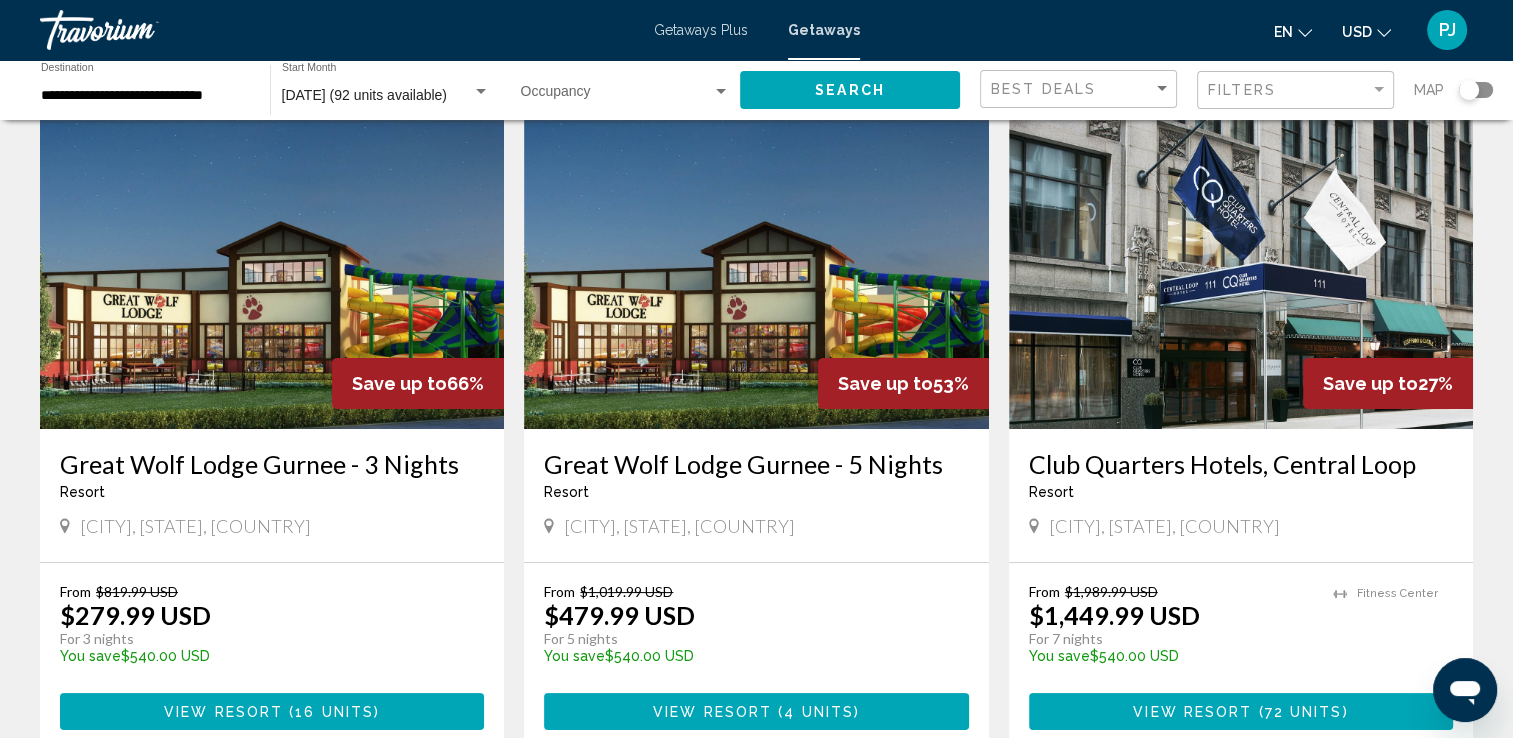 scroll, scrollTop: 106, scrollLeft: 0, axis: vertical 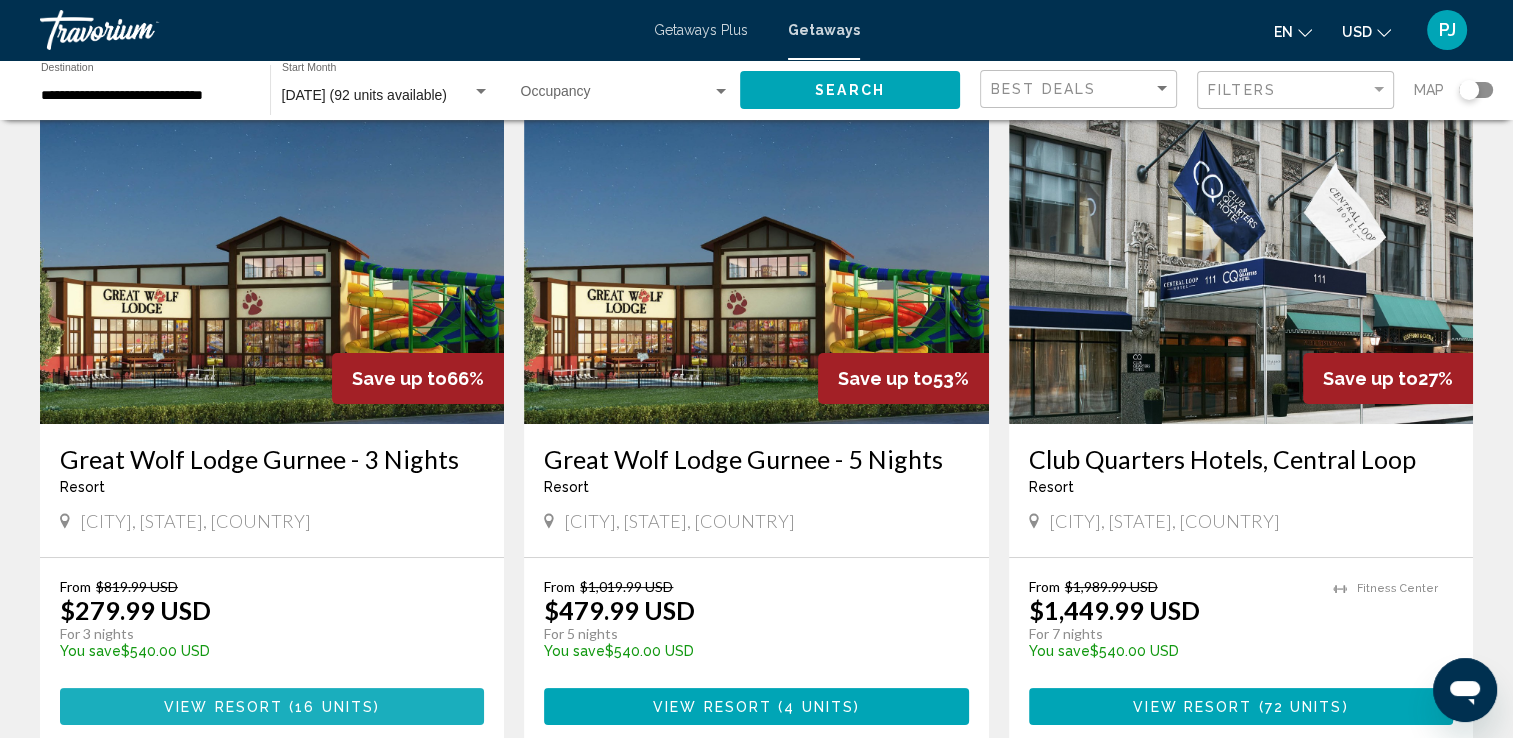 click on "View Resort    ( 16 units )" at bounding box center (272, 706) 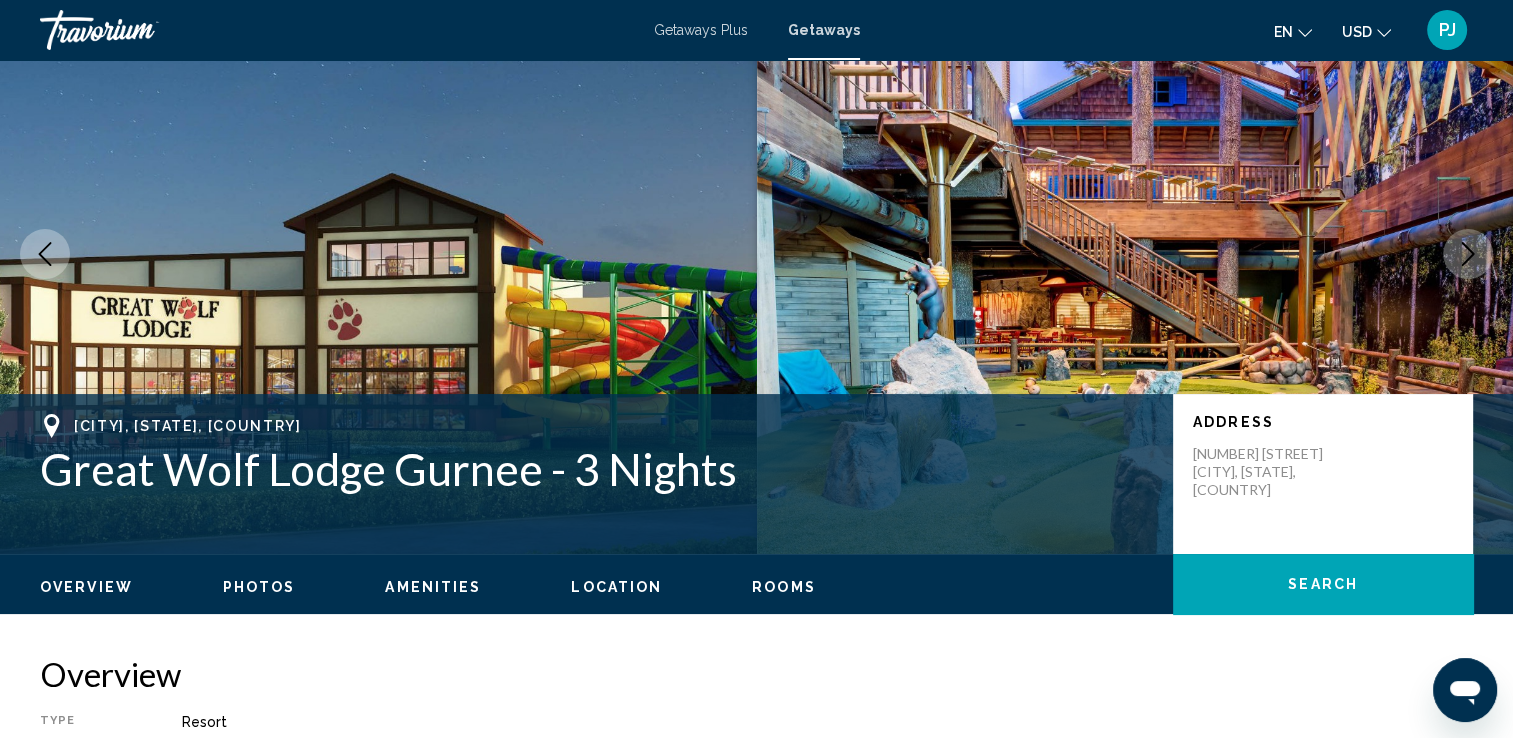 scroll, scrollTop: 0, scrollLeft: 0, axis: both 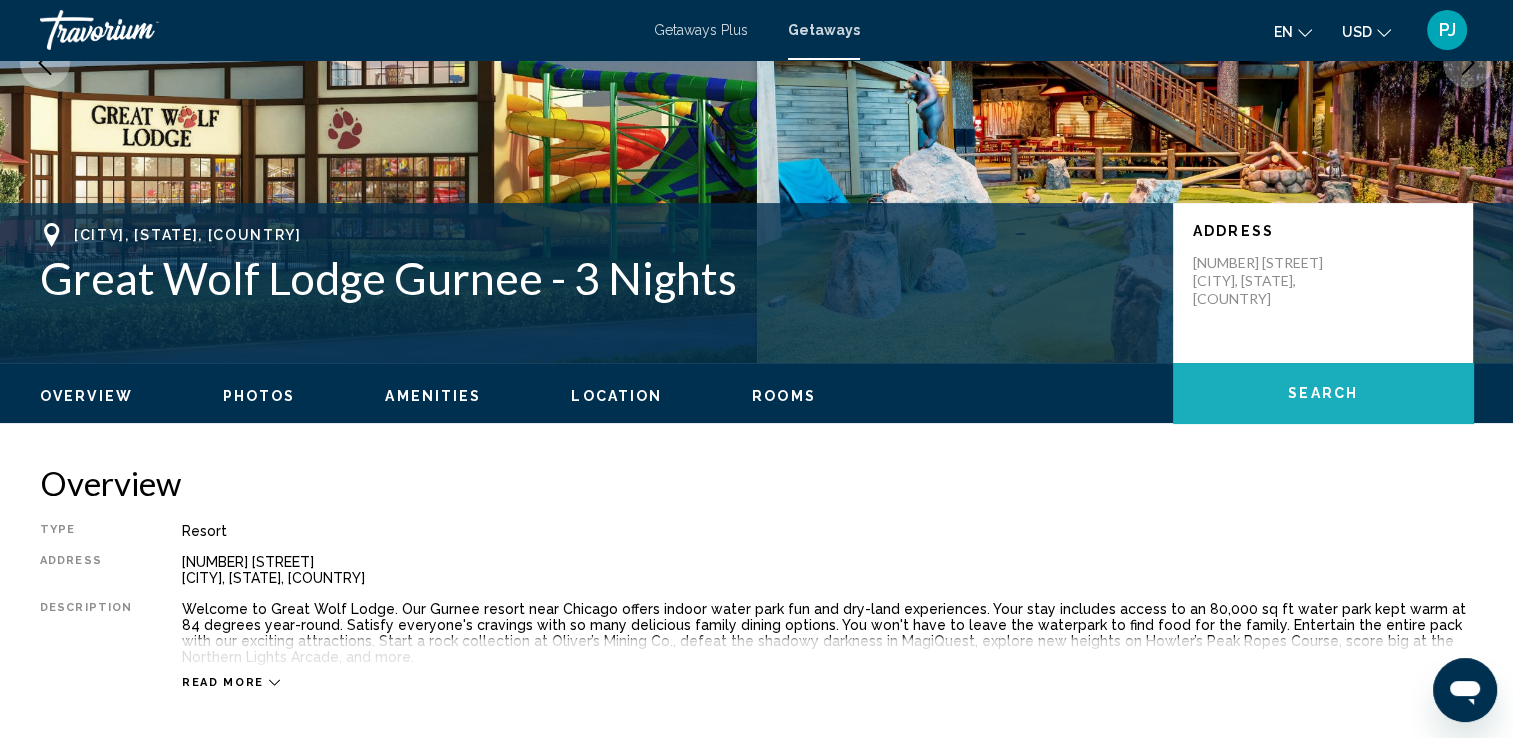 click on "Search" 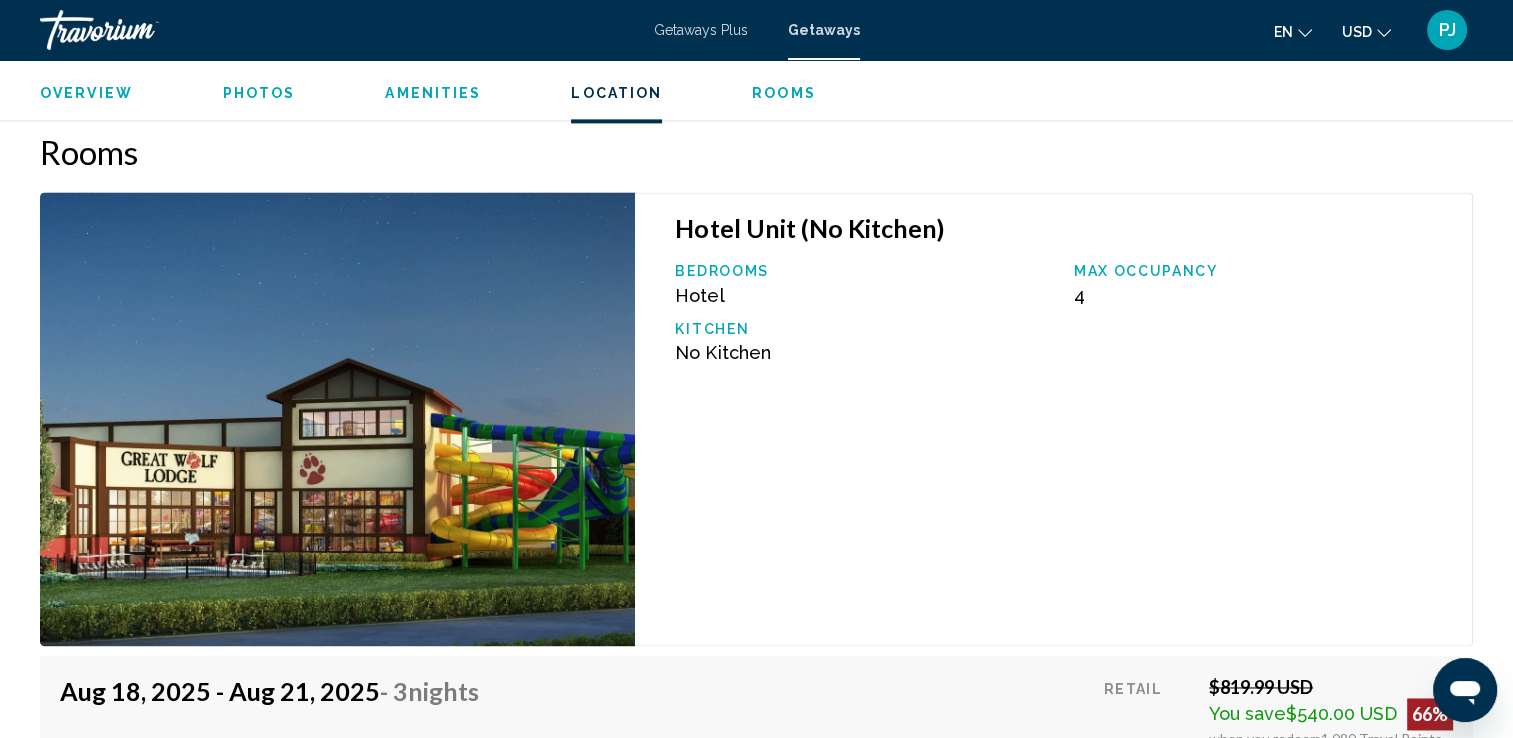 scroll, scrollTop: 2823, scrollLeft: 0, axis: vertical 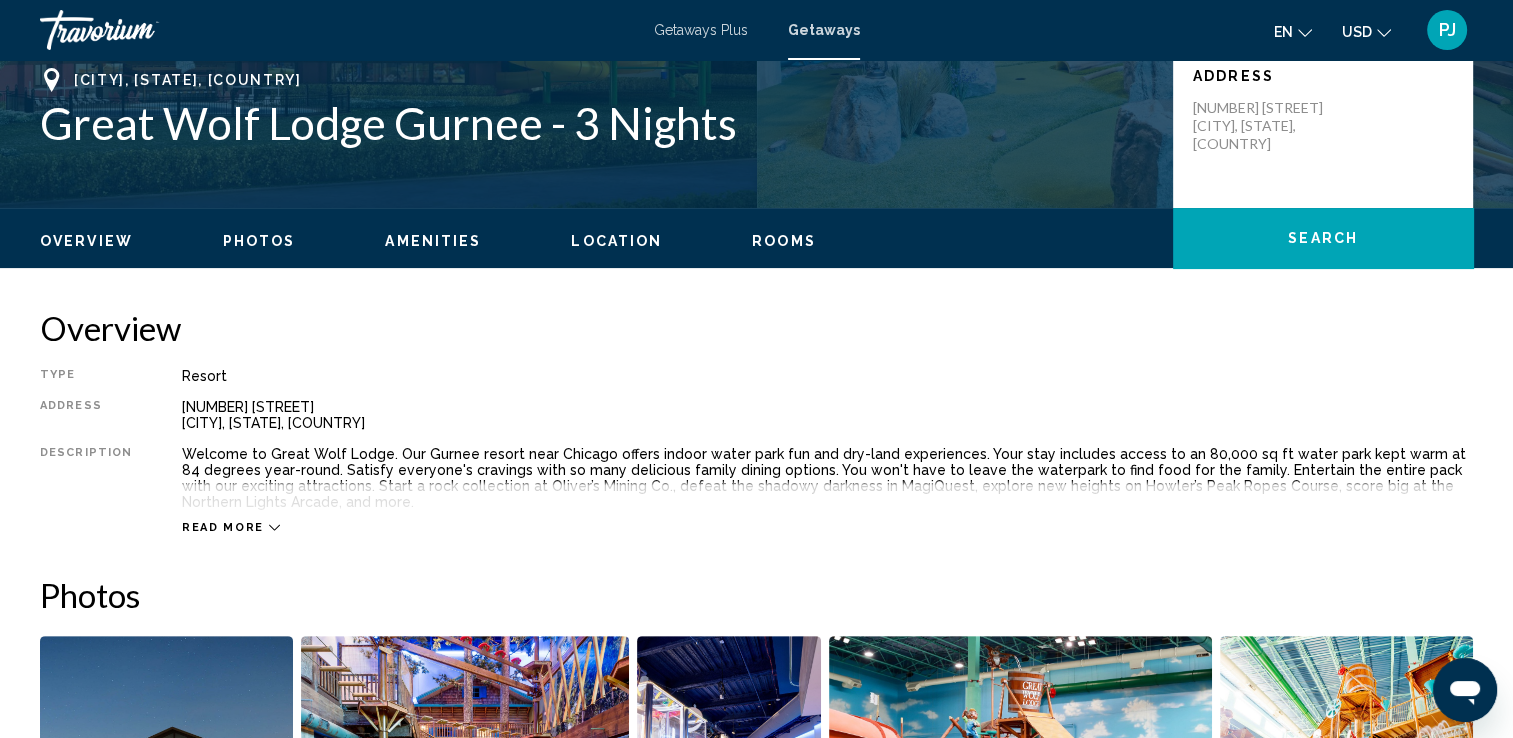 click on "Getaways Plus Getaways en
English Español Français Italiano Português русский USD
USD ($) MXN (Mex$) CAD (Can$) GBP (£) EUR (€) AUD (A$) NZD (NZ$) CNY (CN¥) PJ Login" at bounding box center [756, 30] 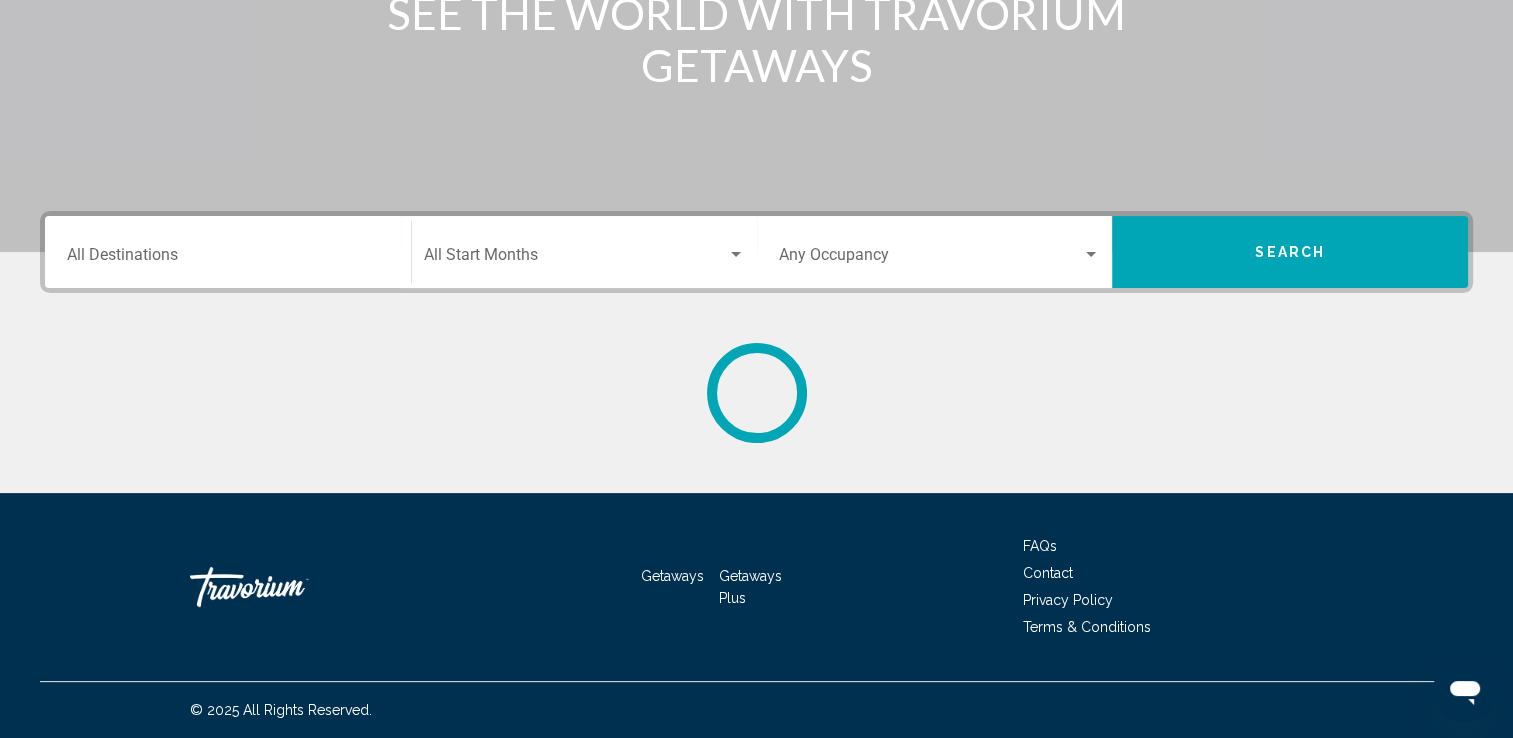 scroll, scrollTop: 0, scrollLeft: 0, axis: both 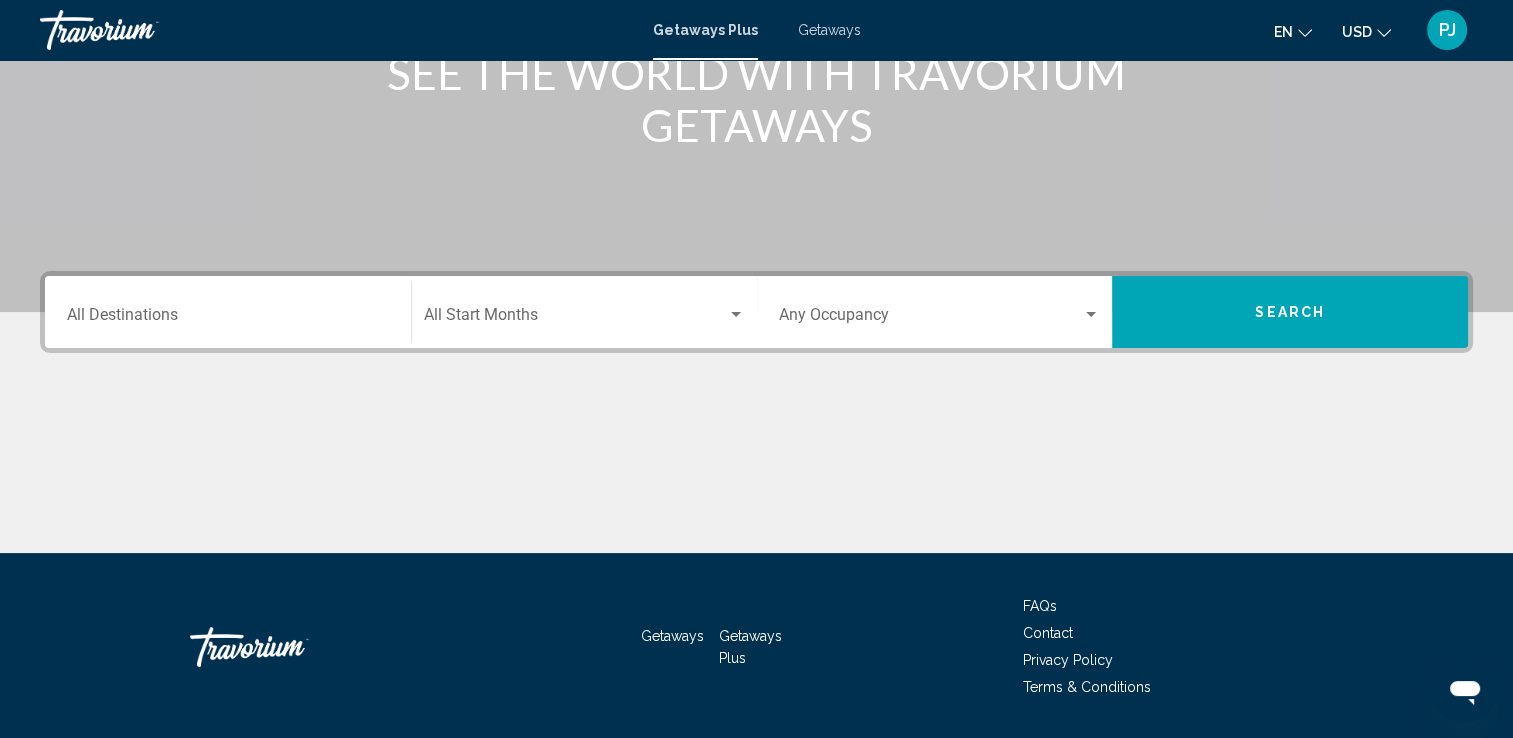 click on "Destination All Destinations" at bounding box center [228, 319] 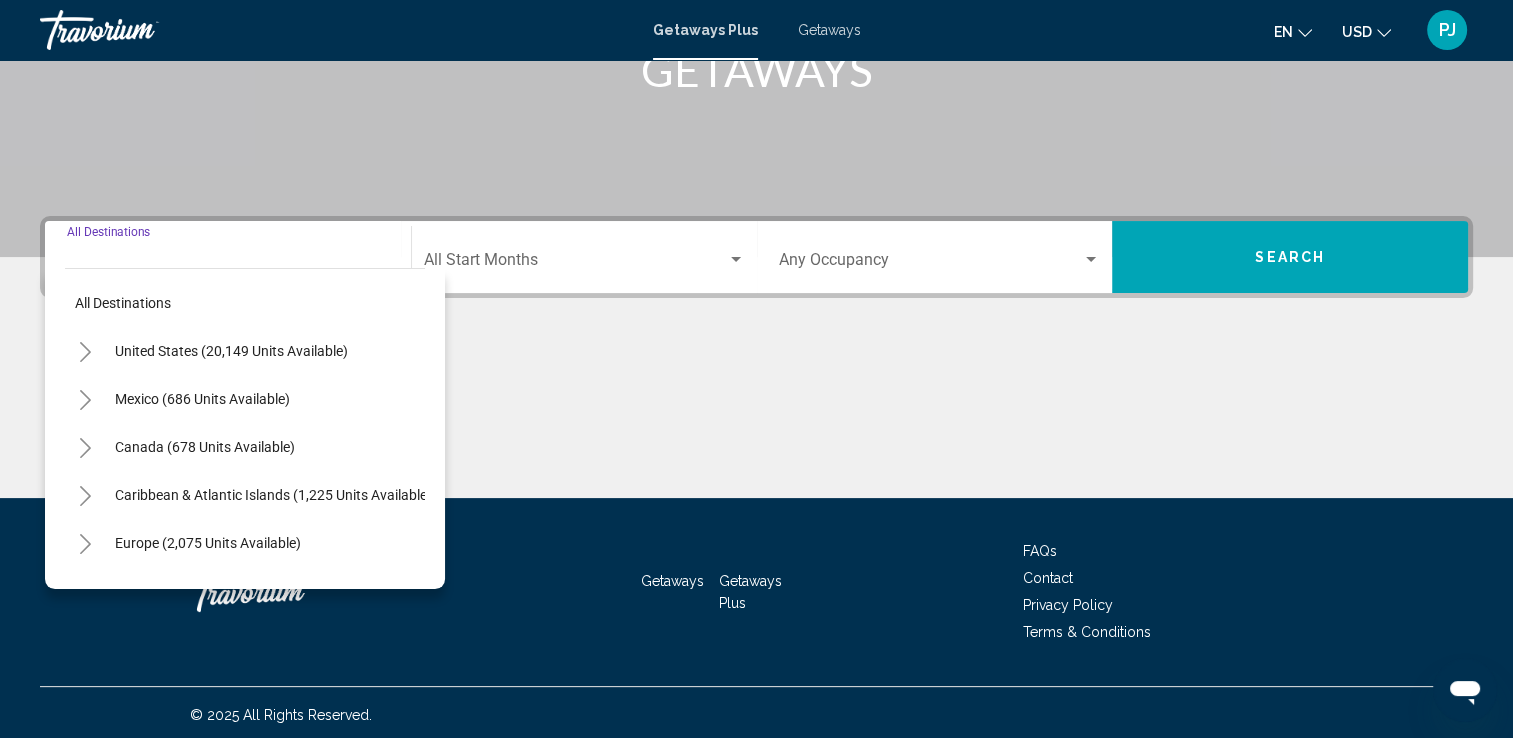 scroll, scrollTop: 347, scrollLeft: 0, axis: vertical 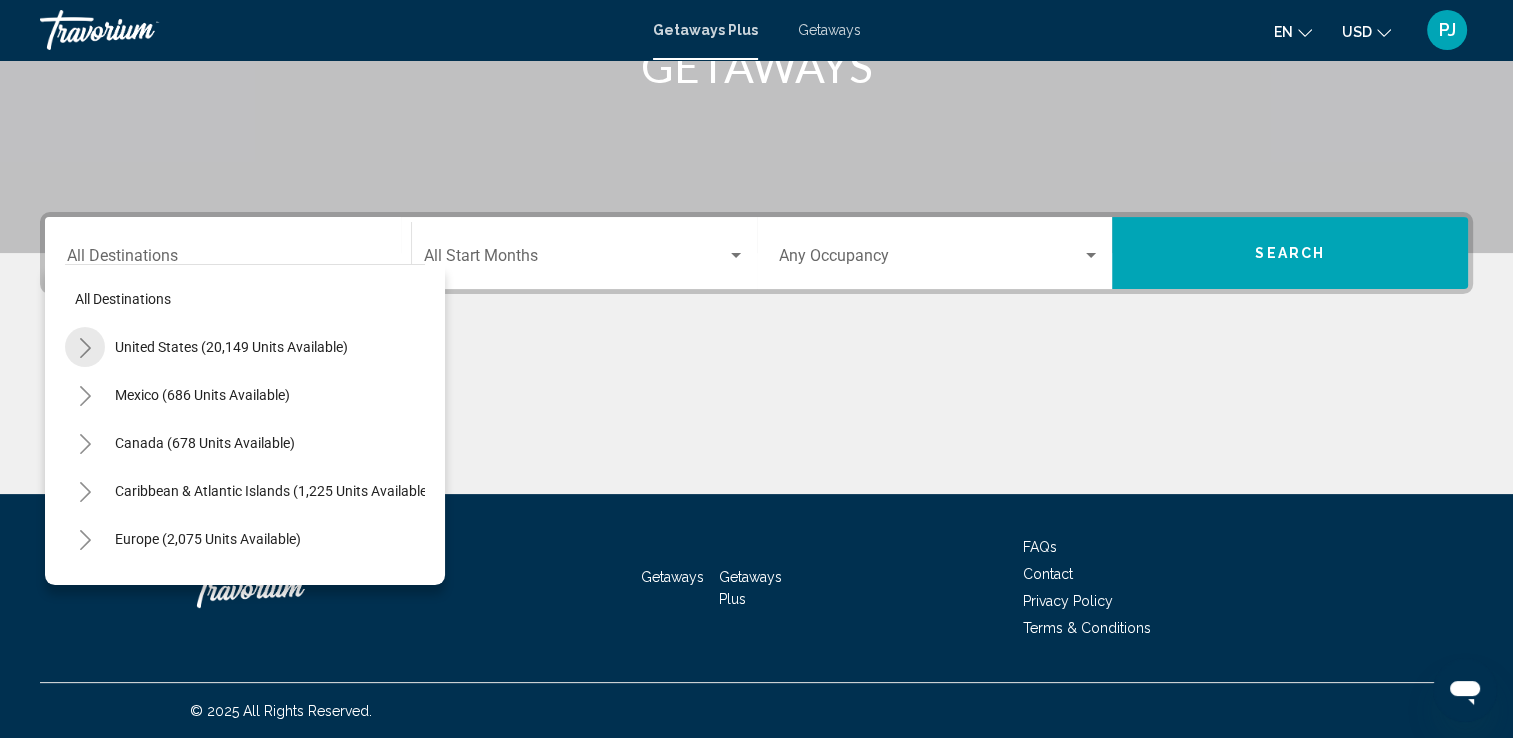 click 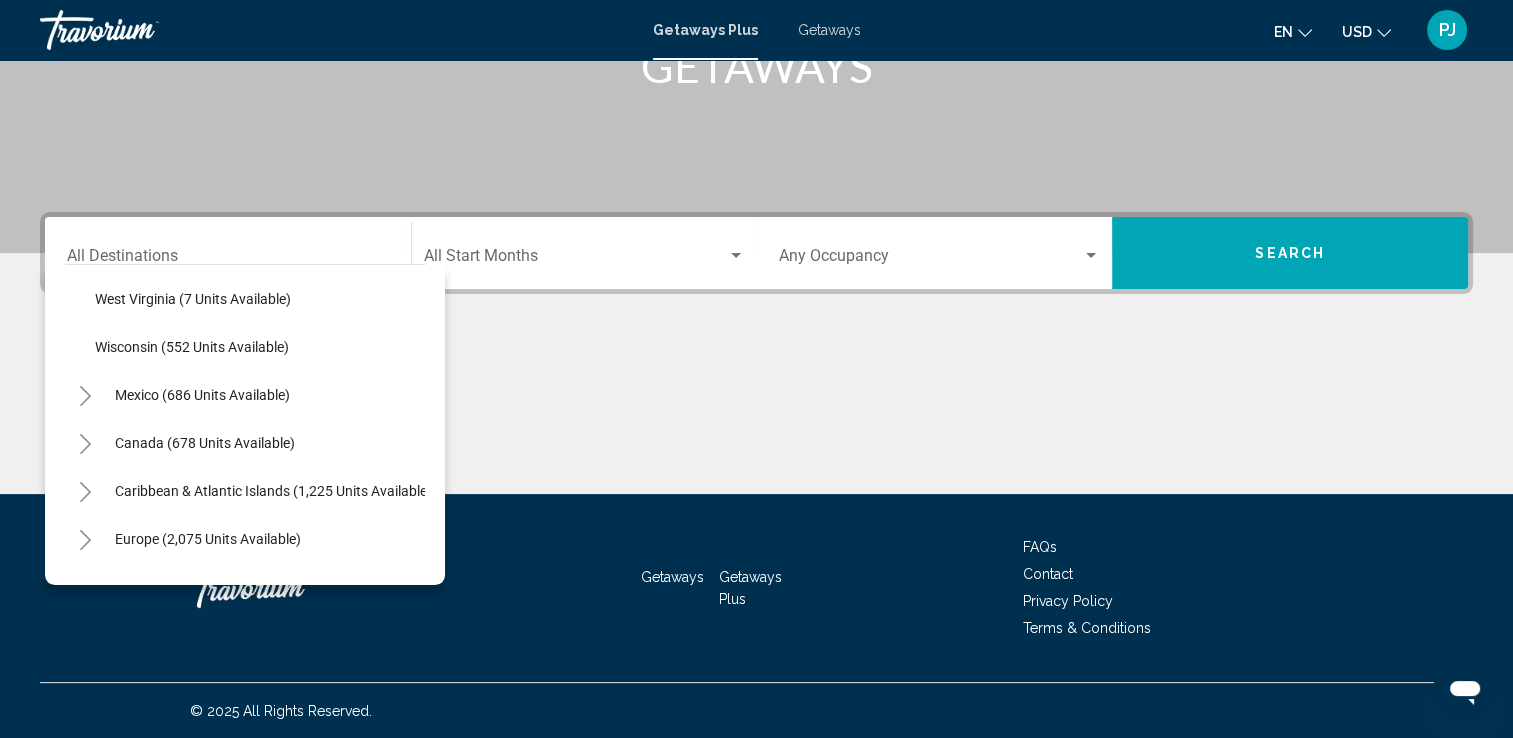 scroll, scrollTop: 1792, scrollLeft: 0, axis: vertical 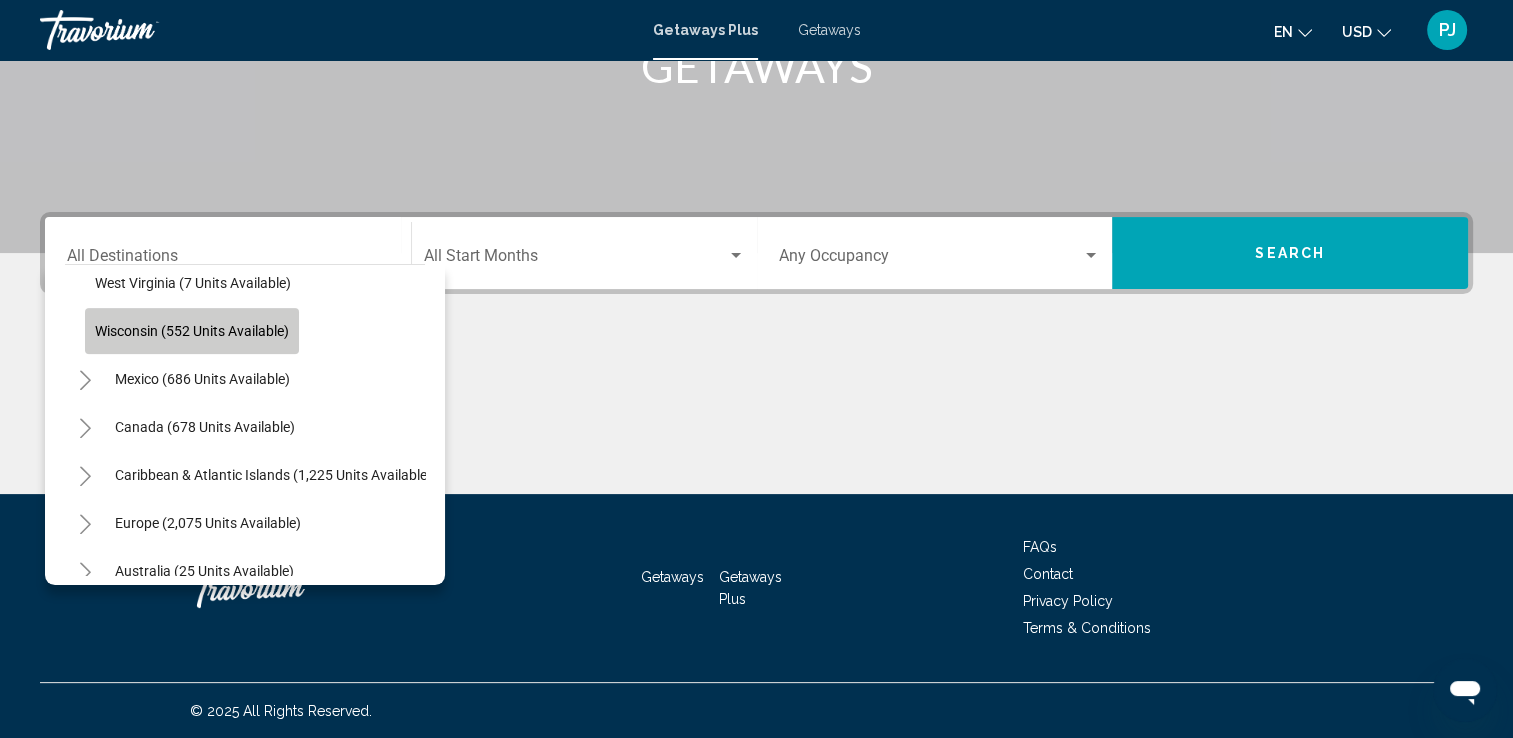 click on "Wisconsin (552 units available)" 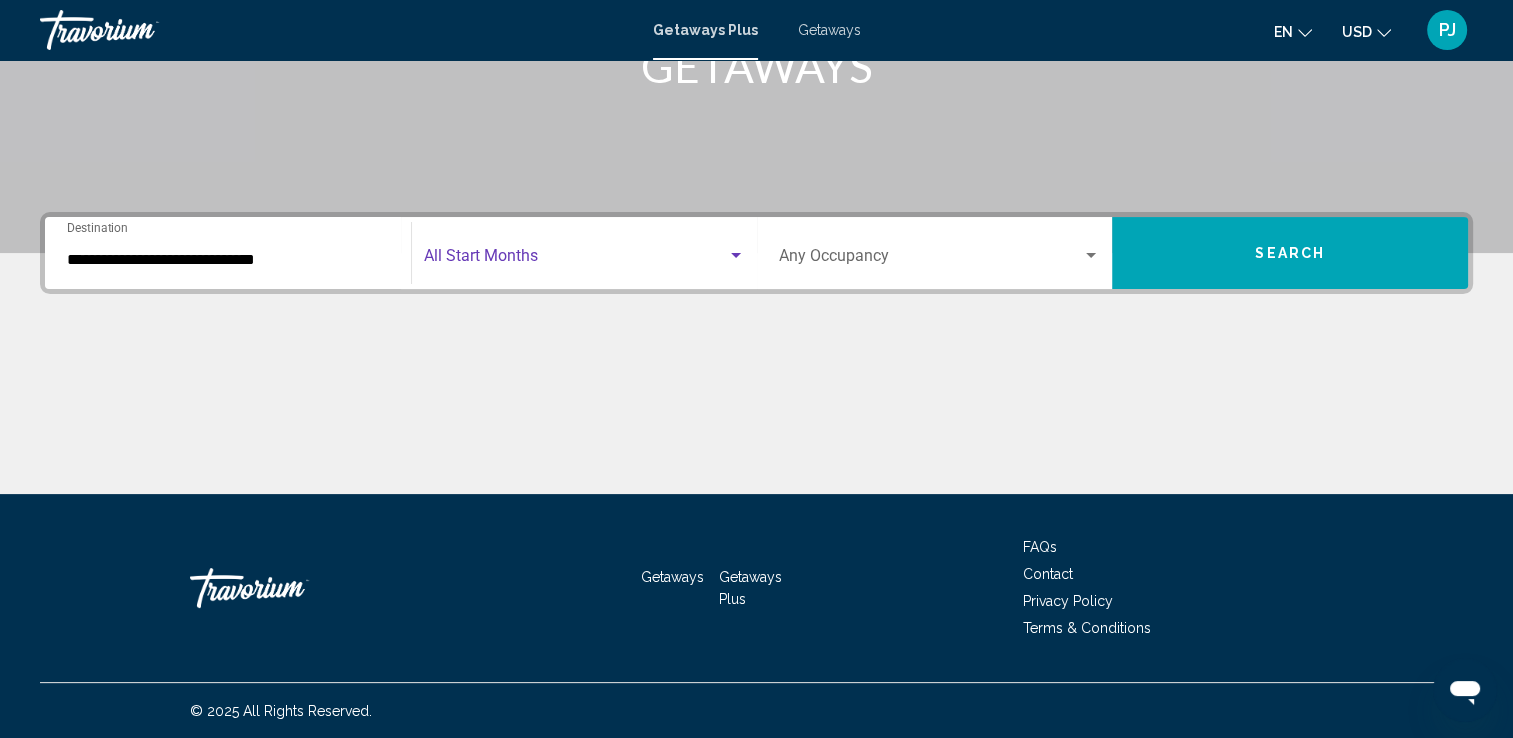 click at bounding box center (575, 260) 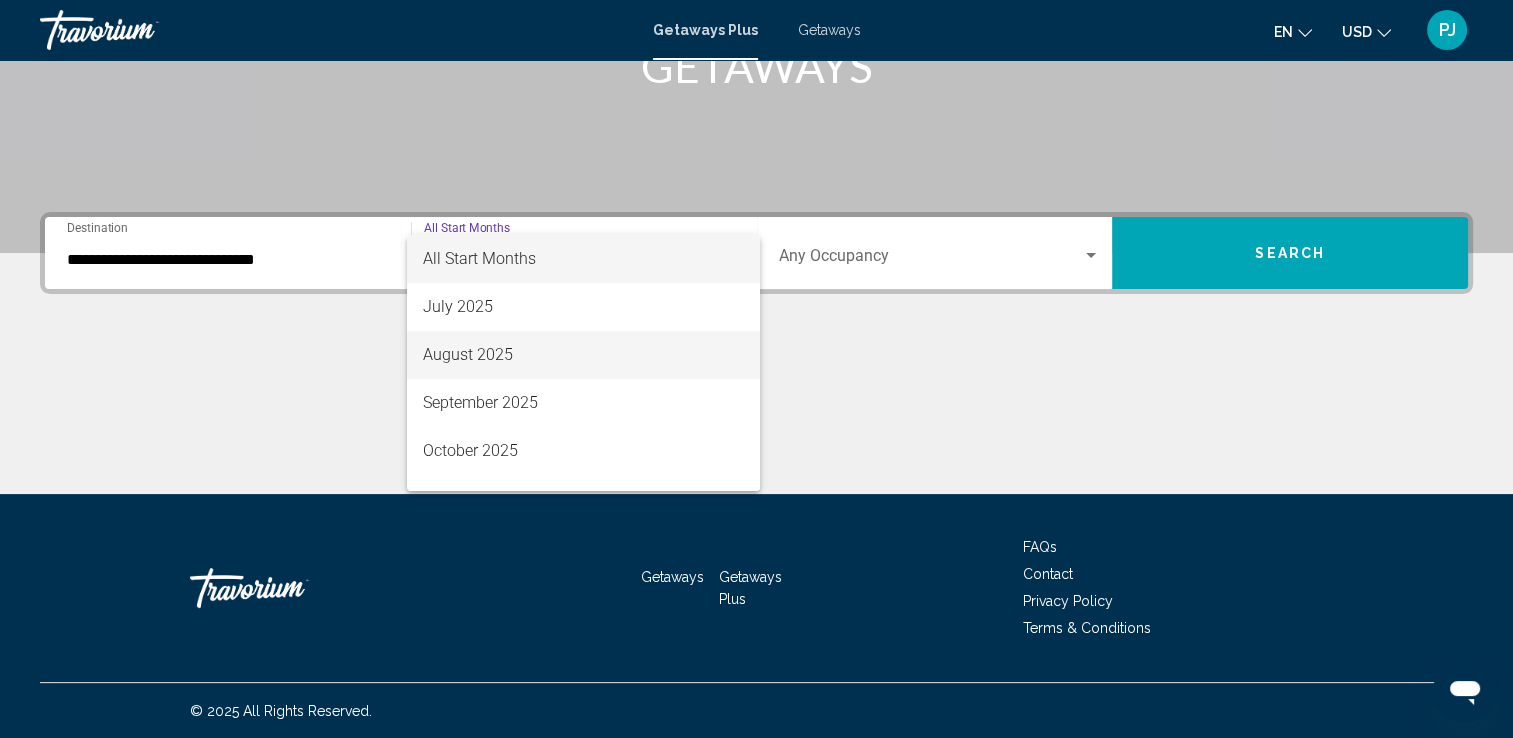 click on "August 2025" at bounding box center [583, 355] 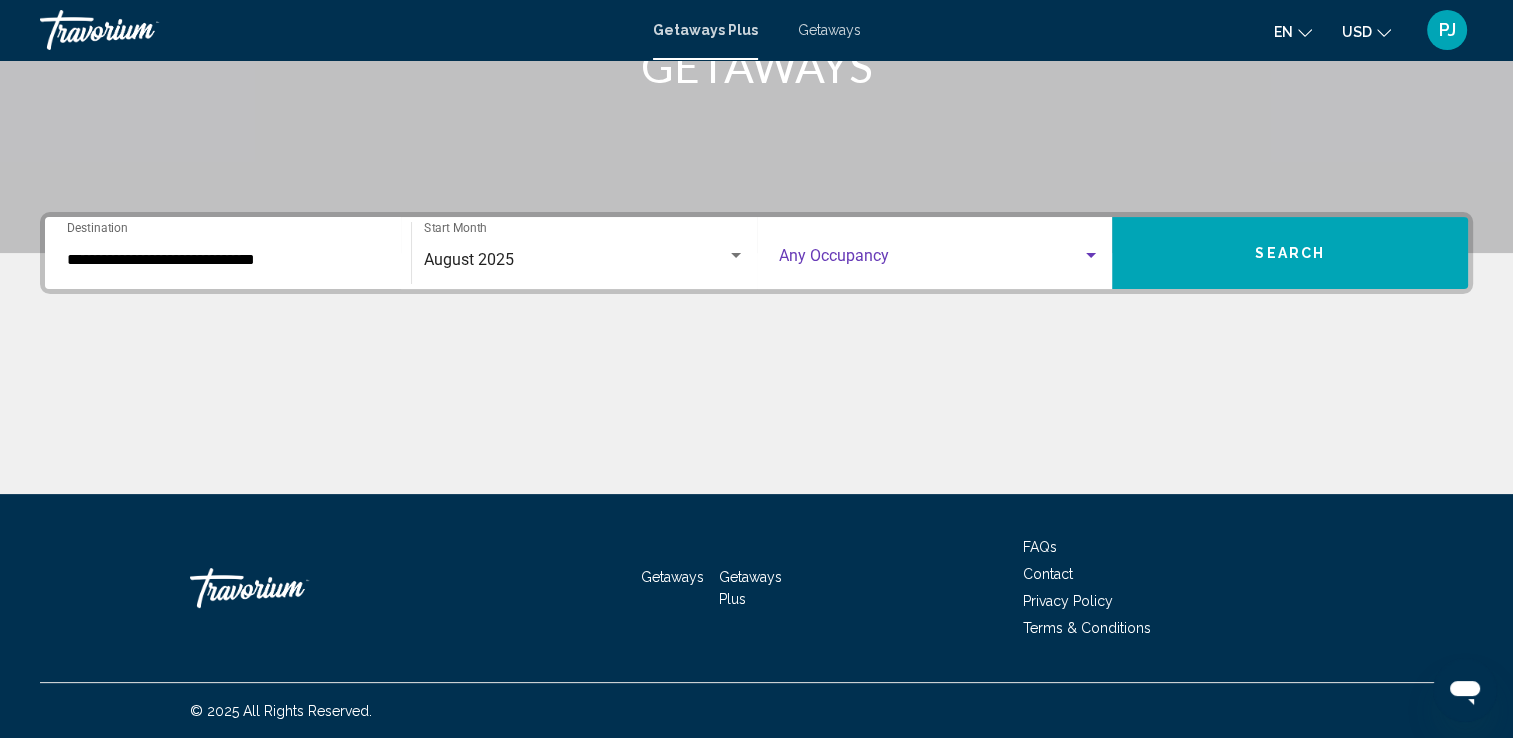 click at bounding box center [931, 260] 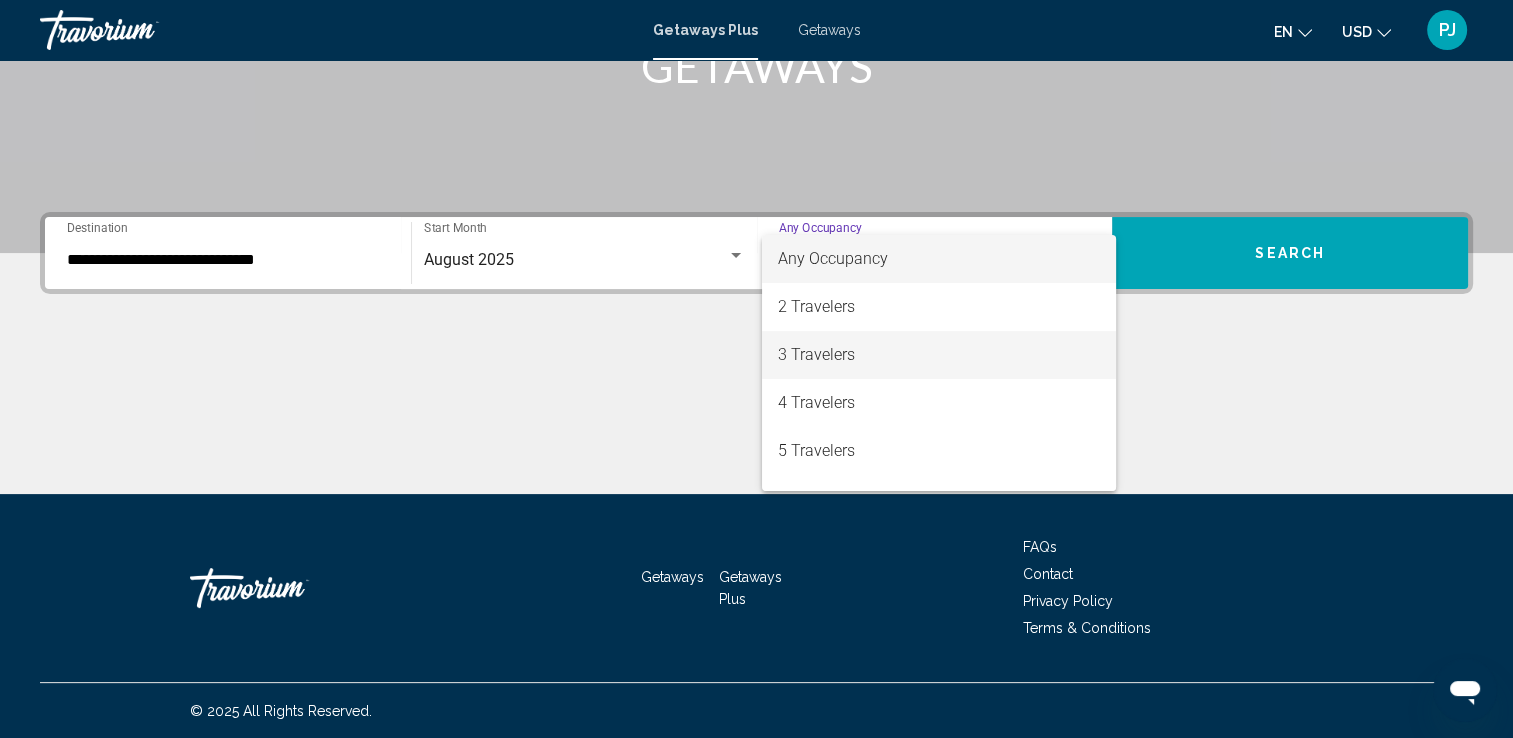 click on "3 Travelers" at bounding box center (939, 355) 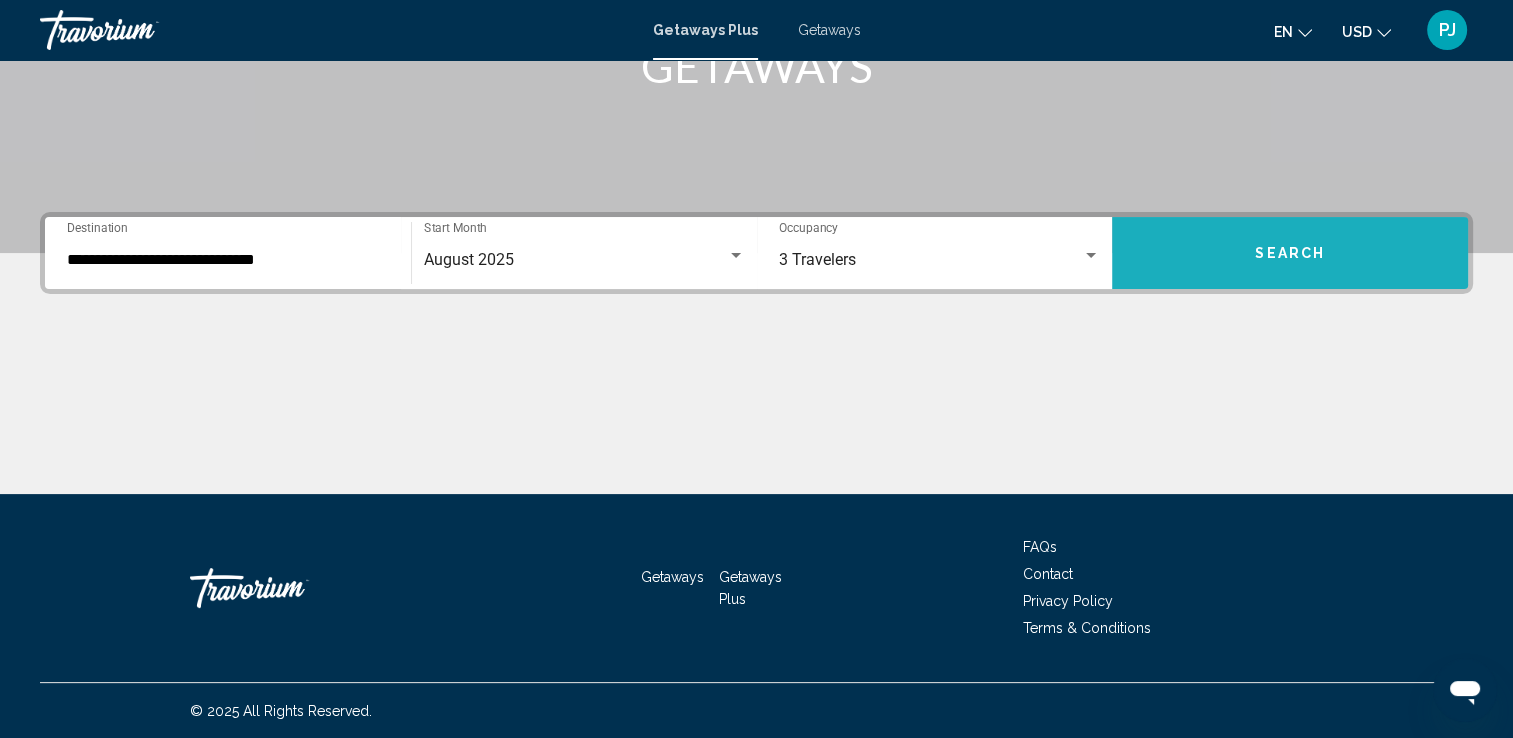 click on "Search" at bounding box center [1290, 254] 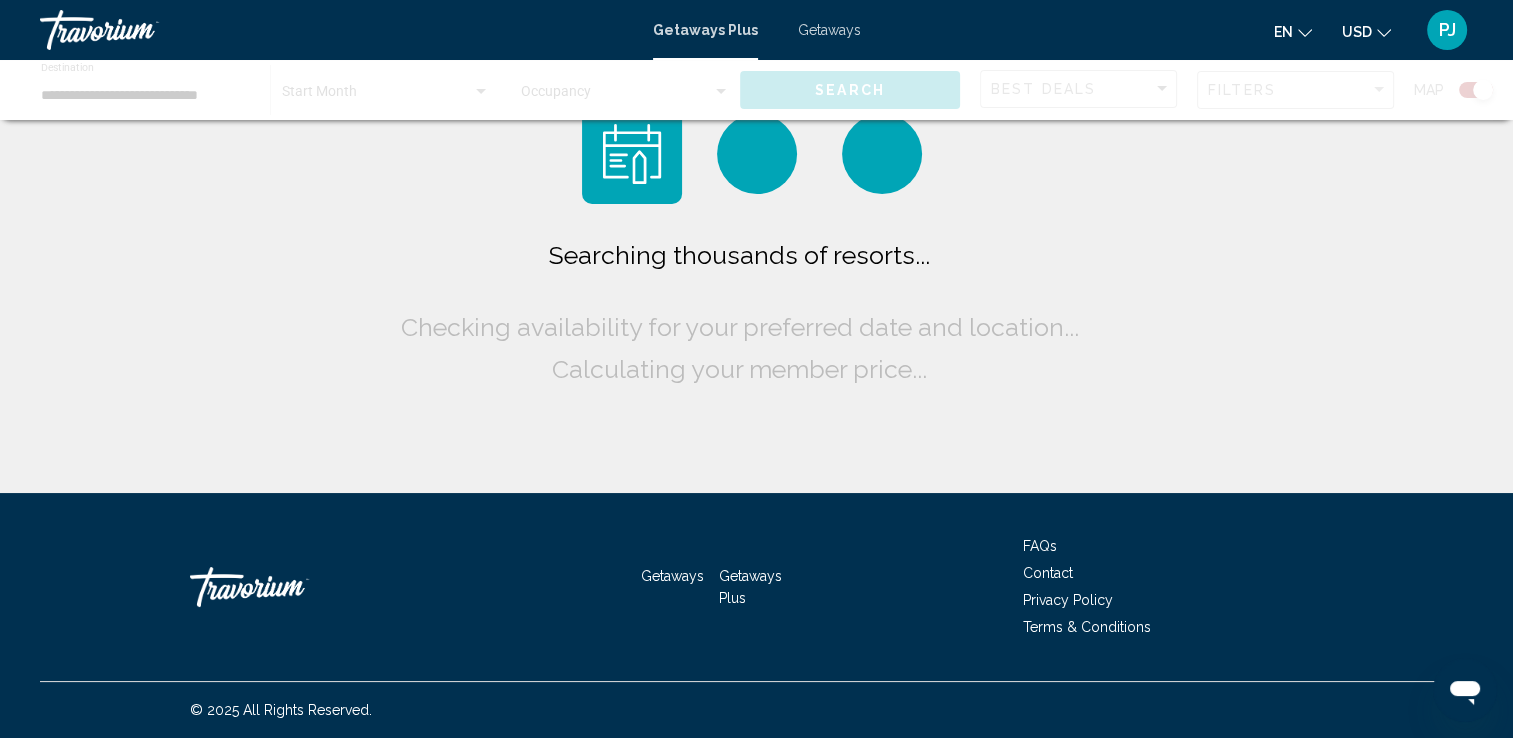 scroll, scrollTop: 0, scrollLeft: 0, axis: both 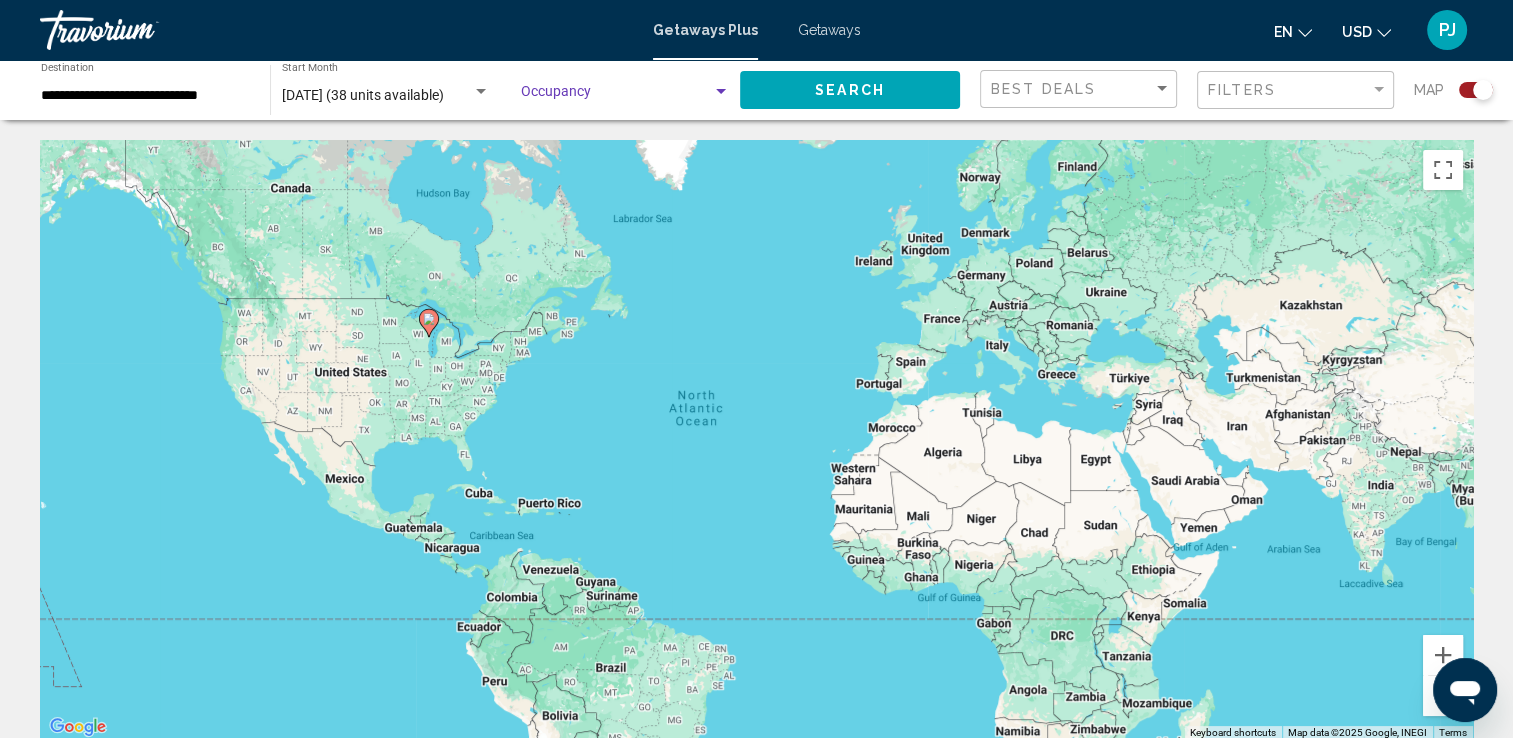 click at bounding box center [721, 92] 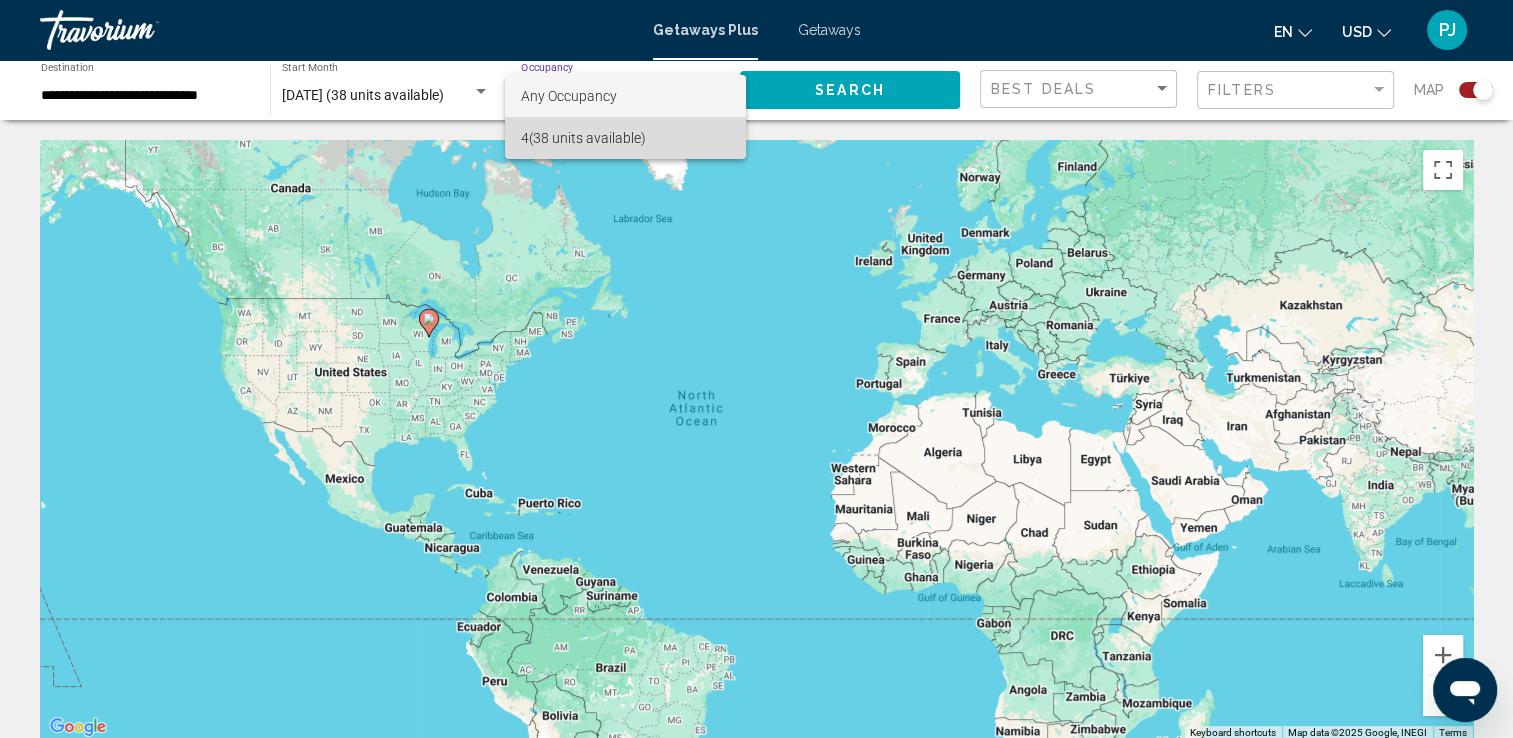 click on "4 (38 units available)" at bounding box center (625, 138) 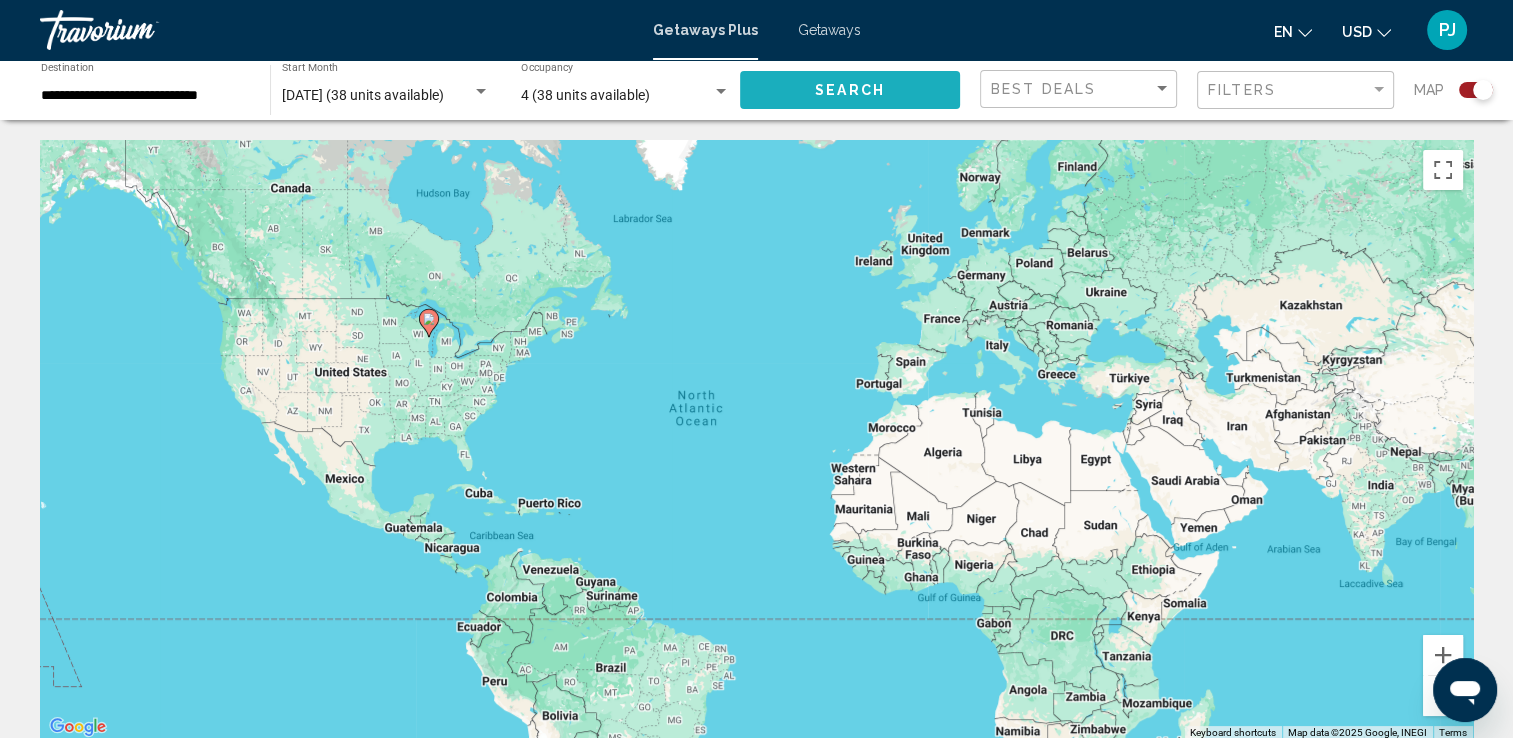 click on "Search" 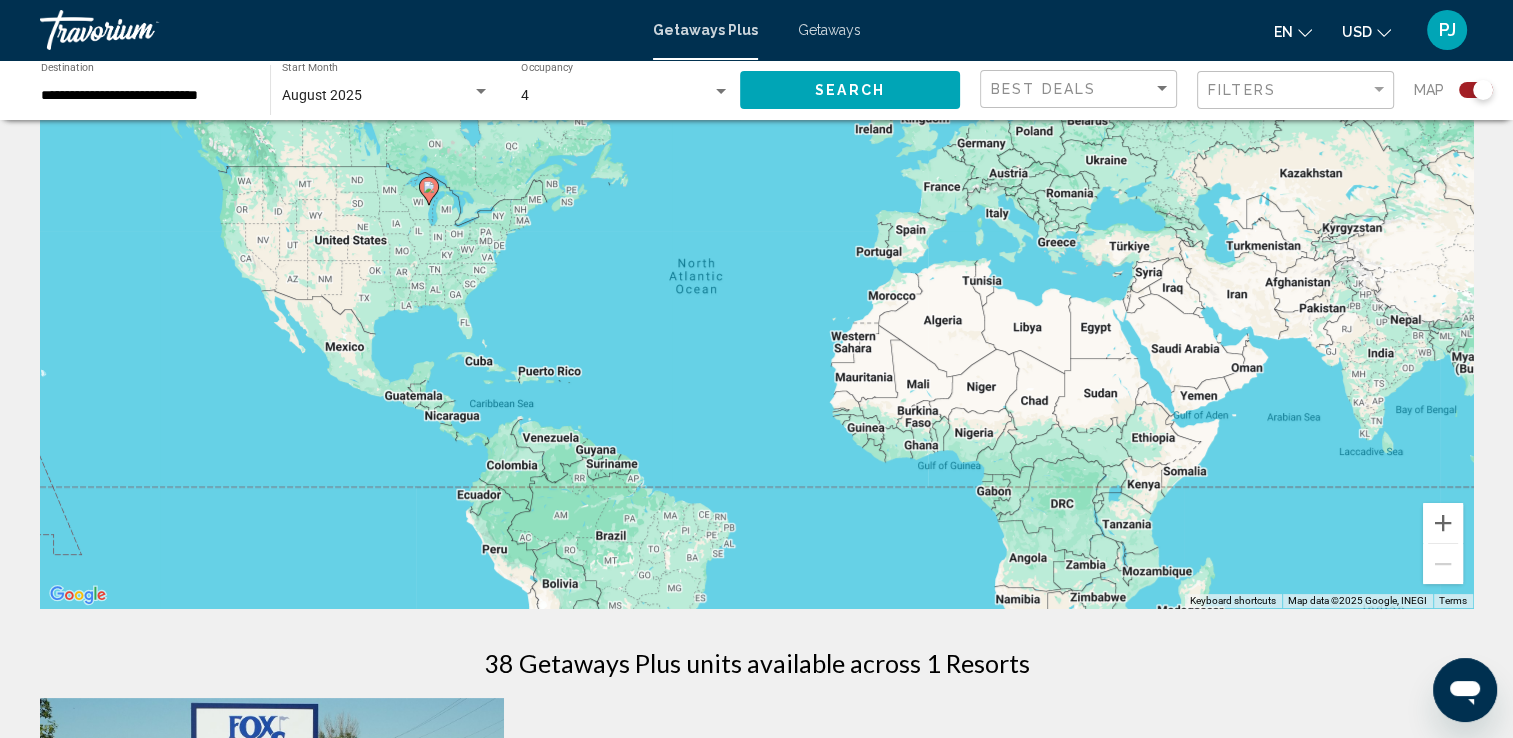 scroll, scrollTop: 0, scrollLeft: 0, axis: both 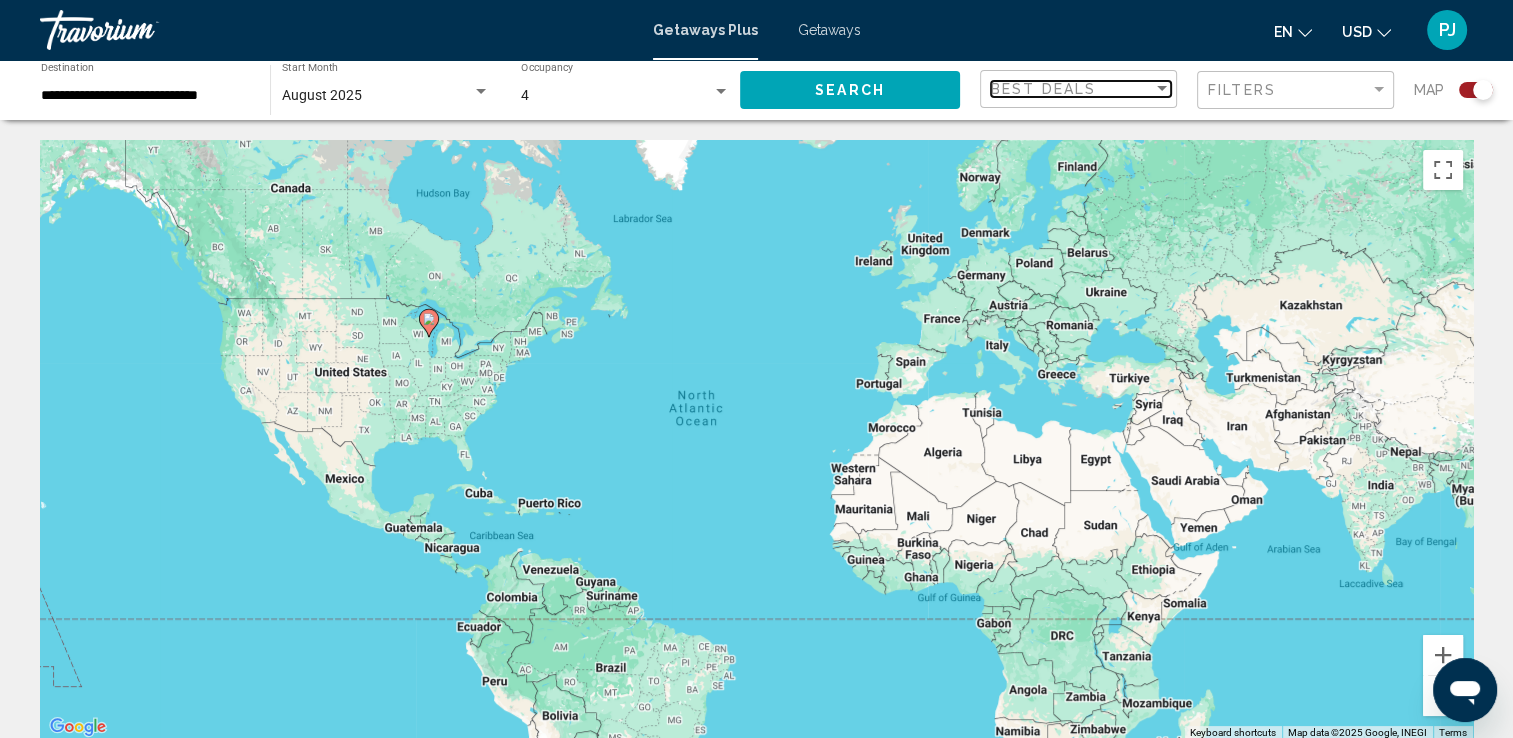 click on "Best Deals" at bounding box center (1072, 89) 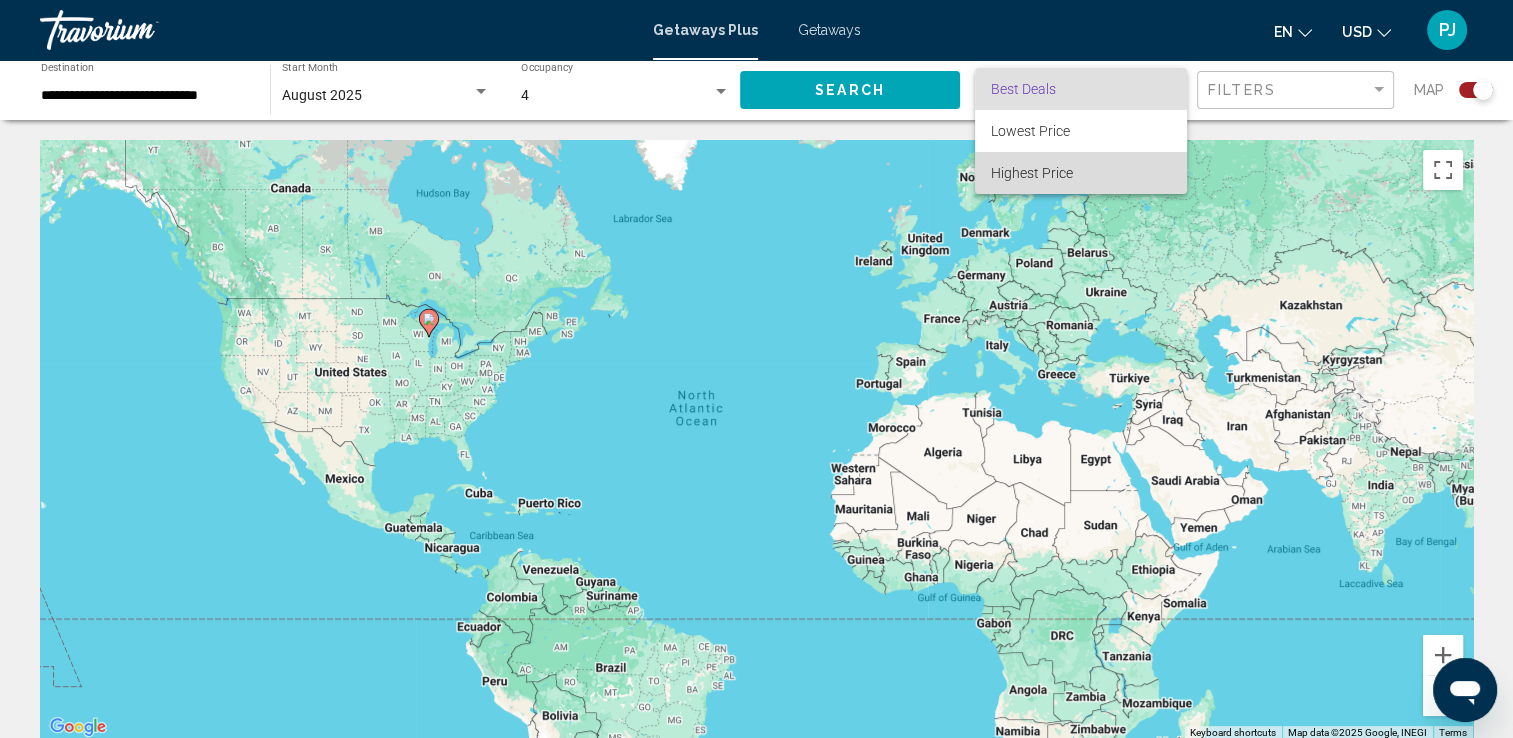 click on "Highest Price" at bounding box center [1032, 173] 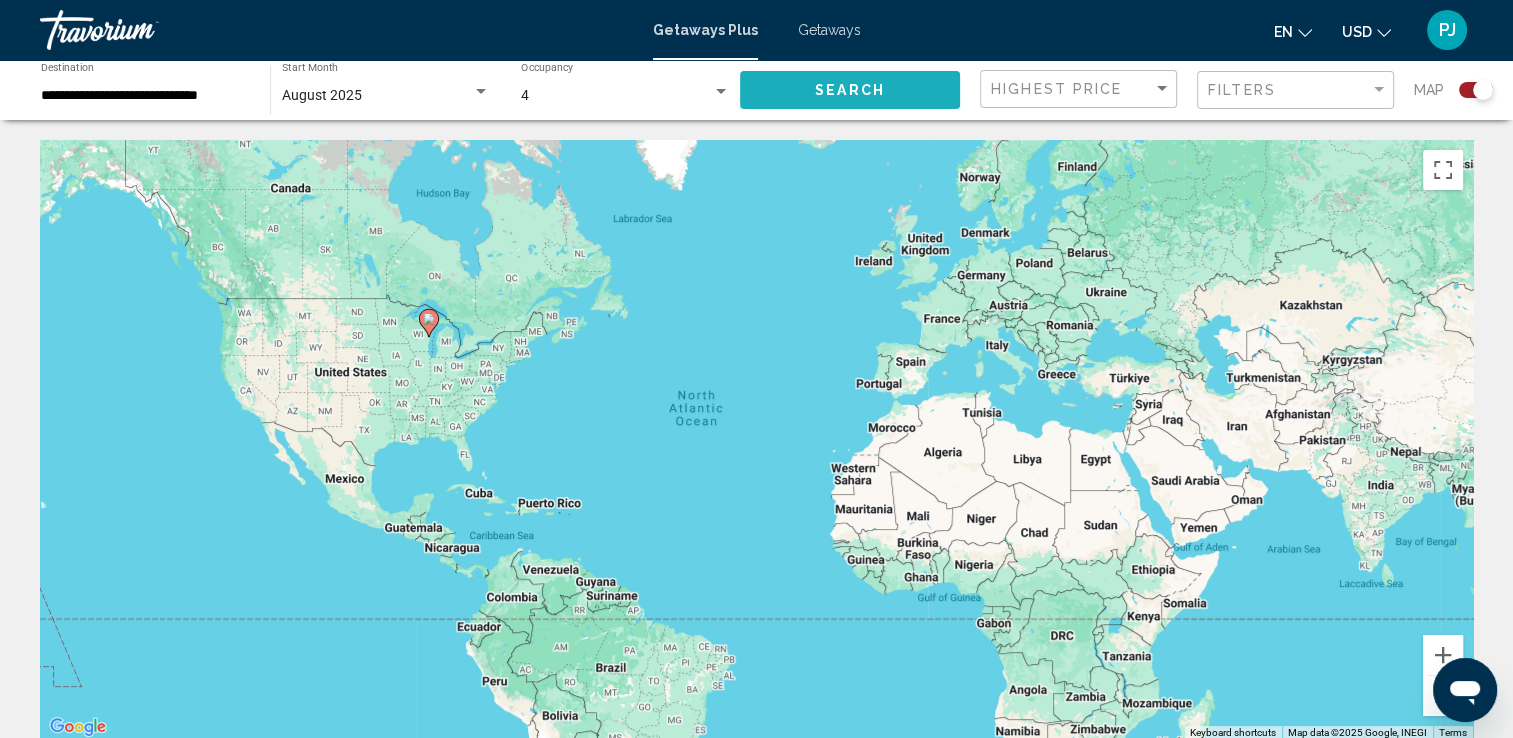 click on "Search" 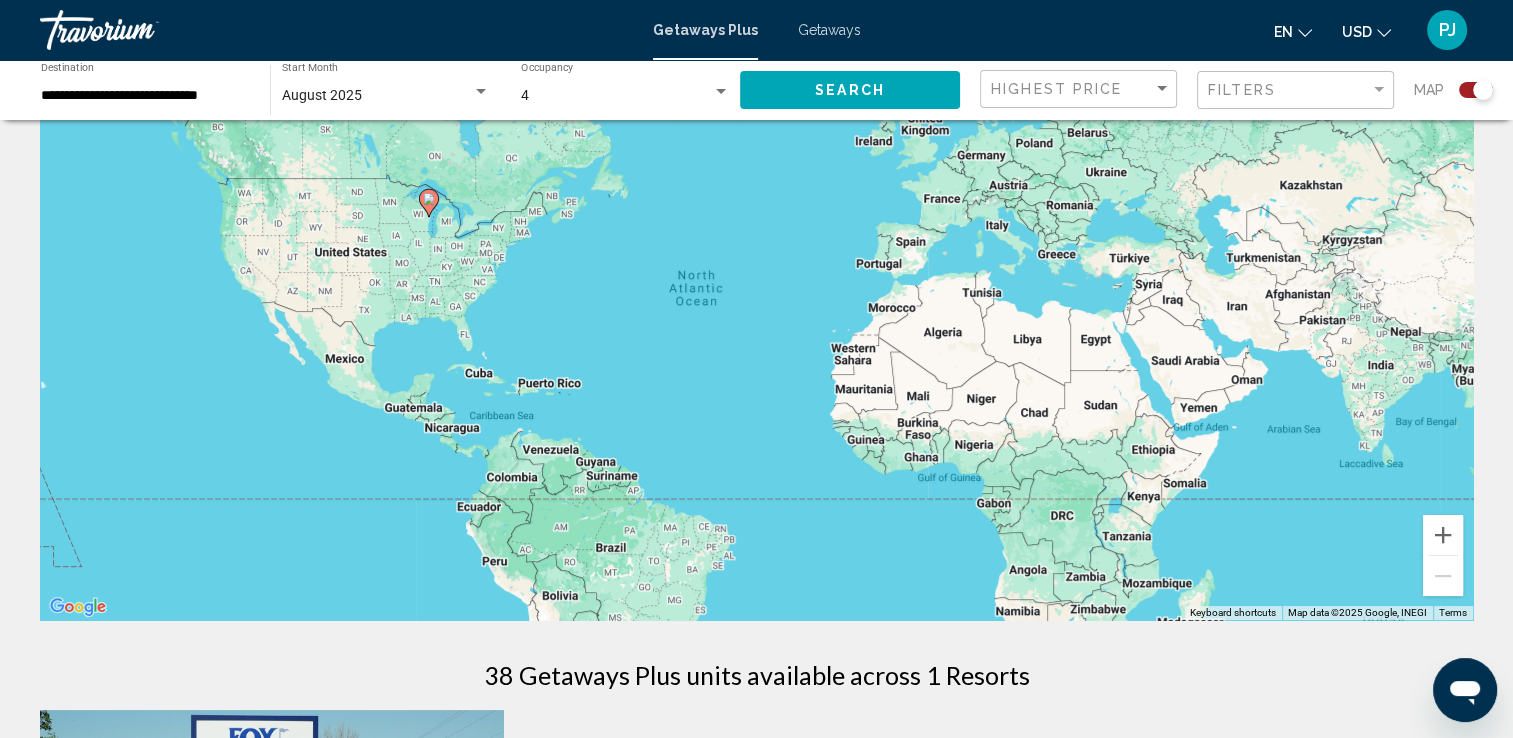 scroll, scrollTop: 0, scrollLeft: 0, axis: both 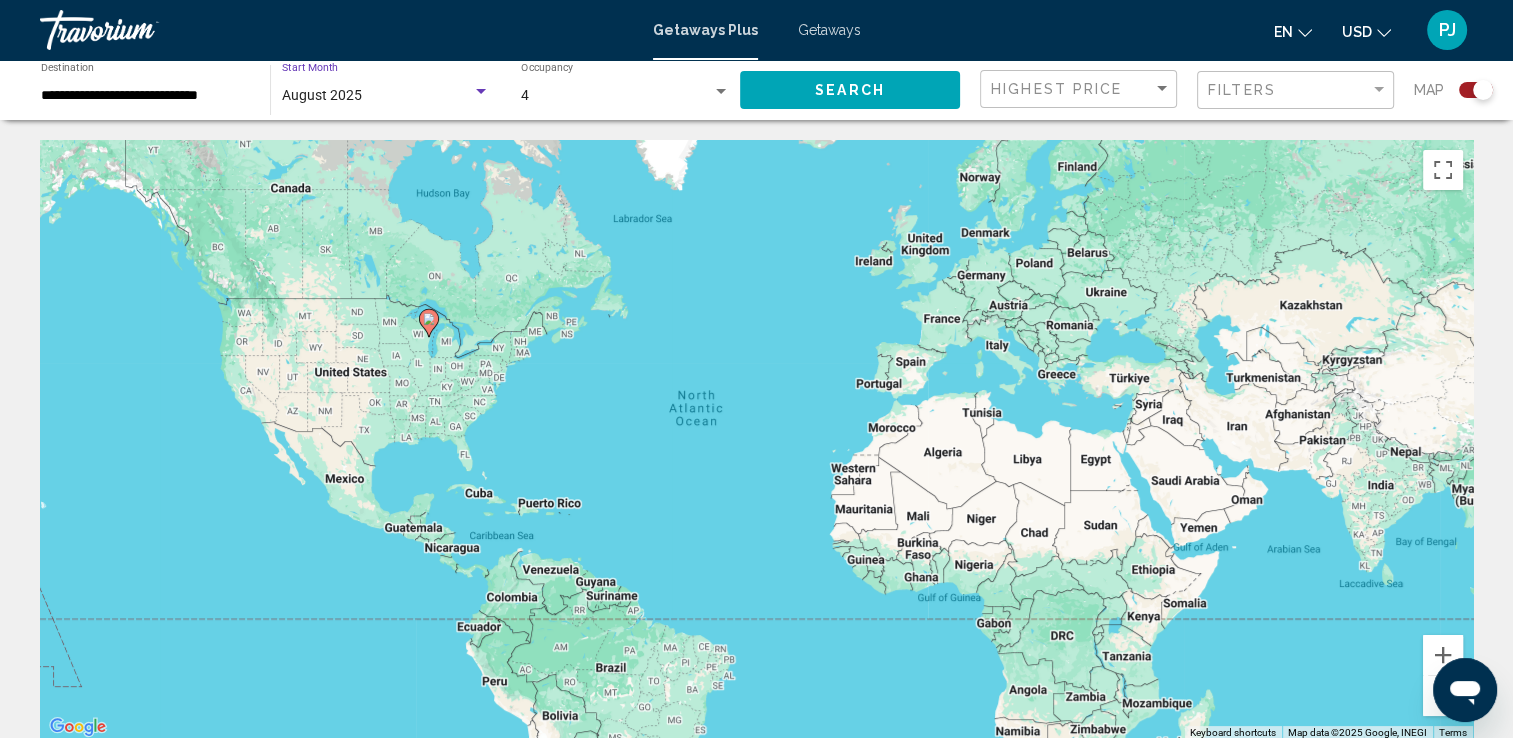 click on "August 2025" at bounding box center [386, 96] 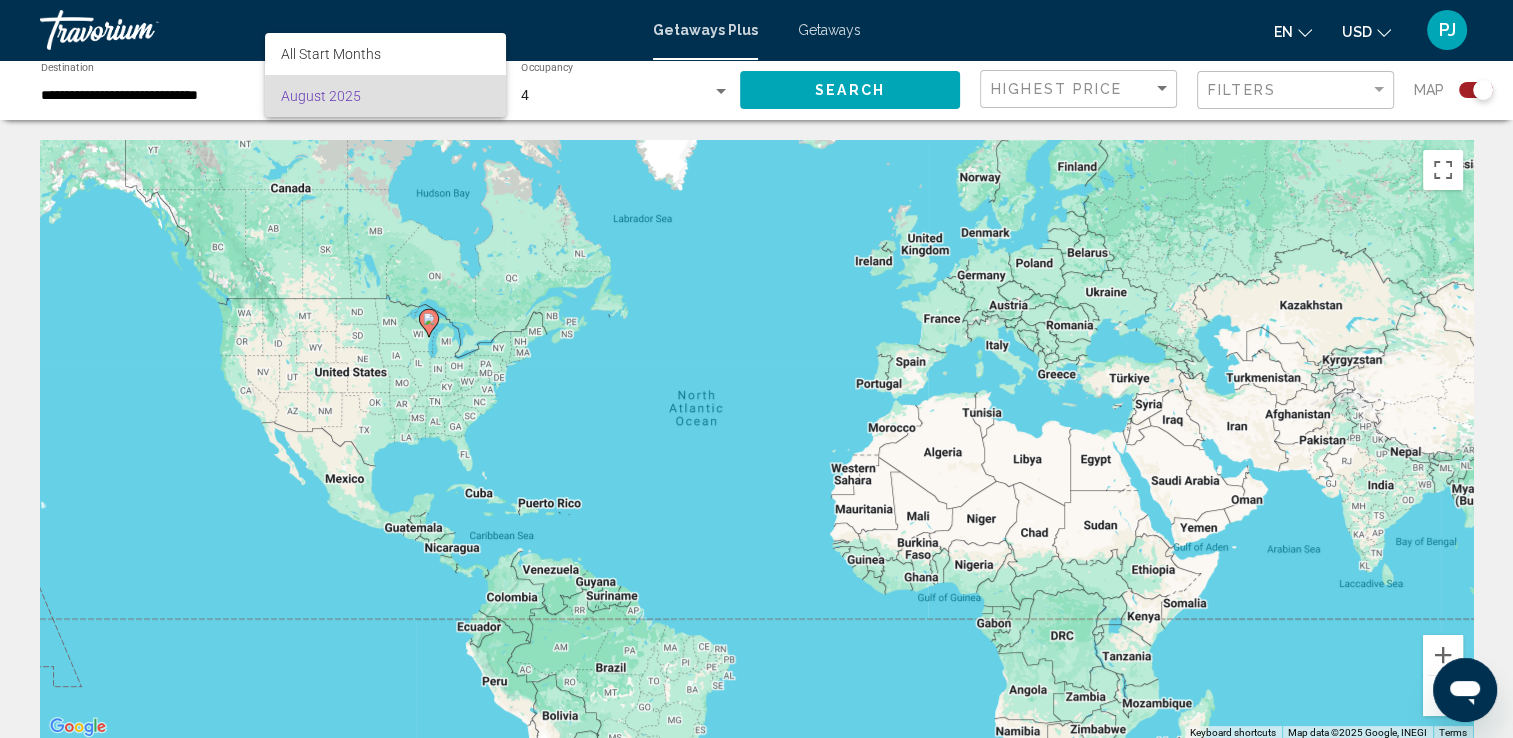 click at bounding box center [756, 369] 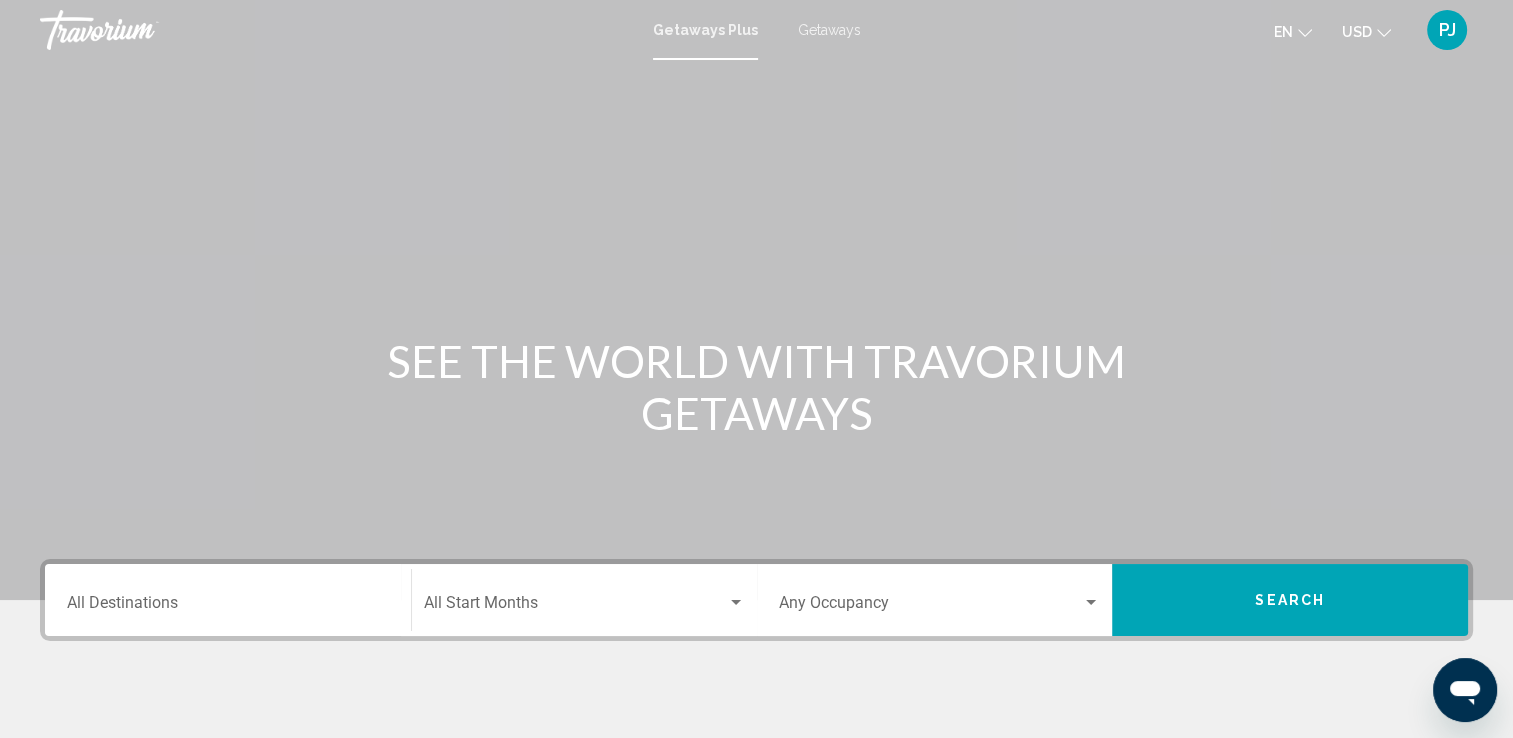 click on "Getaways" at bounding box center (829, 30) 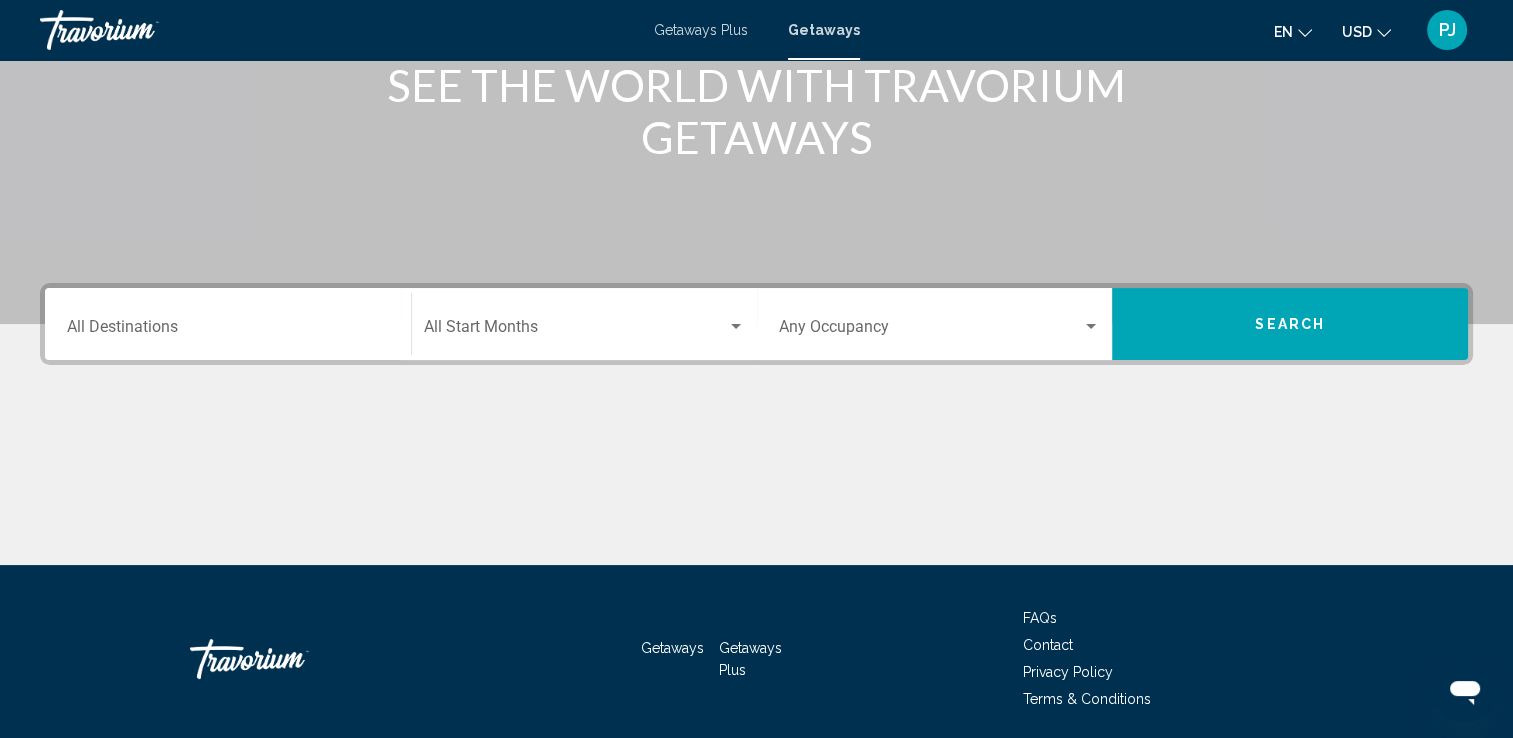 scroll, scrollTop: 321, scrollLeft: 0, axis: vertical 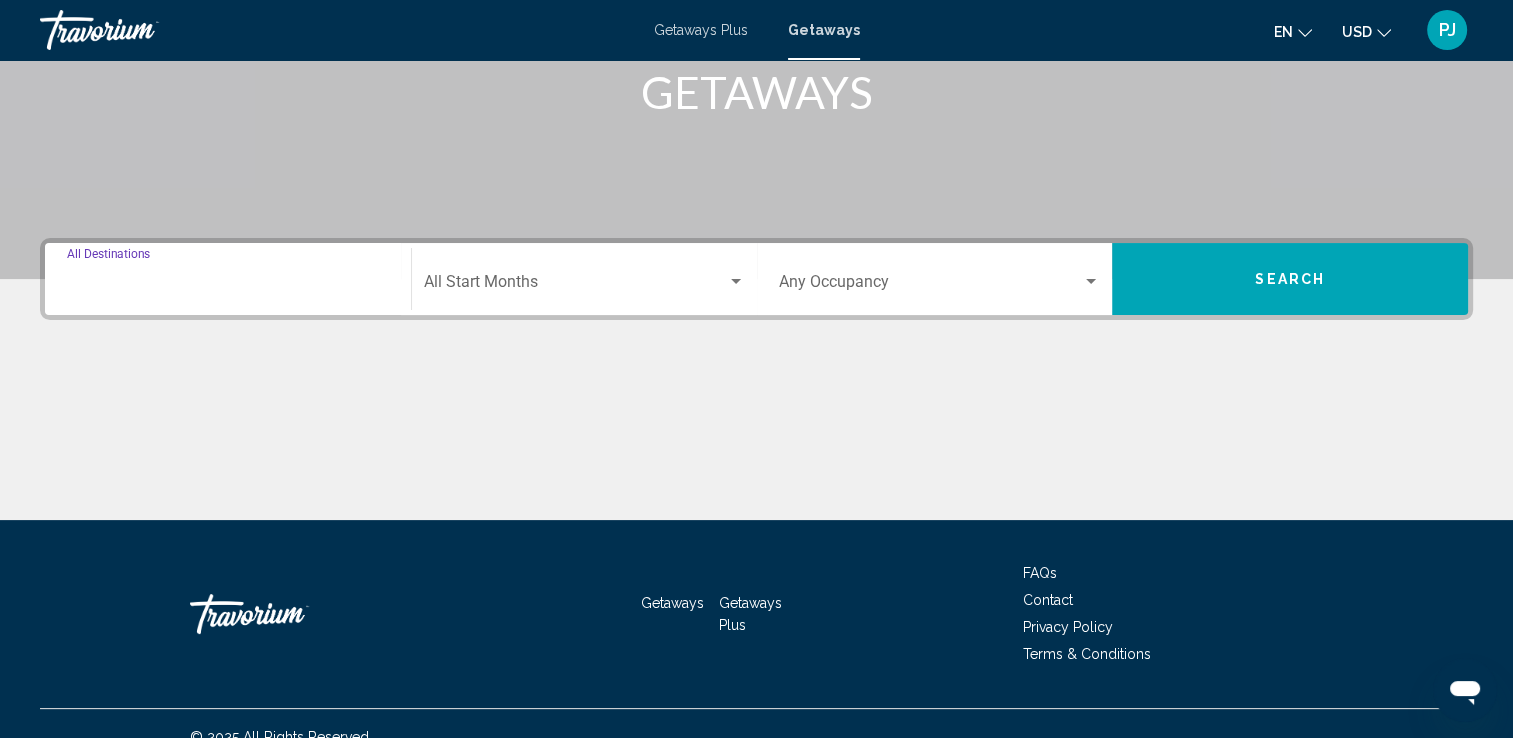 click on "Destination All Destinations" at bounding box center (228, 286) 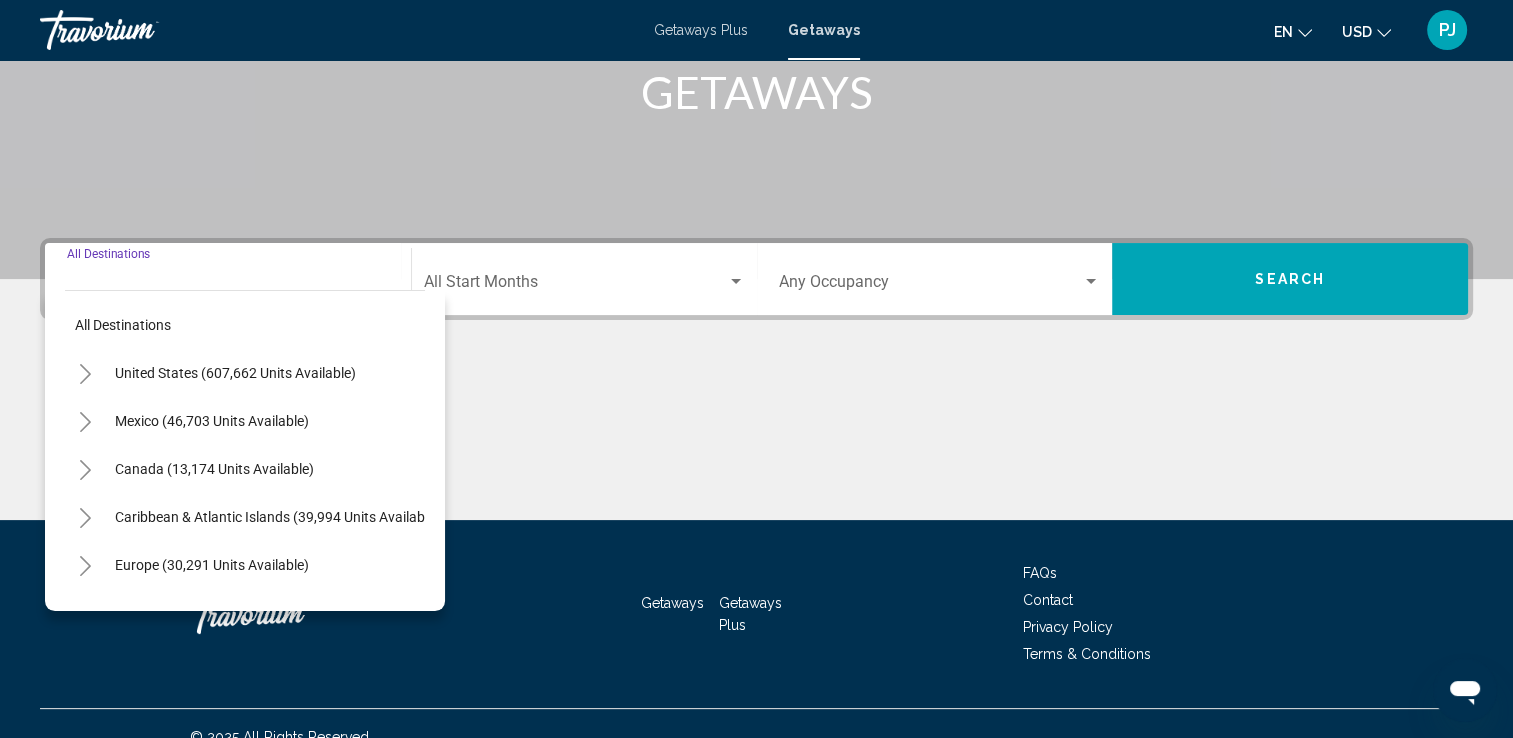 scroll, scrollTop: 347, scrollLeft: 0, axis: vertical 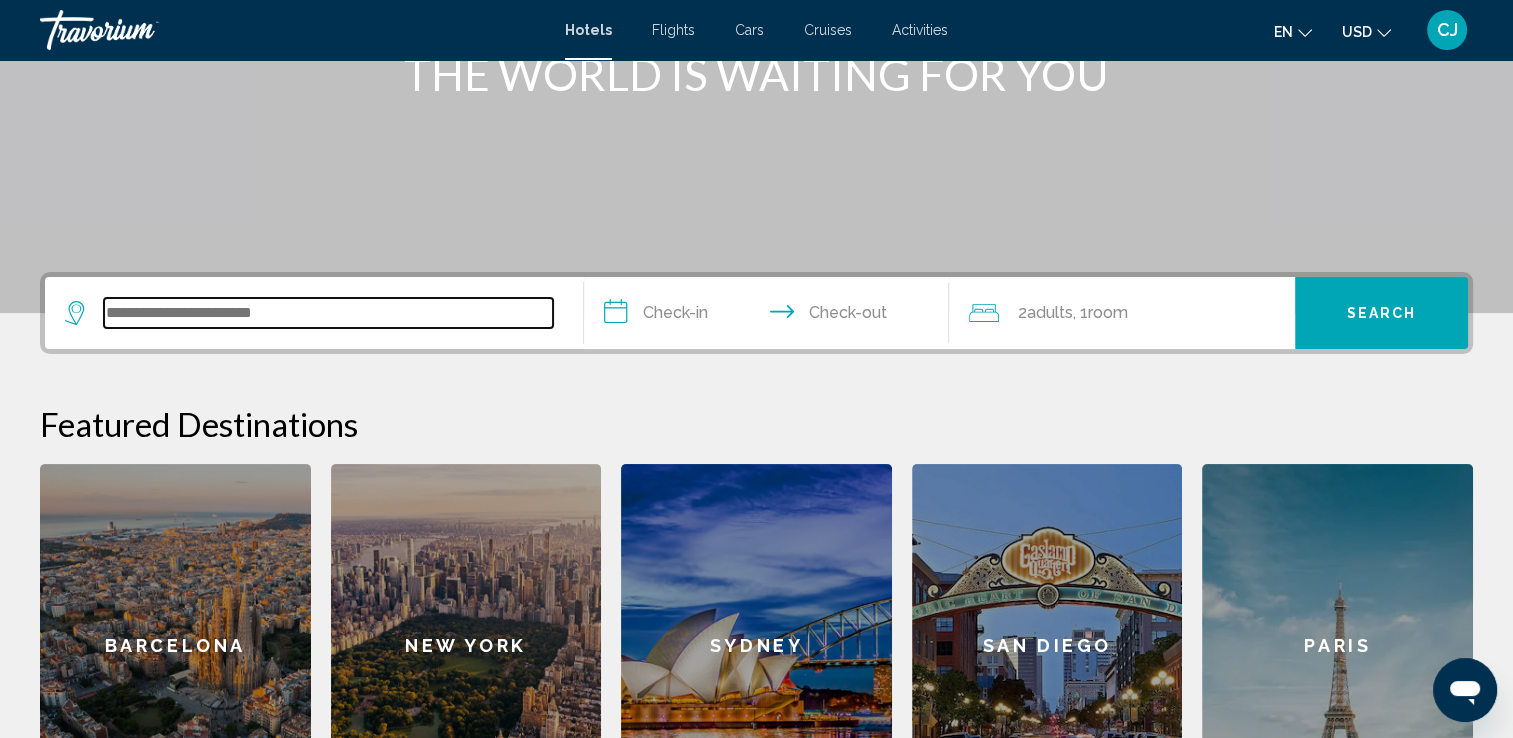 click at bounding box center (328, 313) 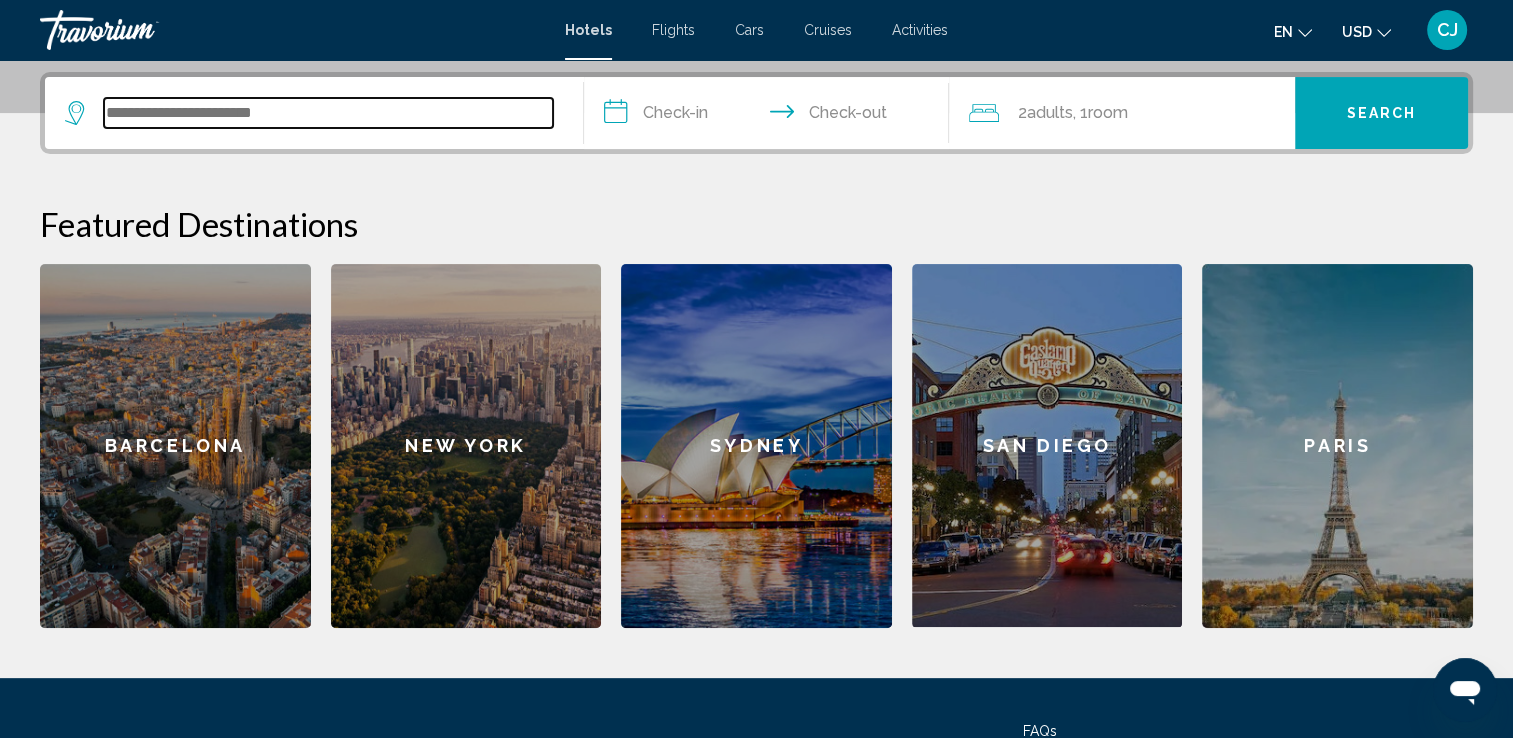 scroll, scrollTop: 493, scrollLeft: 0, axis: vertical 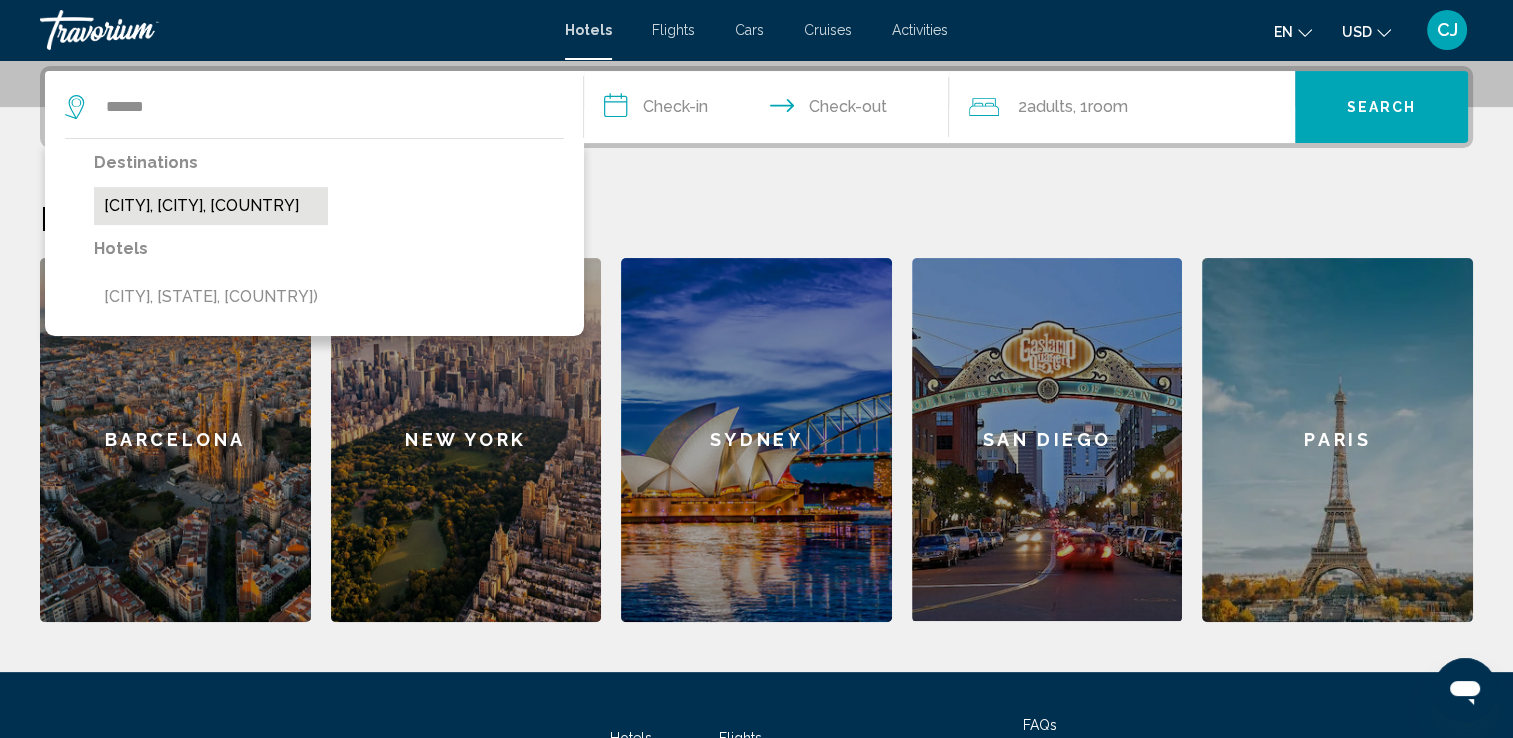 click on "Gurnee, Chicago, IL, United States" at bounding box center (211, 206) 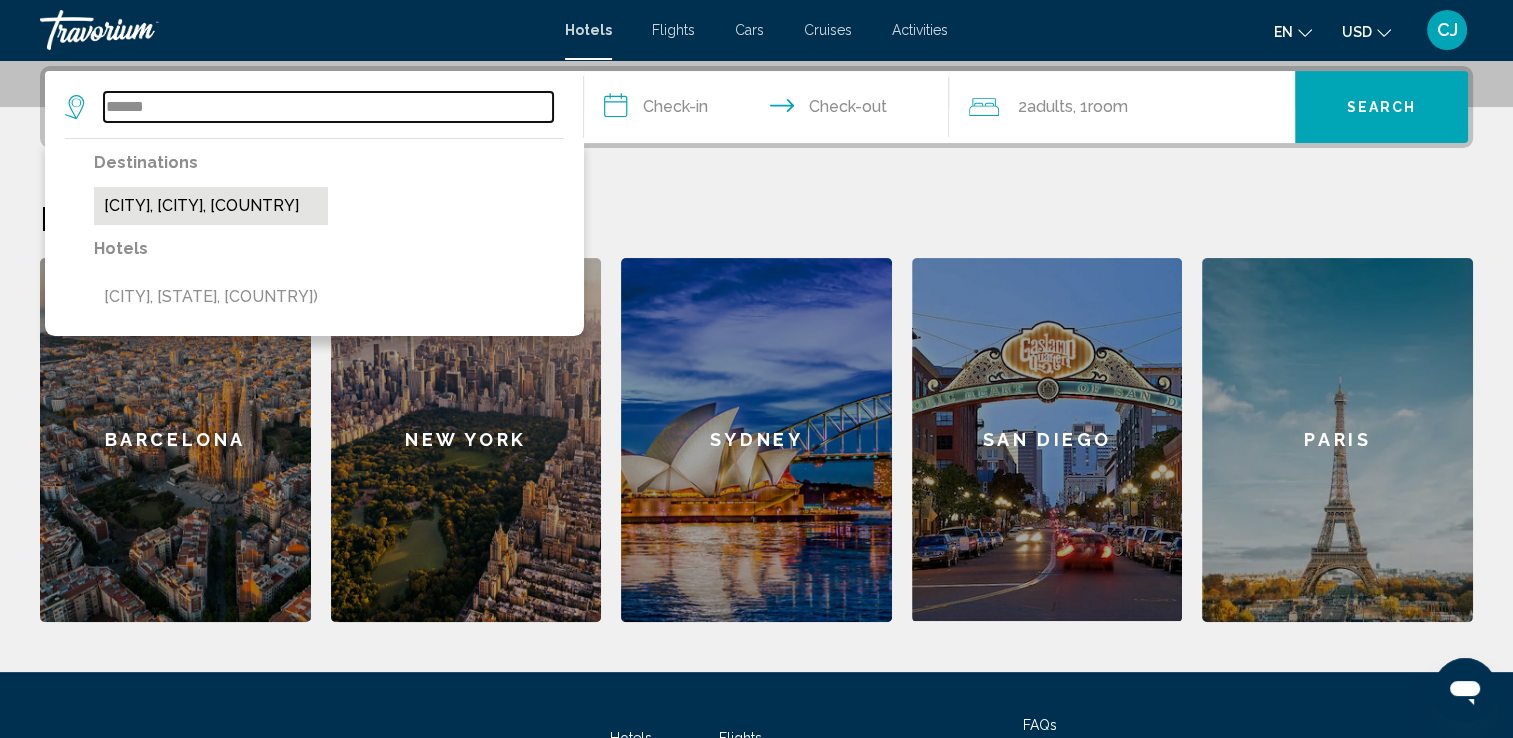 type on "**********" 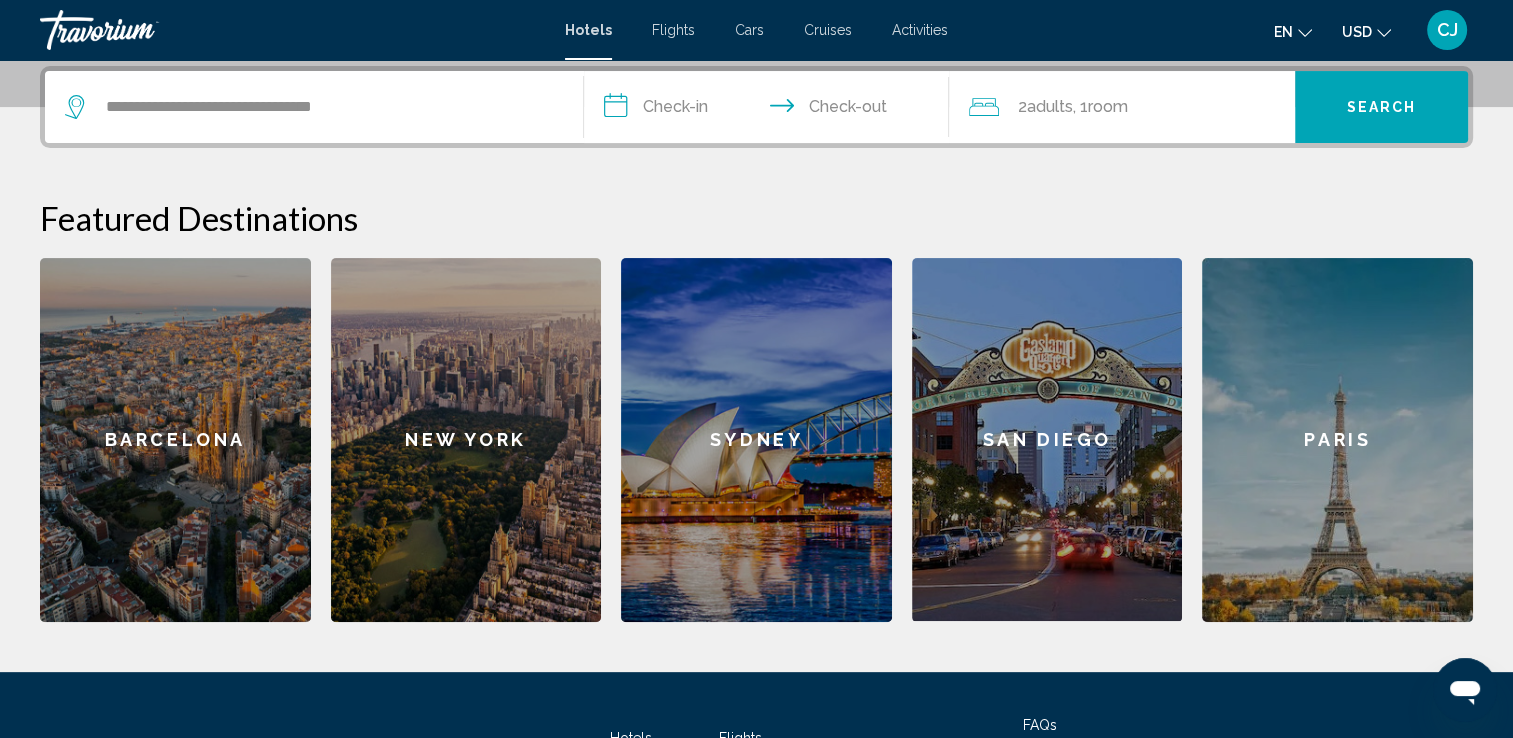 click on "**********" at bounding box center (771, 110) 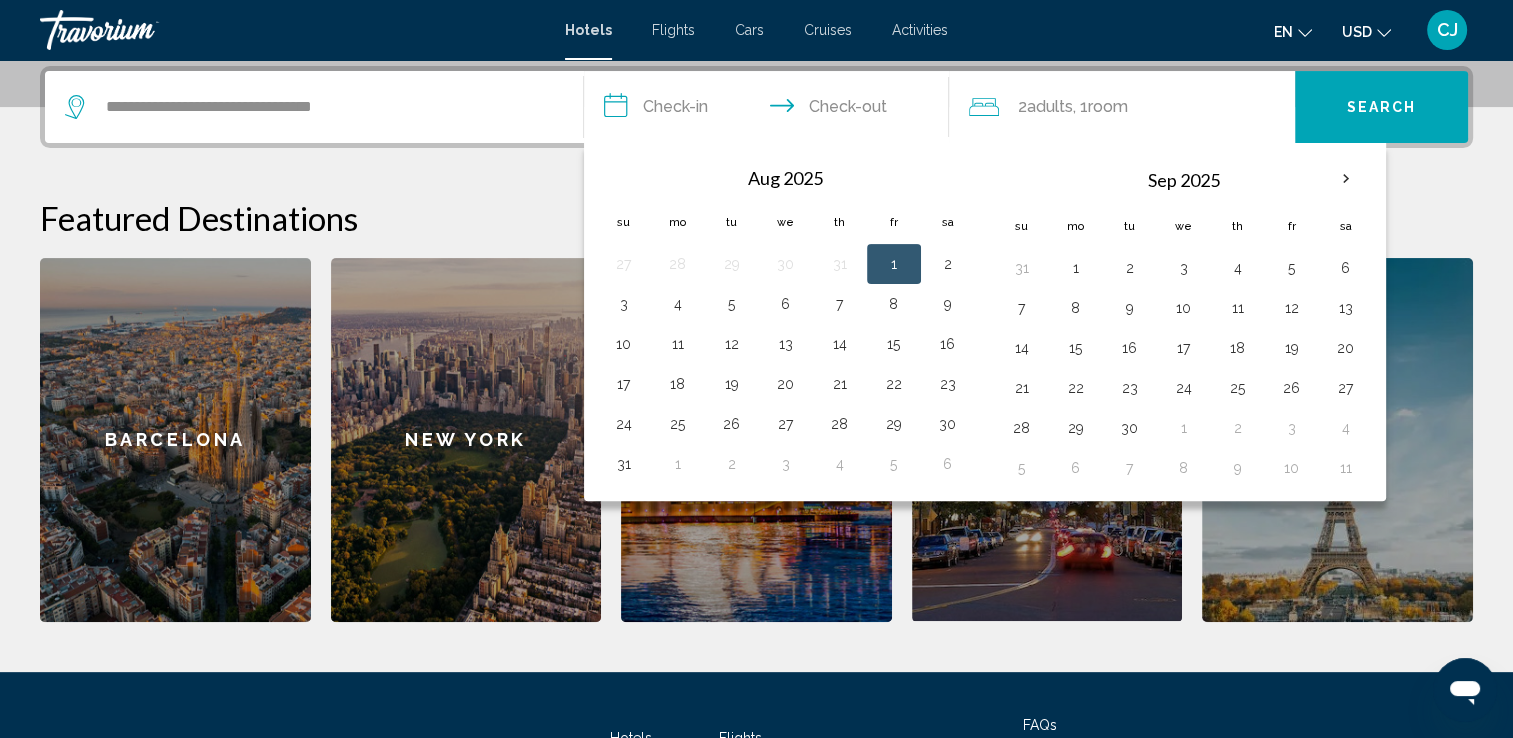click on "1" at bounding box center (894, 264) 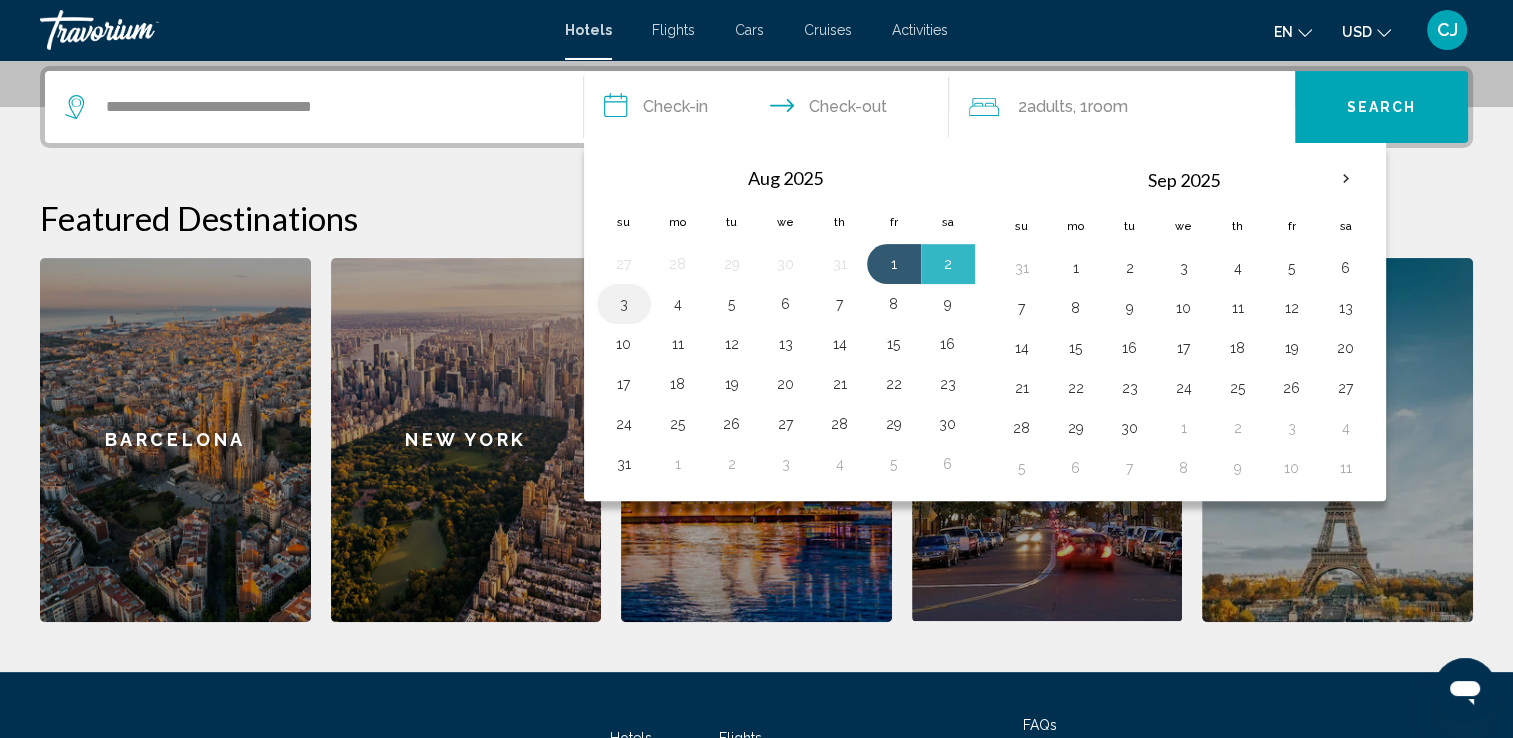 click on "3" at bounding box center (624, 304) 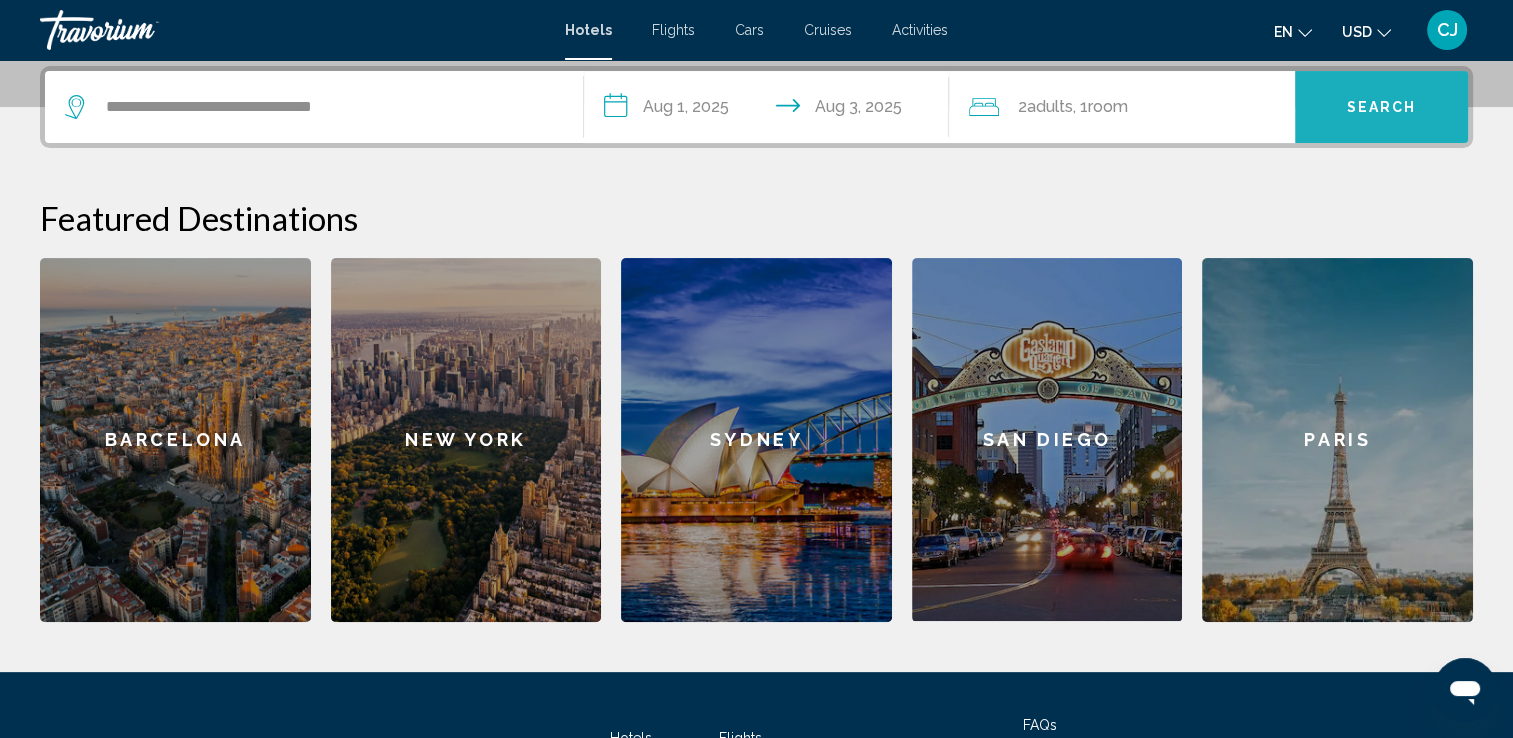 click on "Search" at bounding box center [1382, 108] 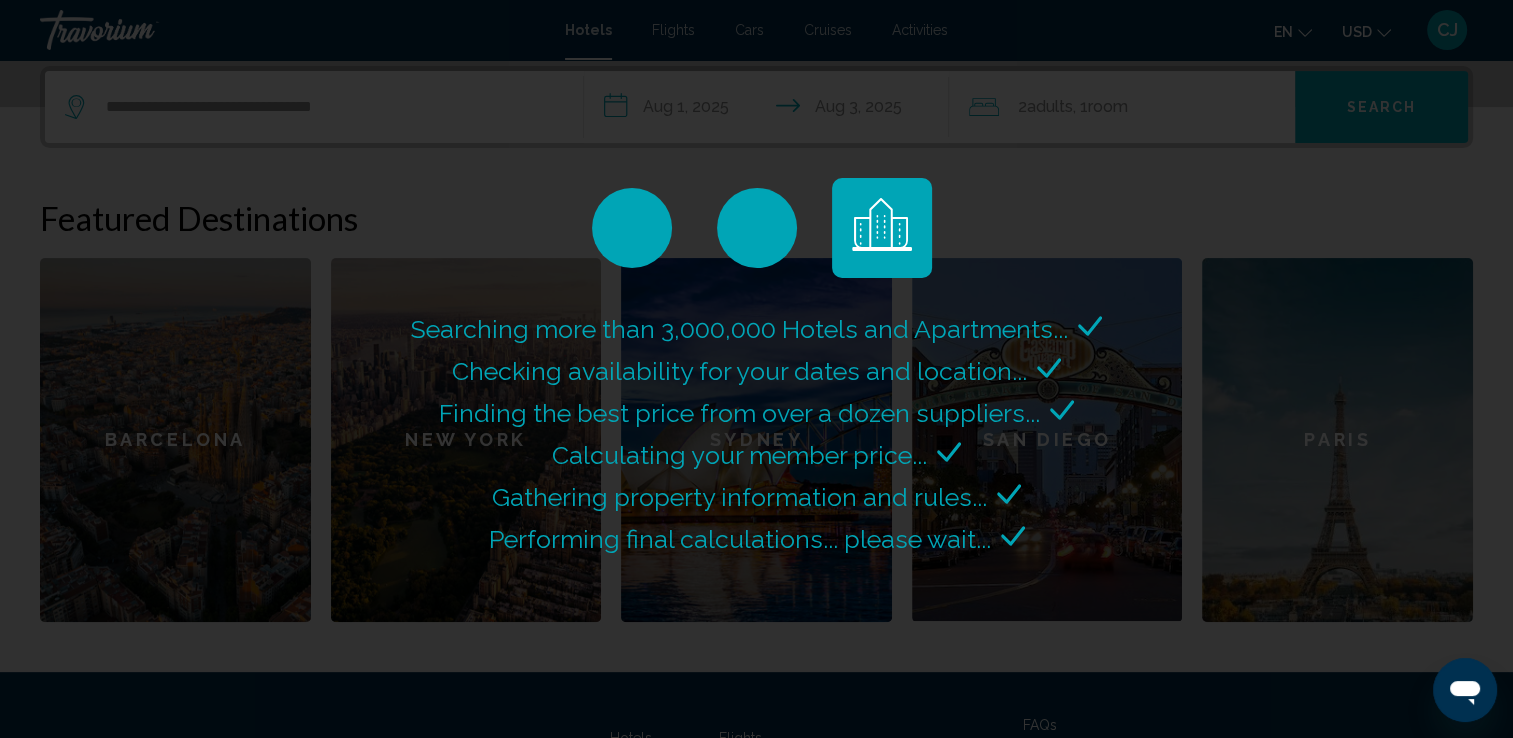 scroll, scrollTop: 0, scrollLeft: 0, axis: both 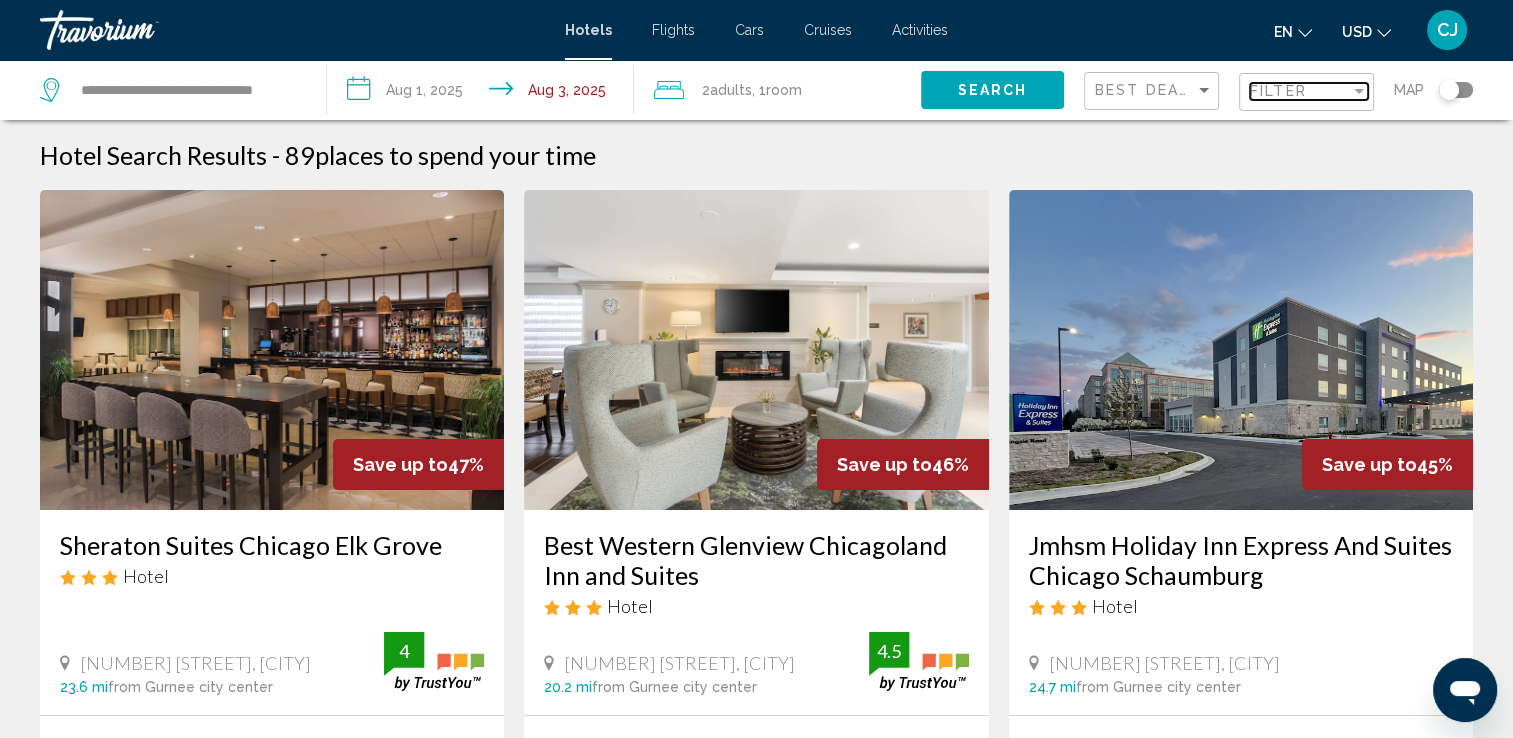 click on "Filter" at bounding box center (1278, 91) 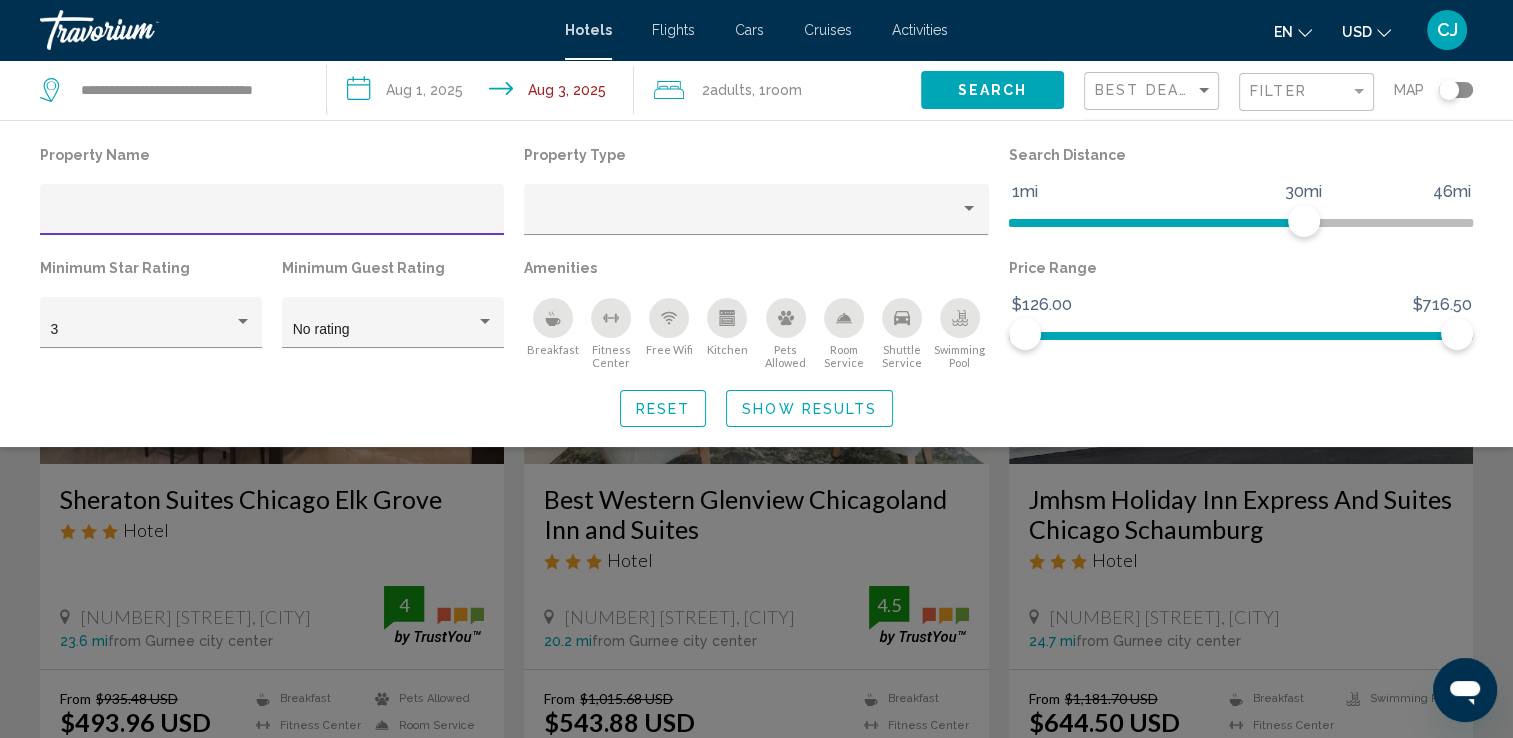 scroll, scrollTop: 0, scrollLeft: 0, axis: both 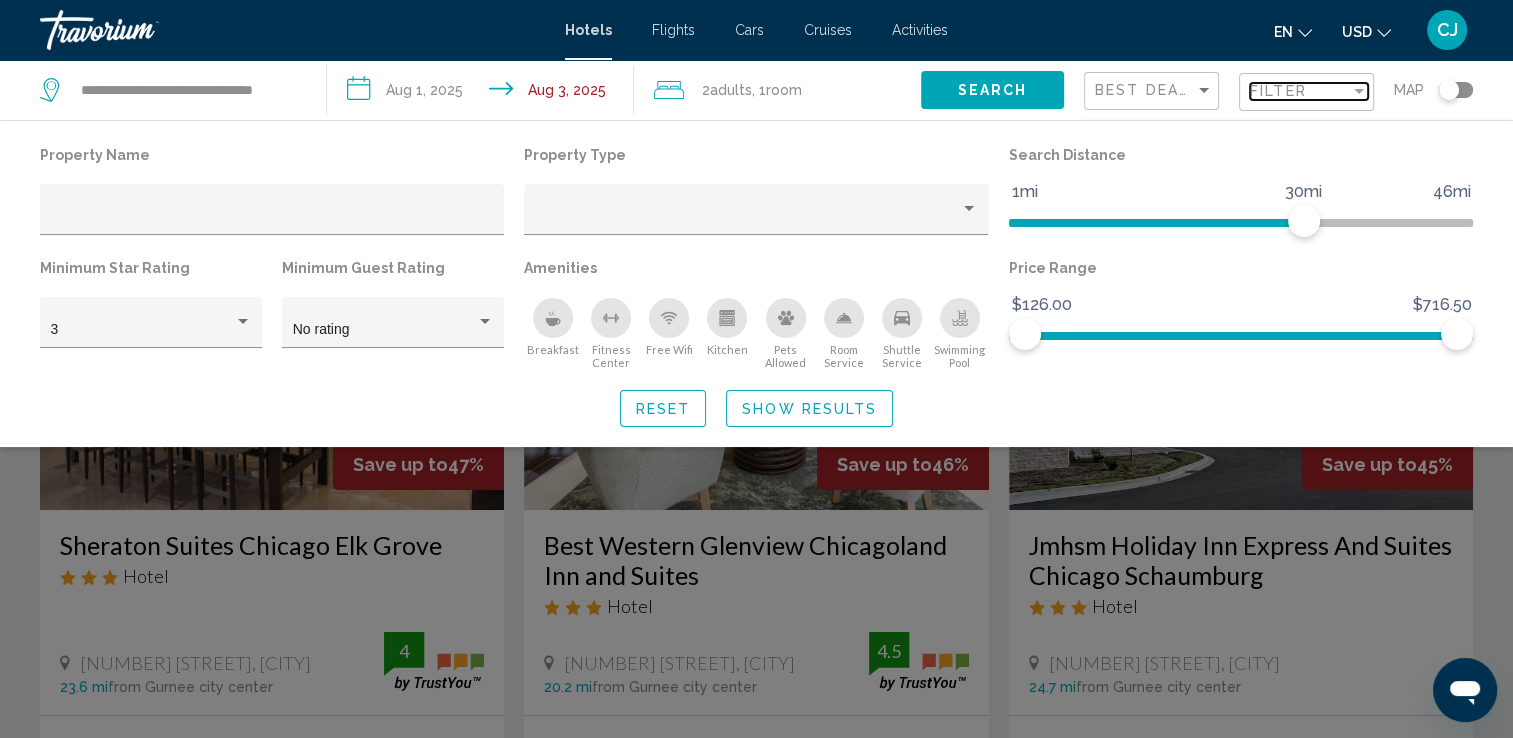 click on "Filter" at bounding box center [1278, 91] 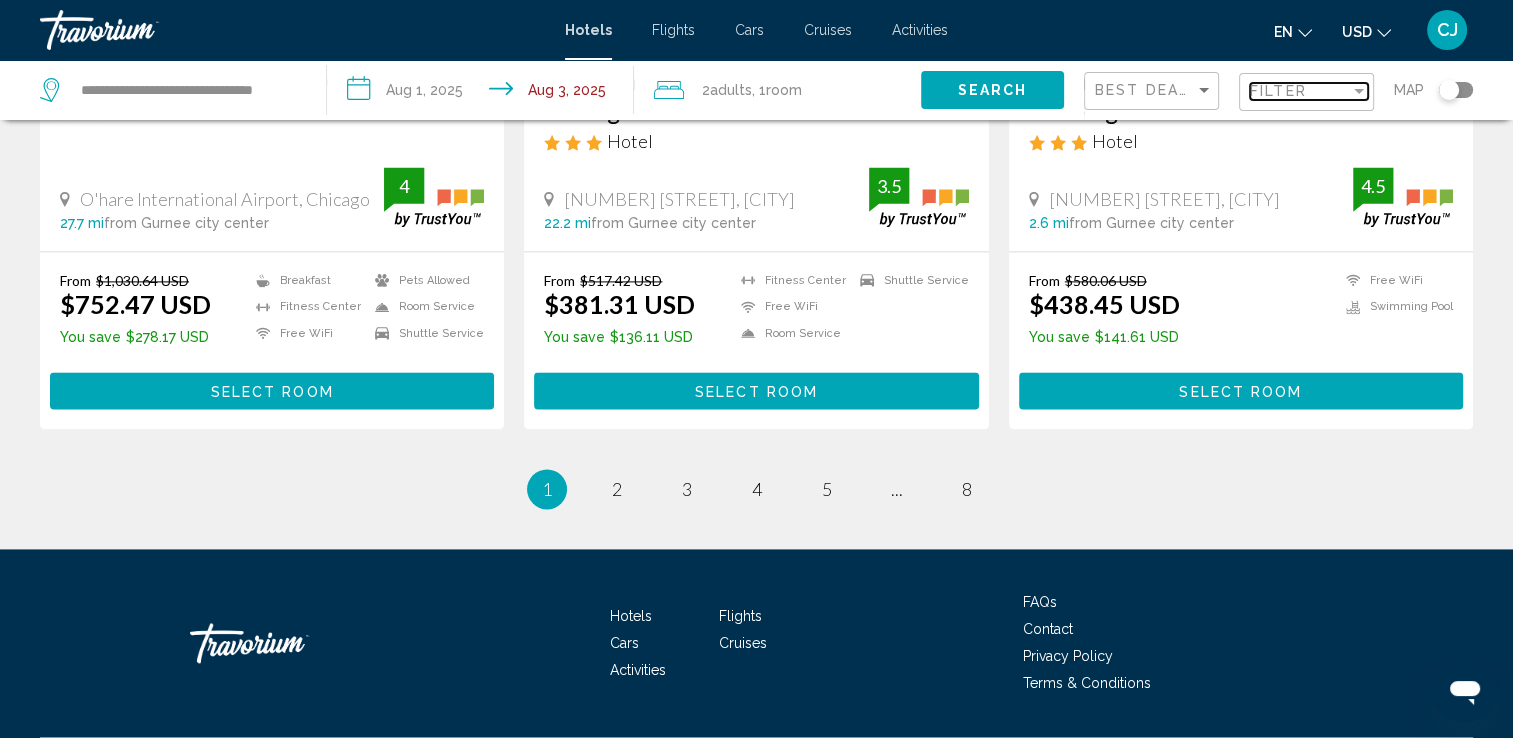 scroll, scrollTop: 2680, scrollLeft: 0, axis: vertical 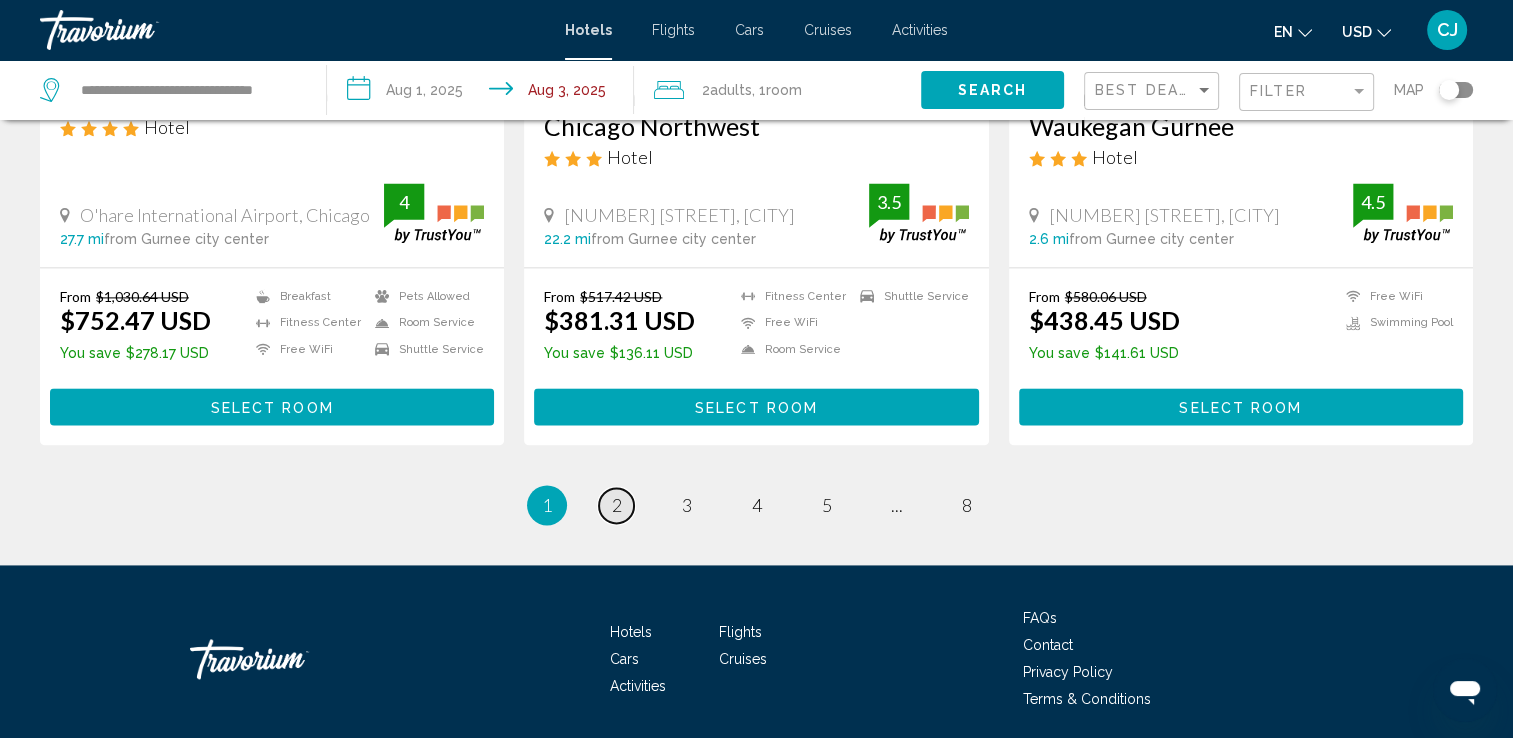click on "page  2" at bounding box center [616, 505] 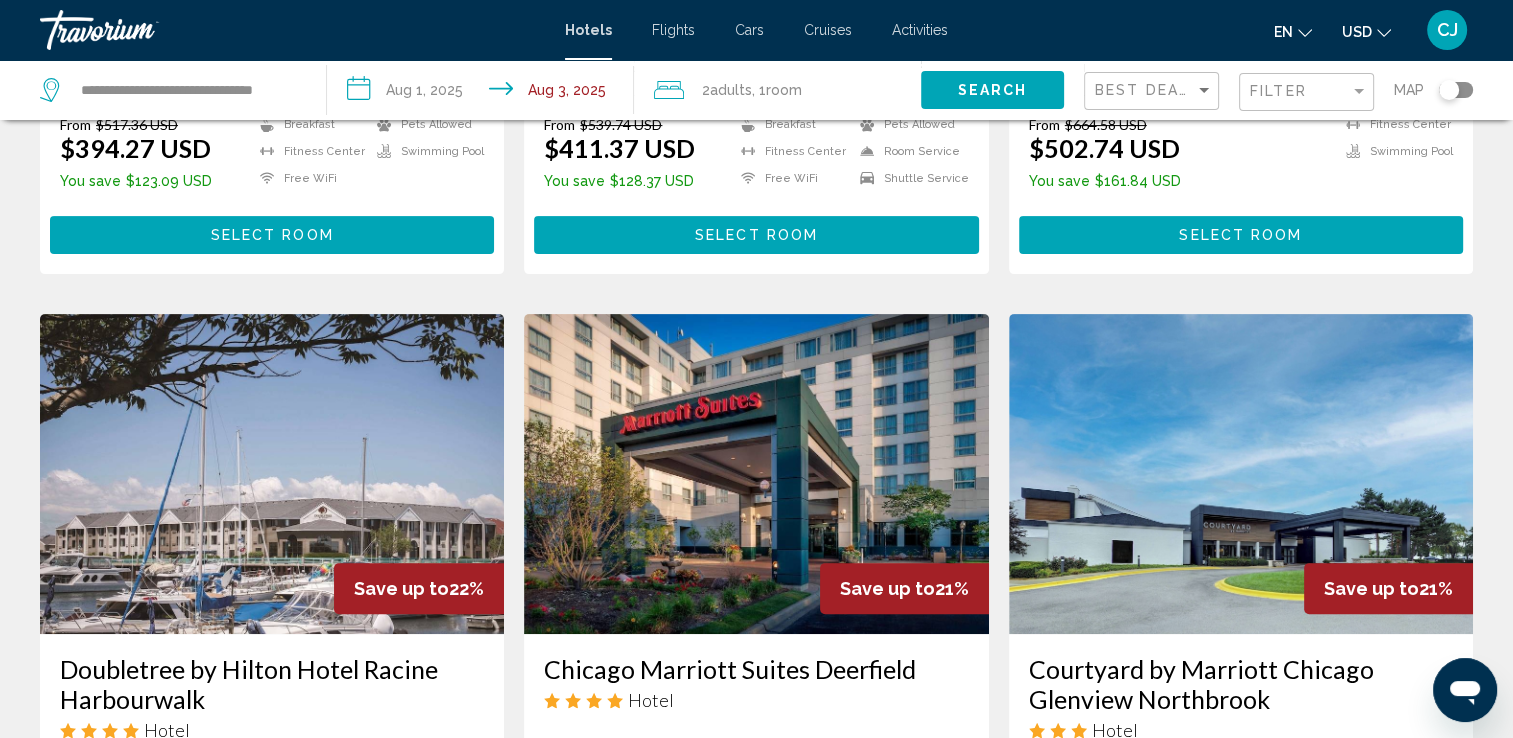 scroll, scrollTop: 0, scrollLeft: 0, axis: both 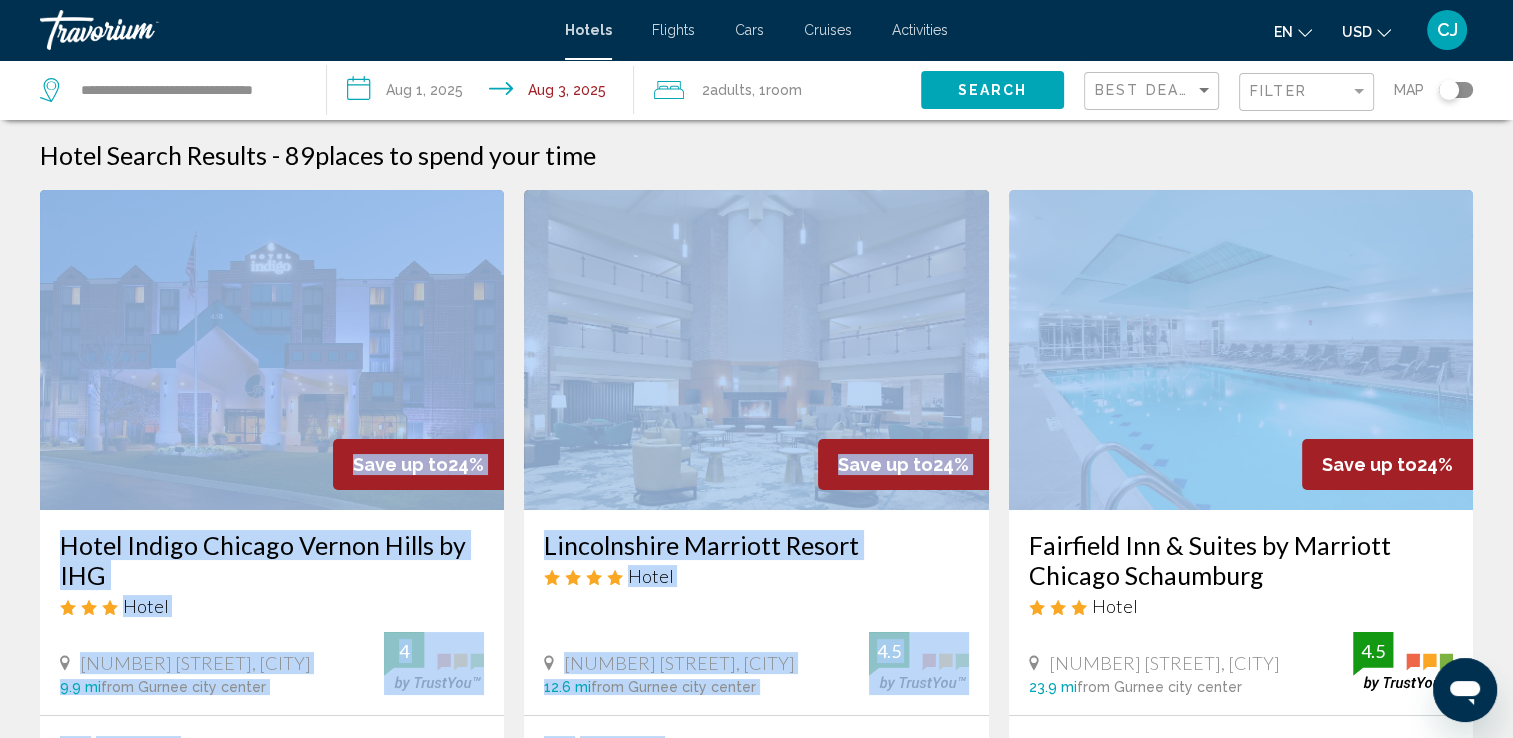 drag, startPoint x: 1508, startPoint y: 157, endPoint x: 1511, endPoint y: 186, distance: 29.15476 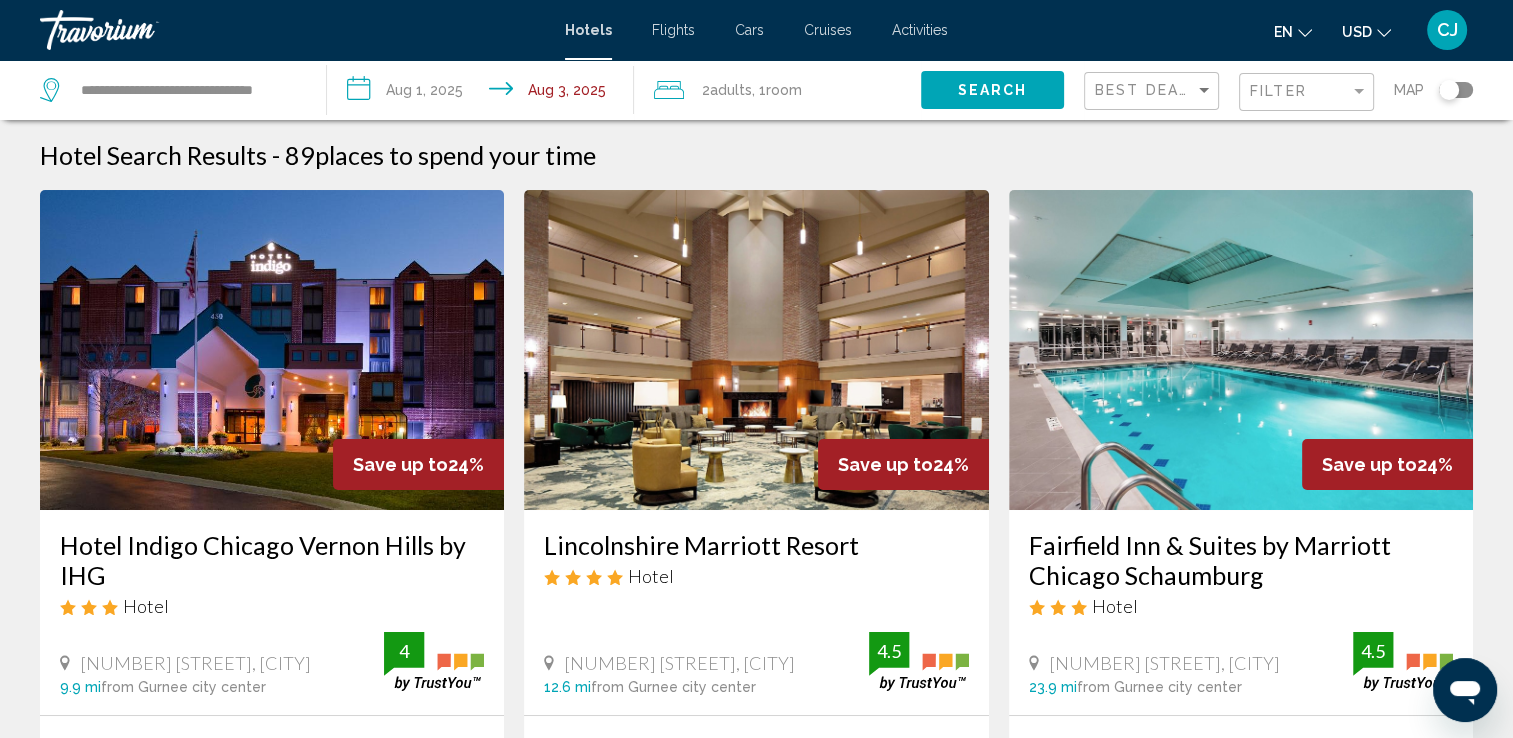 click on "Hotel Search Results  -   89  places to spend your time Save up to  24%   Hotel Indigo Chicago Vernon Hills by IHG
Hotel
450 N Milwaukee Ave, Vernon Hills 9.9 mi  from Gurnee city center from hotel 4 From $517.36 USD $394.27 USD  You save  $123.09 USD
Breakfast
Fitness Center
Free WiFi
Pets Allowed
Swimming Pool  4 Select Room Save up to  24%   Lincolnshire Marriott Resort
Hotel
10 Marriott Dr, Lincolnshire 12.6 mi  from Gurnee city center from hotel 4.5 From $539.74 USD $411.37 USD  You save  $128.37 USD
4" at bounding box center (756, 1672) 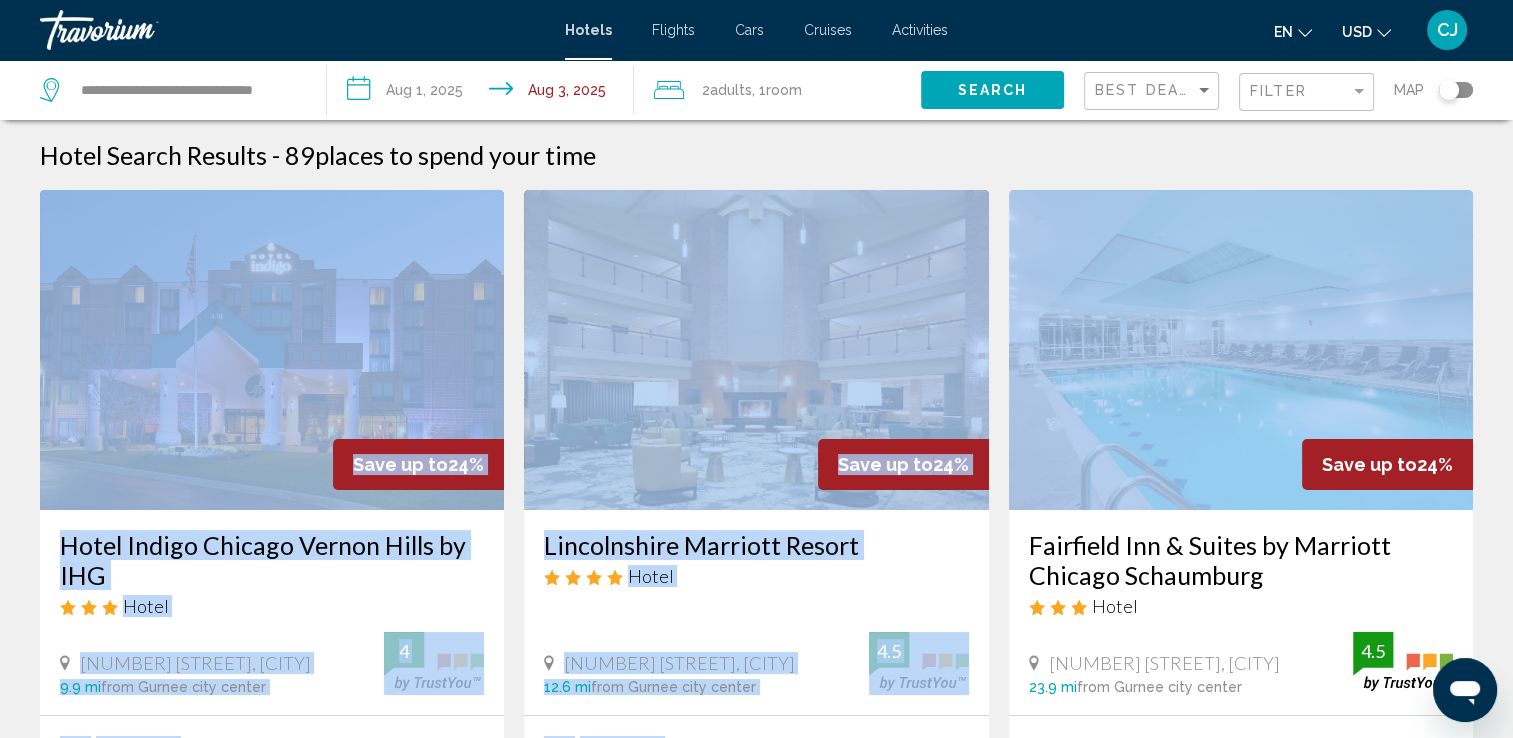 drag, startPoint x: 1510, startPoint y: 152, endPoint x: 1516, endPoint y: 209, distance: 57.31492 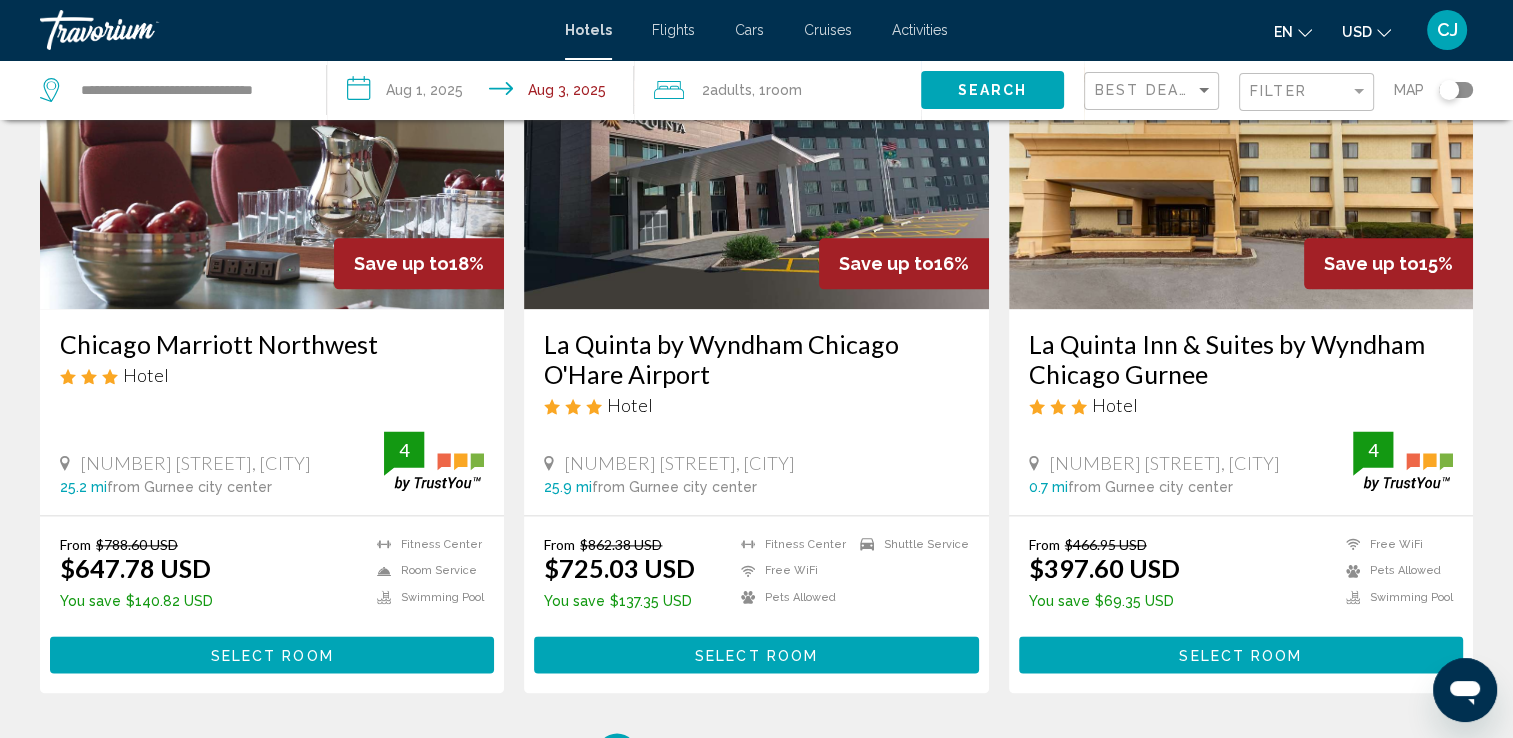scroll, scrollTop: 2424, scrollLeft: 0, axis: vertical 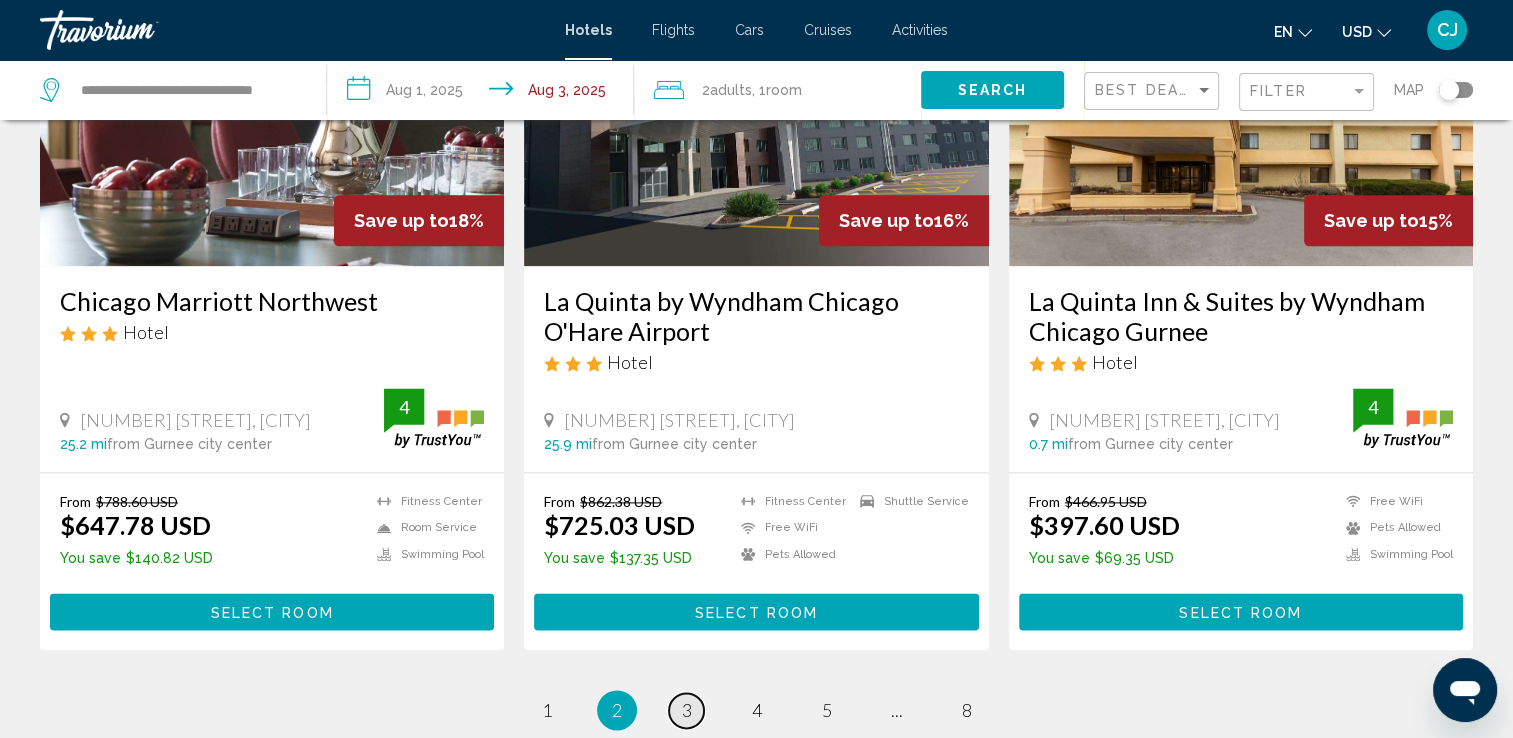 click on "page  3" at bounding box center (686, 710) 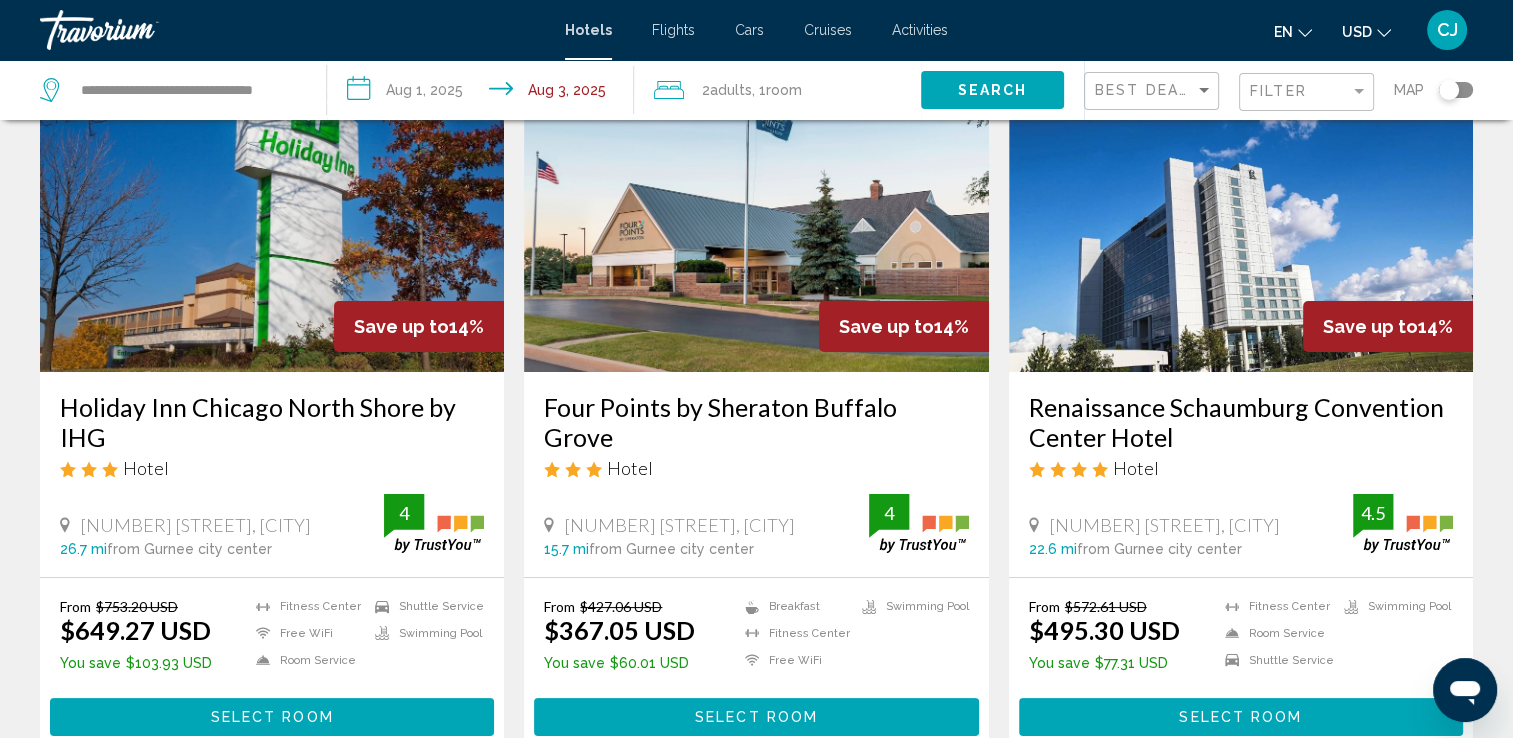 scroll, scrollTop: 0, scrollLeft: 0, axis: both 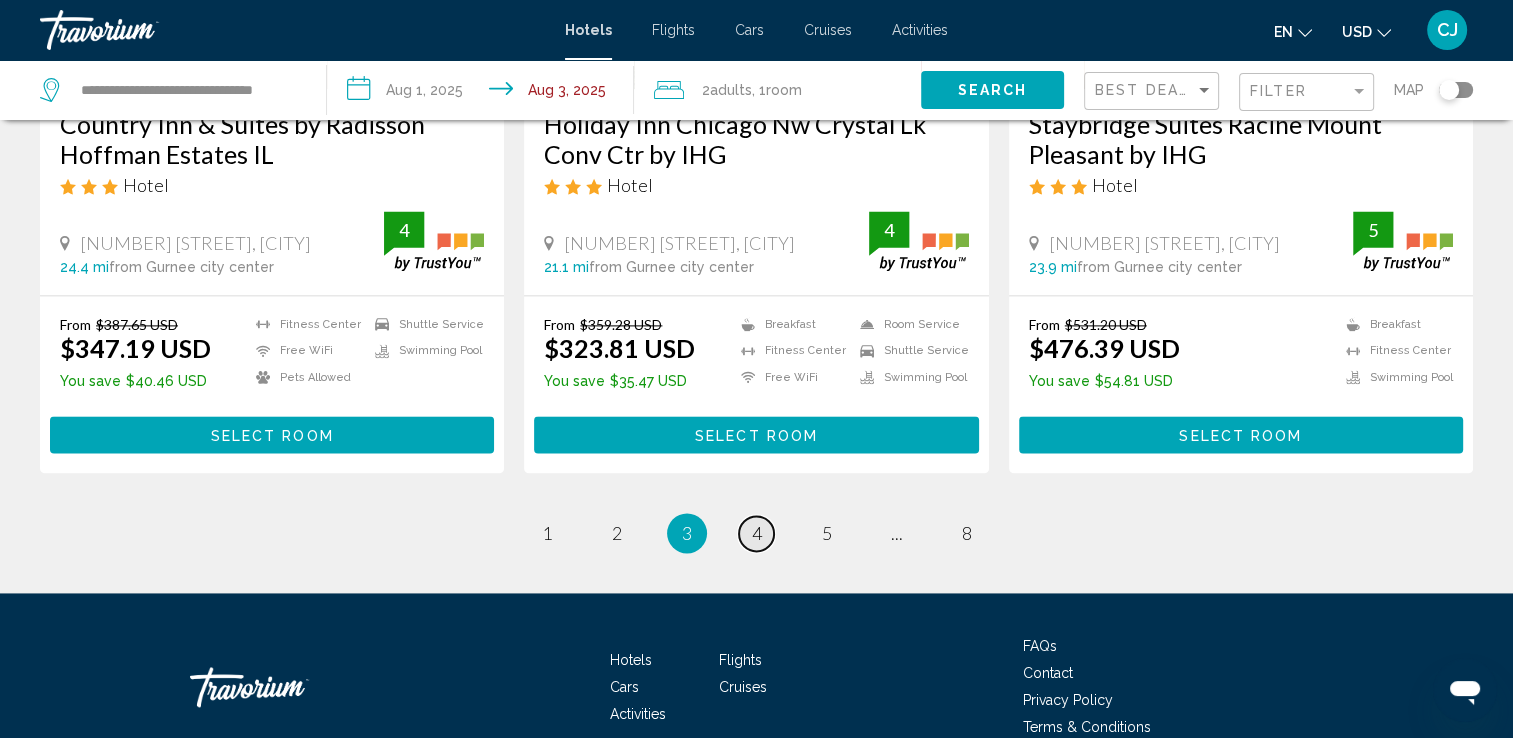 click on "4" at bounding box center (757, 533) 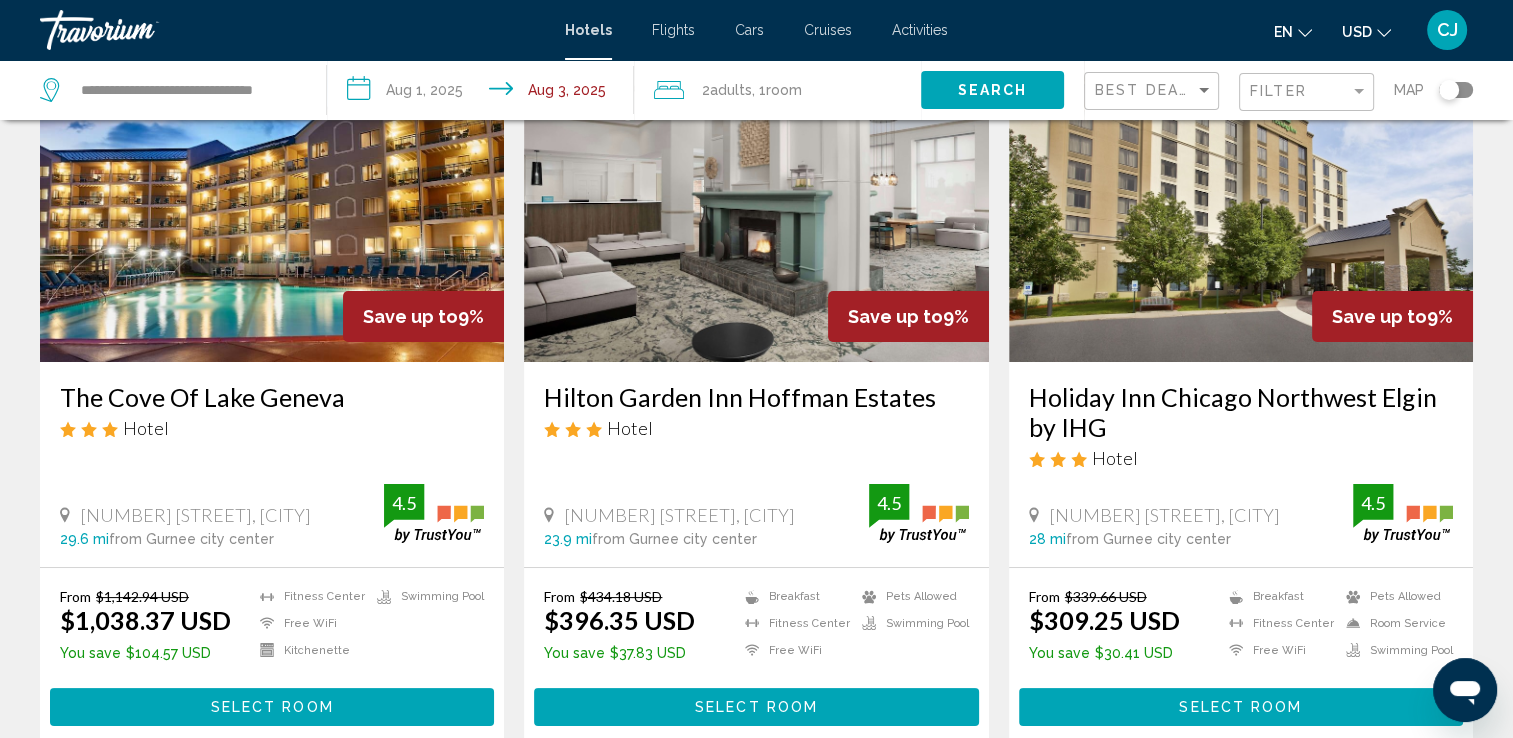 scroll, scrollTop: 0, scrollLeft: 0, axis: both 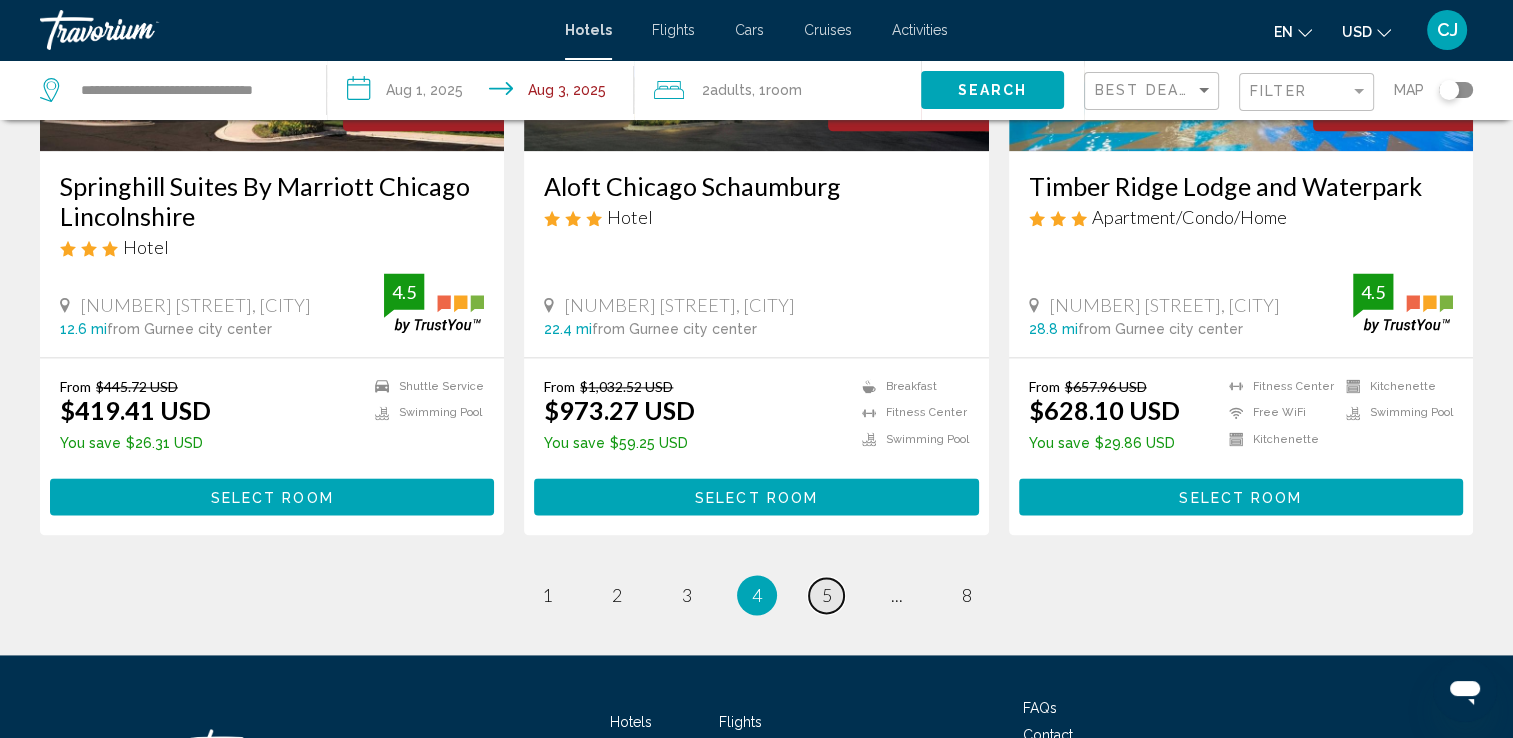 click on "5" at bounding box center (827, 595) 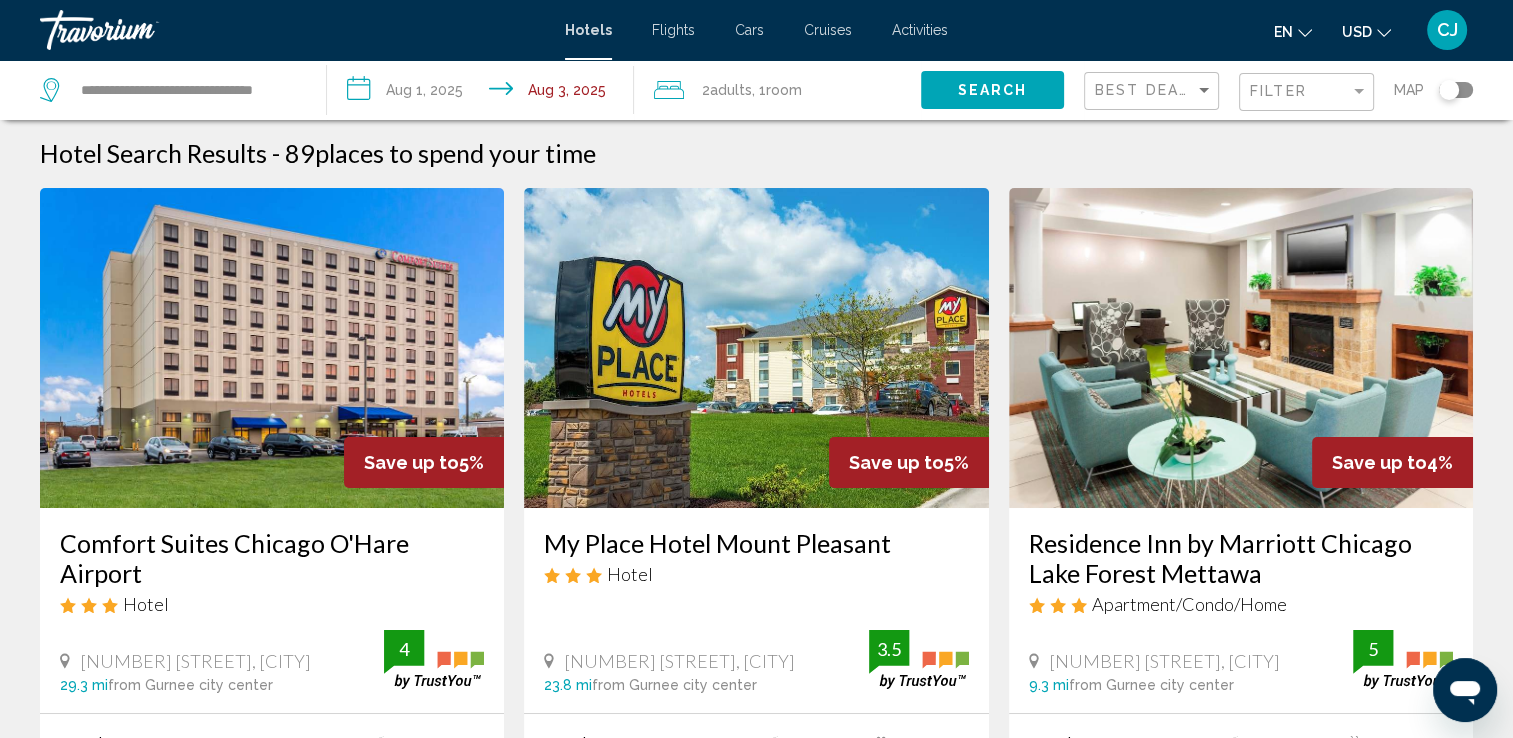 scroll, scrollTop: 0, scrollLeft: 0, axis: both 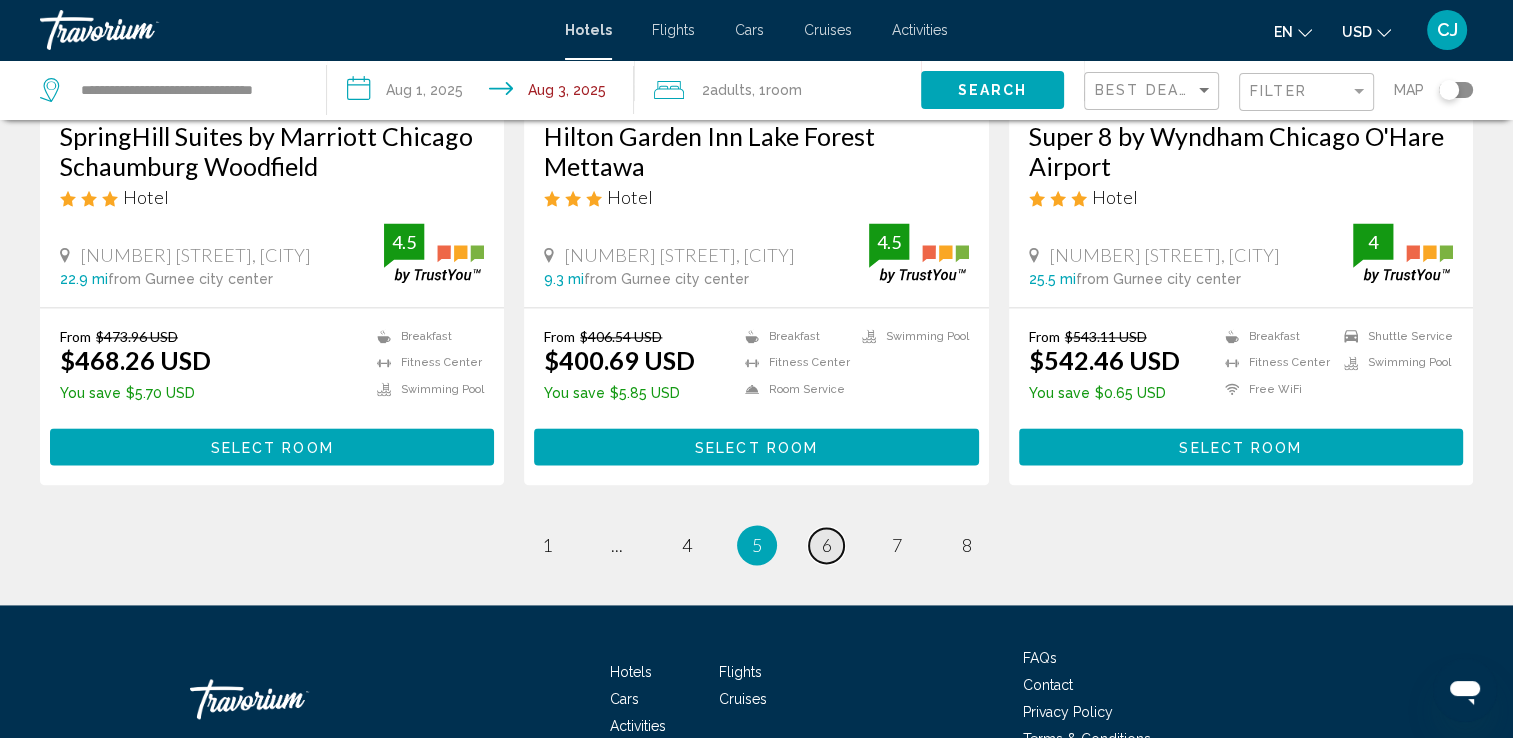 click on "6" at bounding box center [827, 545] 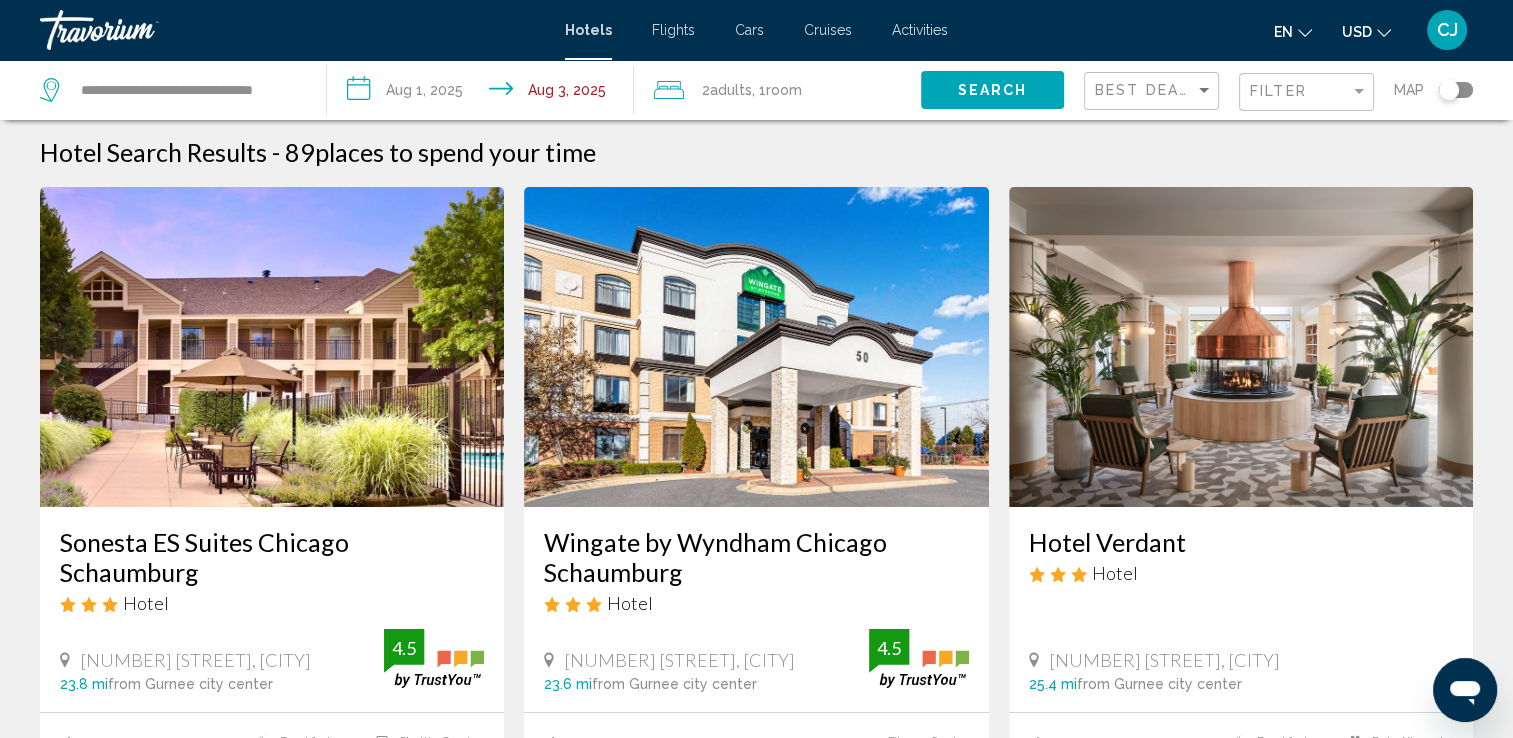 scroll, scrollTop: 0, scrollLeft: 0, axis: both 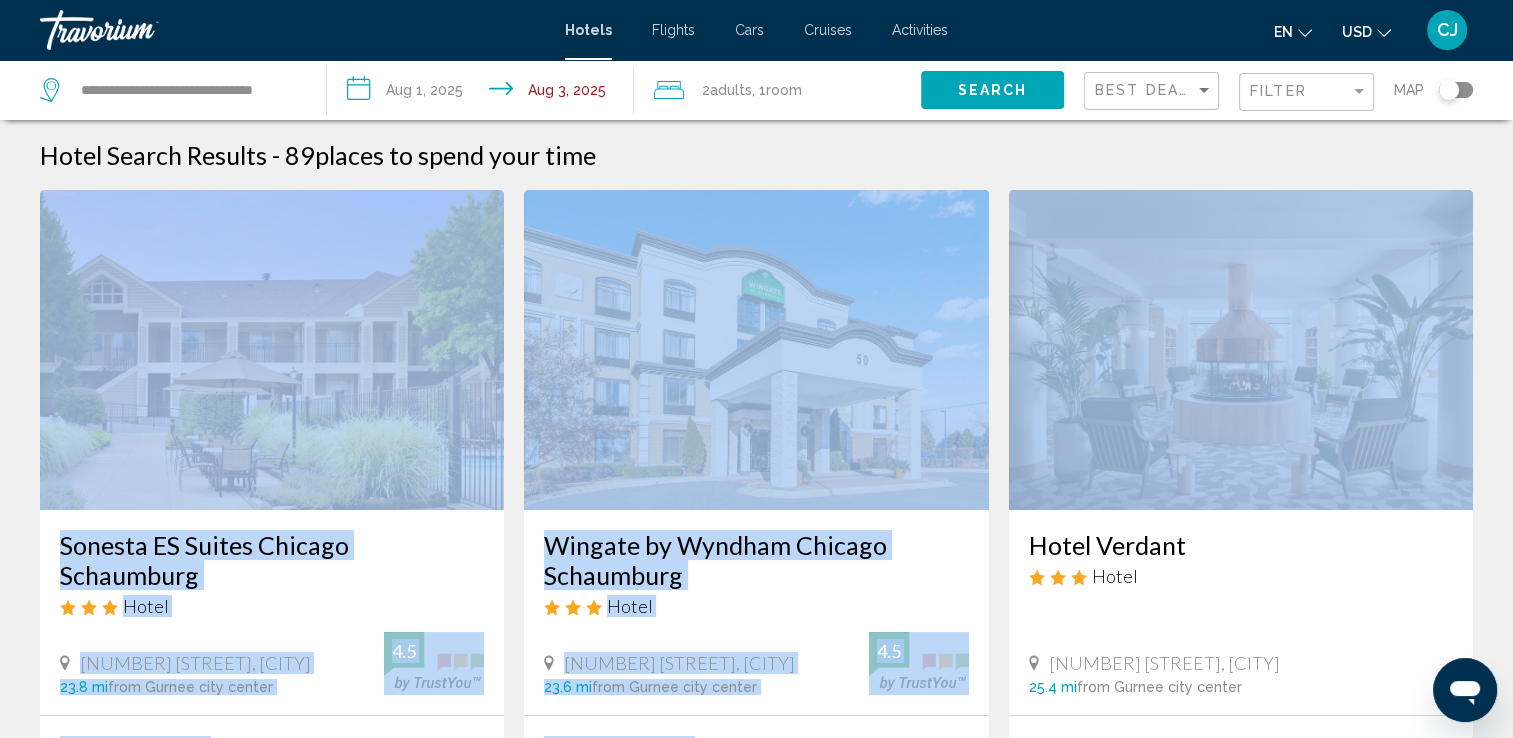 drag, startPoint x: 1511, startPoint y: 142, endPoint x: 1511, endPoint y: 189, distance: 47 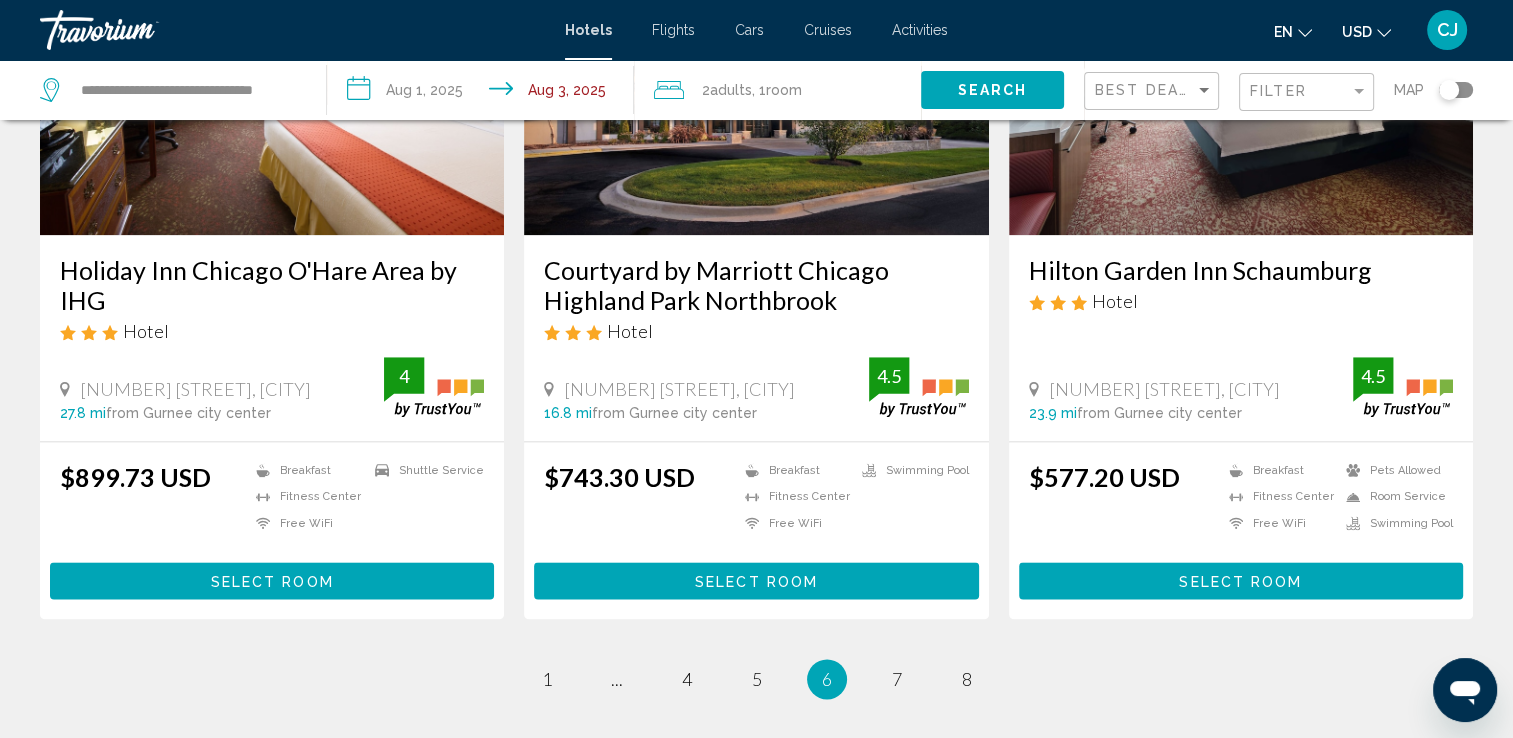 scroll, scrollTop: 2480, scrollLeft: 0, axis: vertical 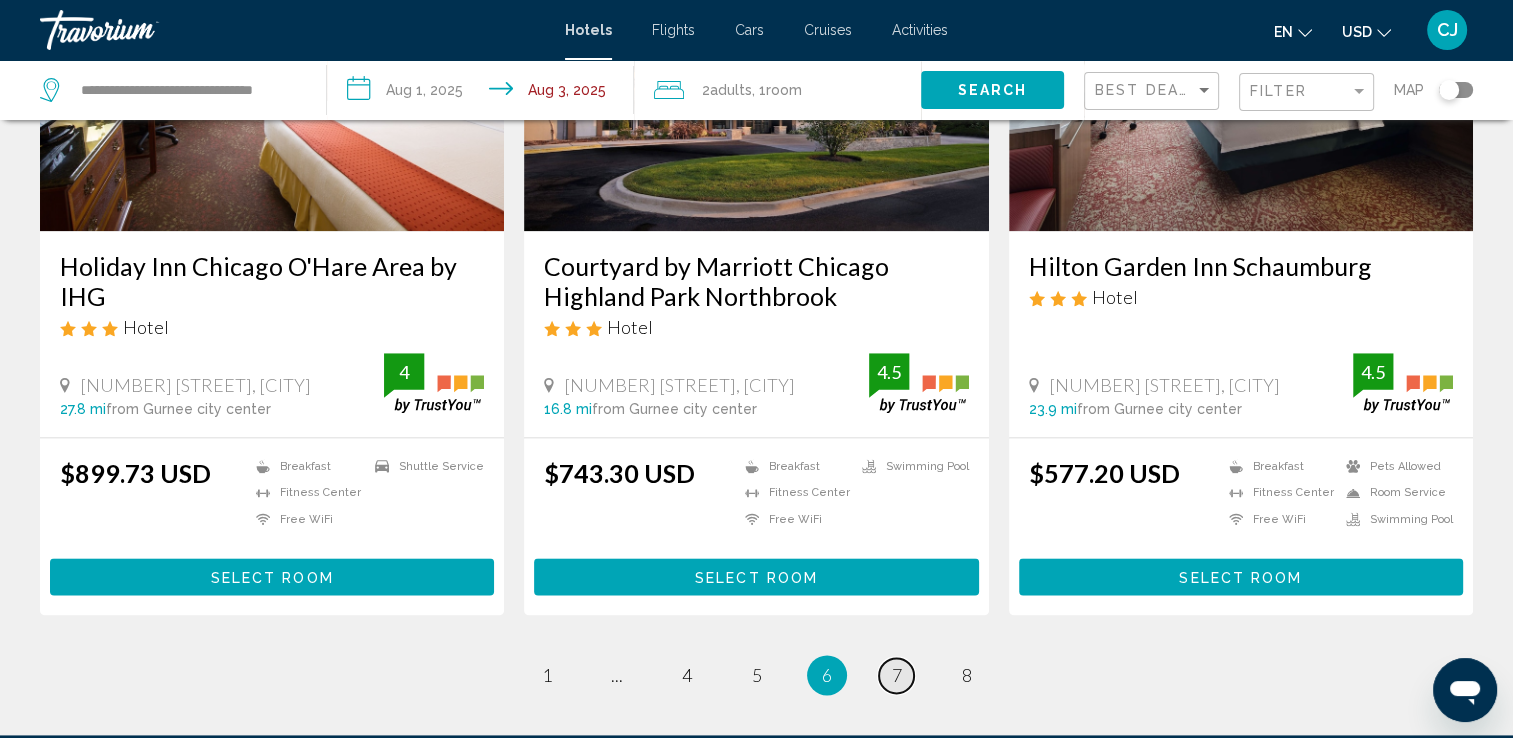 click on "7" at bounding box center [897, 675] 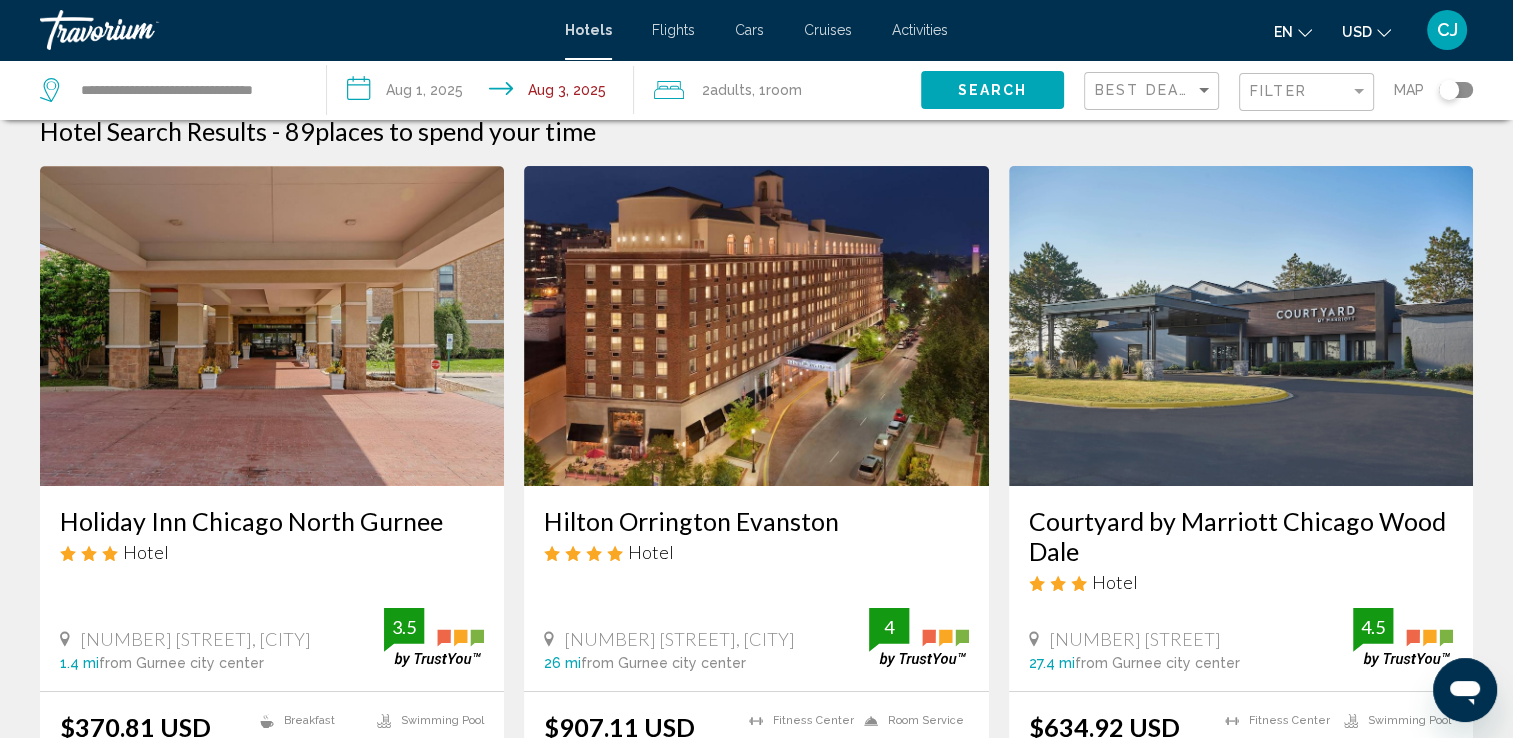 scroll, scrollTop: 0, scrollLeft: 0, axis: both 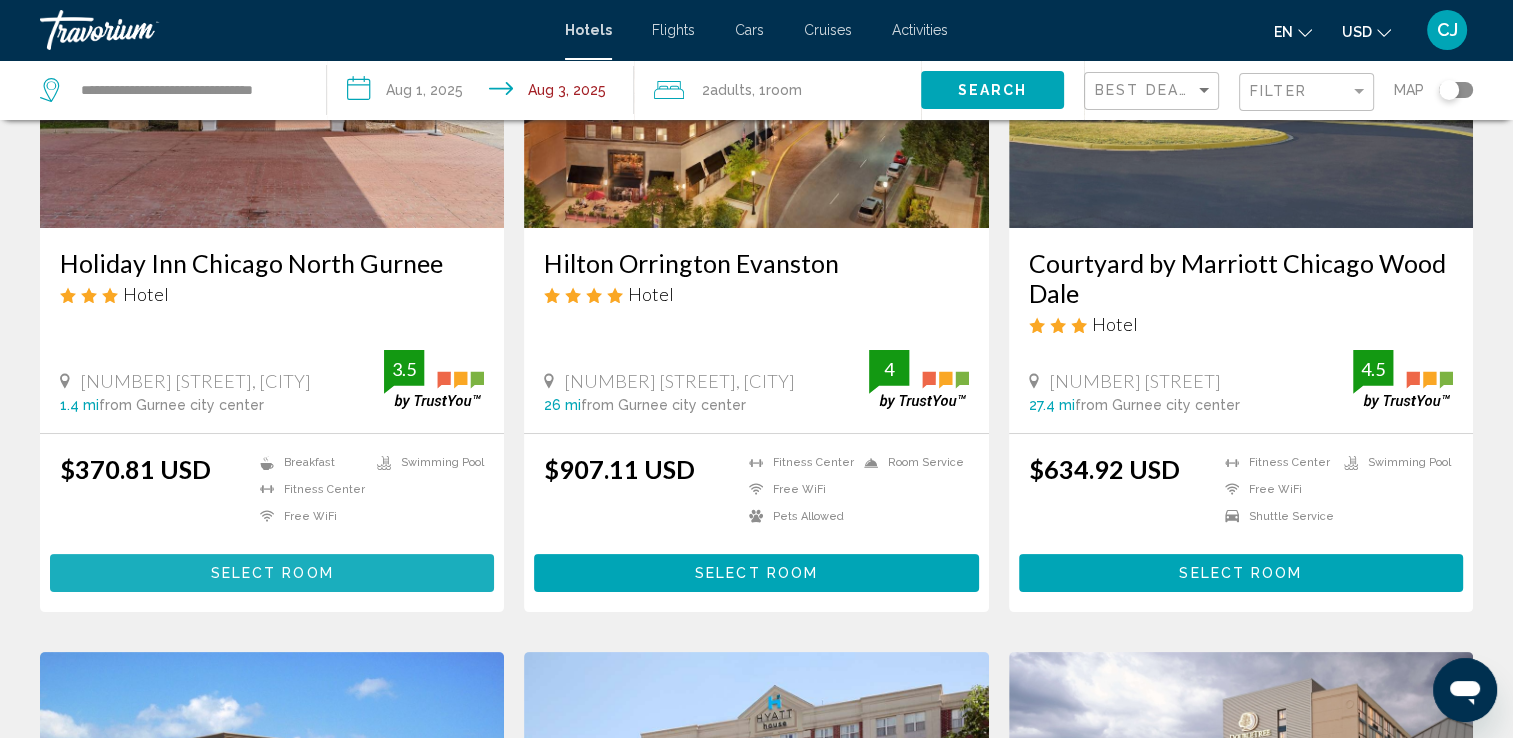 click on "Select Room" at bounding box center (272, 574) 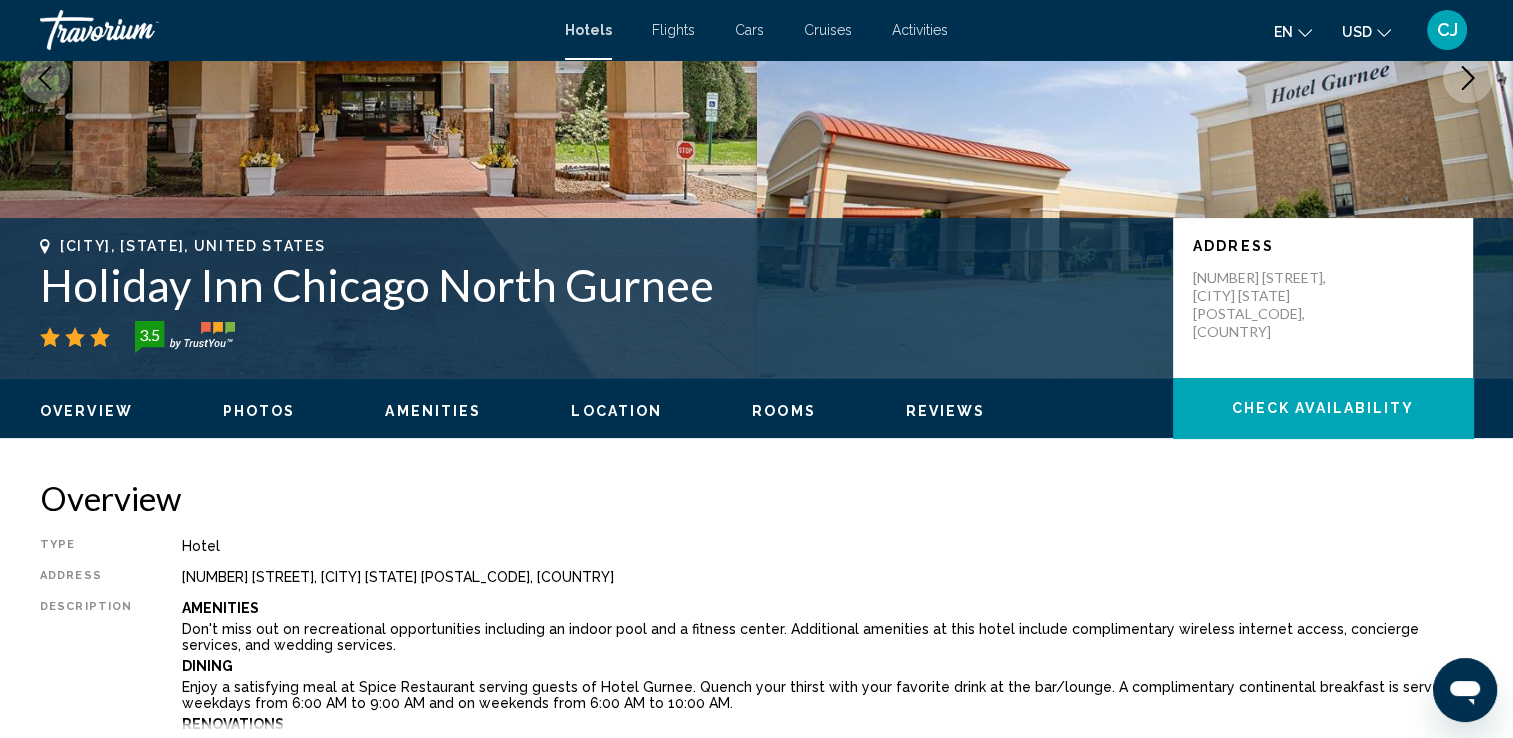 scroll, scrollTop: 0, scrollLeft: 0, axis: both 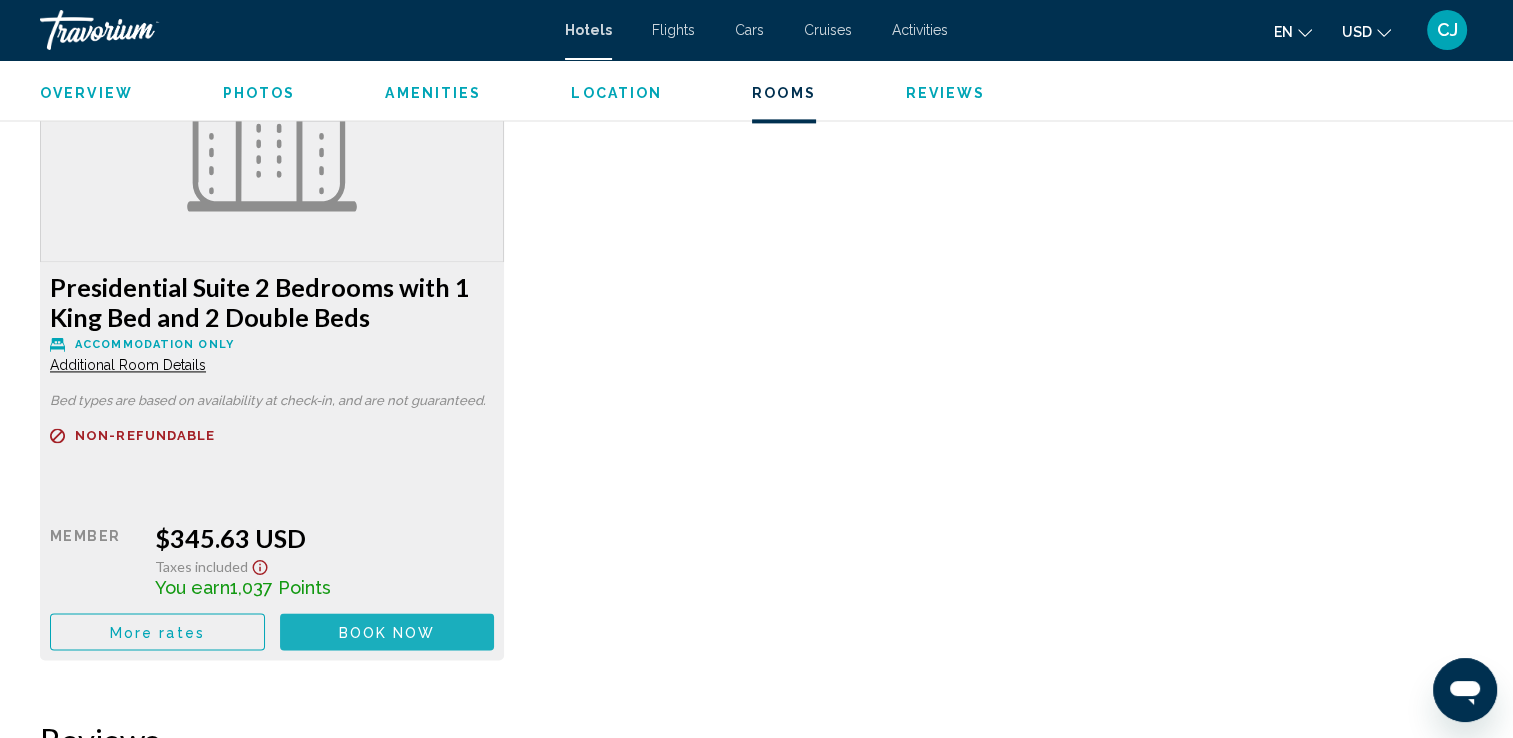 click on "Book now" at bounding box center (387, 632) 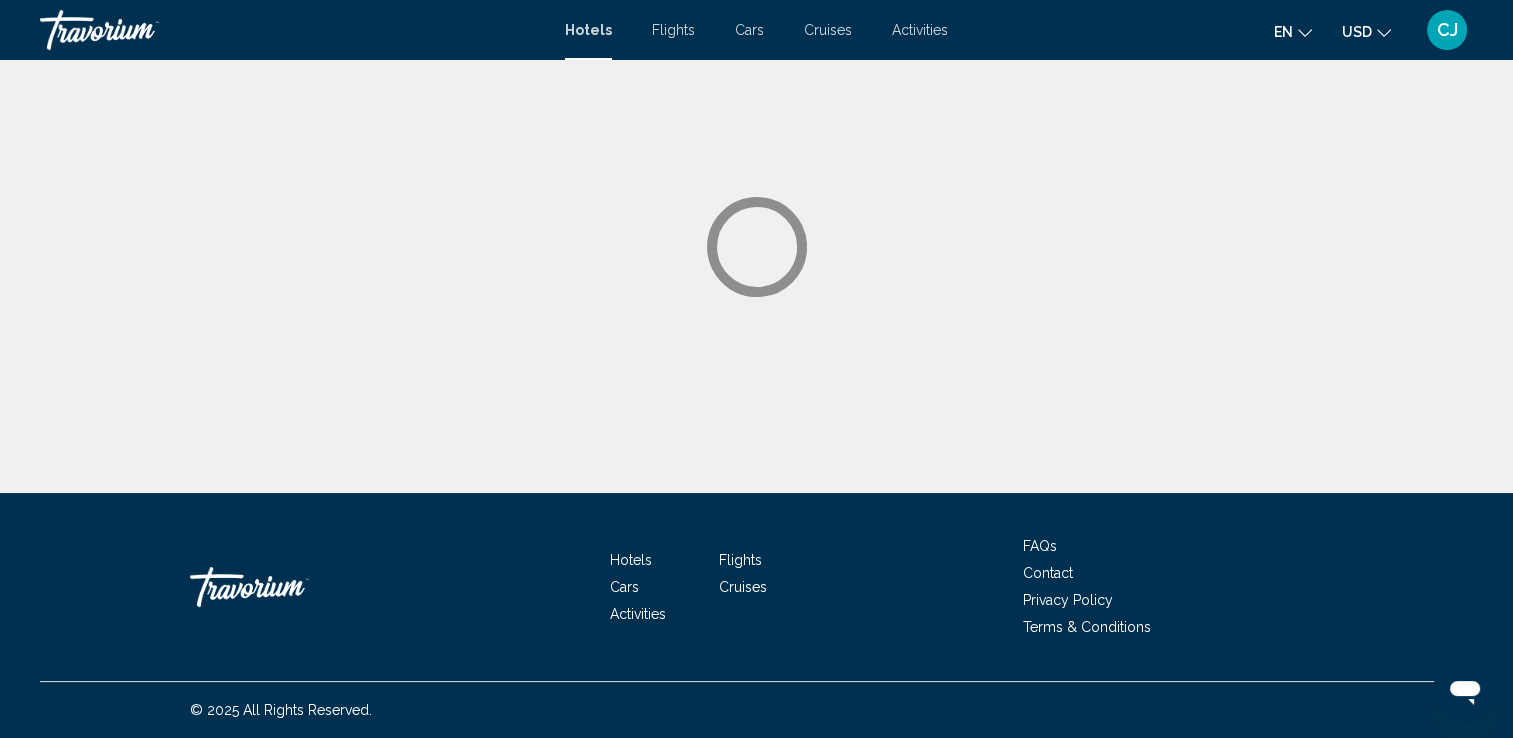 scroll, scrollTop: 0, scrollLeft: 0, axis: both 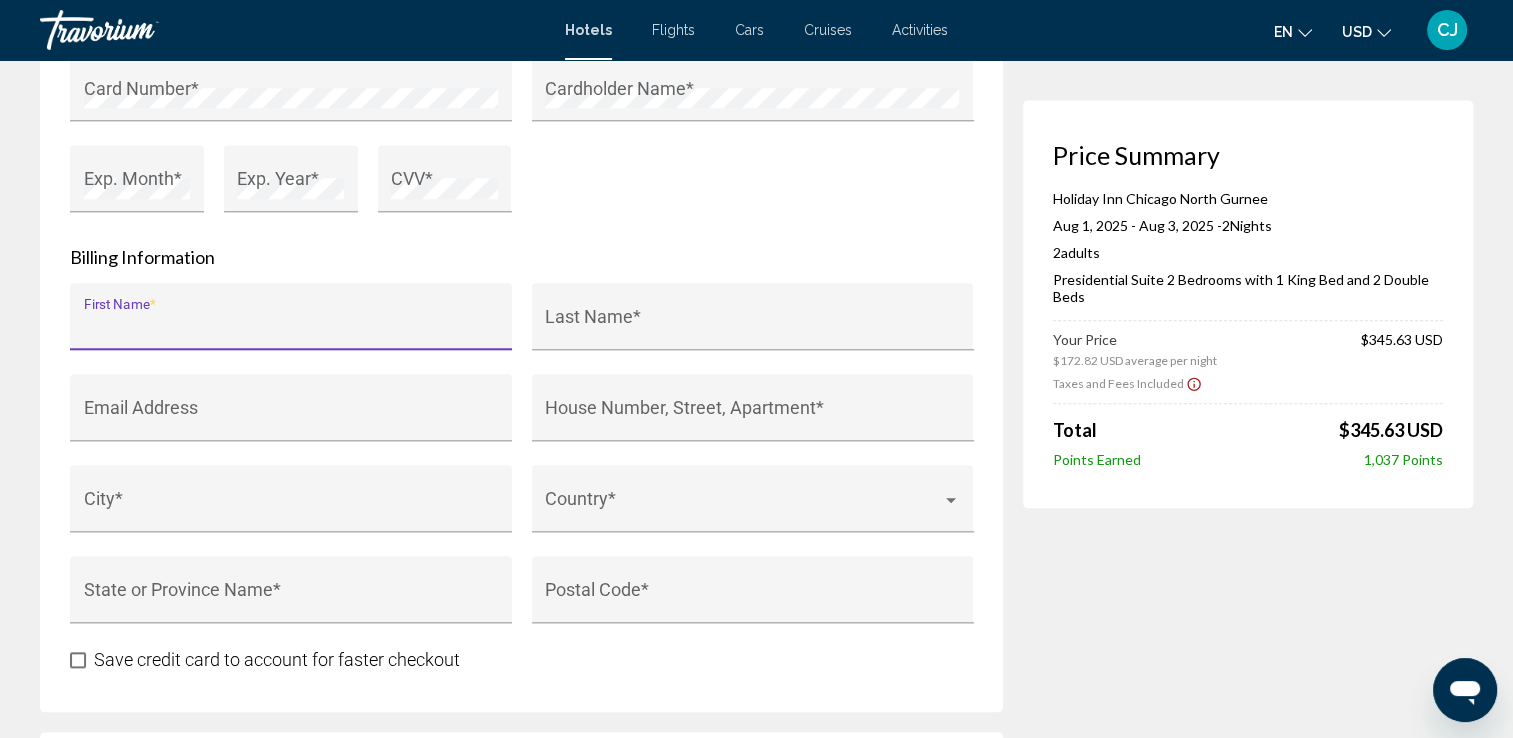 click on "First Name  *" at bounding box center (291, 326) 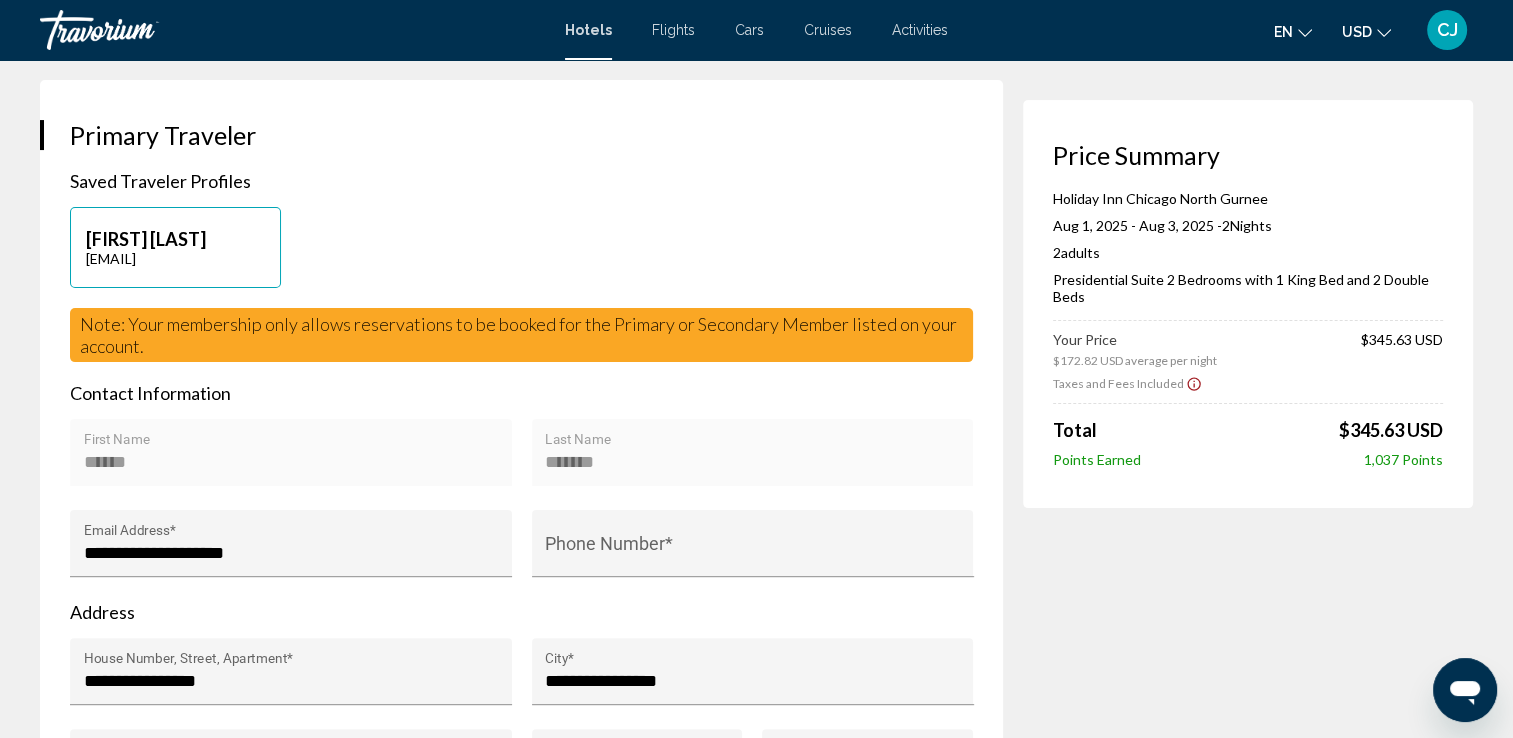 scroll, scrollTop: 364, scrollLeft: 0, axis: vertical 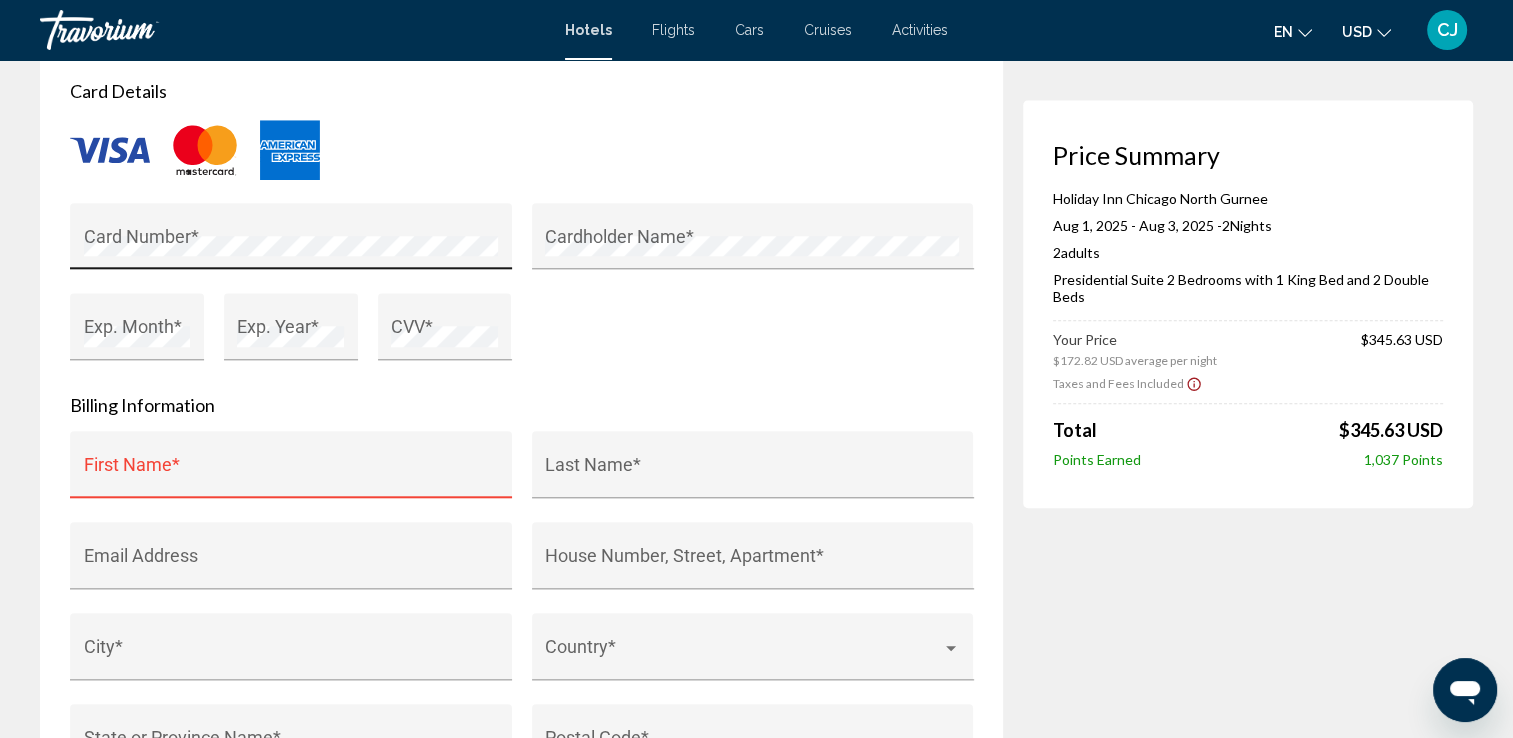 click on "Card Number  *" at bounding box center [291, 242] 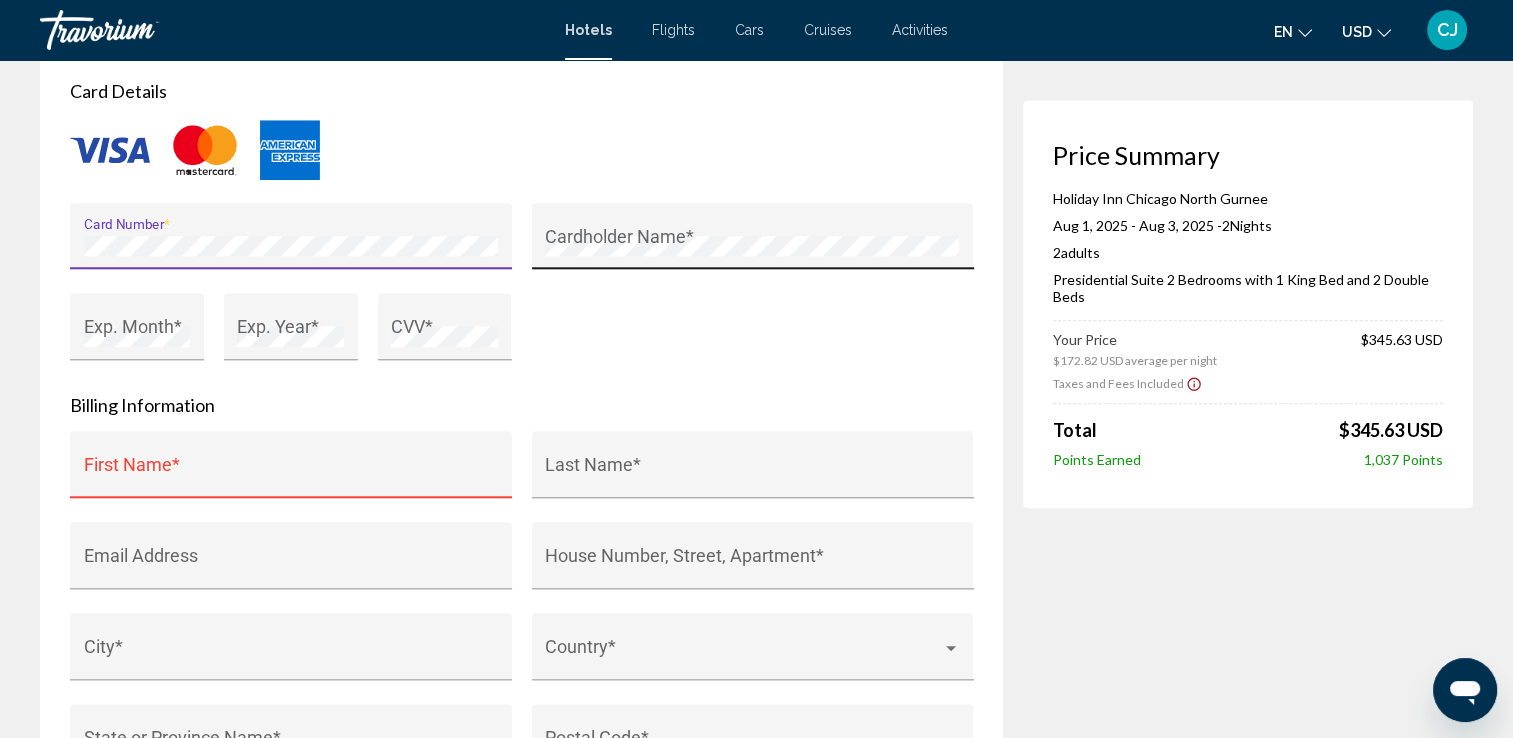 click on "Cardholder Name  *" at bounding box center [752, 242] 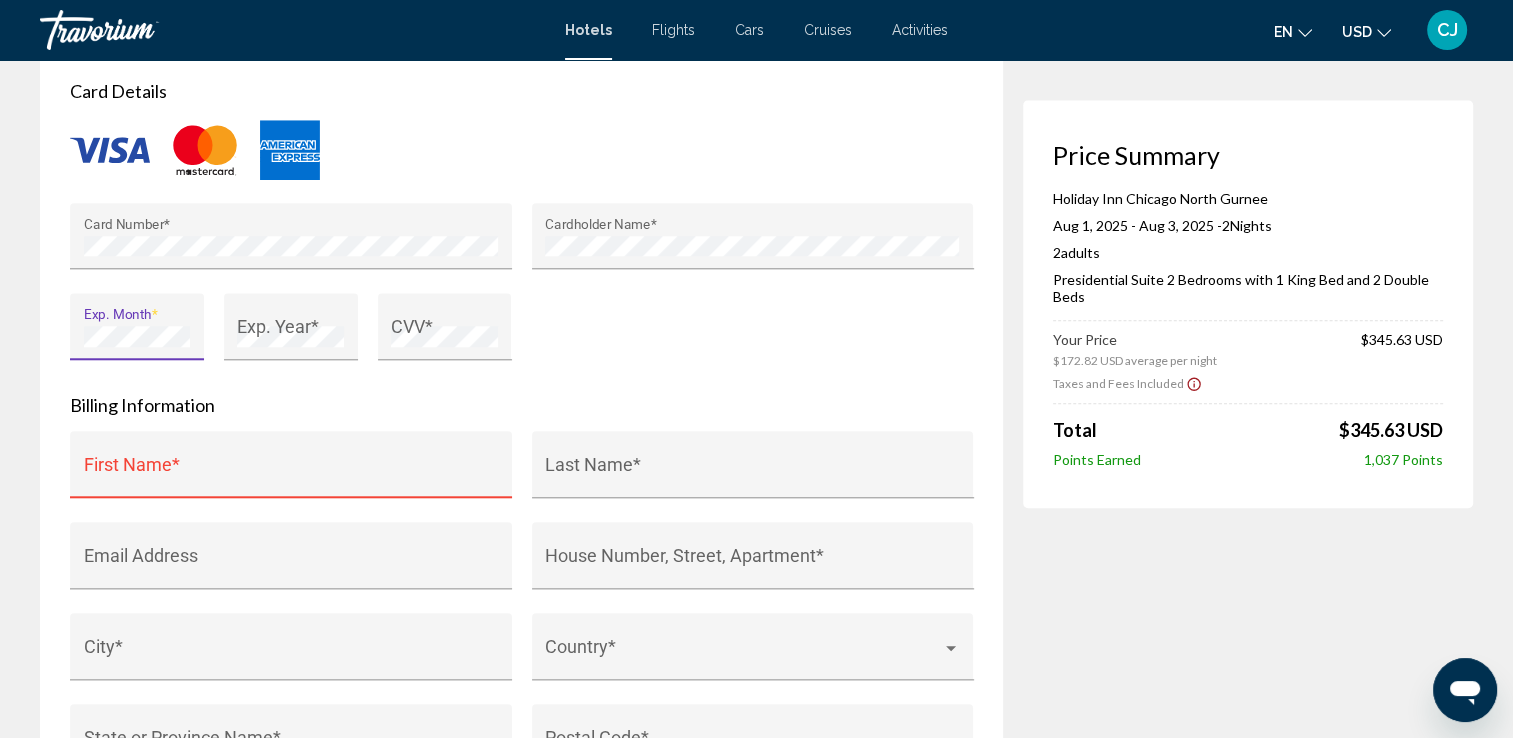 click on "Exp. Month  *" at bounding box center [137, 333] 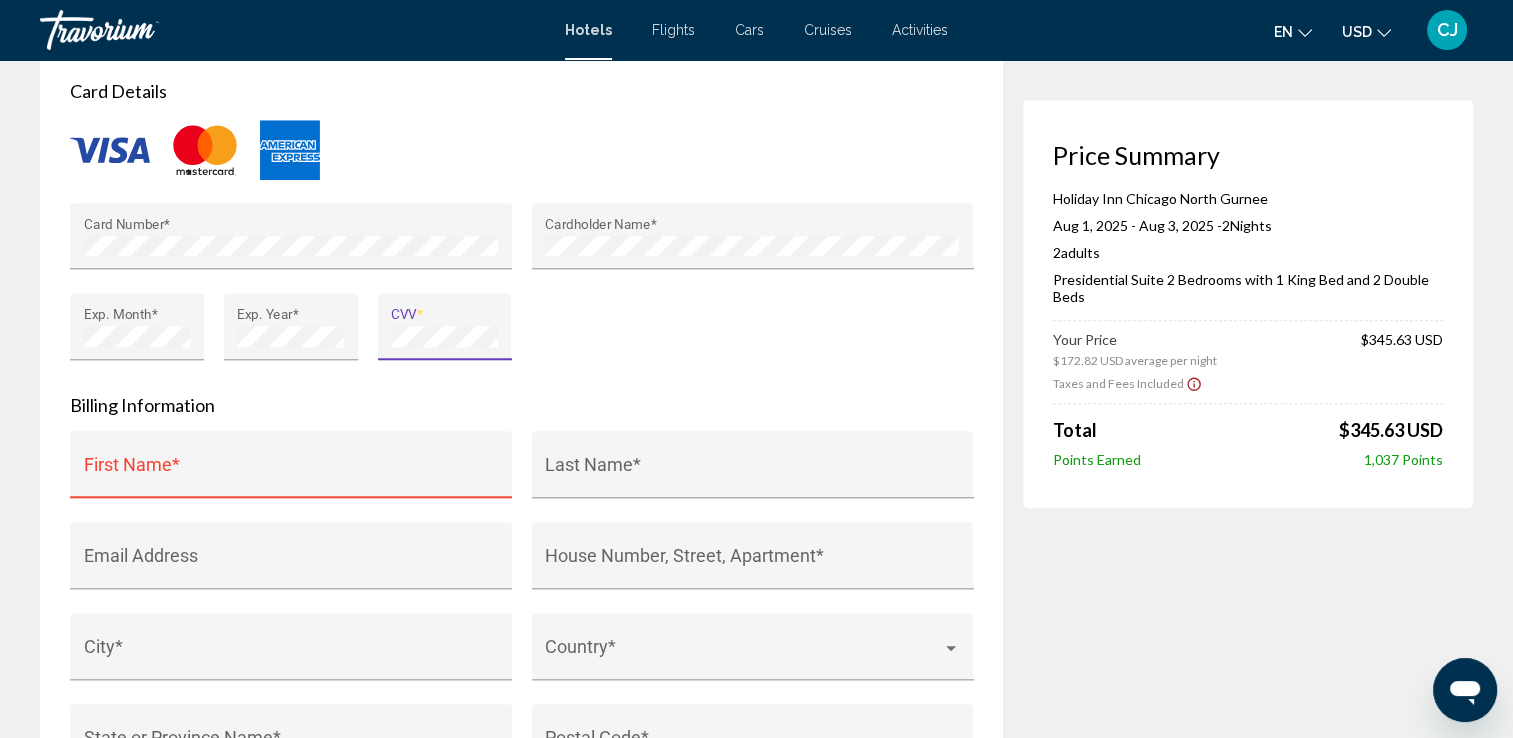 click on "First Name  *" at bounding box center (291, 474) 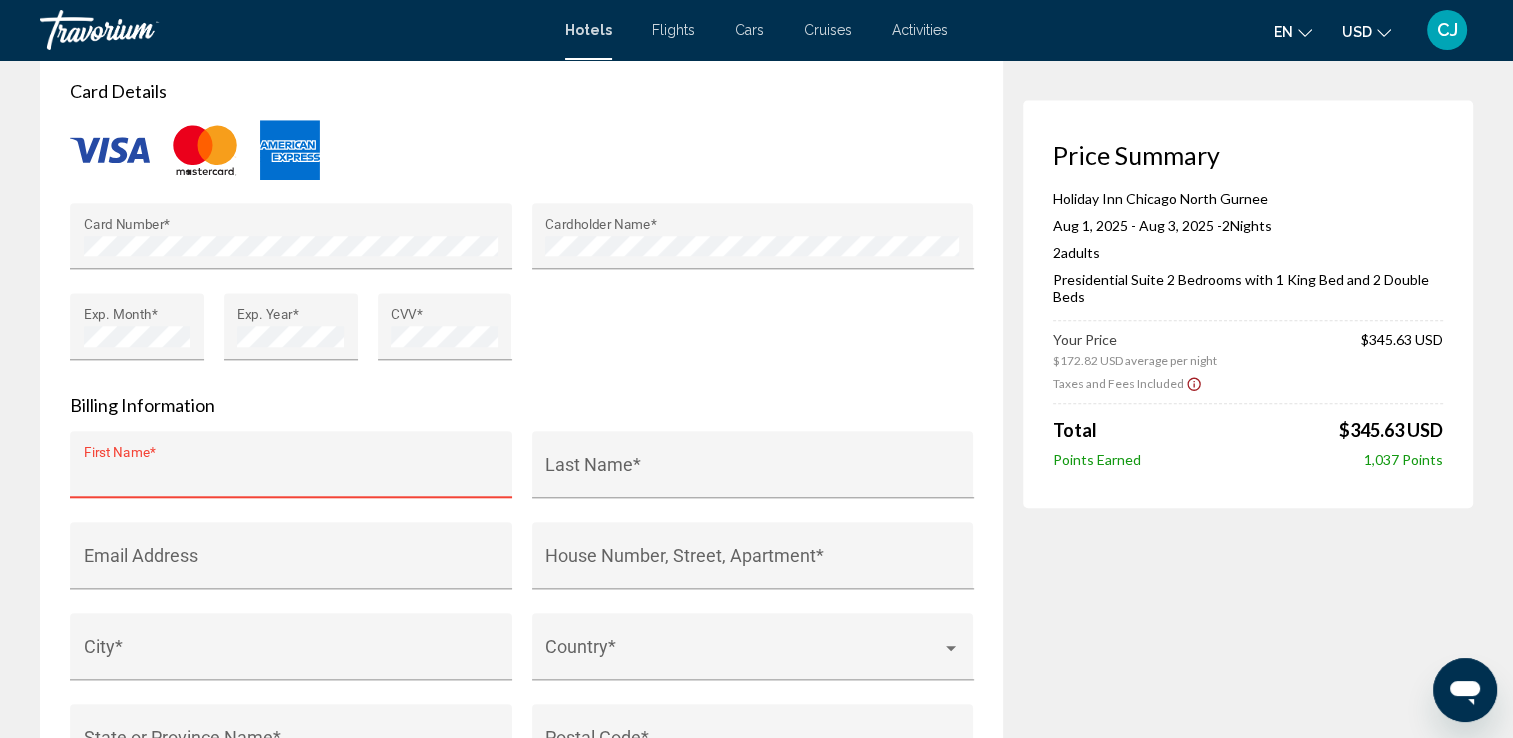 type on "*" 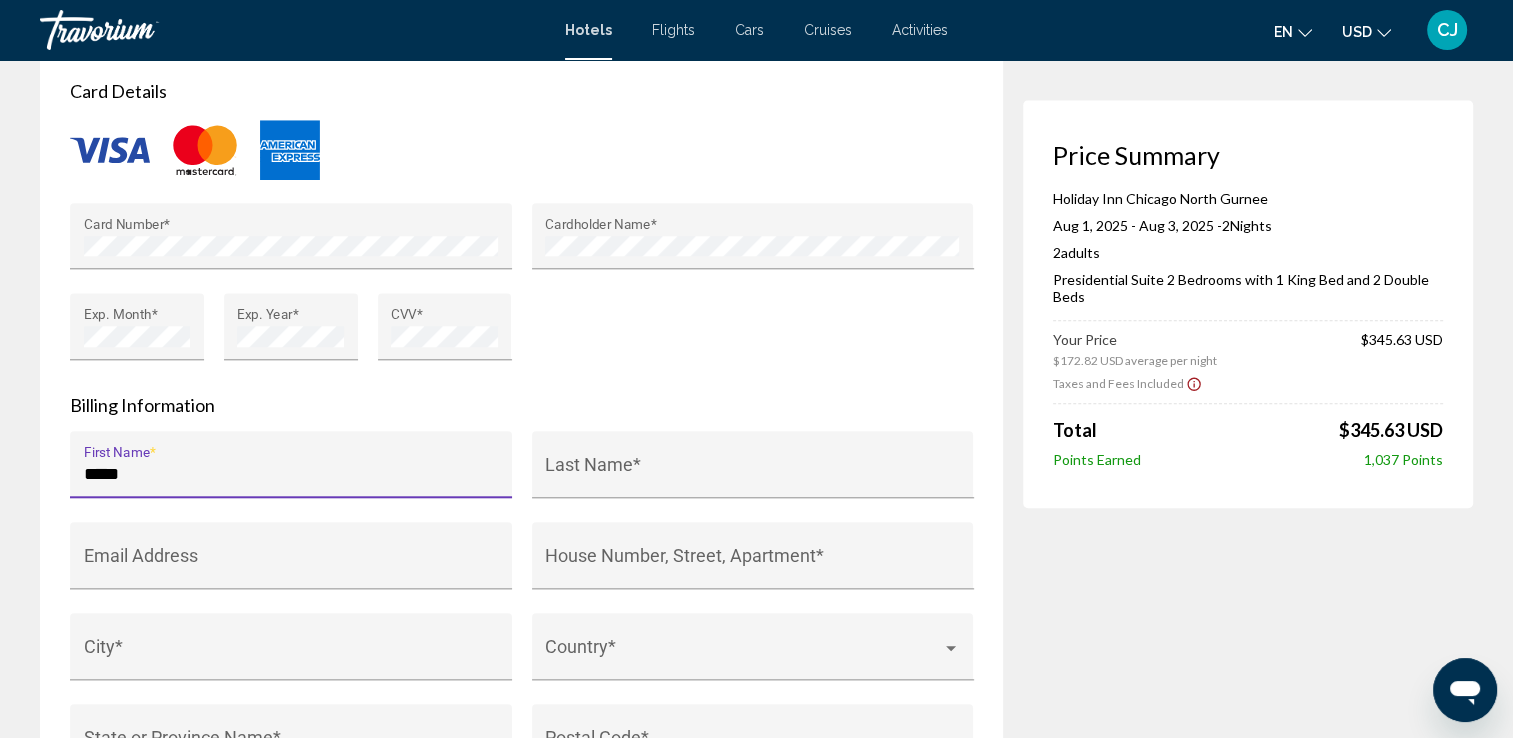 type on "*****" 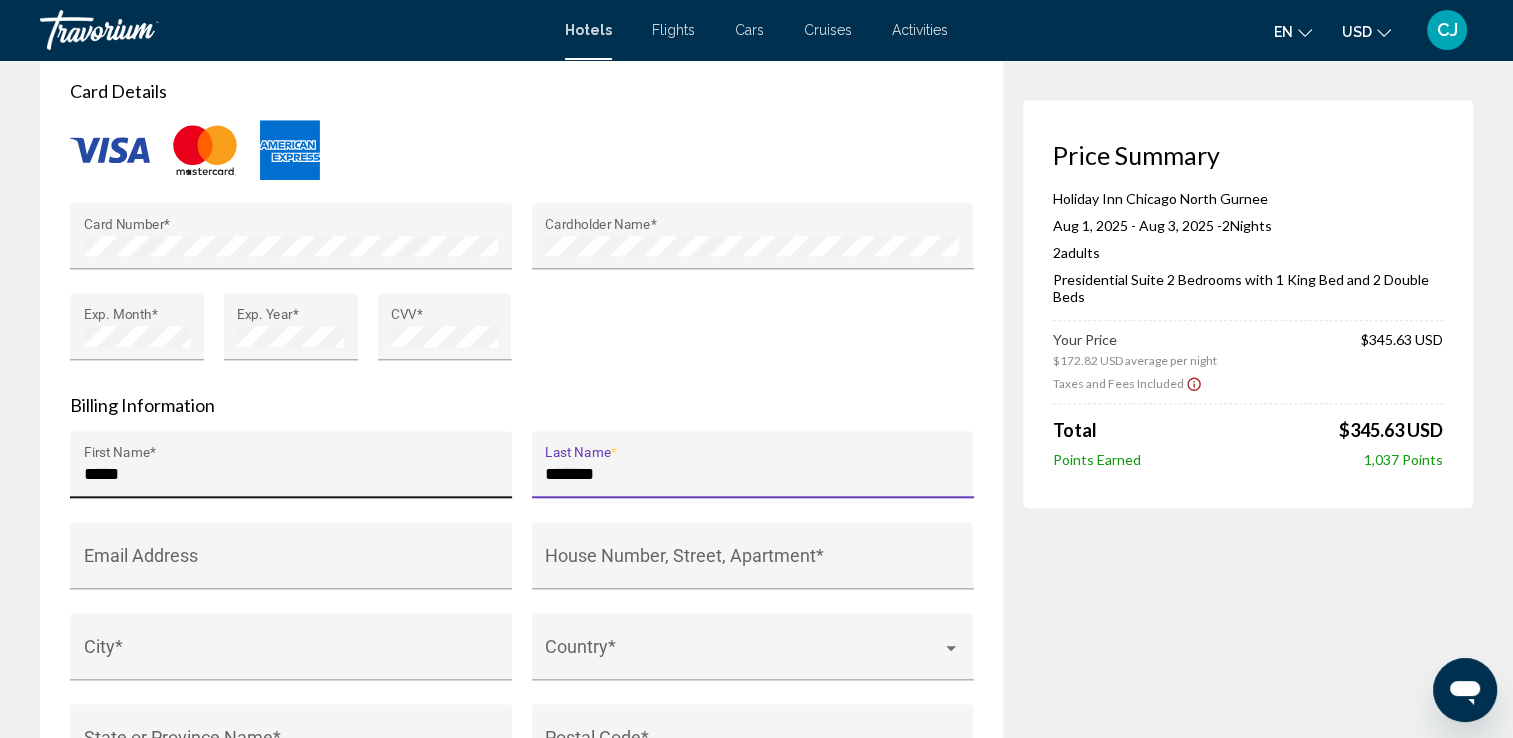 type on "*******" 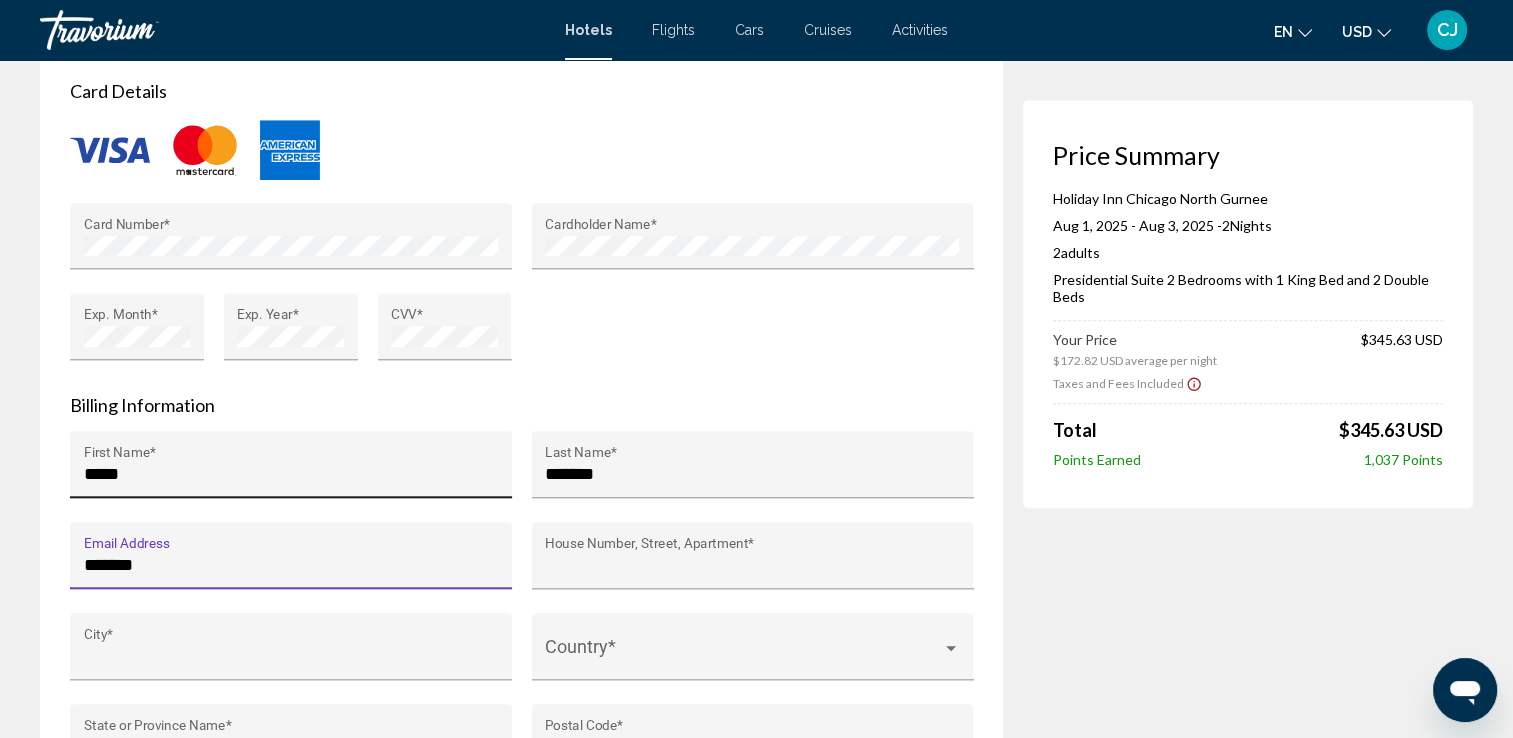 type on "**********" 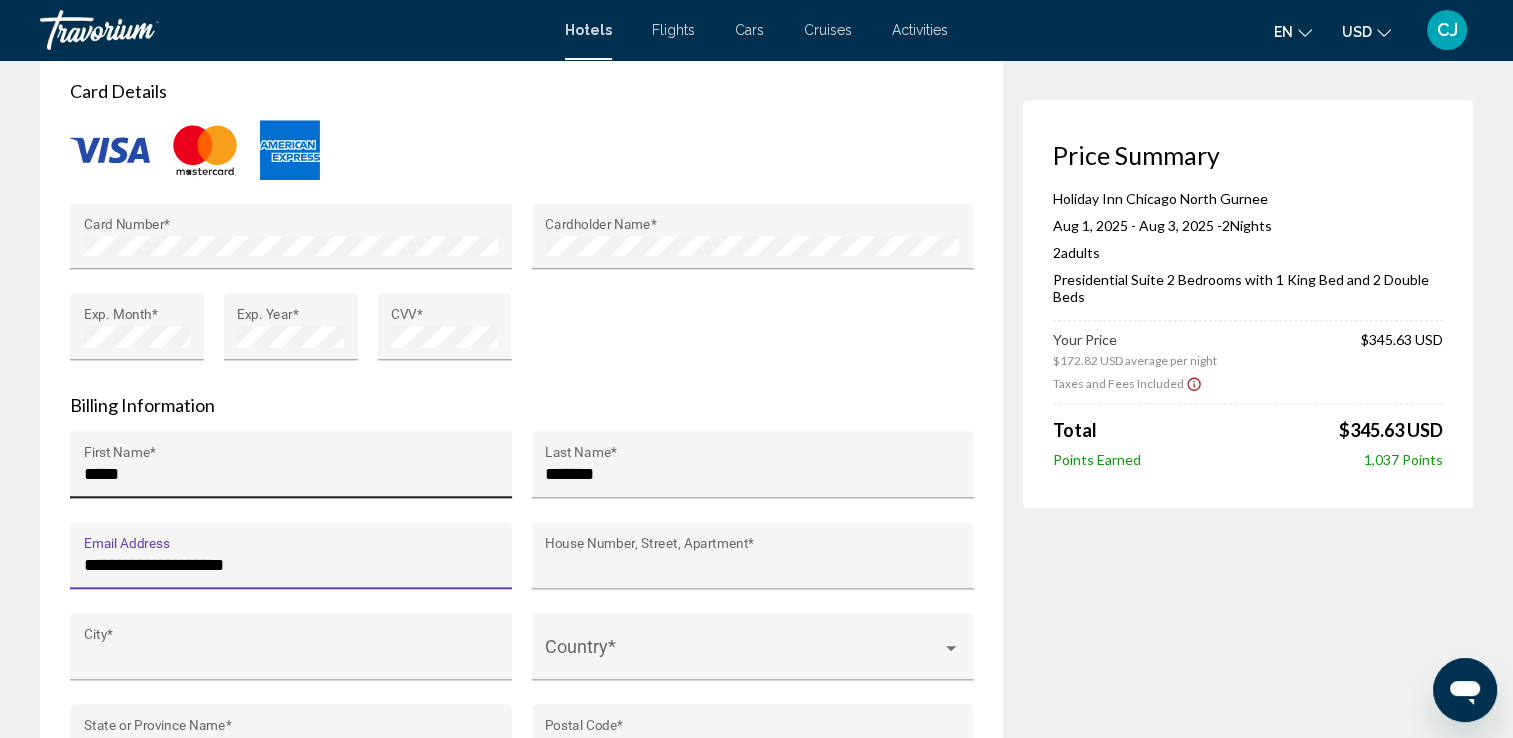 type on "**********" 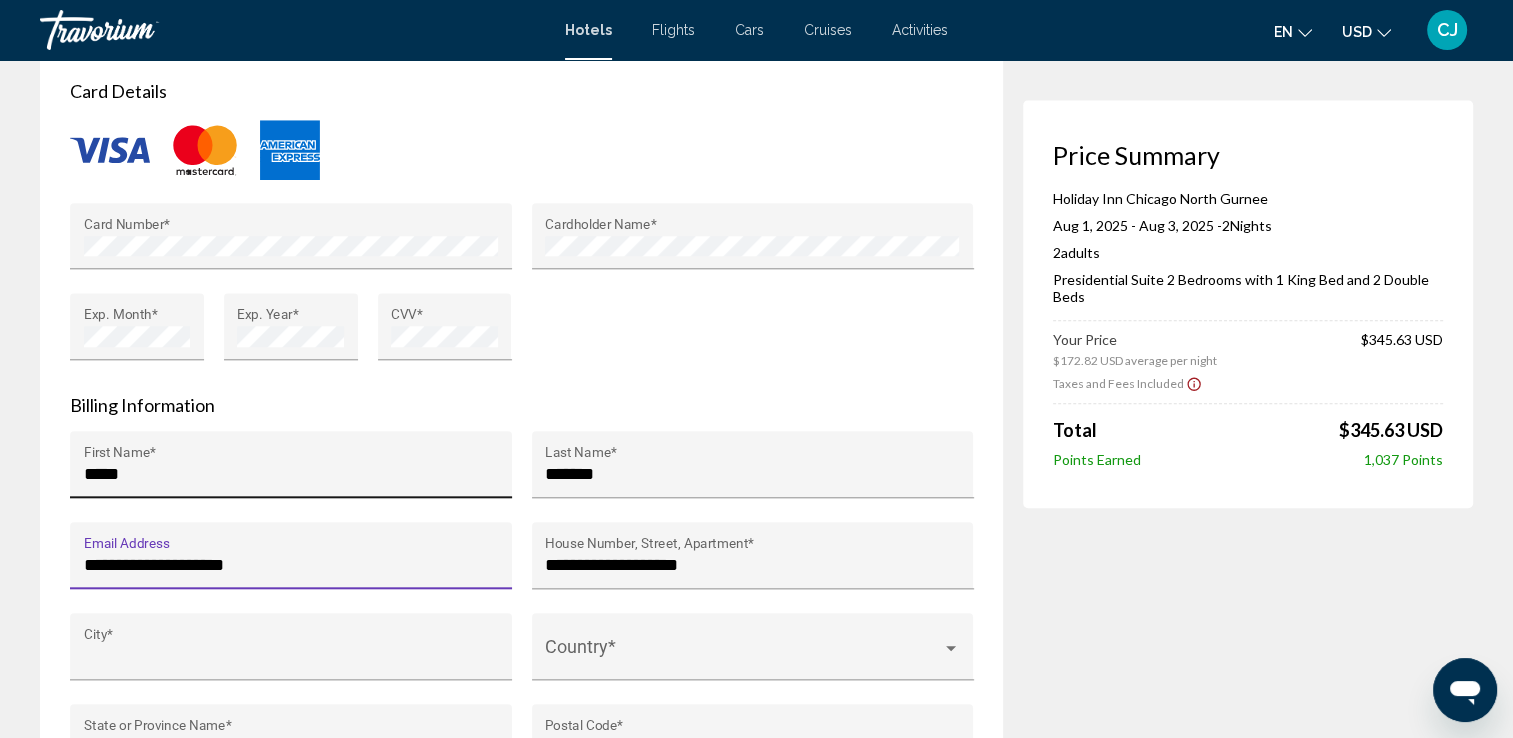 type on "**********" 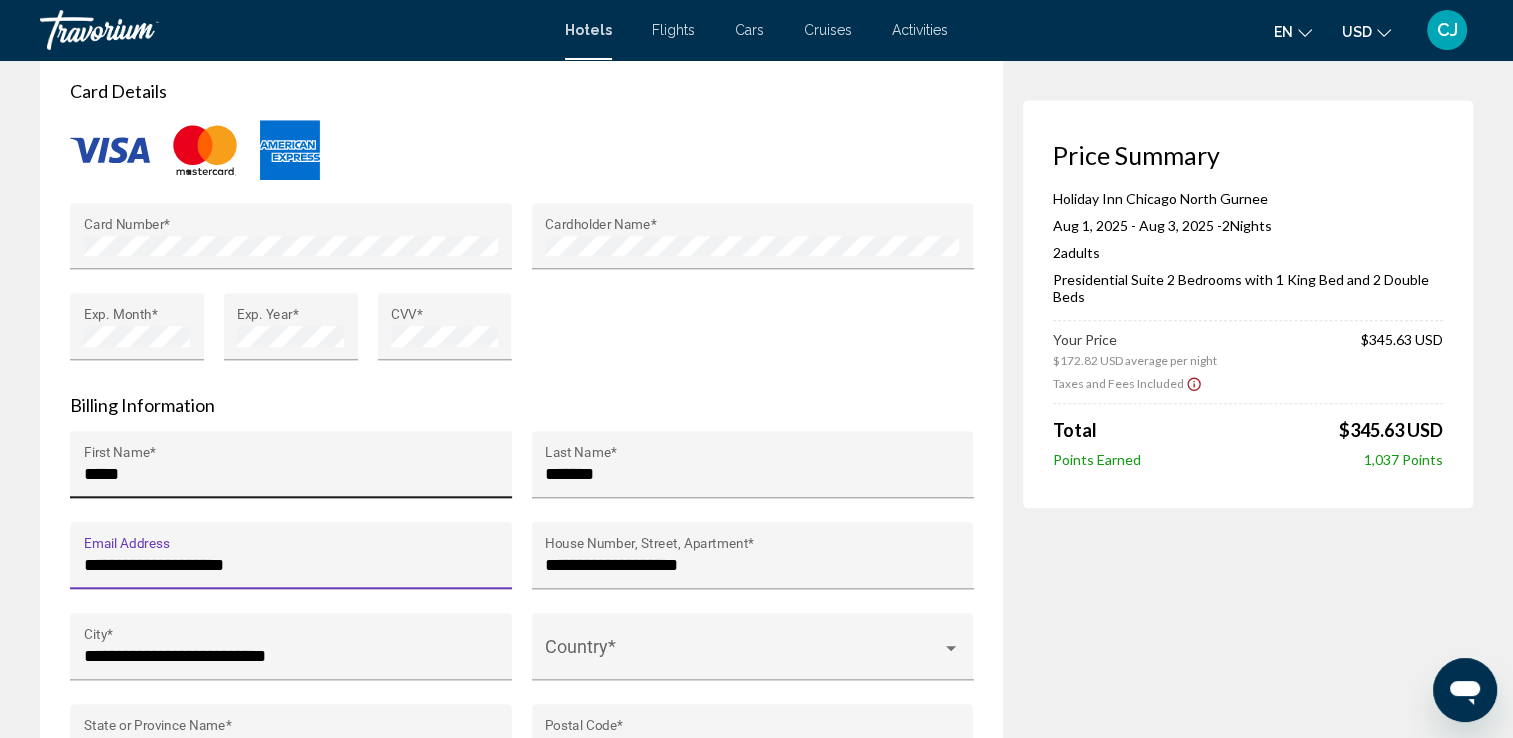 type on "**" 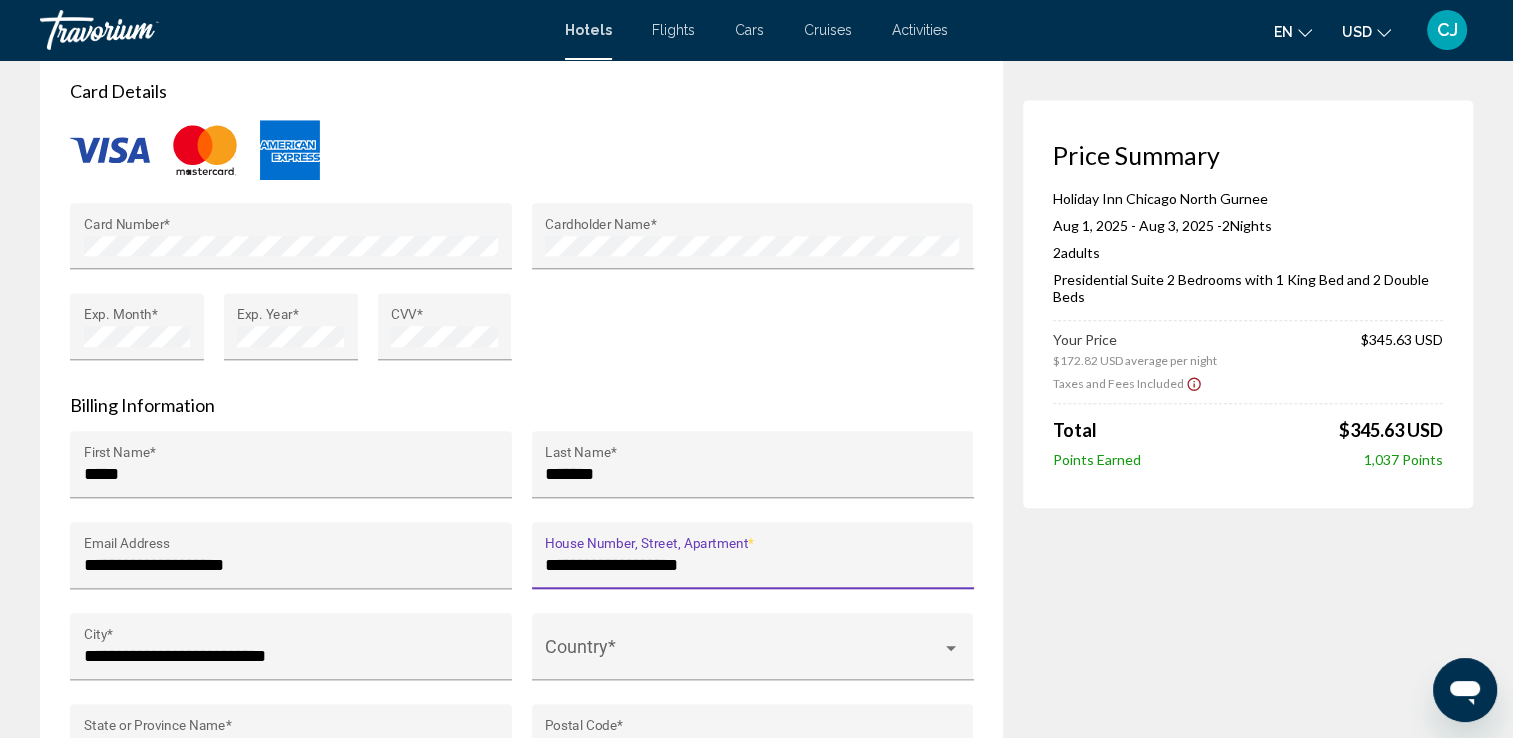 click on "**********" at bounding box center (752, 565) 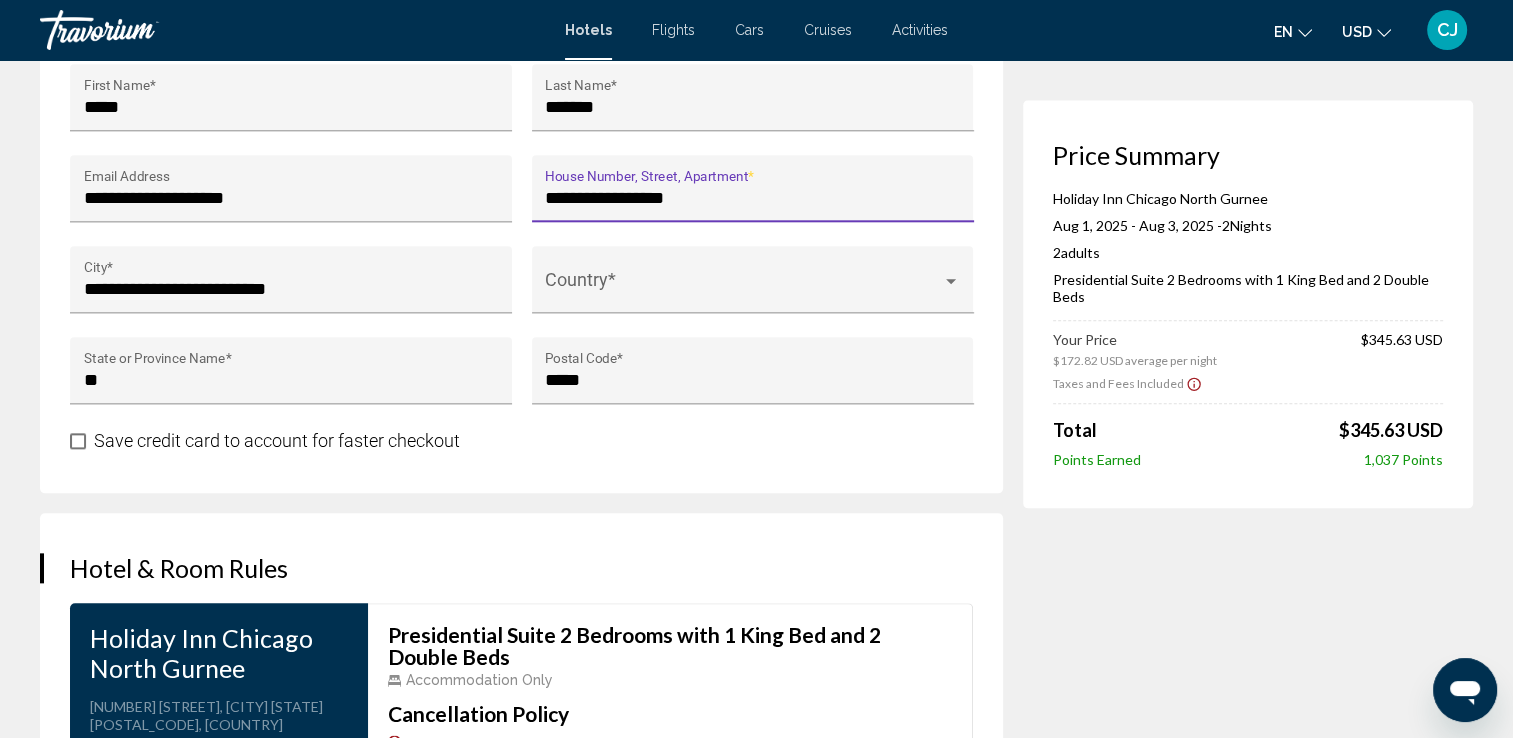 scroll, scrollTop: 2155, scrollLeft: 0, axis: vertical 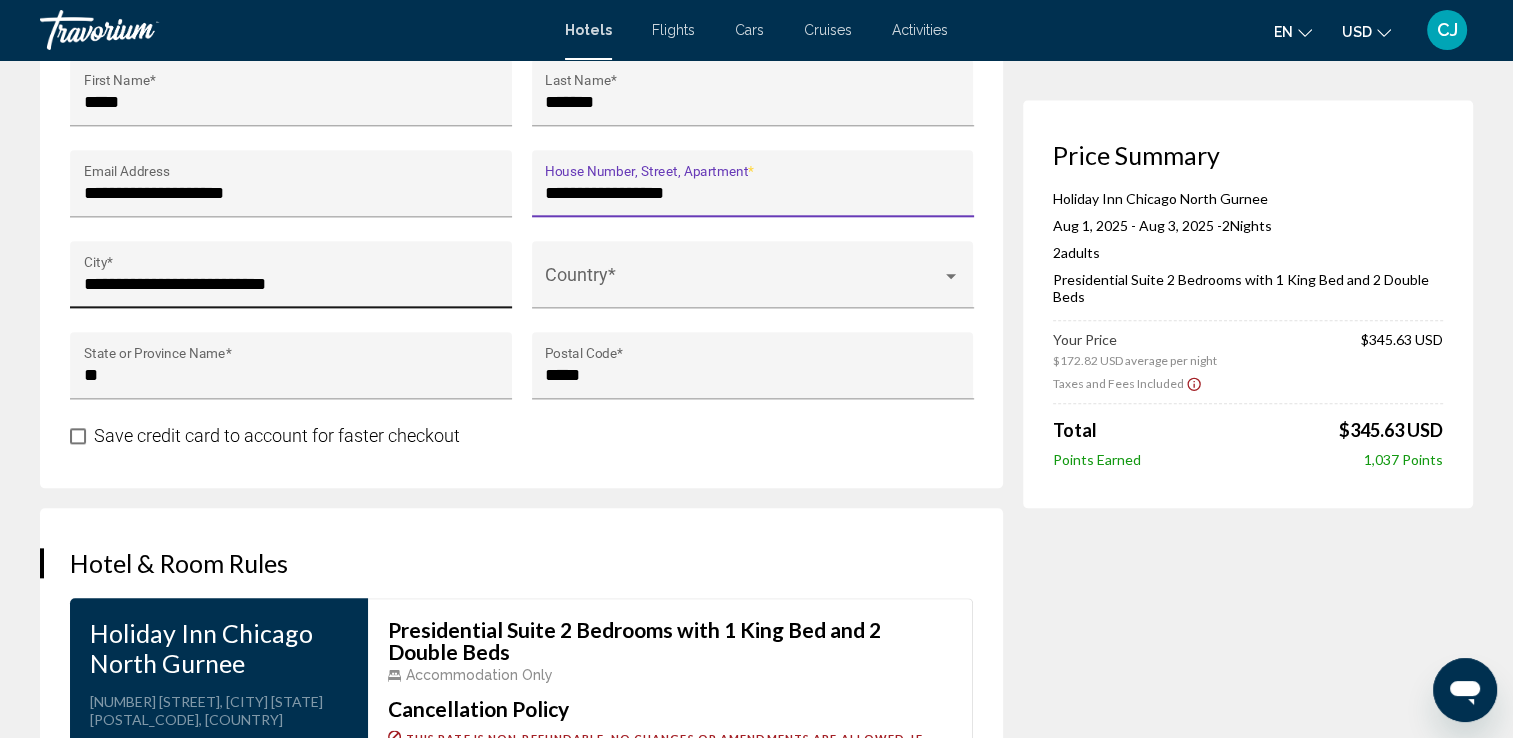 type on "**********" 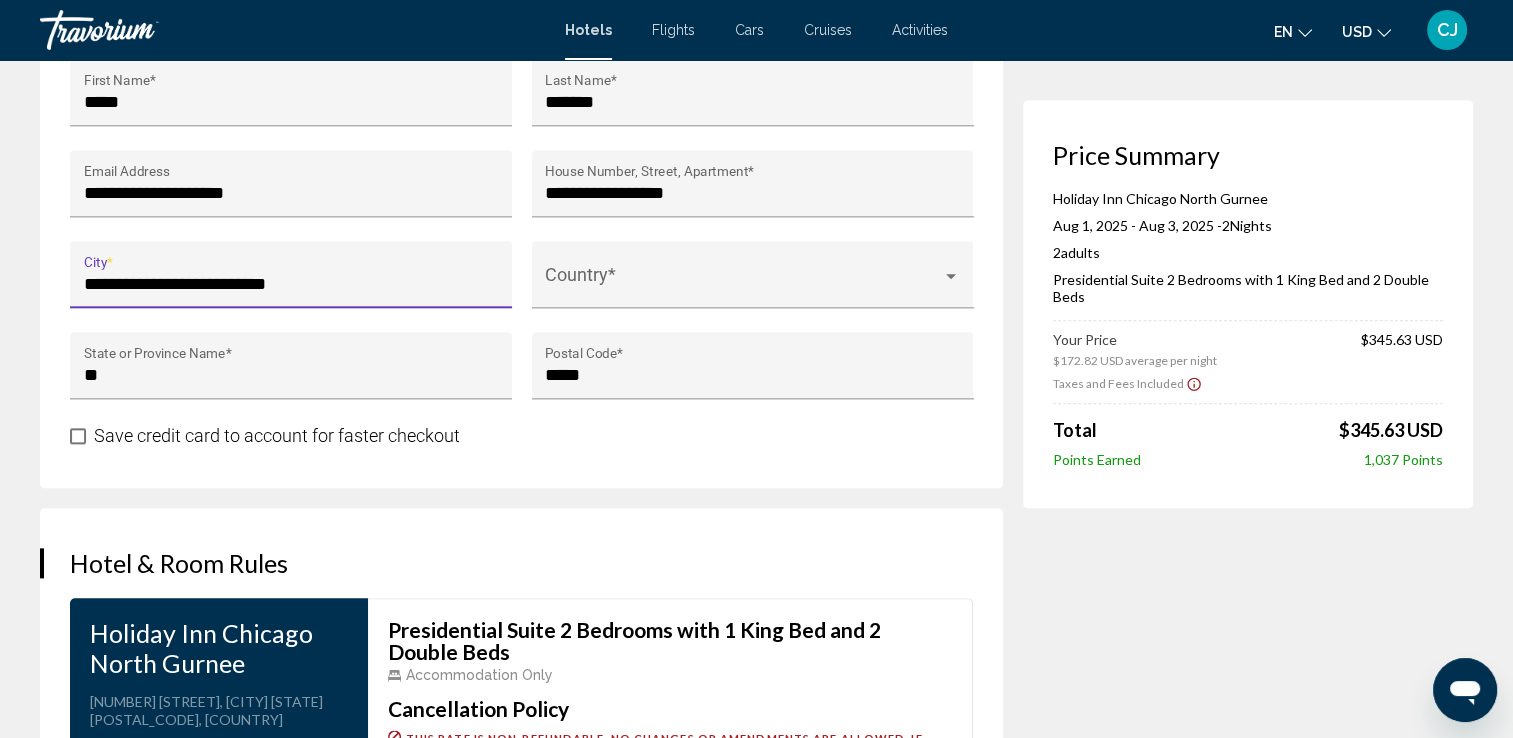 click on "**********" at bounding box center (291, 284) 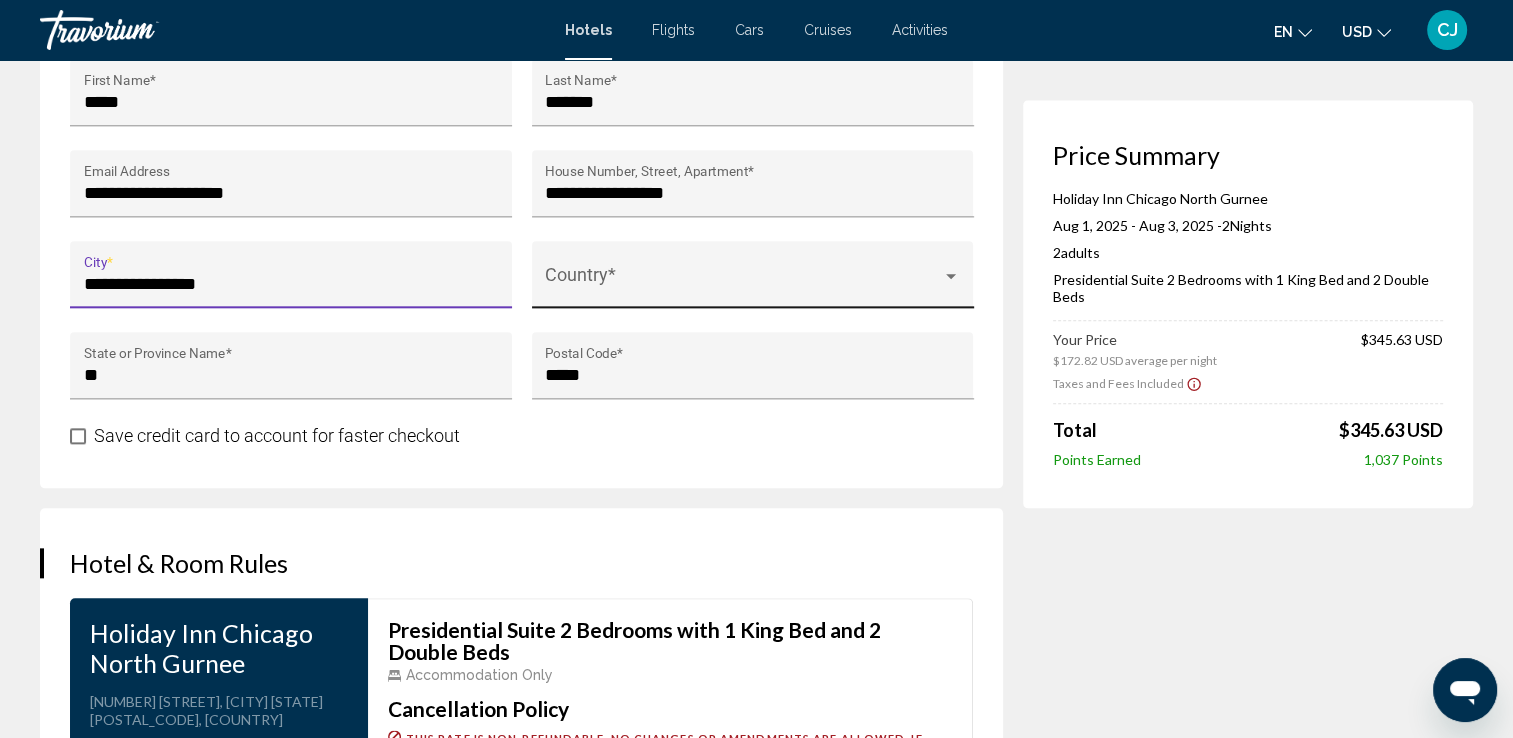 type on "**********" 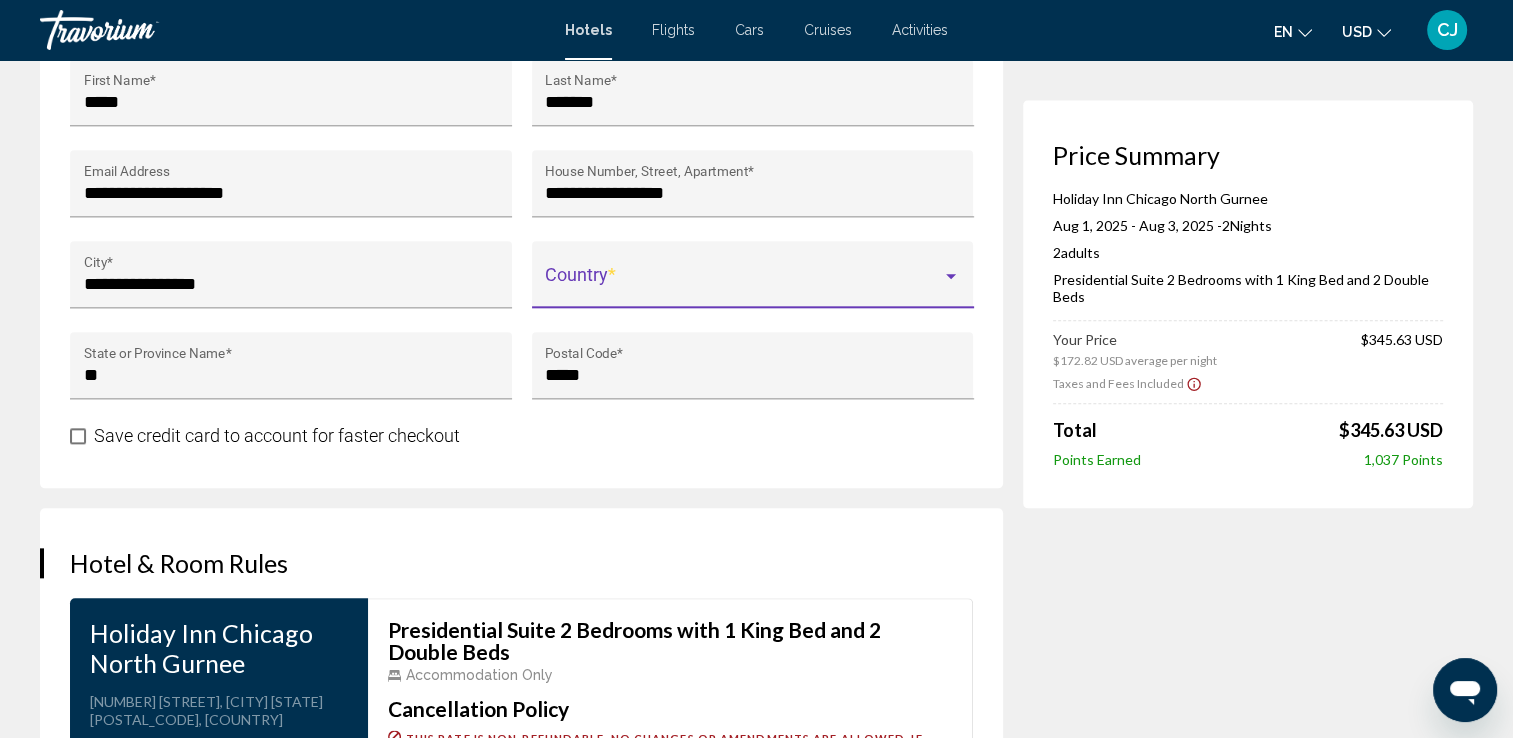 click at bounding box center [743, 284] 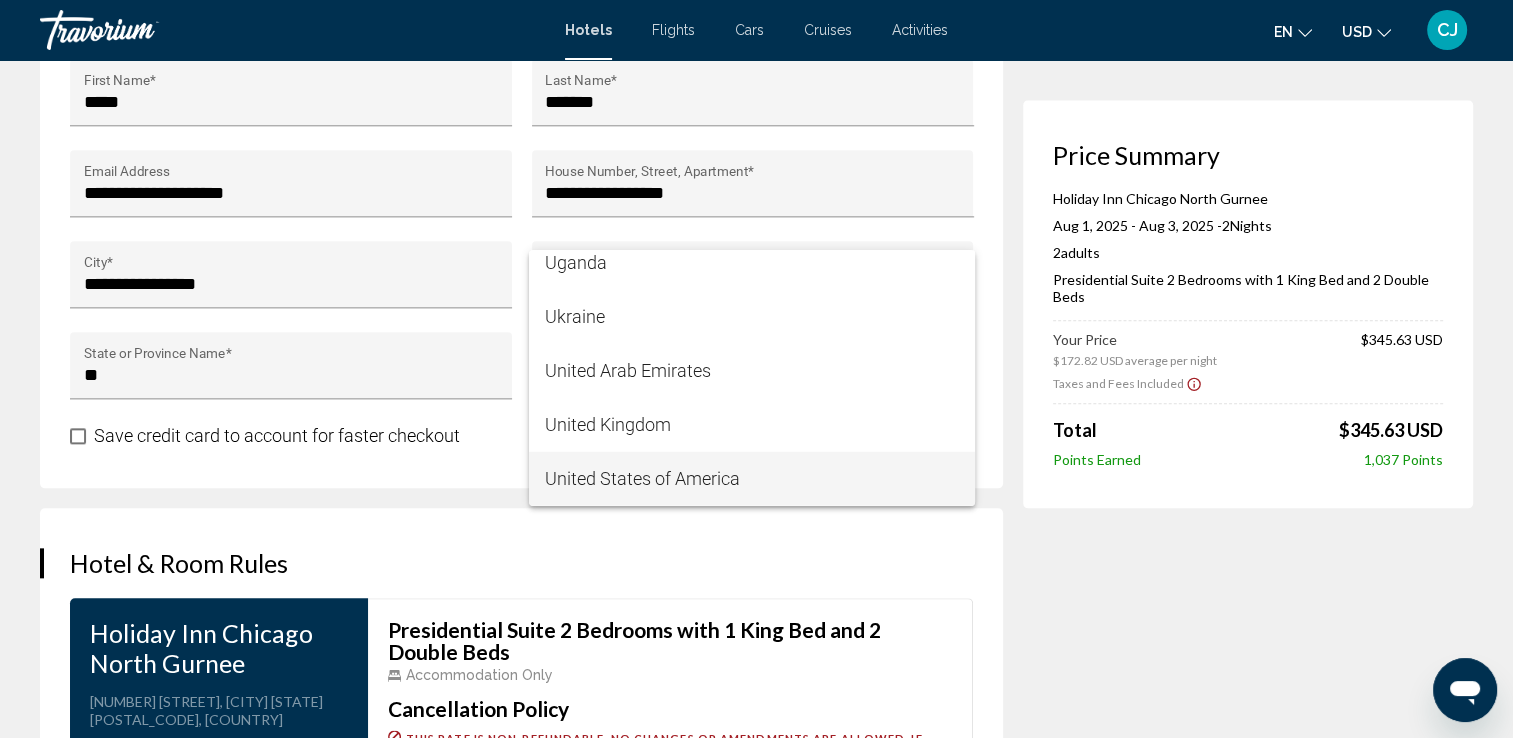 scroll, scrollTop: 12920, scrollLeft: 0, axis: vertical 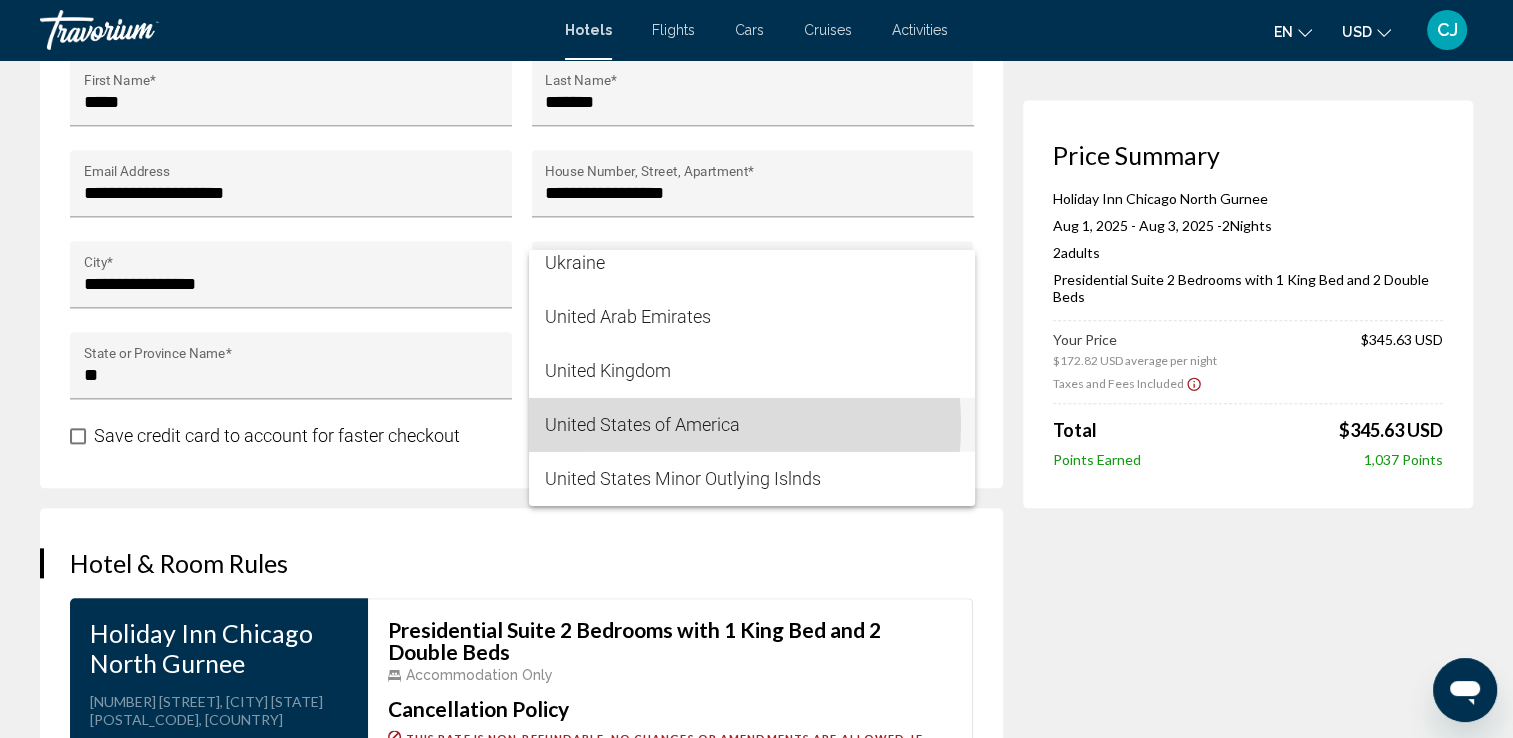 click on "United States of America" at bounding box center (752, 425) 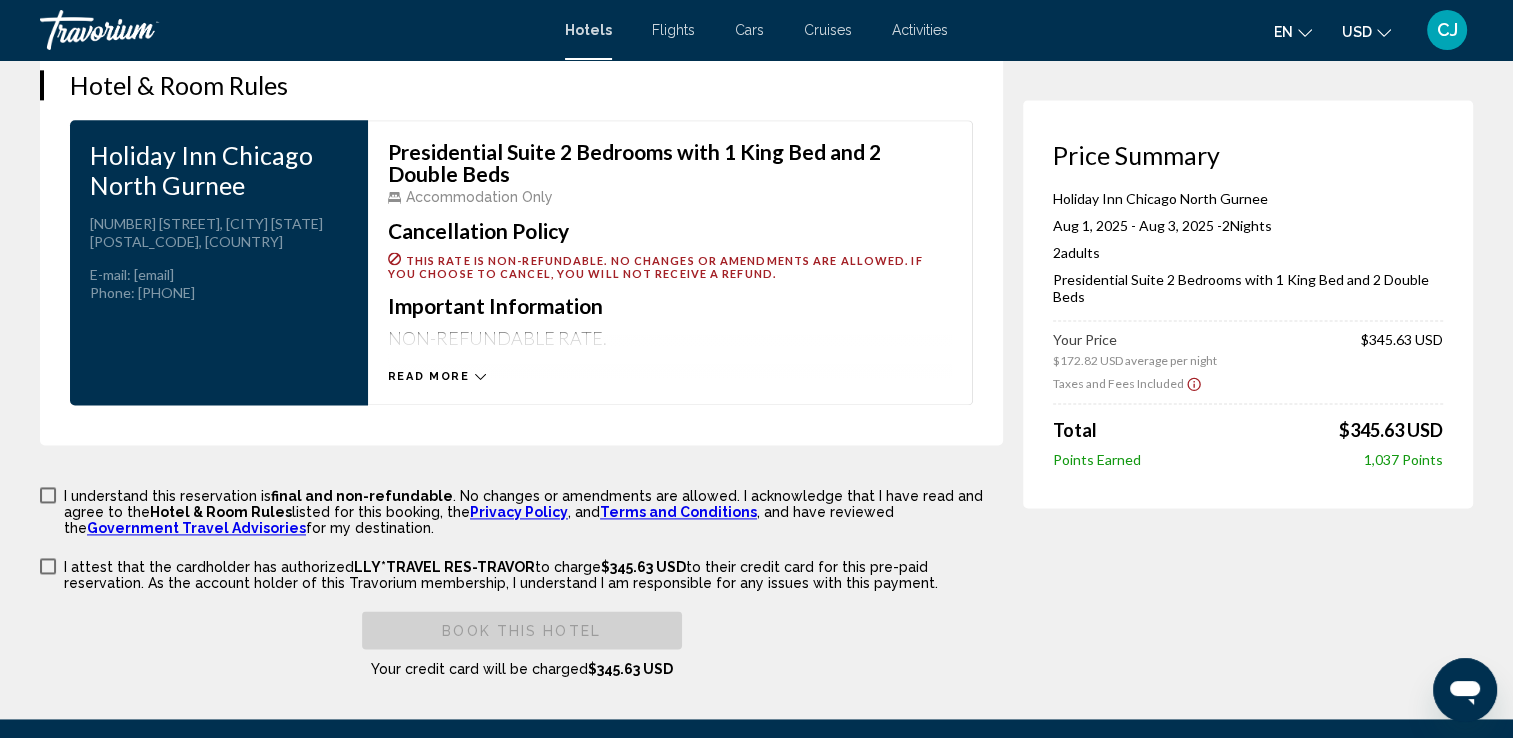 scroll, scrollTop: 2663, scrollLeft: 0, axis: vertical 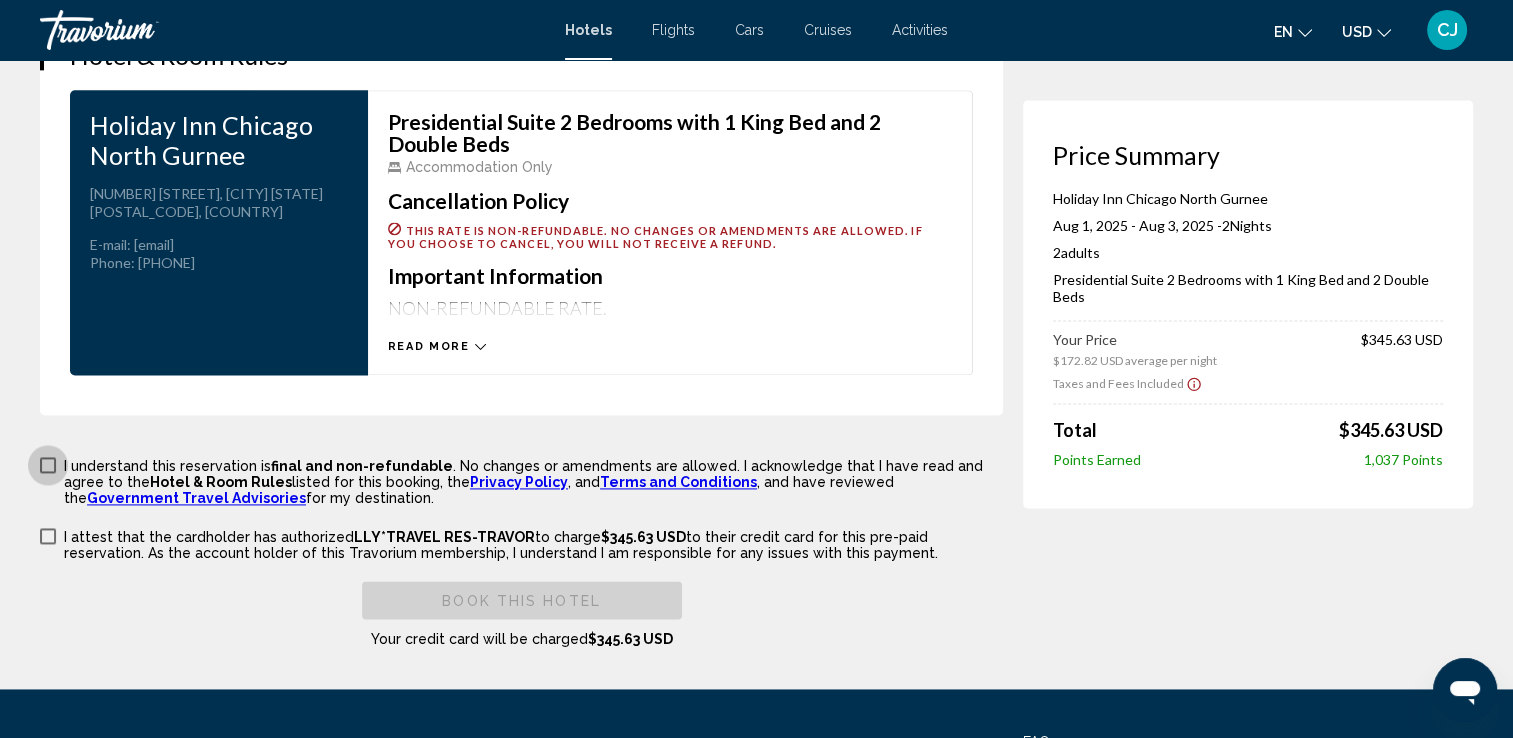 click at bounding box center [48, 465] 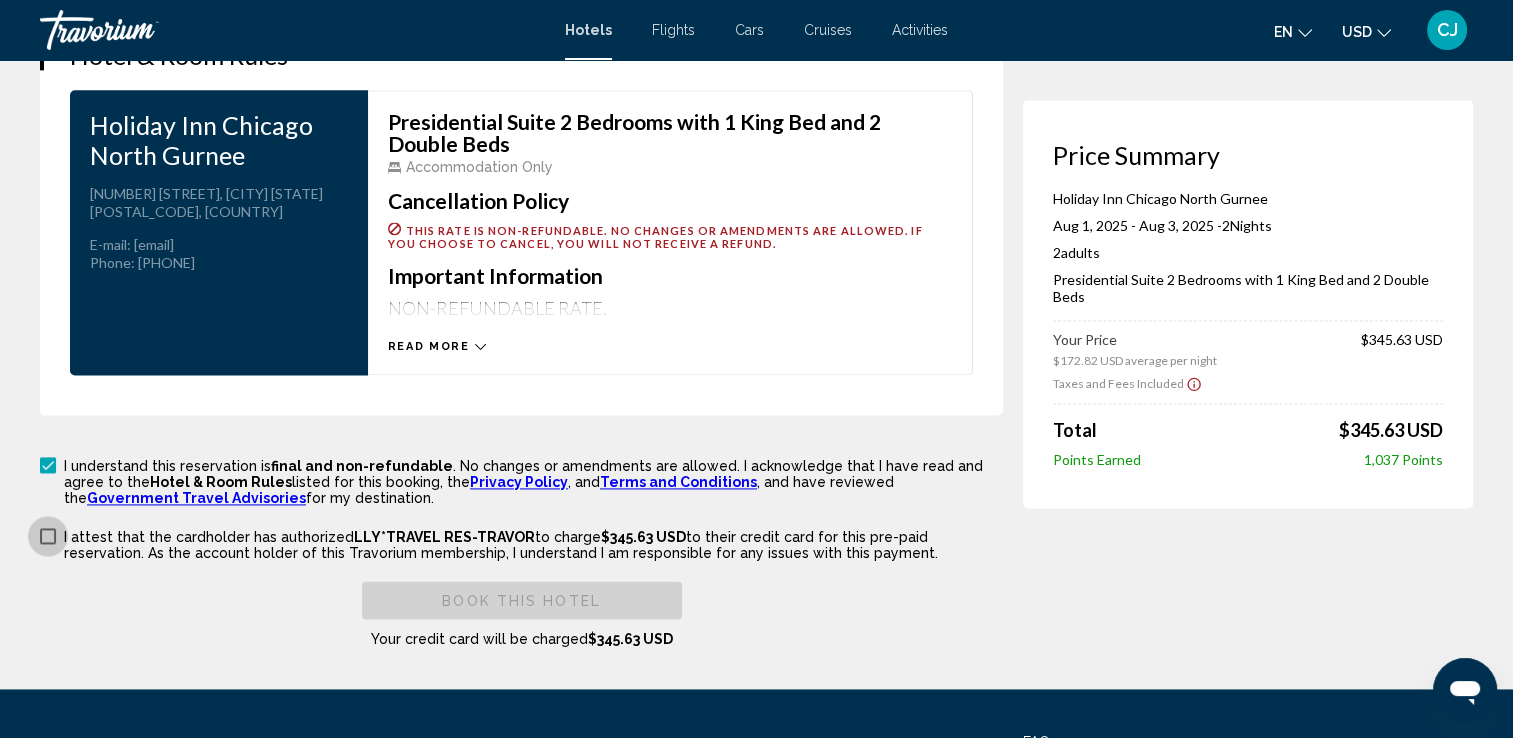 click at bounding box center [48, 536] 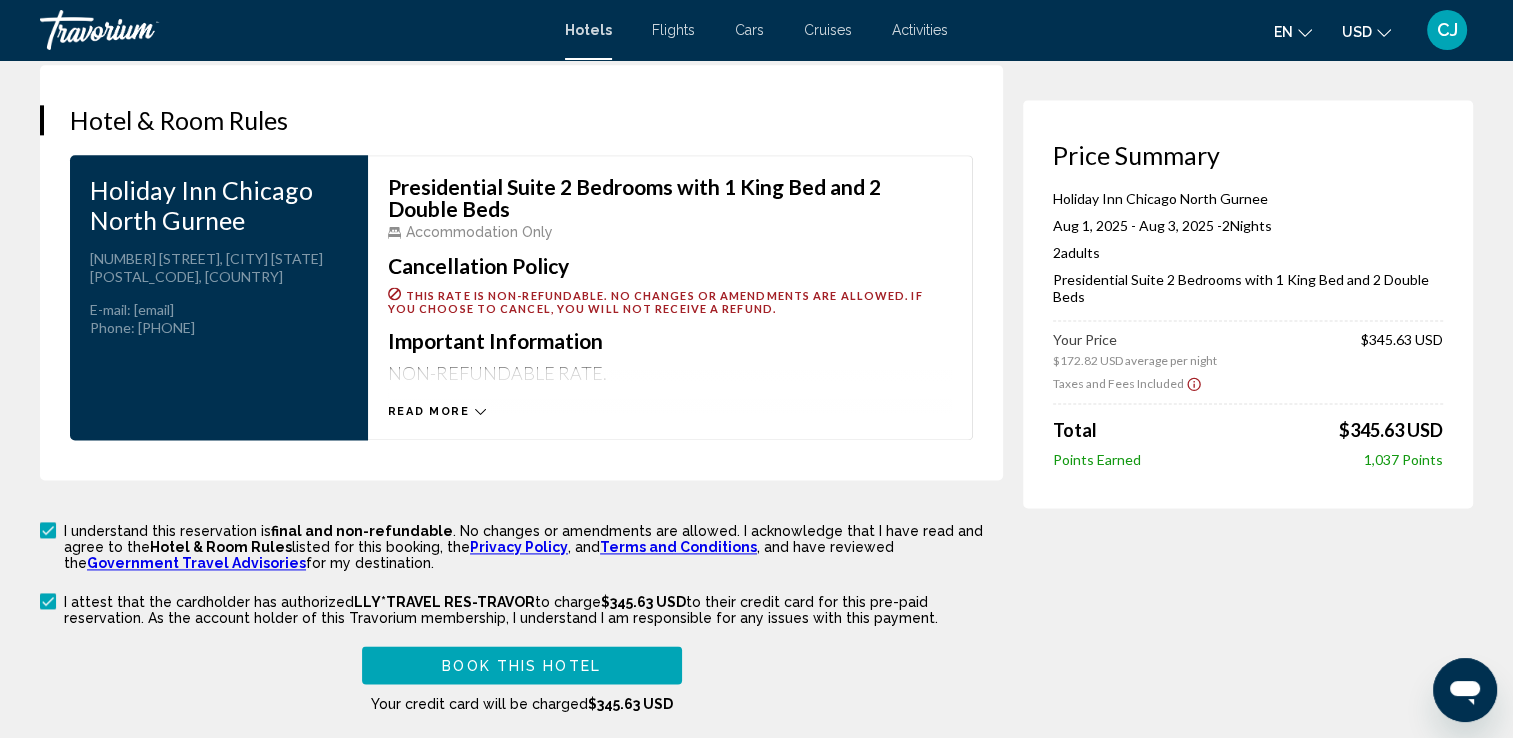 scroll, scrollTop: 2594, scrollLeft: 0, axis: vertical 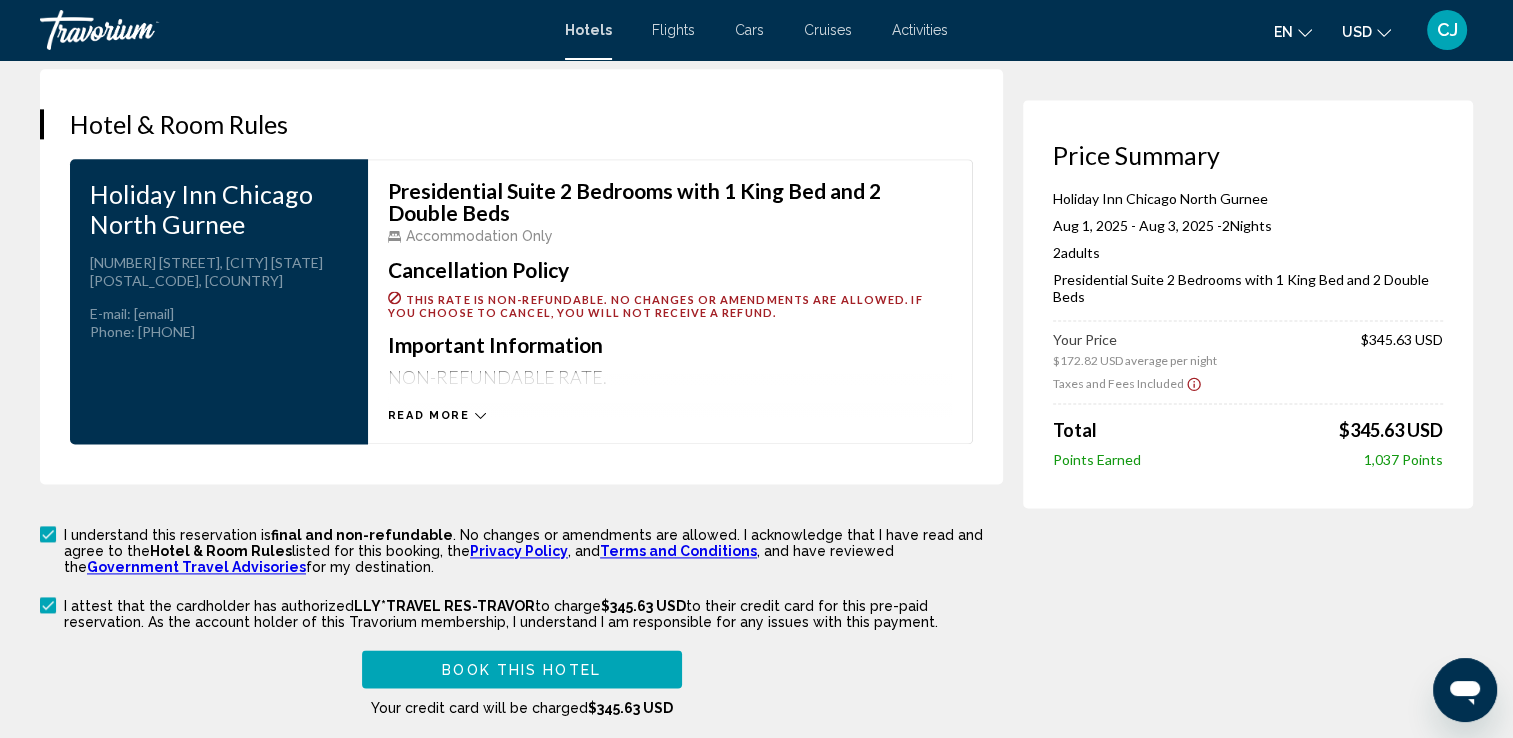click on "Read more" at bounding box center (429, 415) 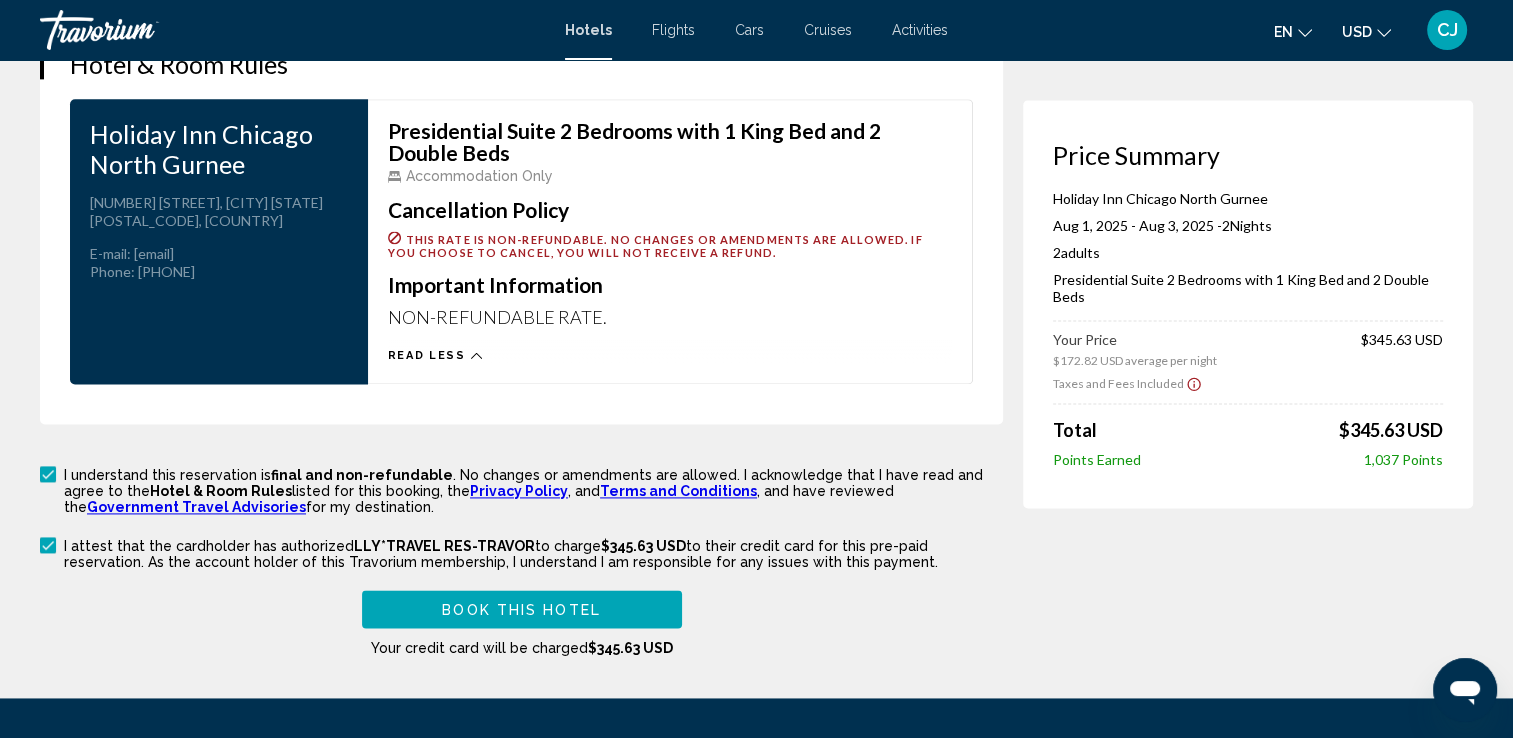 scroll, scrollTop: 2663, scrollLeft: 0, axis: vertical 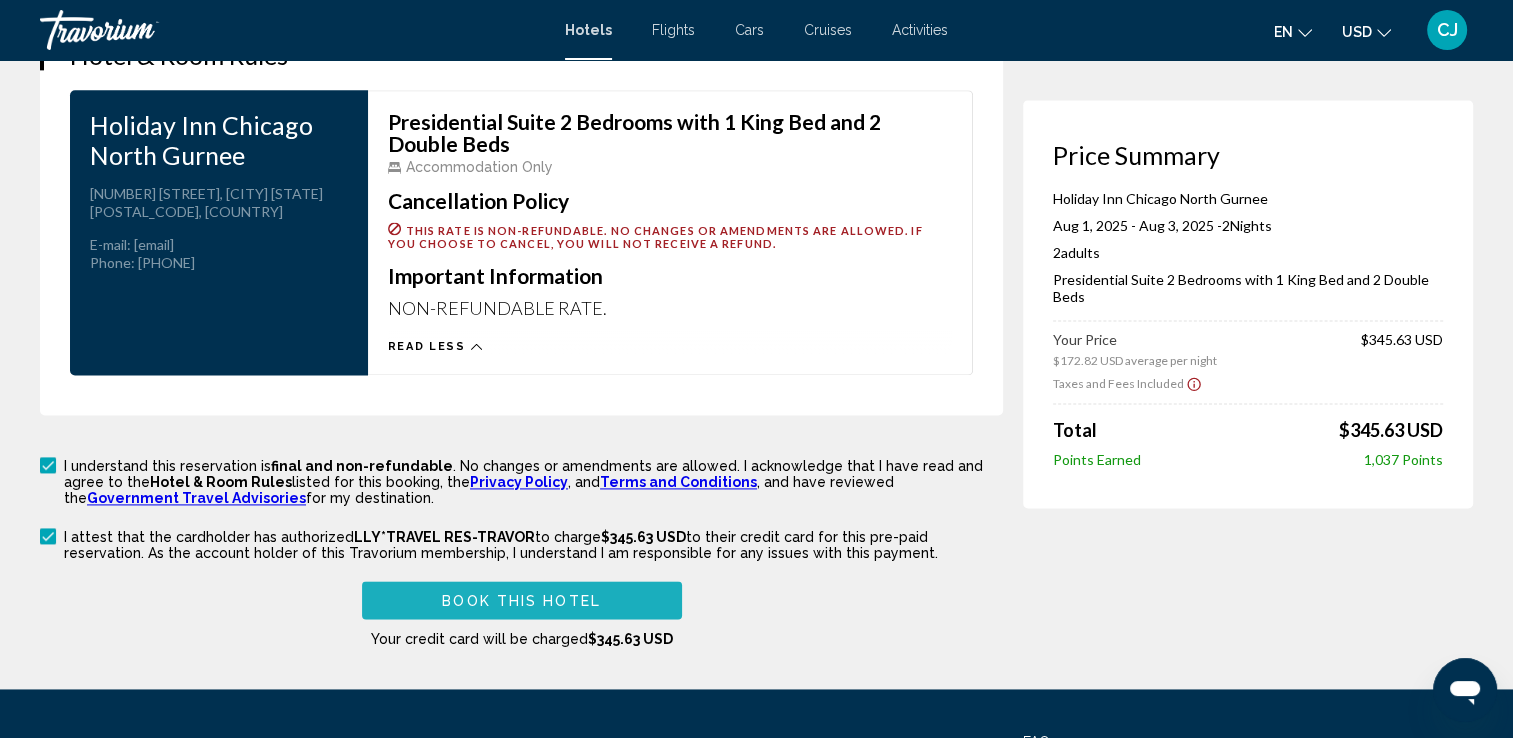 click on "Book this hotel" at bounding box center [521, 601] 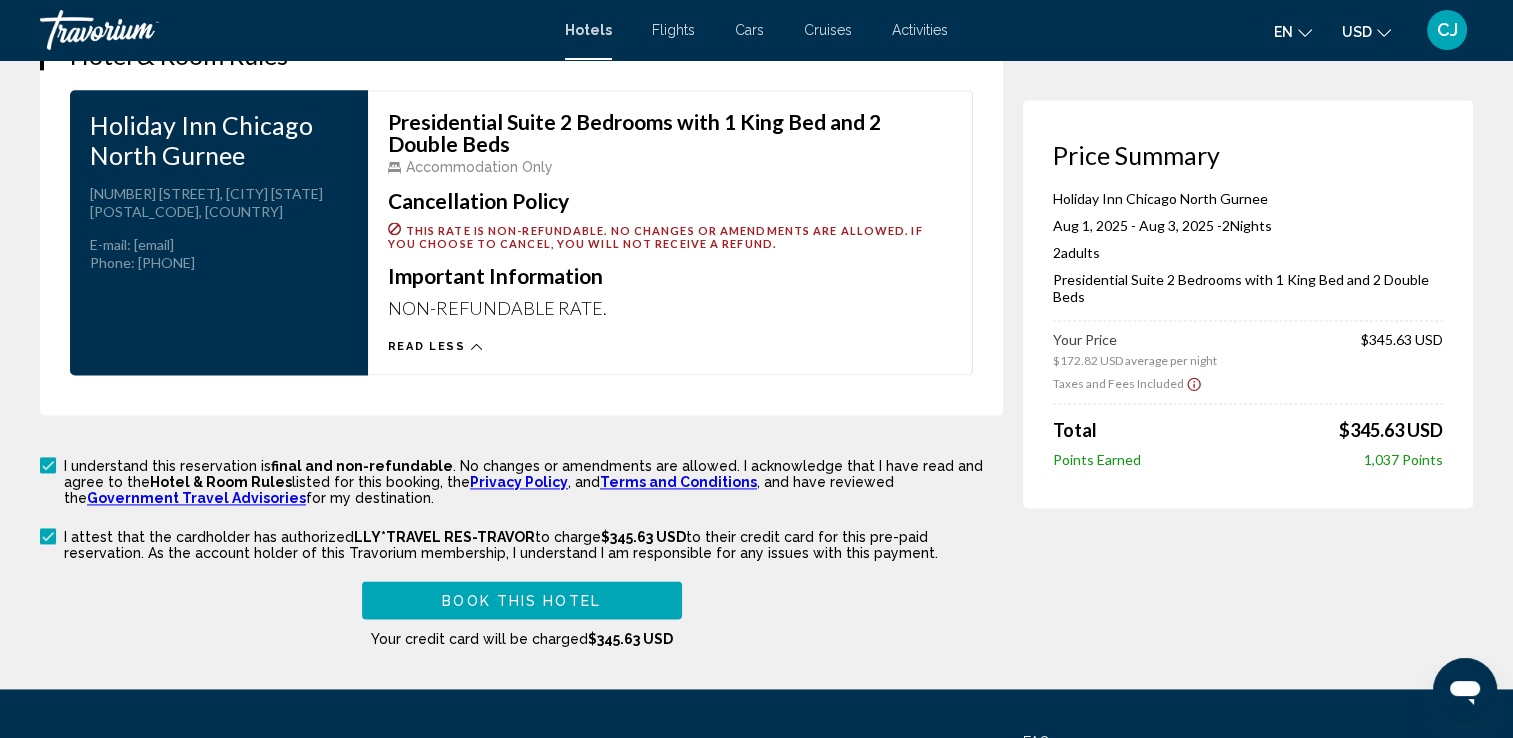 scroll, scrollTop: 563, scrollLeft: 0, axis: vertical 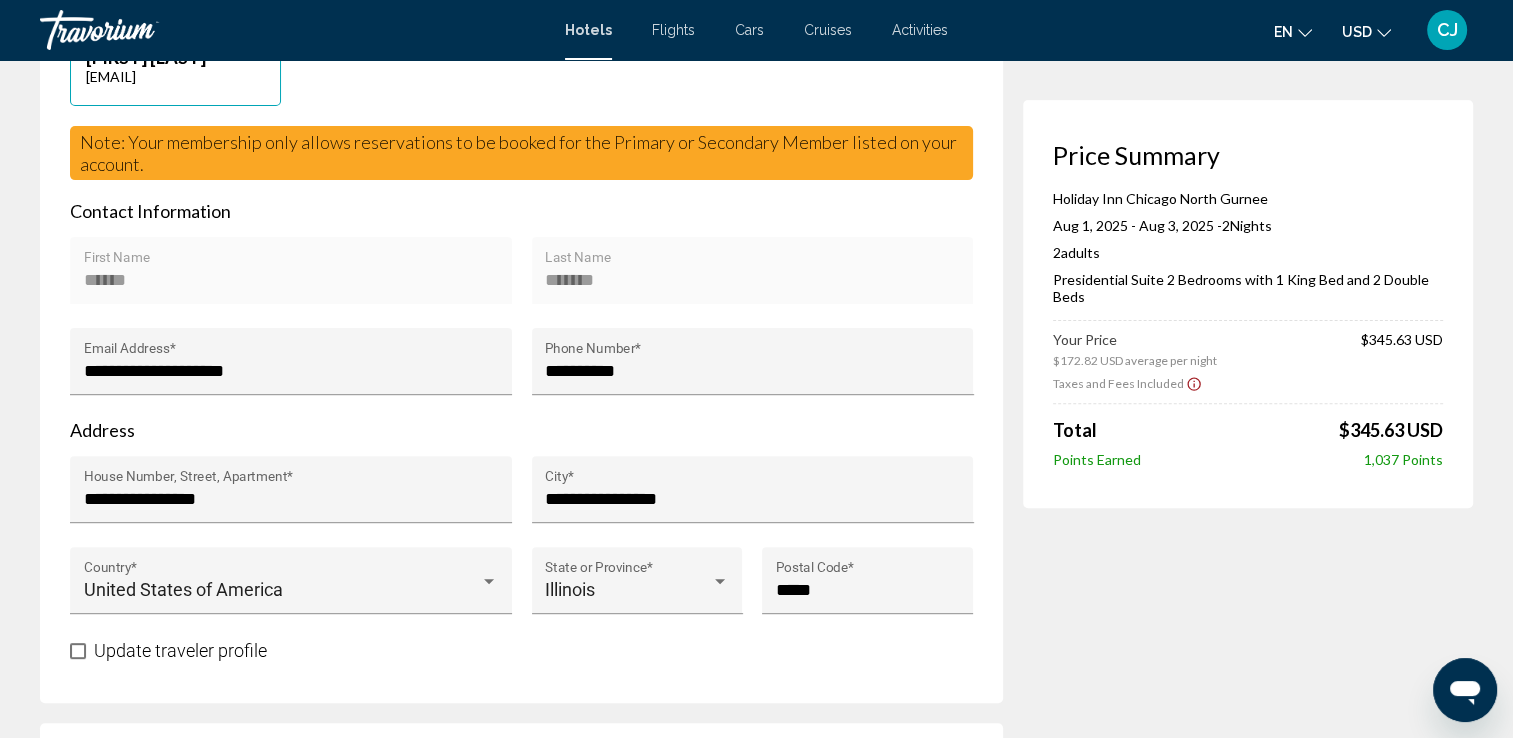 click on "Contact Information" at bounding box center [521, 211] 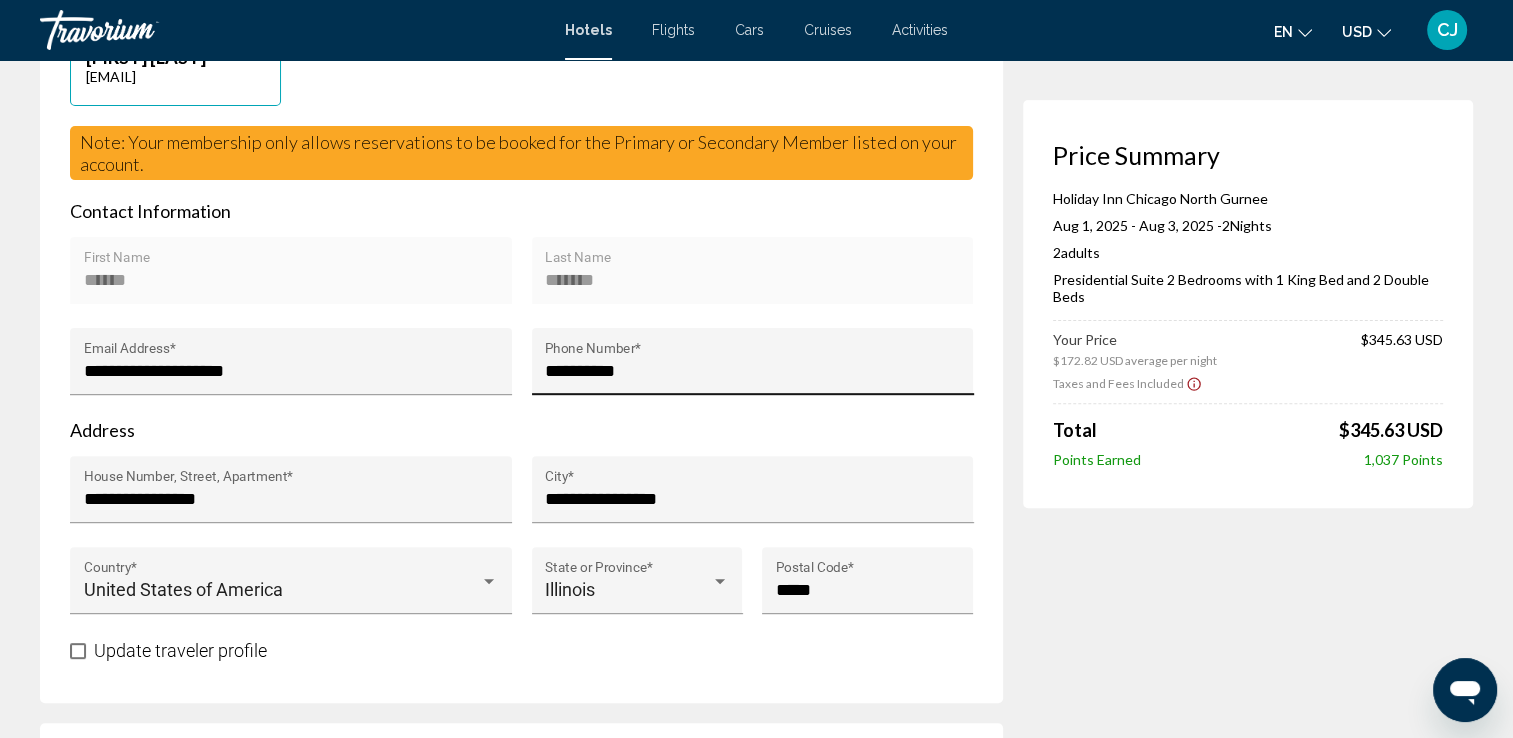 click on "**********" at bounding box center (752, 371) 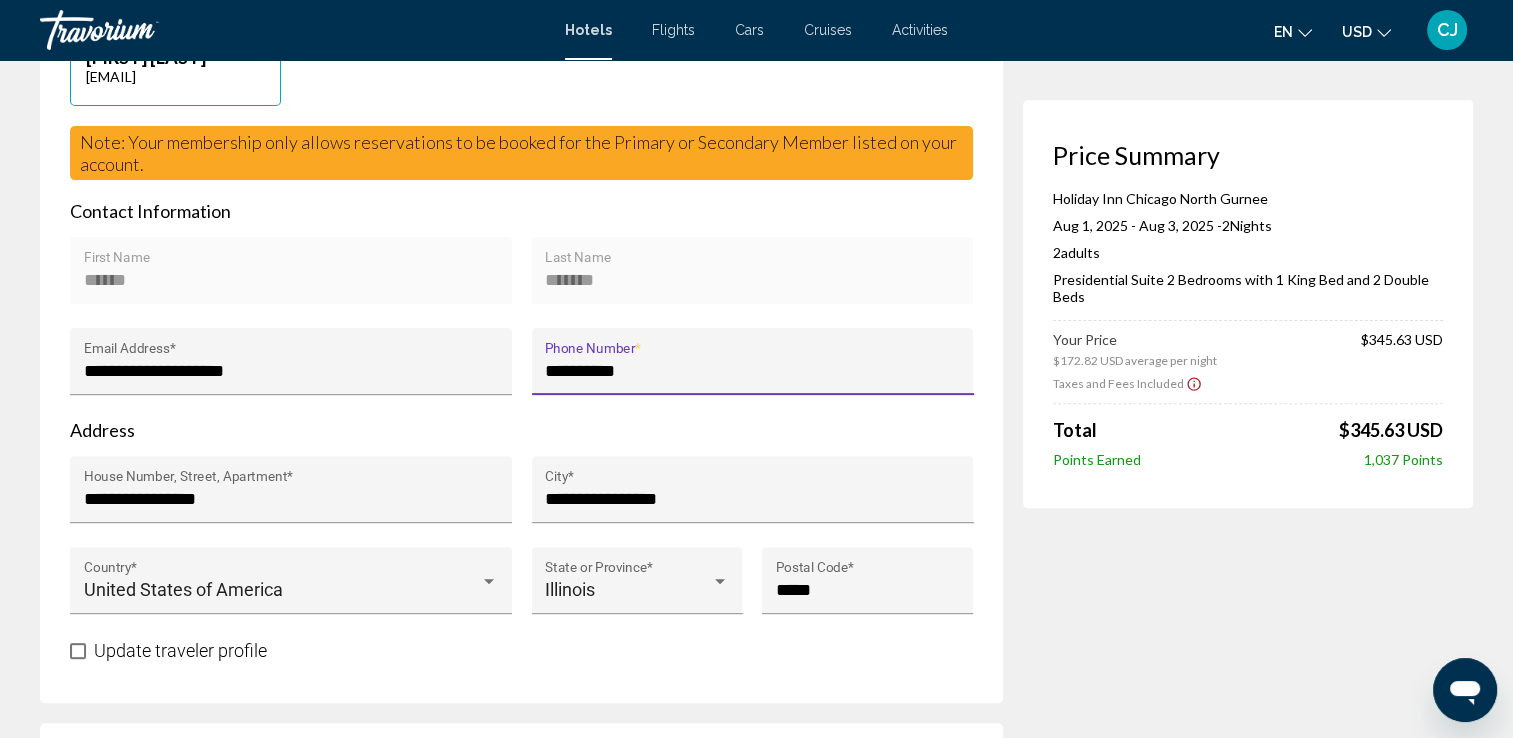 type on "**********" 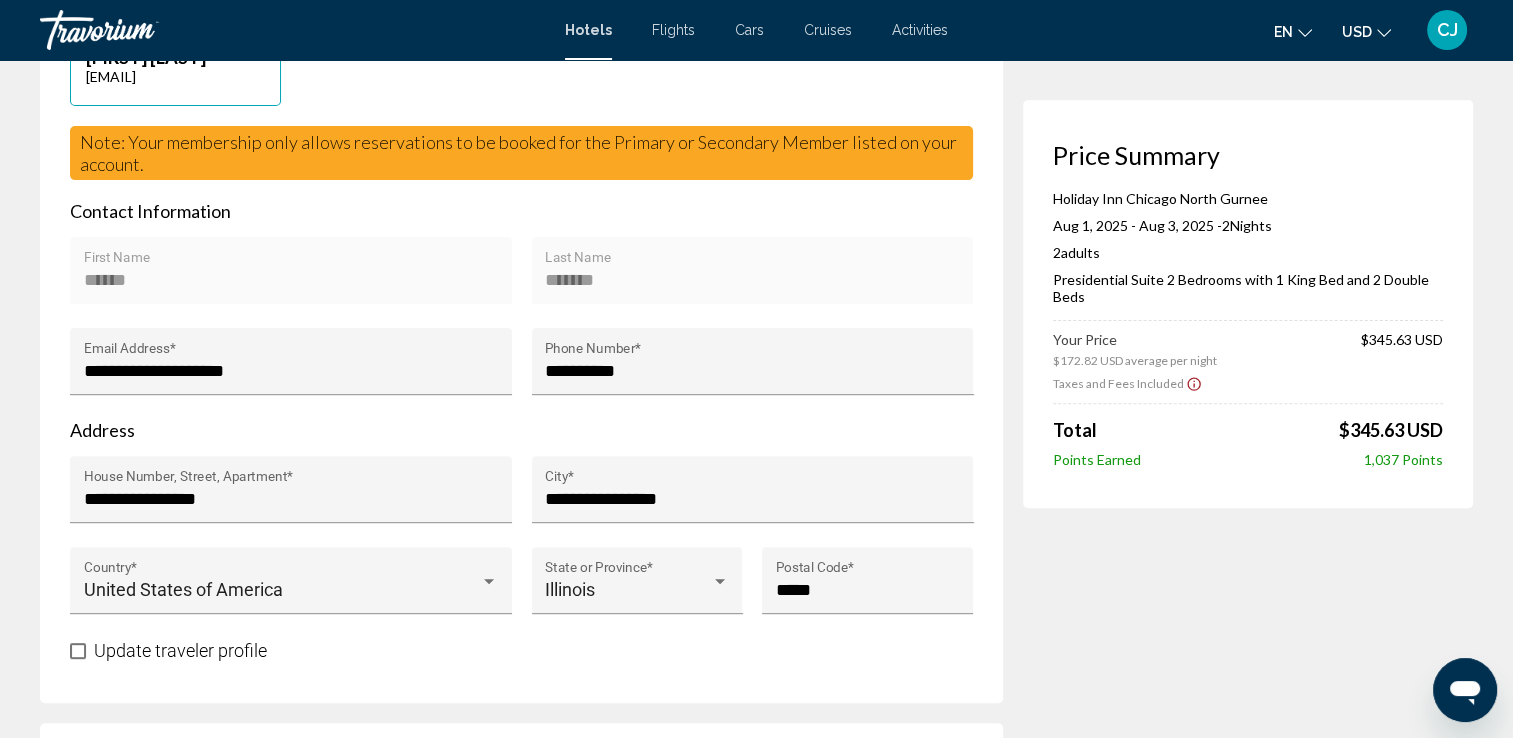 click on "******* Last Name" at bounding box center [753, 270] 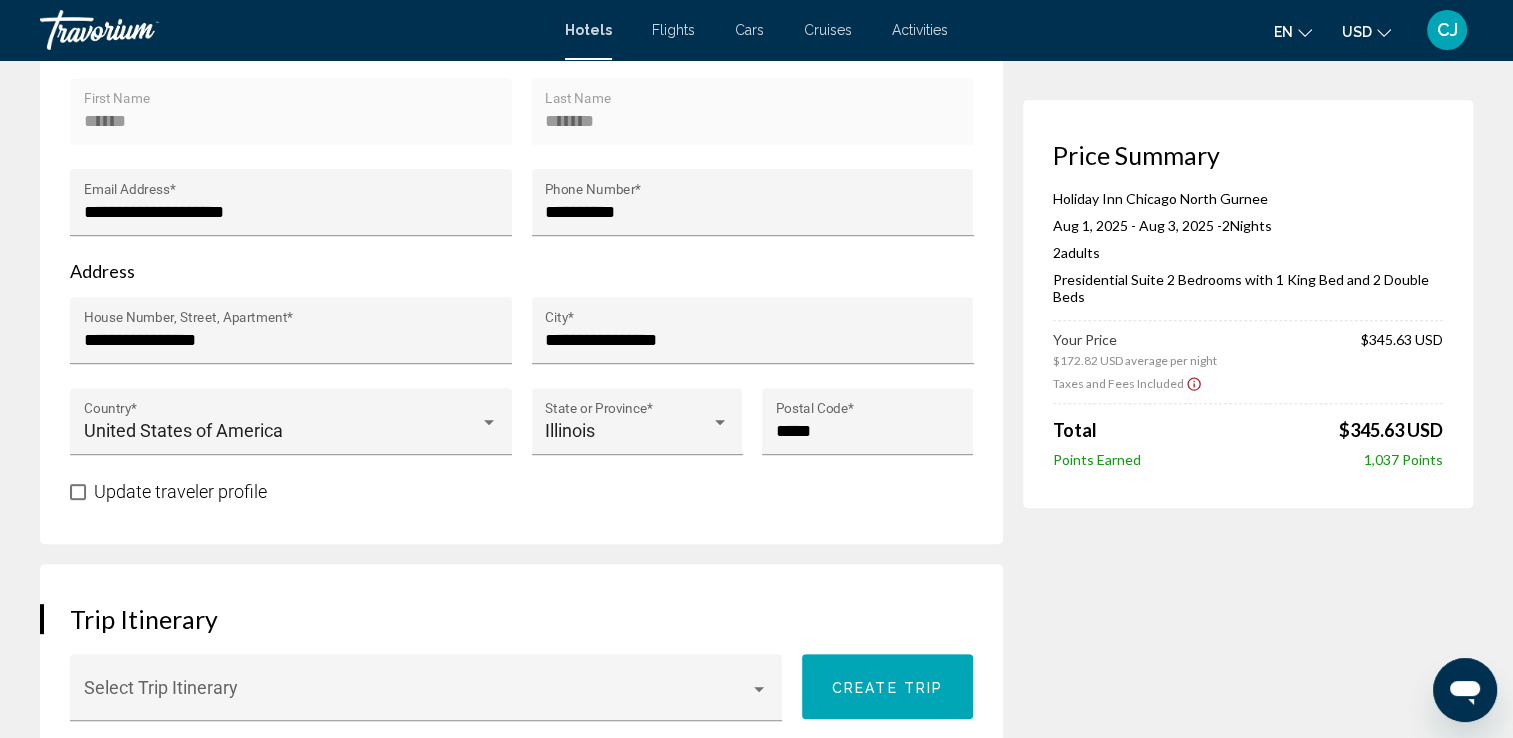scroll, scrollTop: 648, scrollLeft: 0, axis: vertical 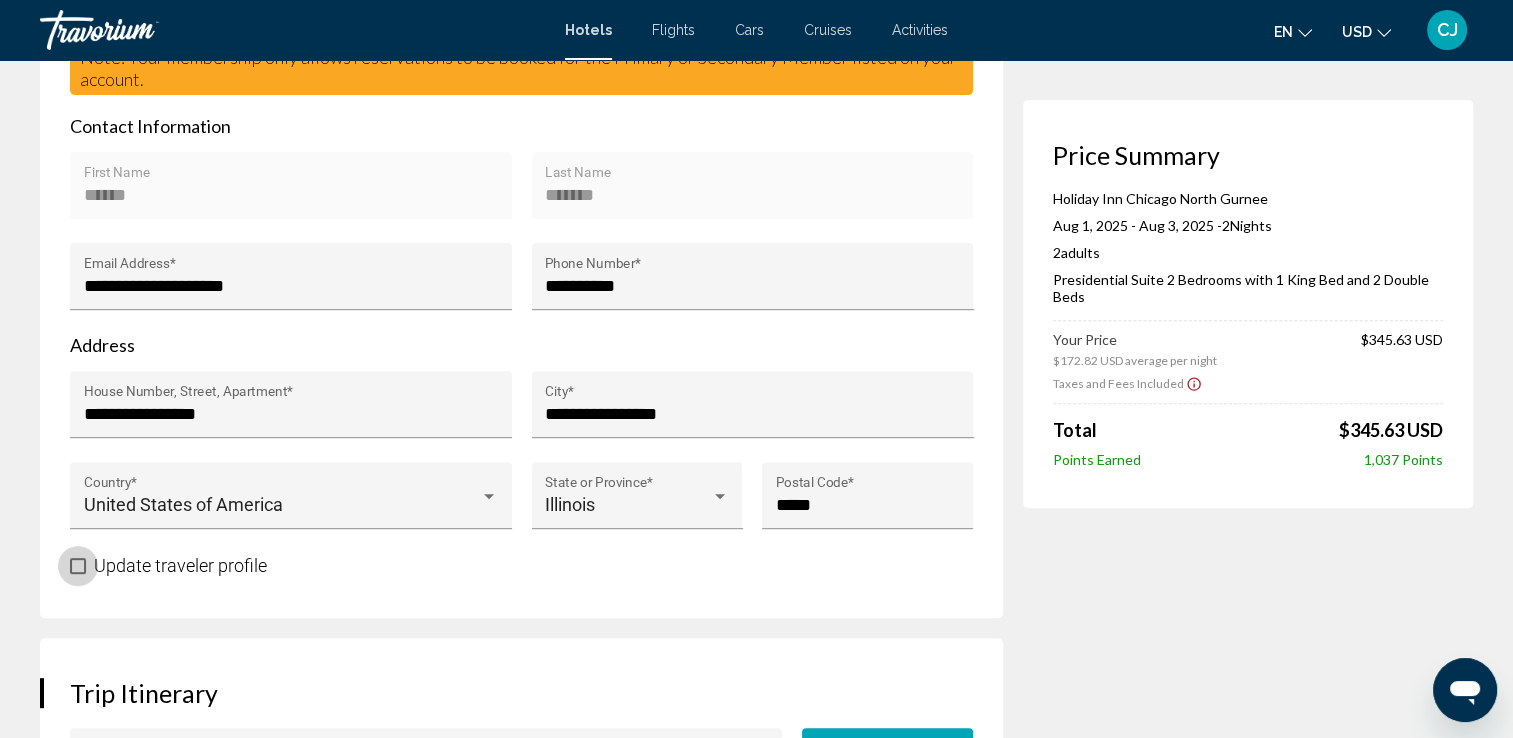click at bounding box center [78, 566] 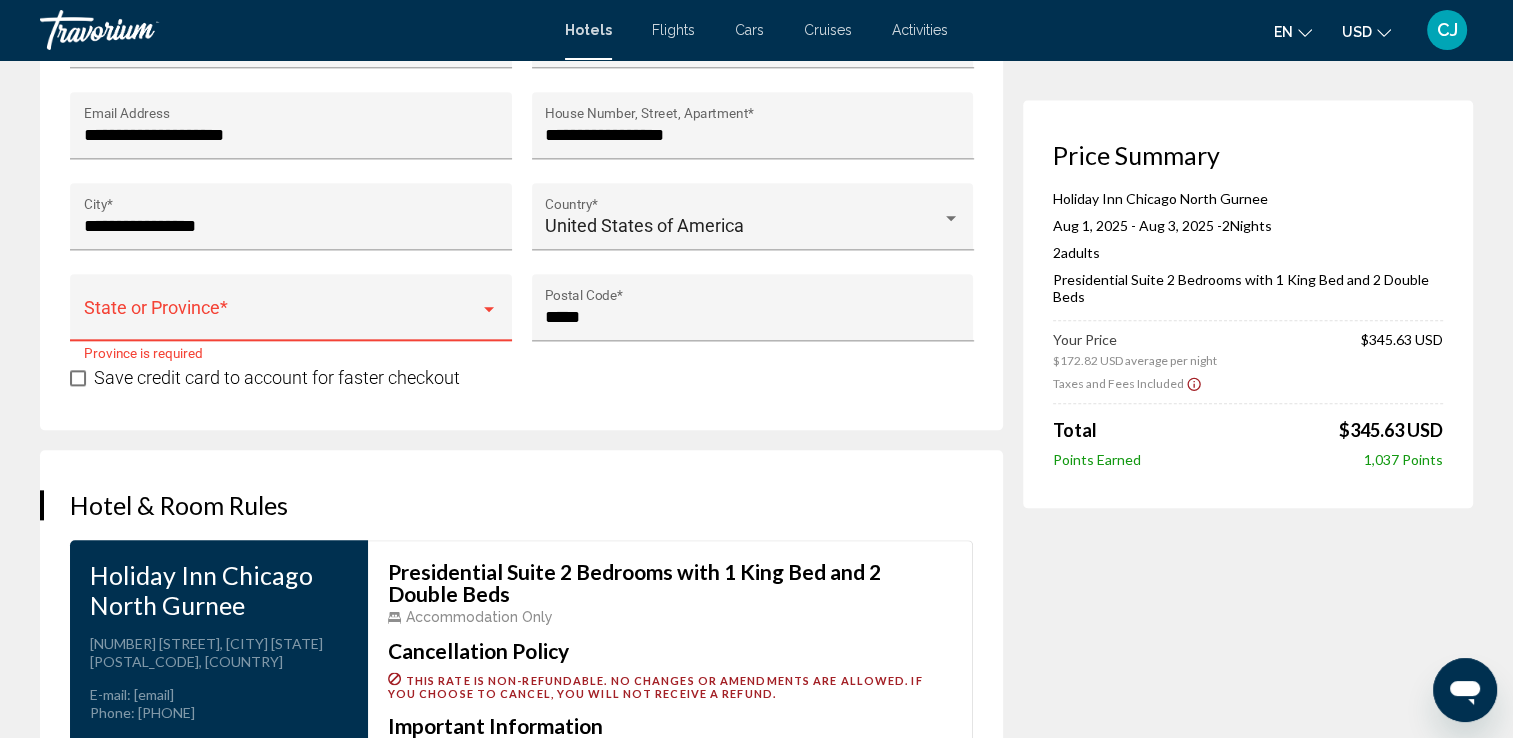 scroll, scrollTop: 2247, scrollLeft: 0, axis: vertical 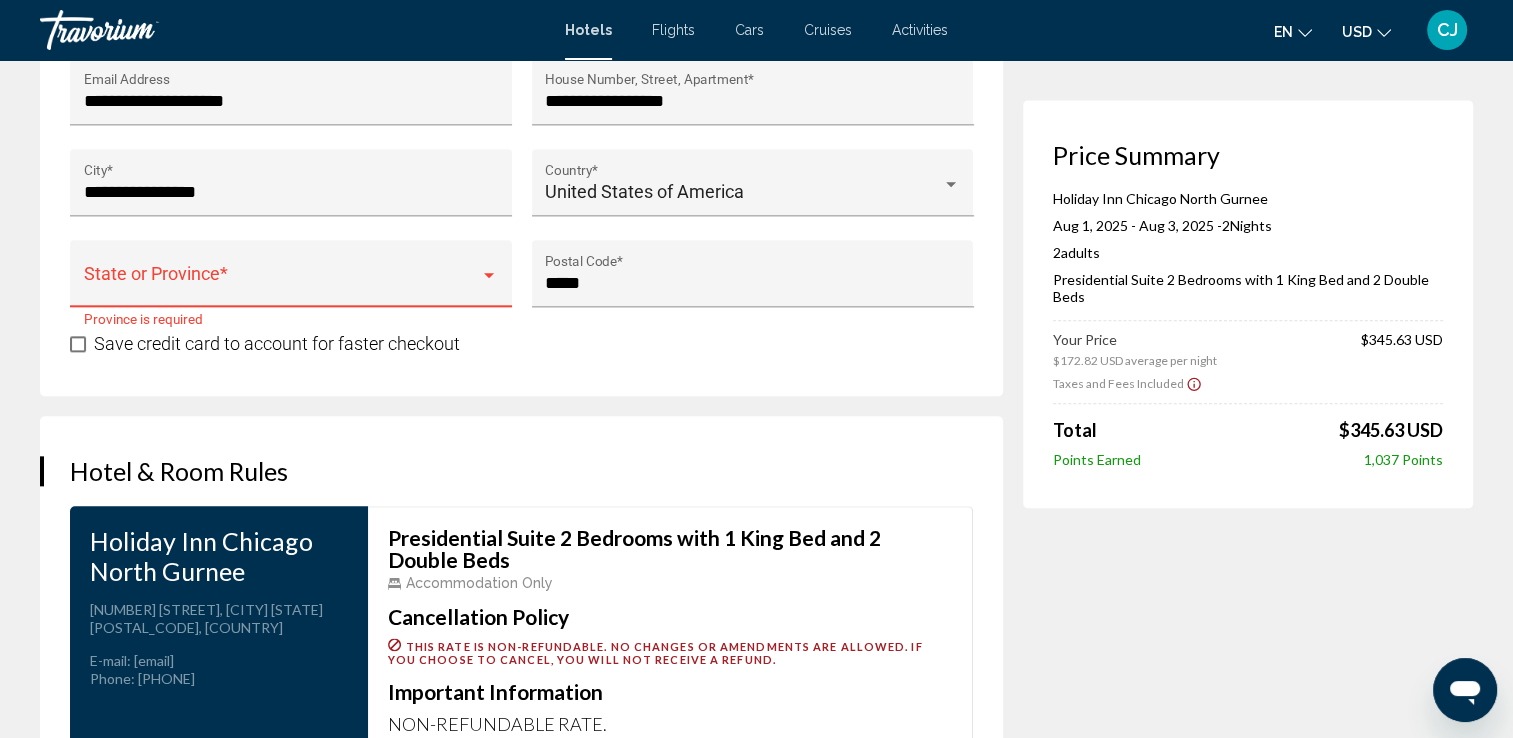 click at bounding box center [489, 275] 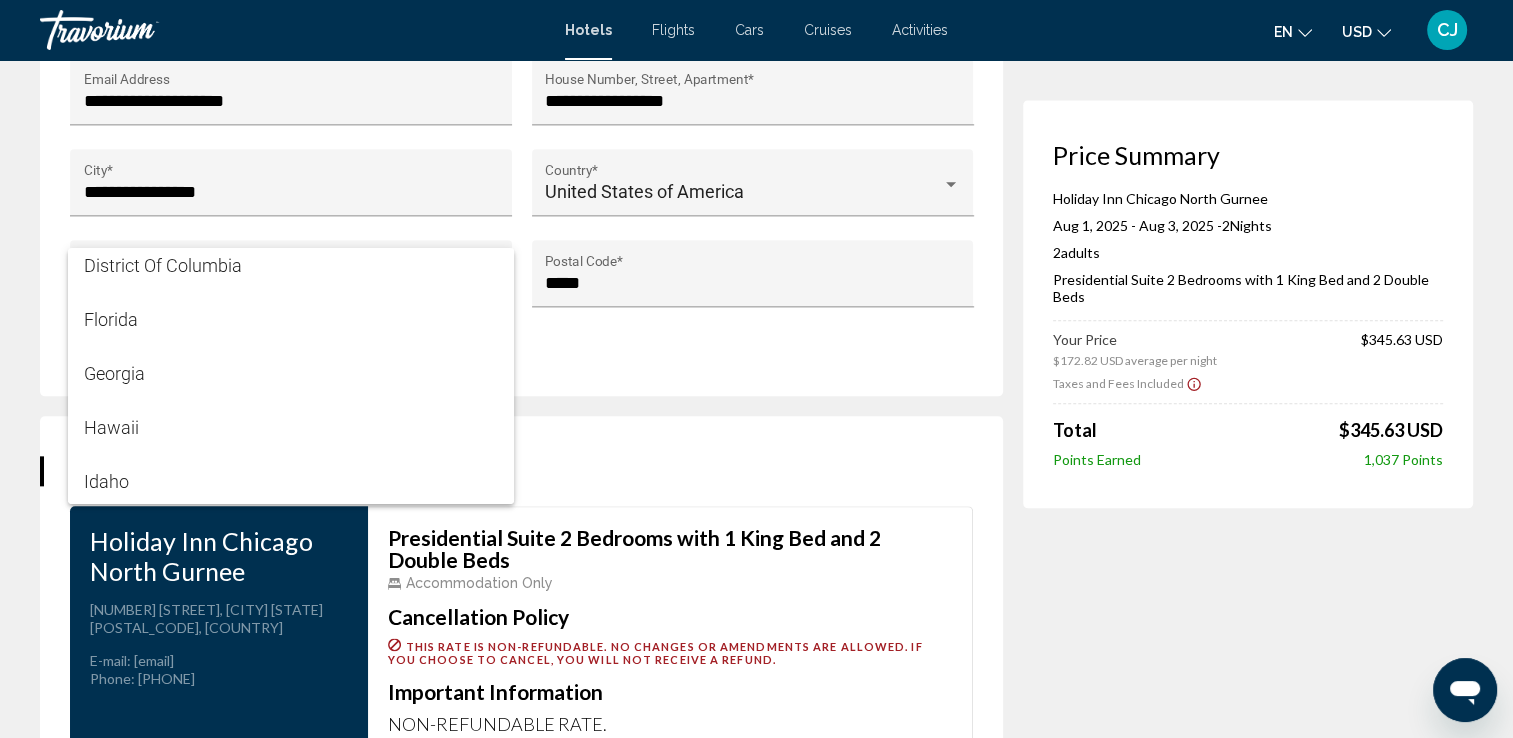 scroll, scrollTop: 604, scrollLeft: 0, axis: vertical 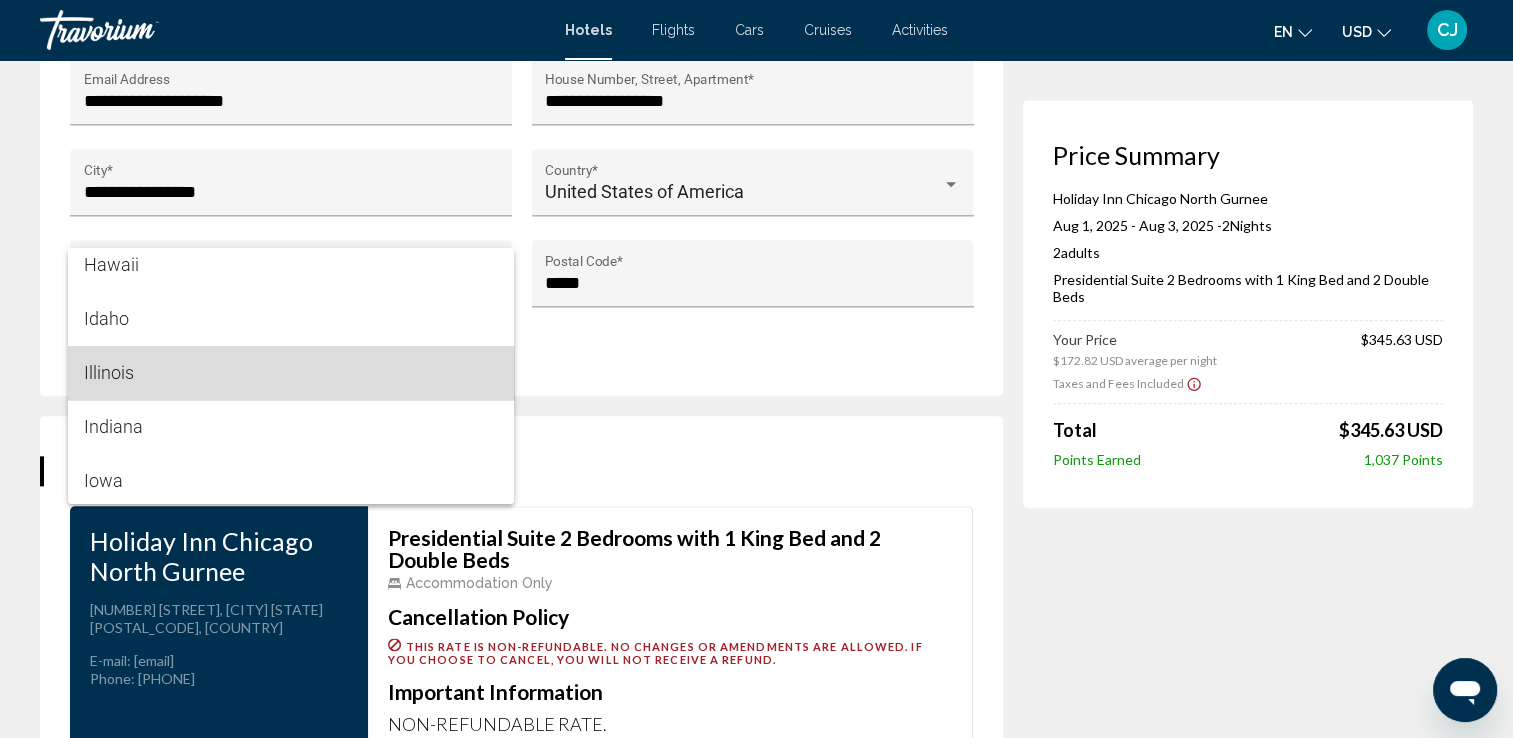 click on "Illinois" at bounding box center (291, 373) 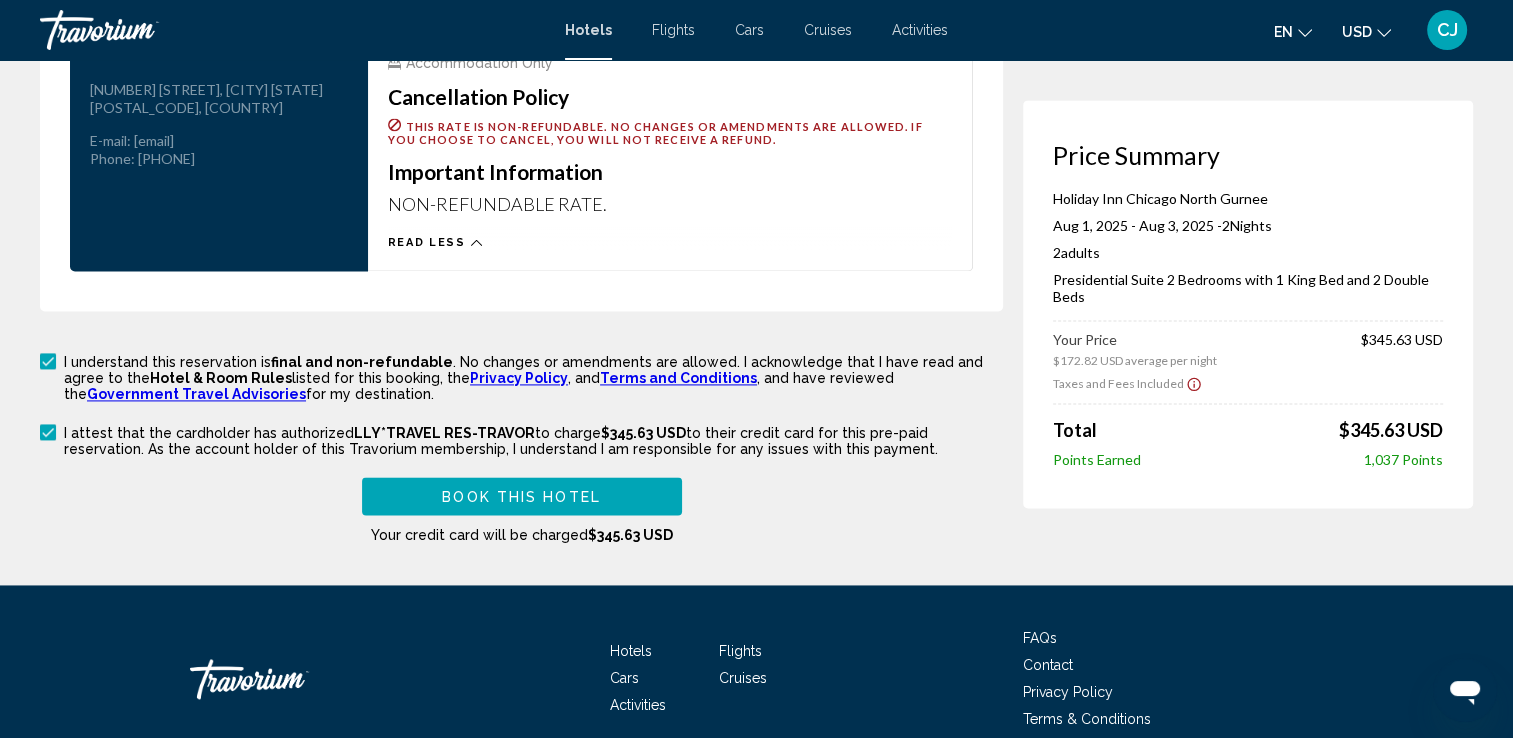 scroll, scrollTop: 2780, scrollLeft: 0, axis: vertical 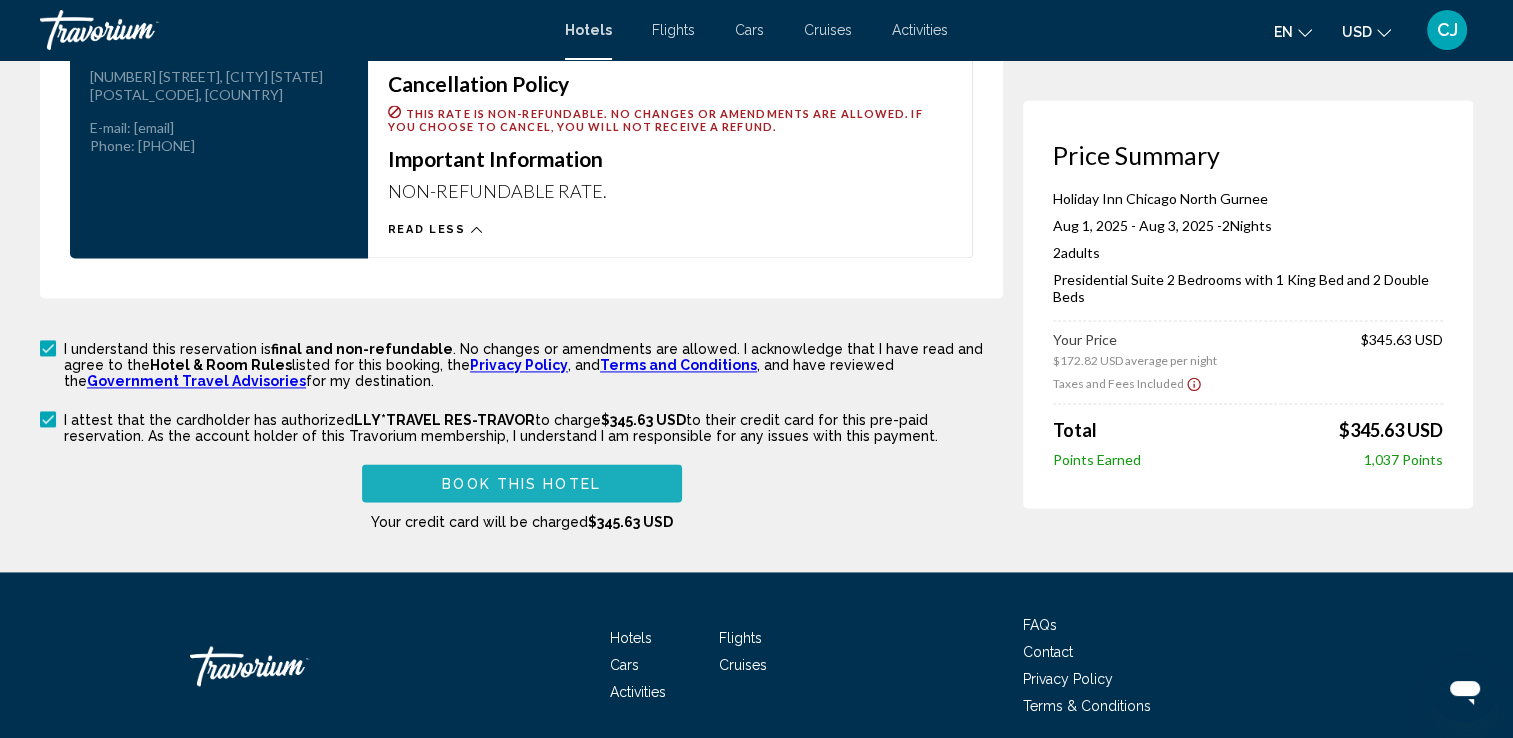 click on "Book this hotel" at bounding box center [521, 484] 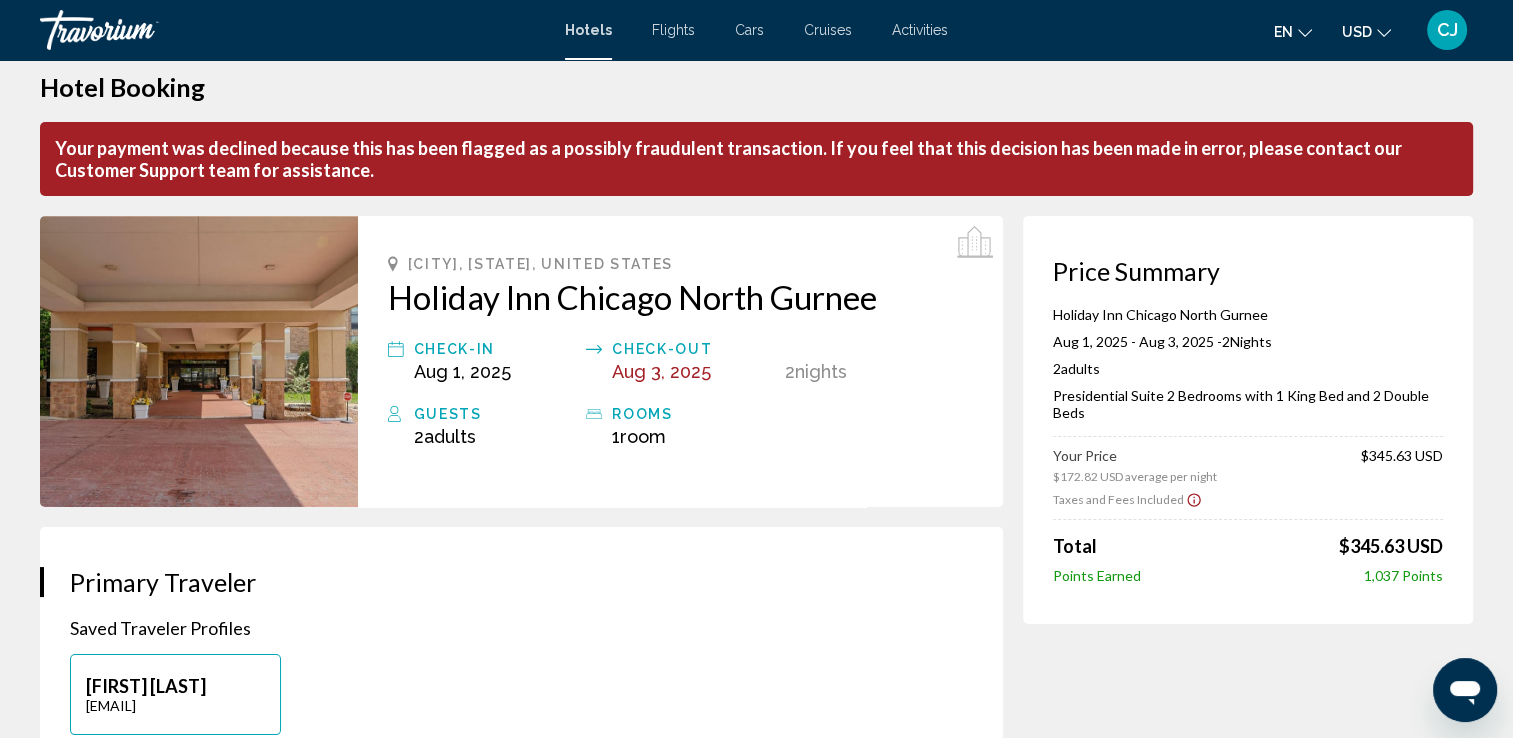 scroll, scrollTop: 0, scrollLeft: 0, axis: both 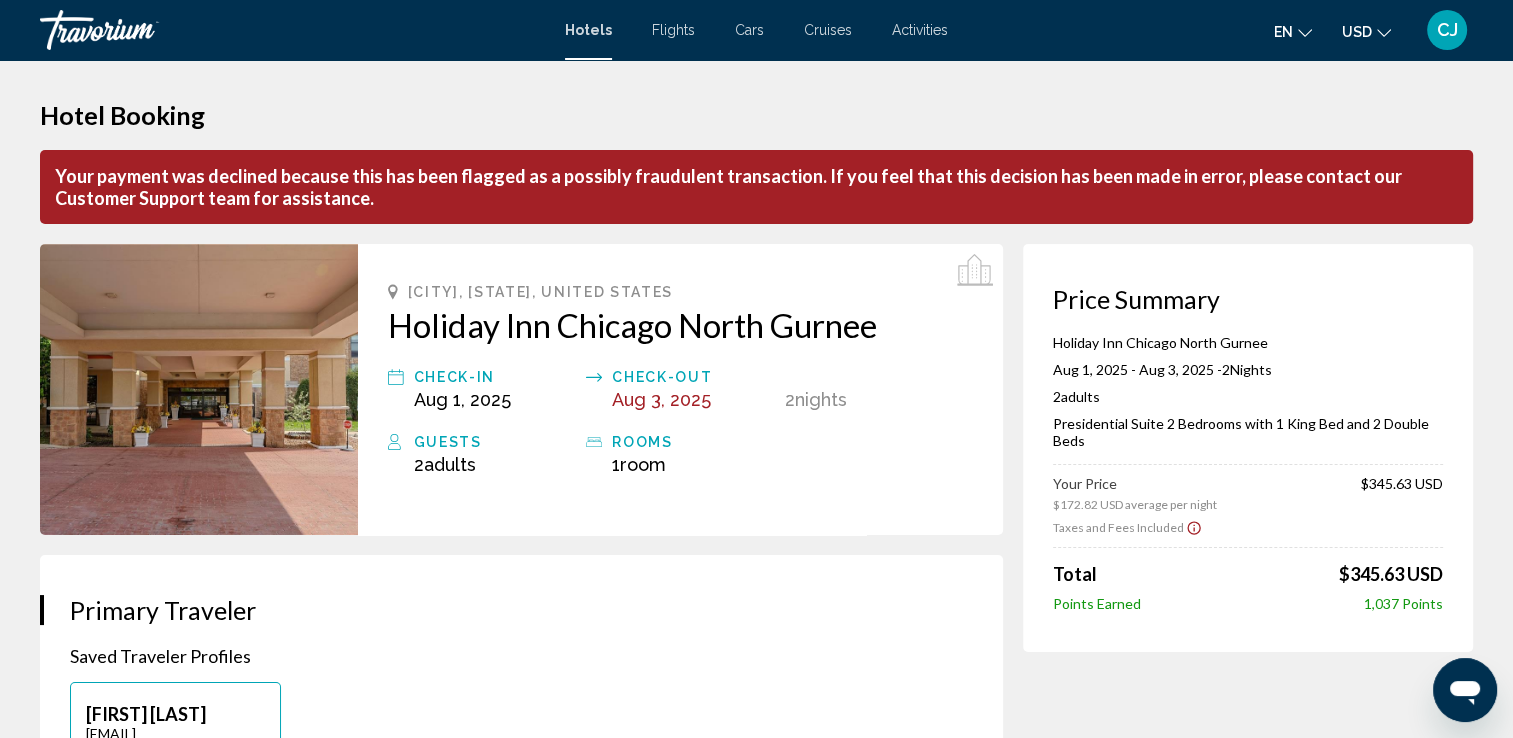 click 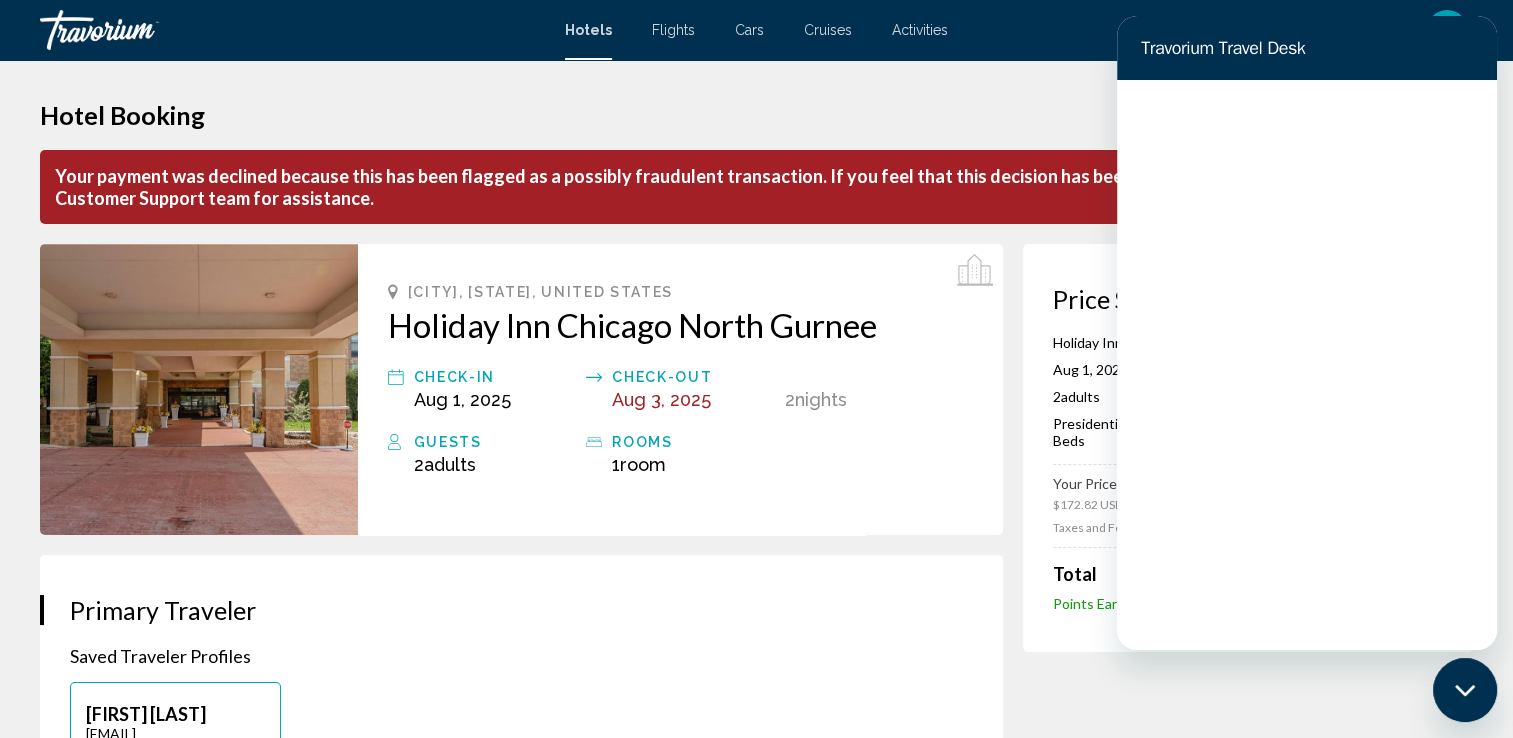 scroll, scrollTop: 0, scrollLeft: 0, axis: both 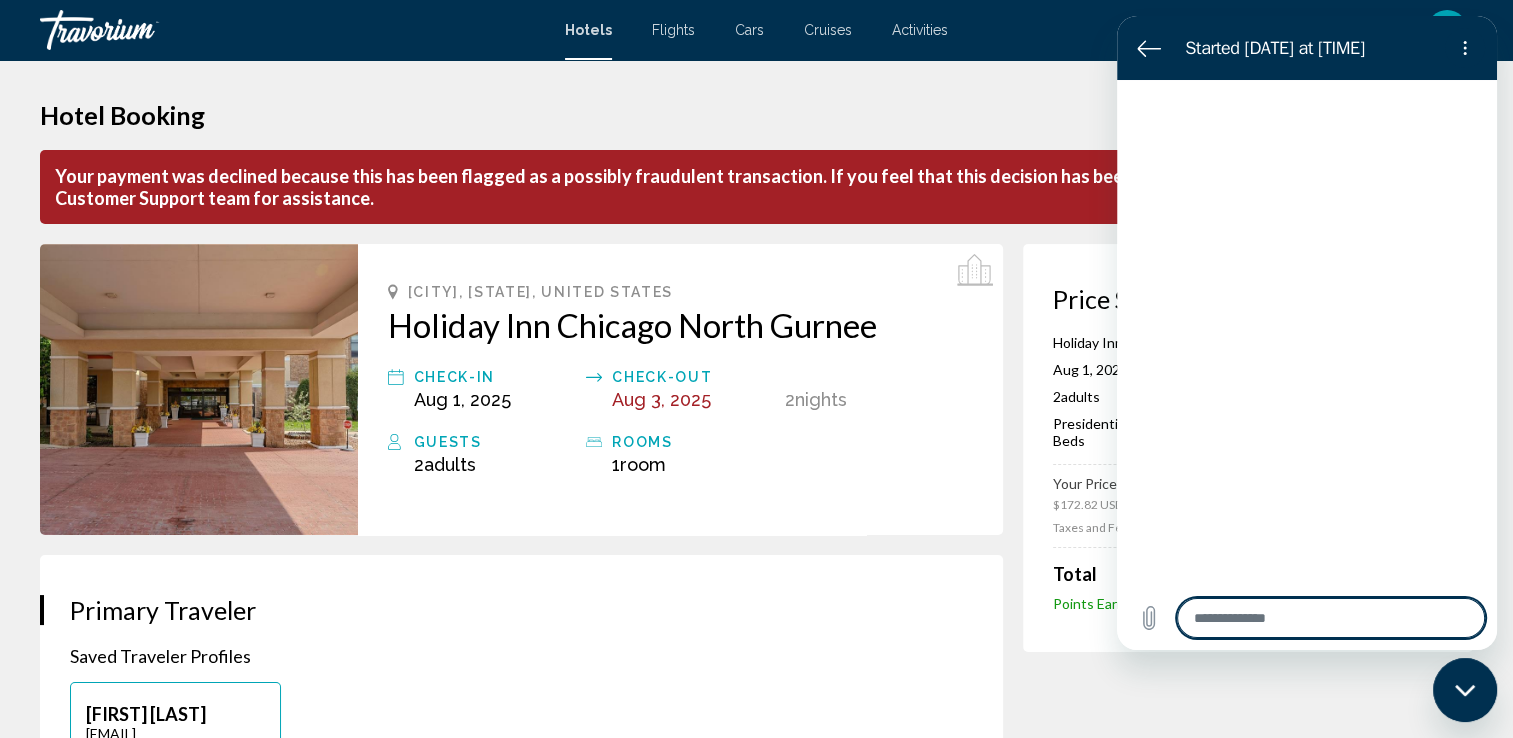 type on "*" 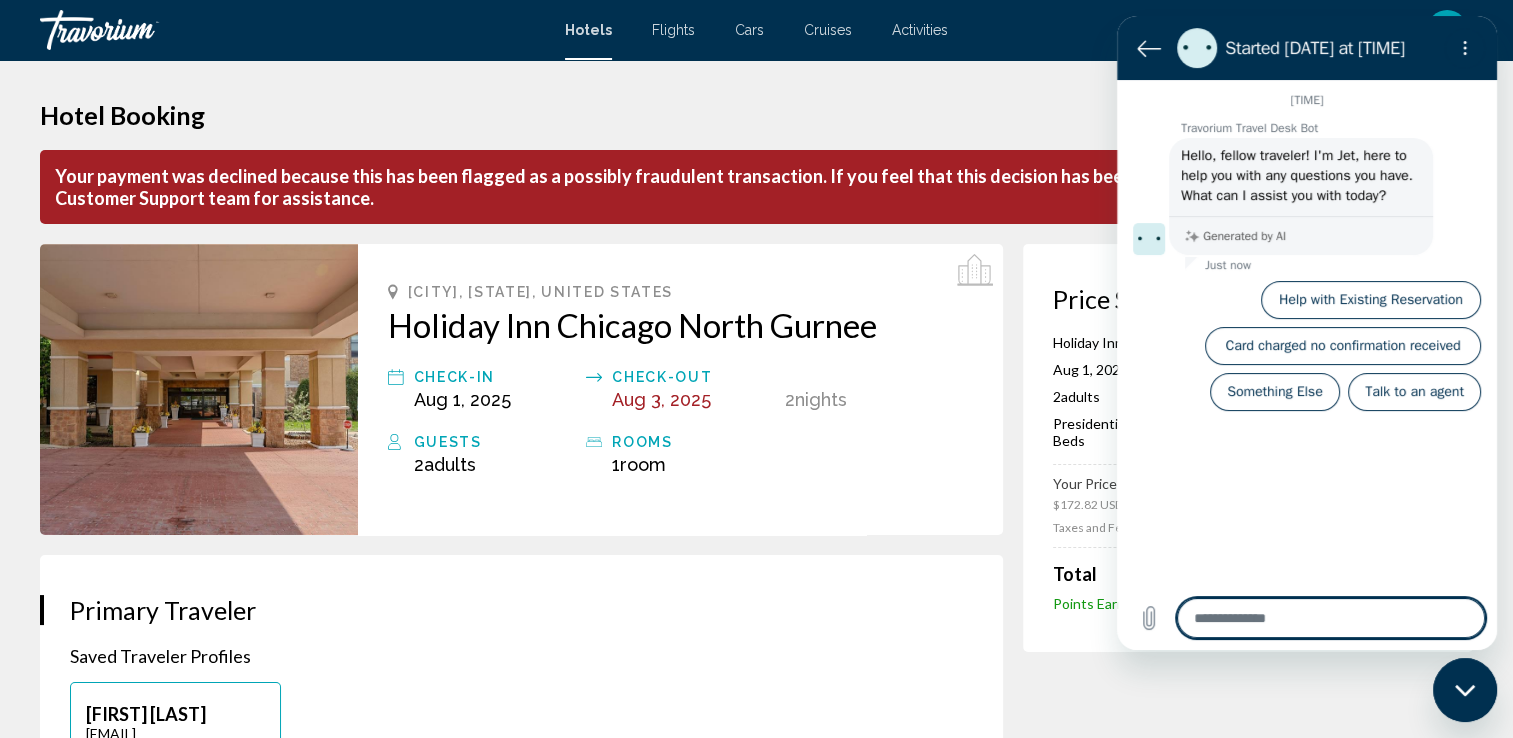 type on "*" 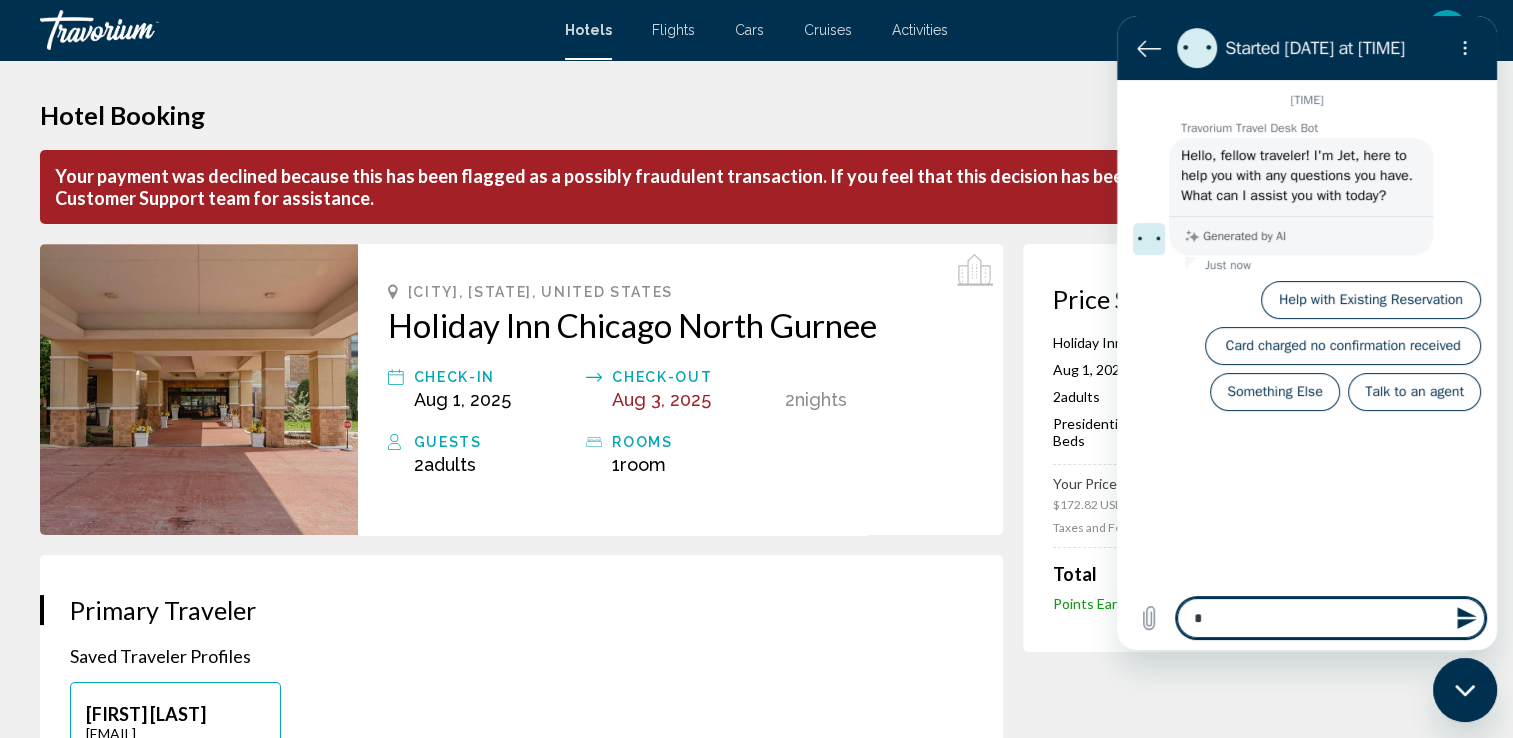 type on "**" 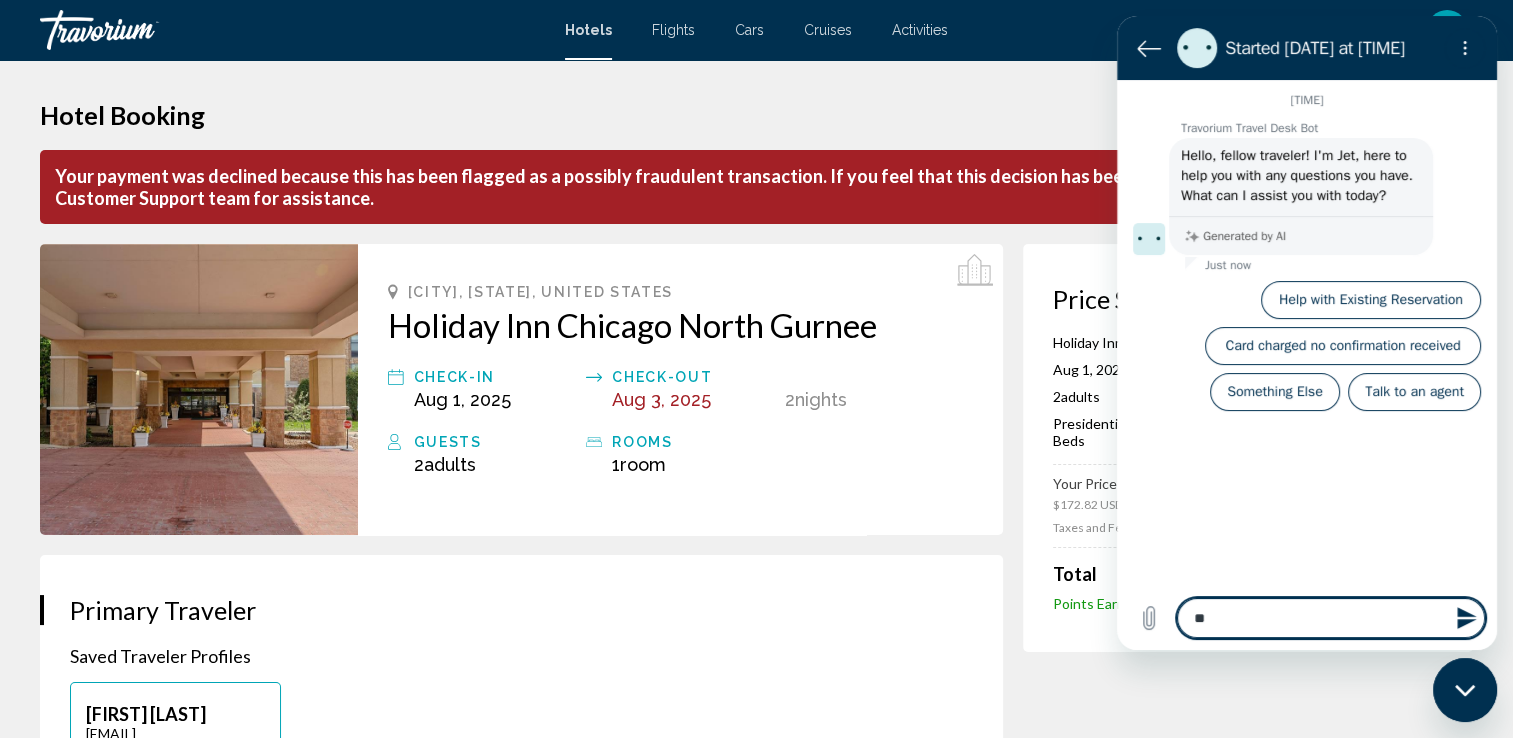 type on "***" 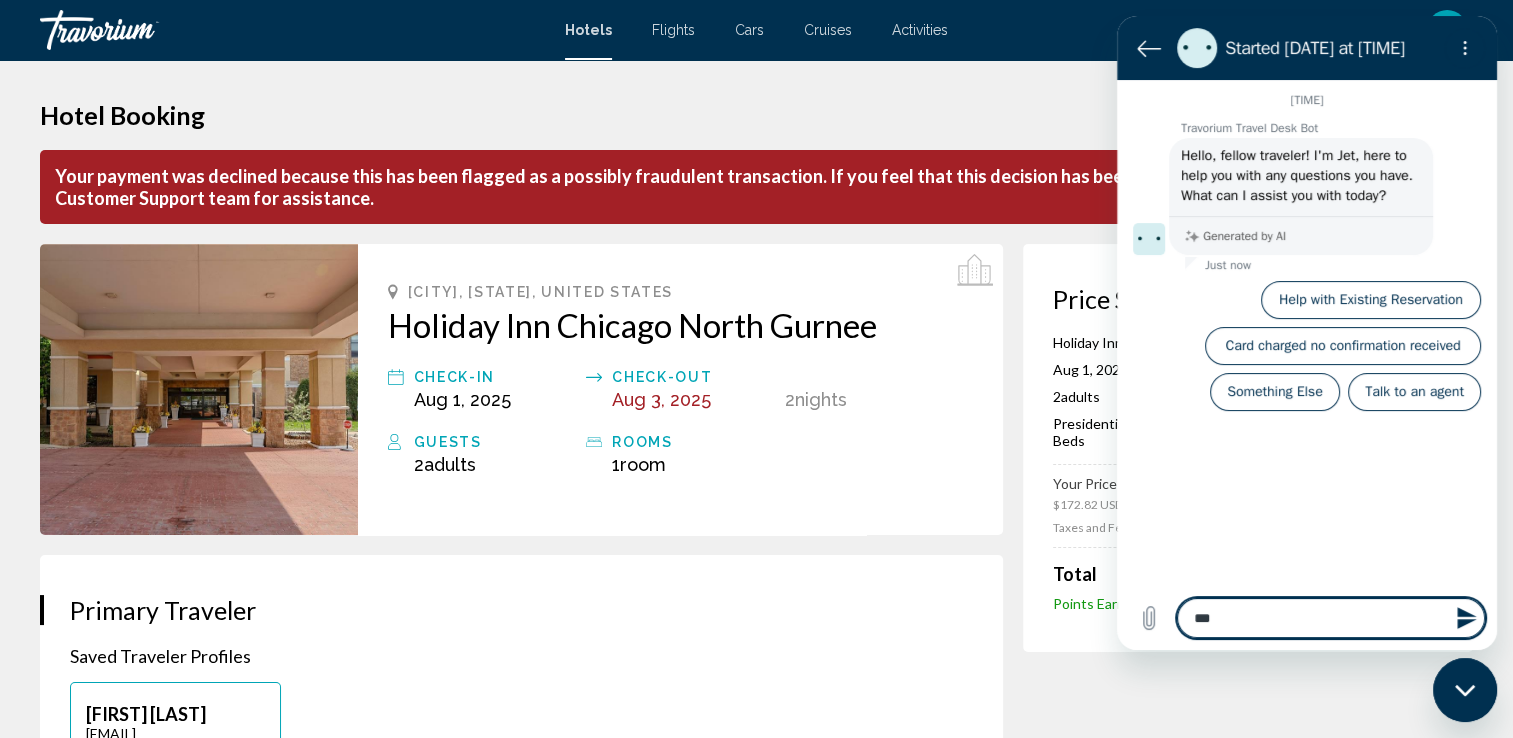 type on "*" 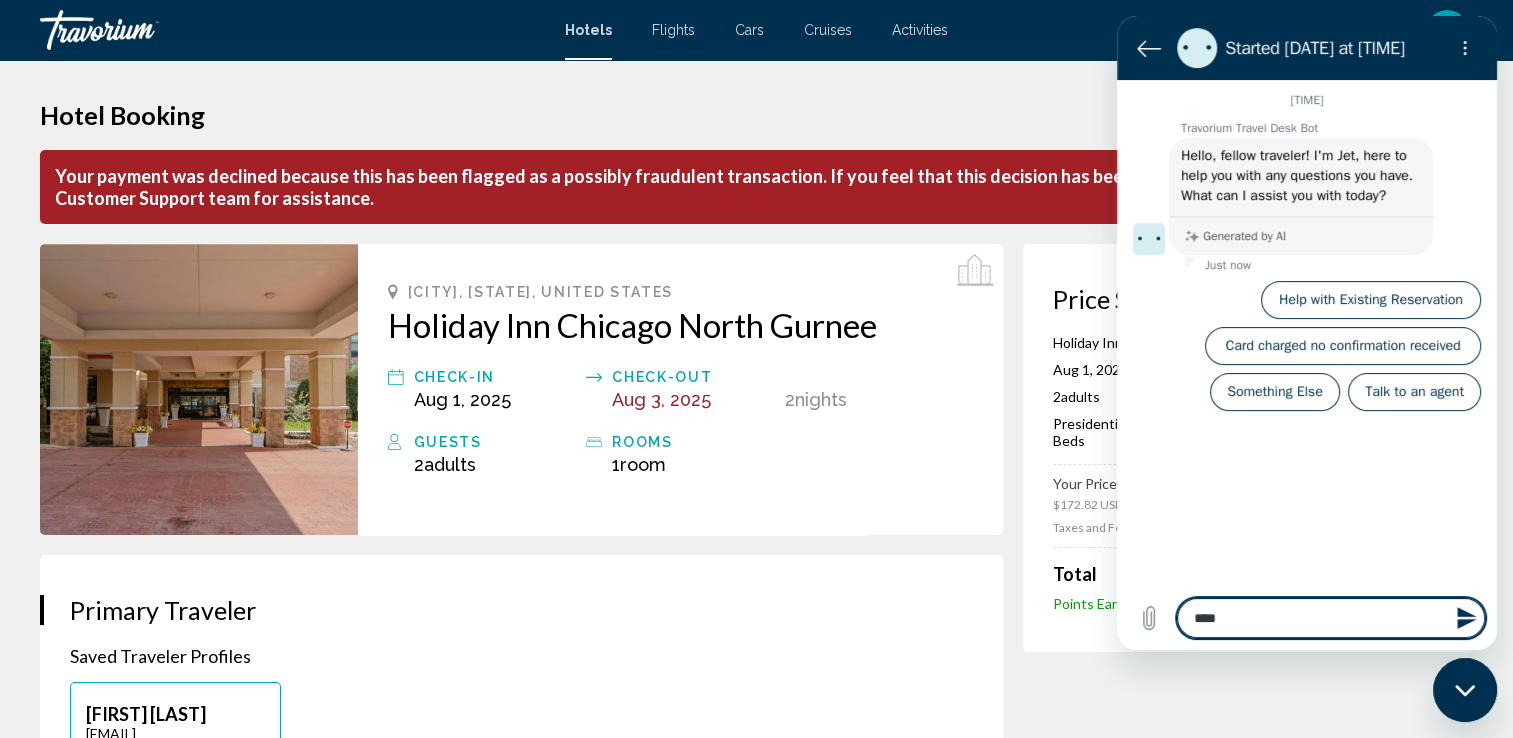type on "*****" 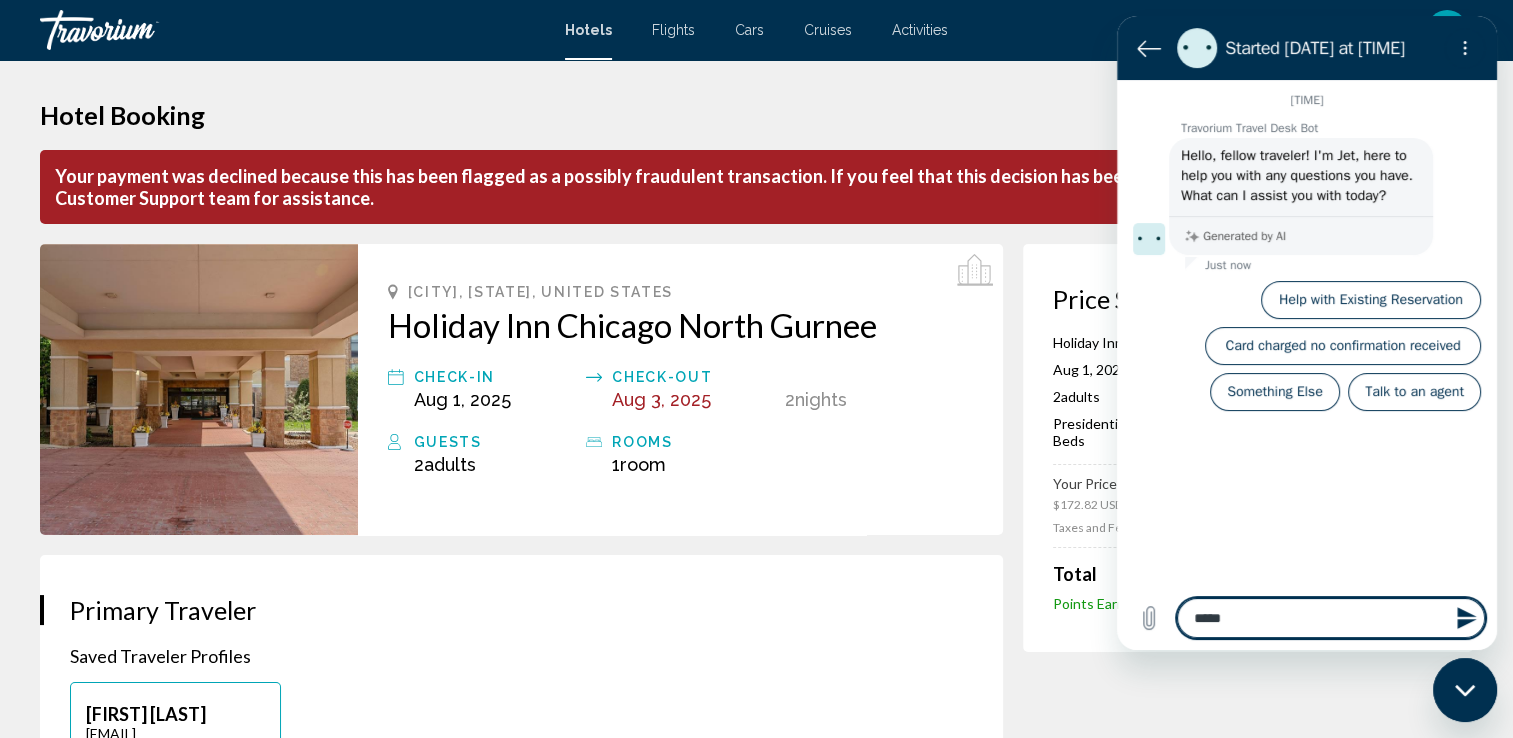 type on "*****" 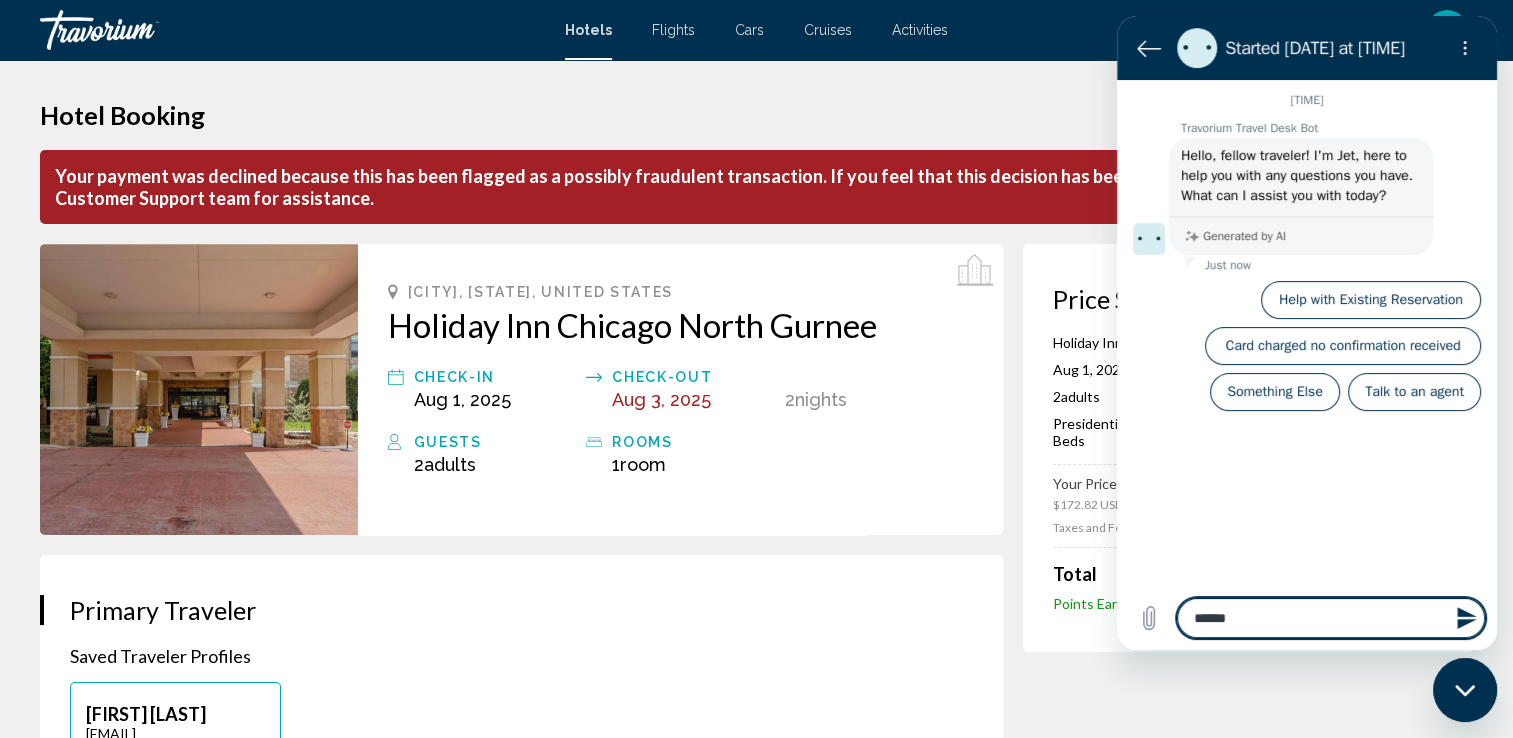 type on "*******" 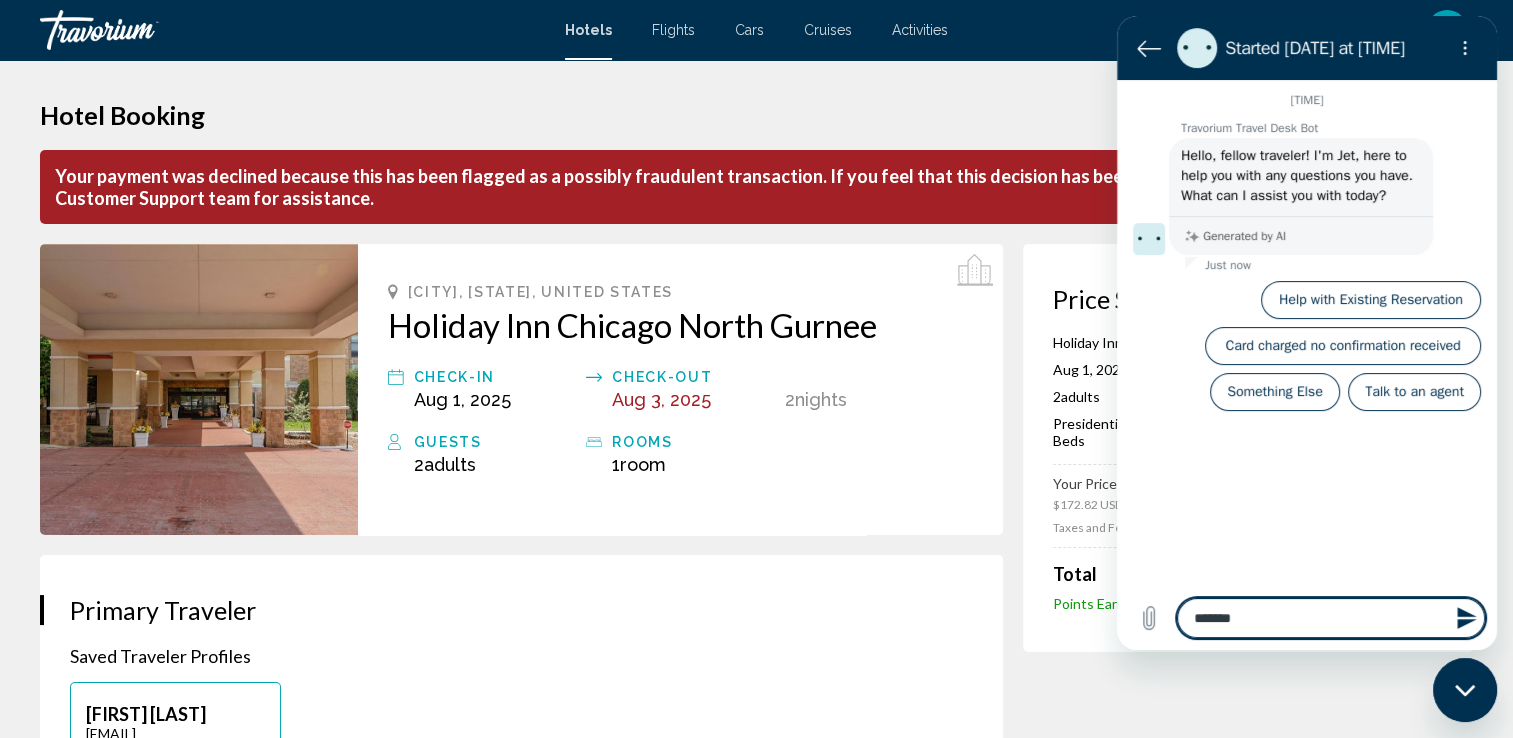 type on "*******" 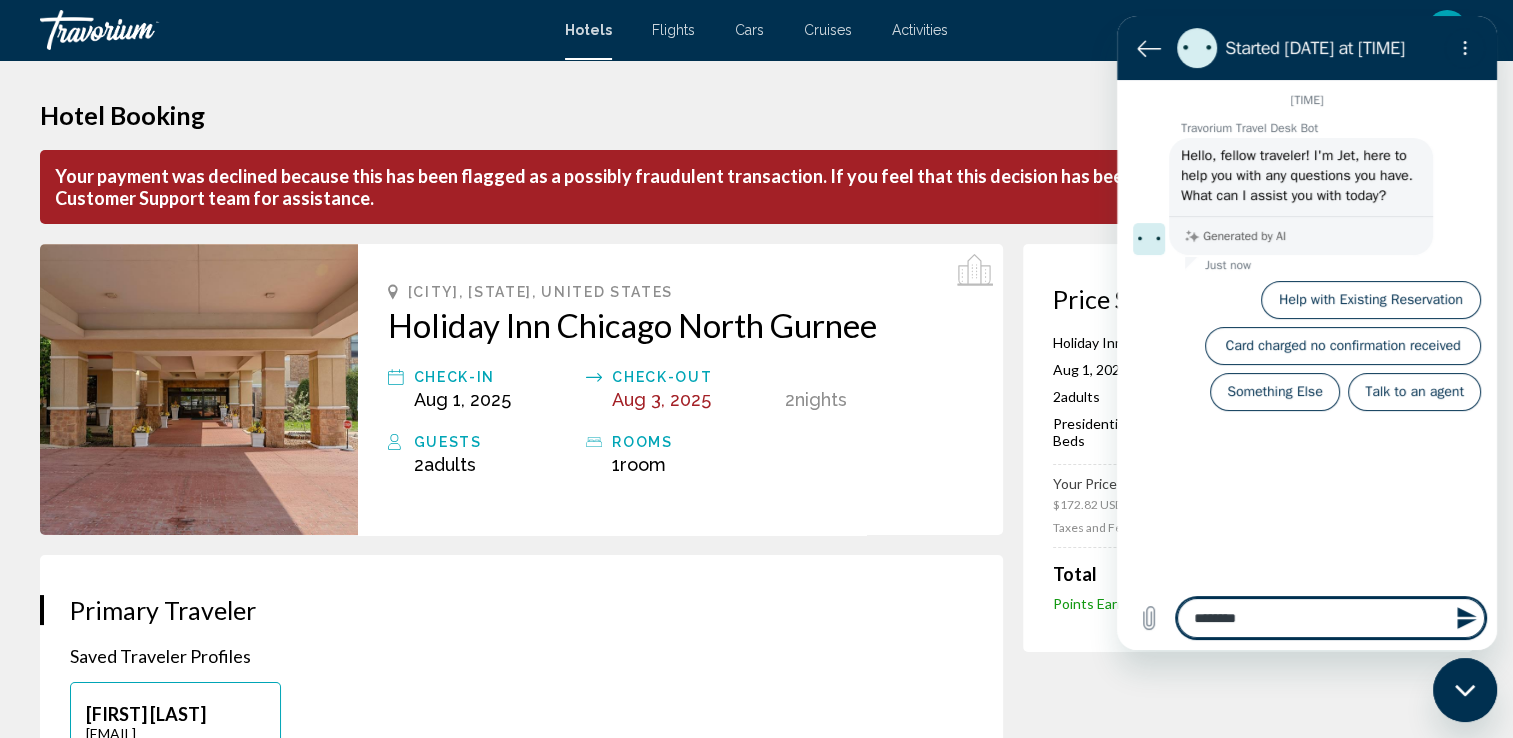 type on "*********" 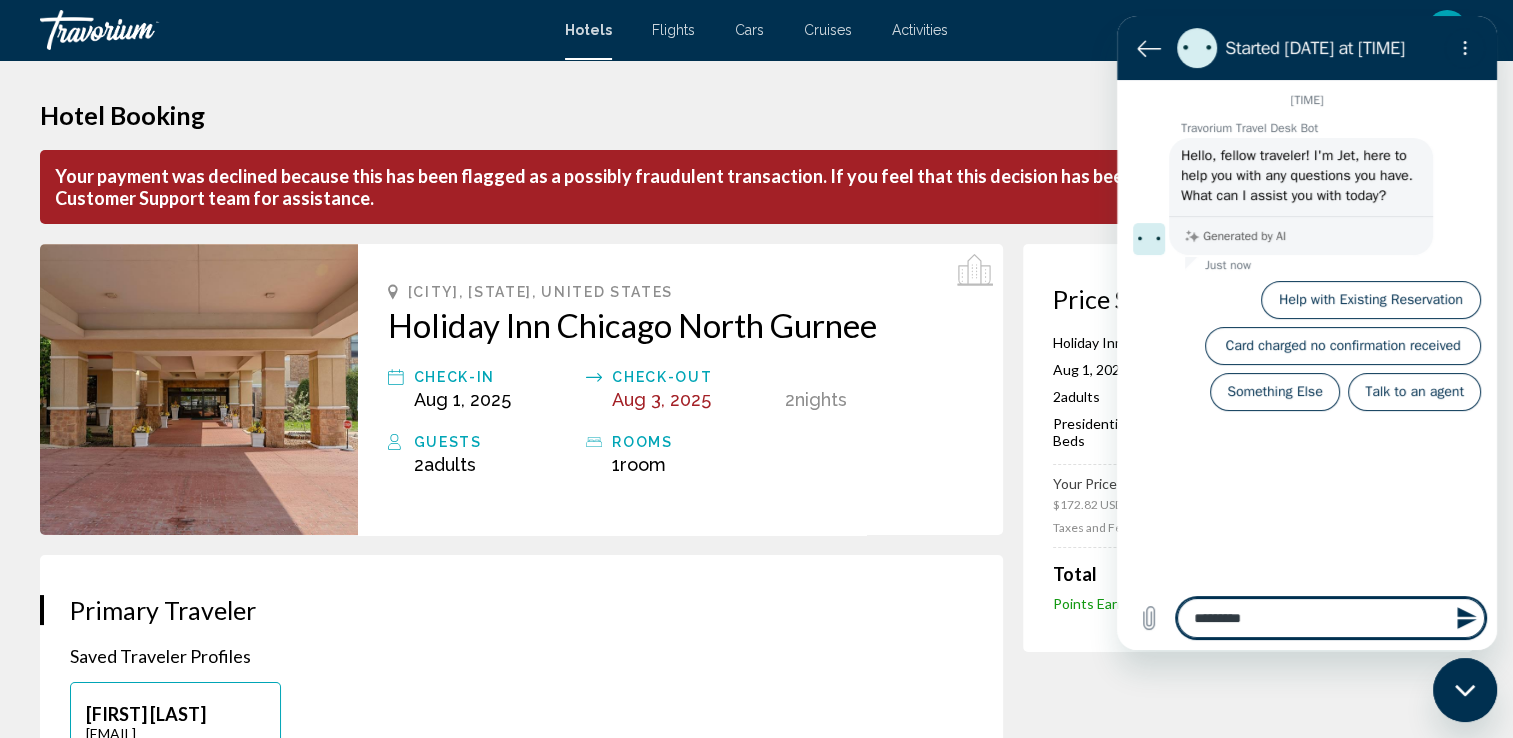 type on "**********" 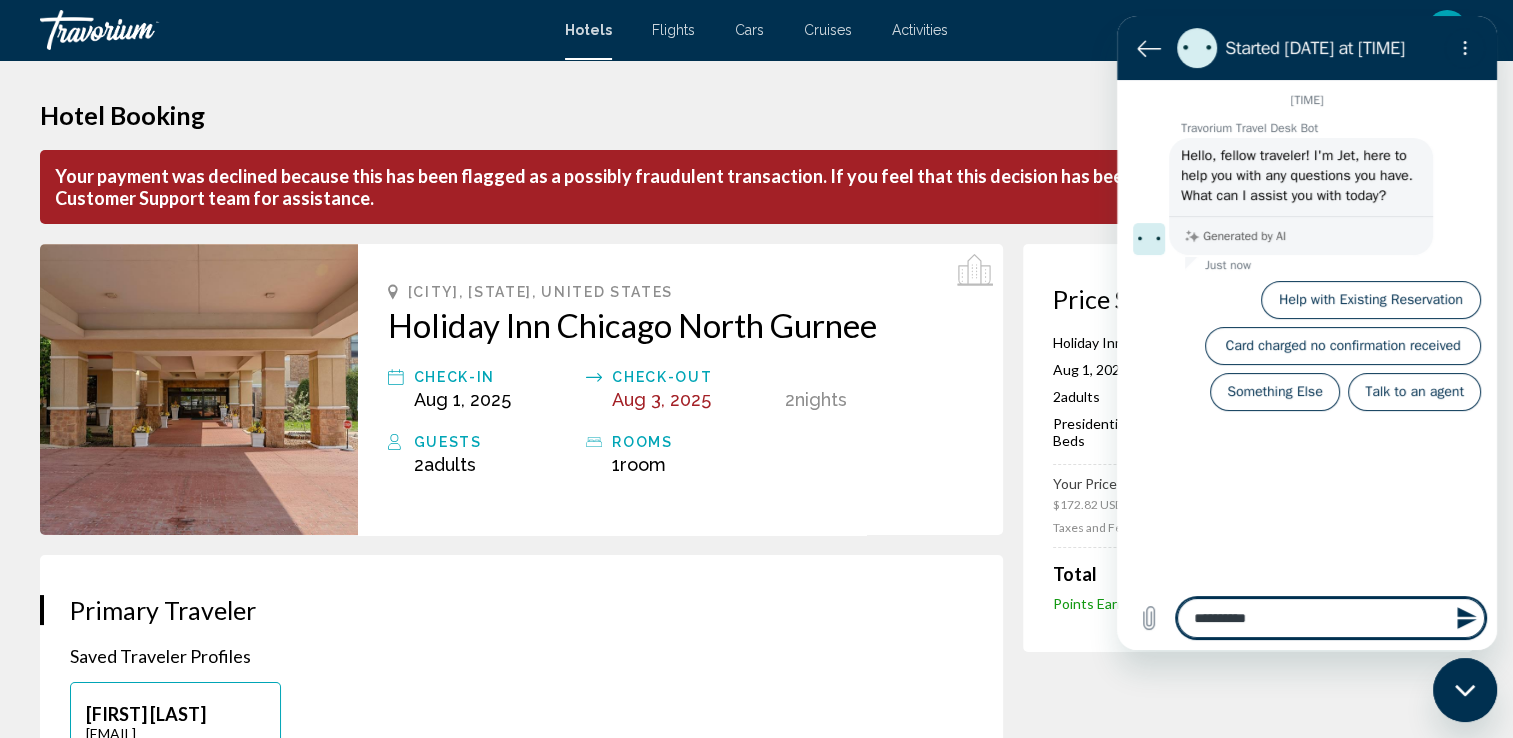 type on "**********" 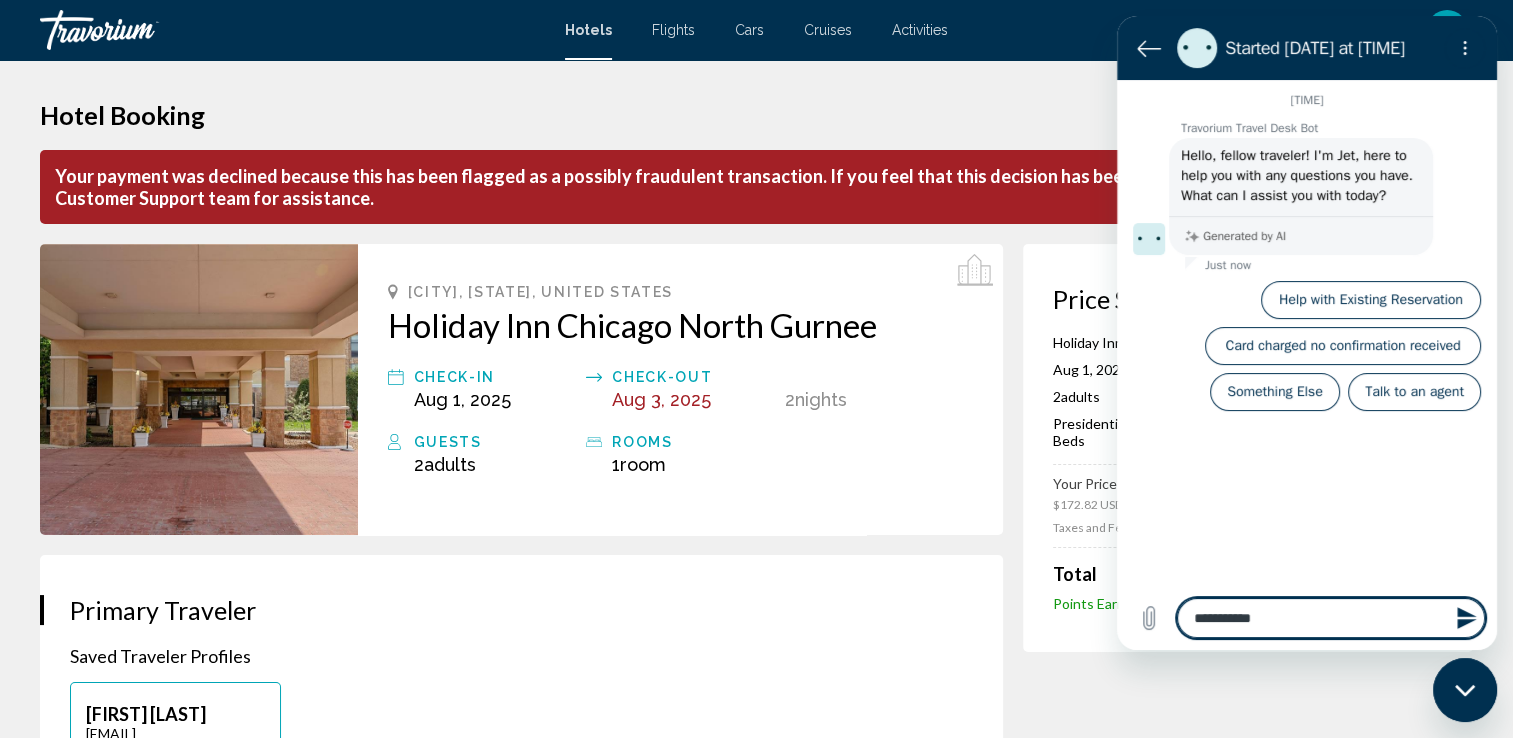 type on "**********" 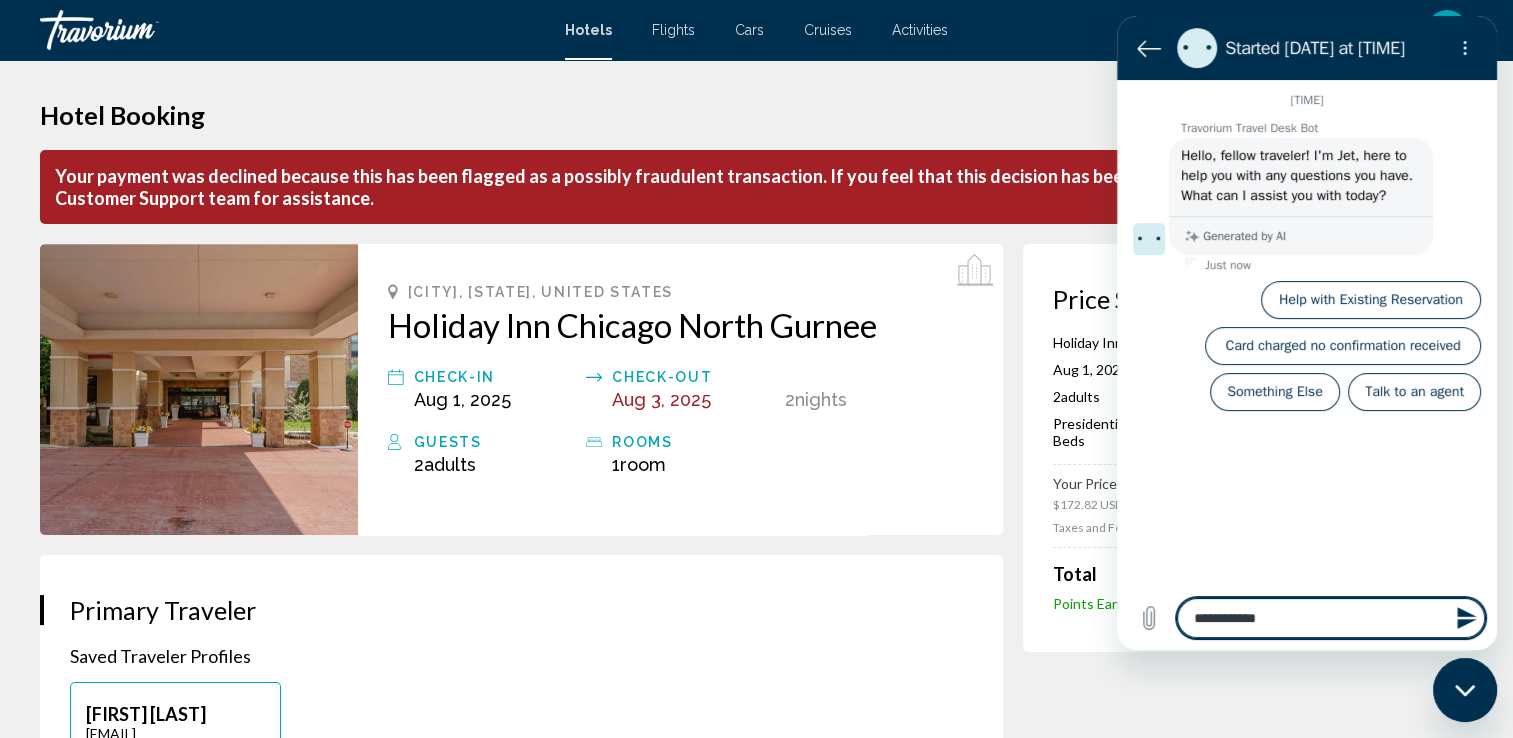 type on "**********" 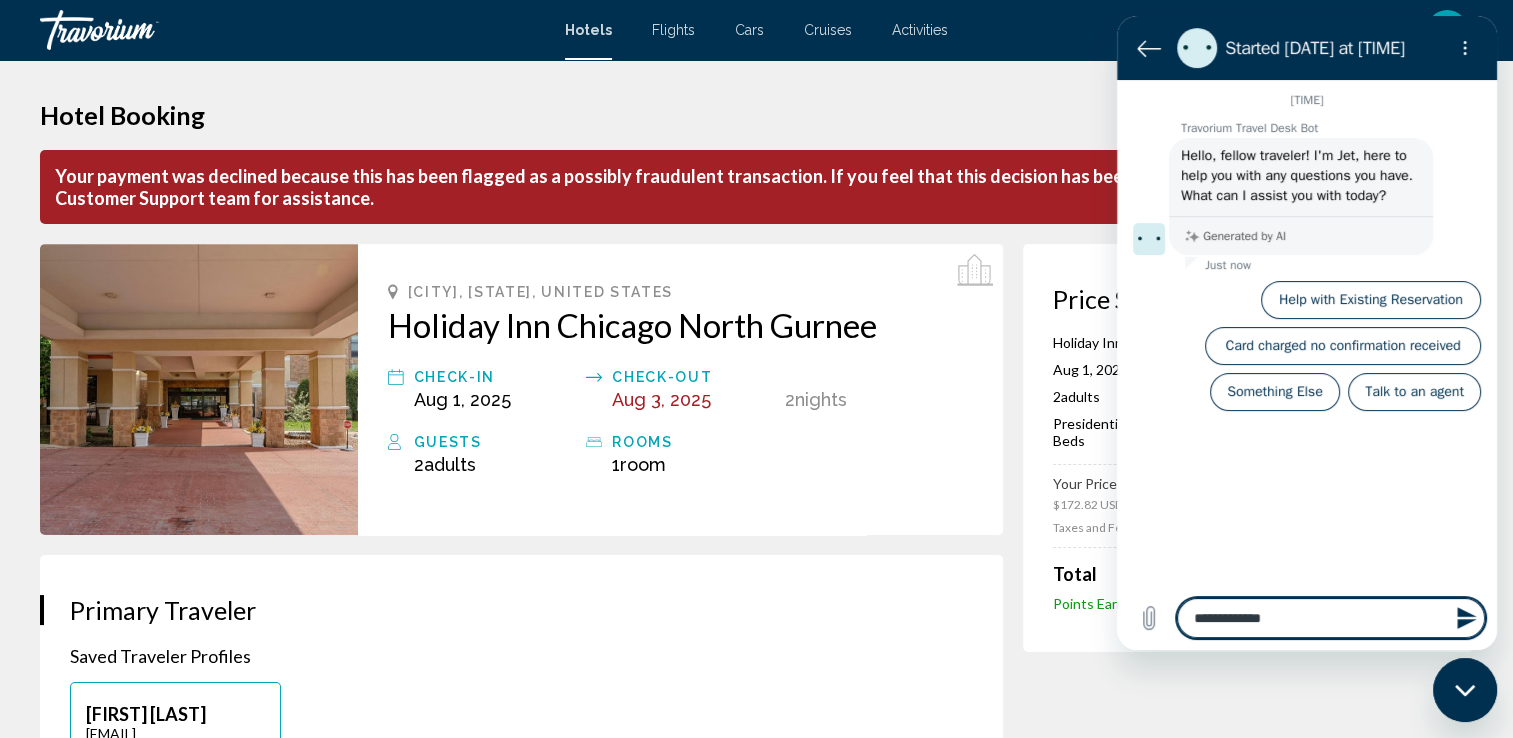 type on "**********" 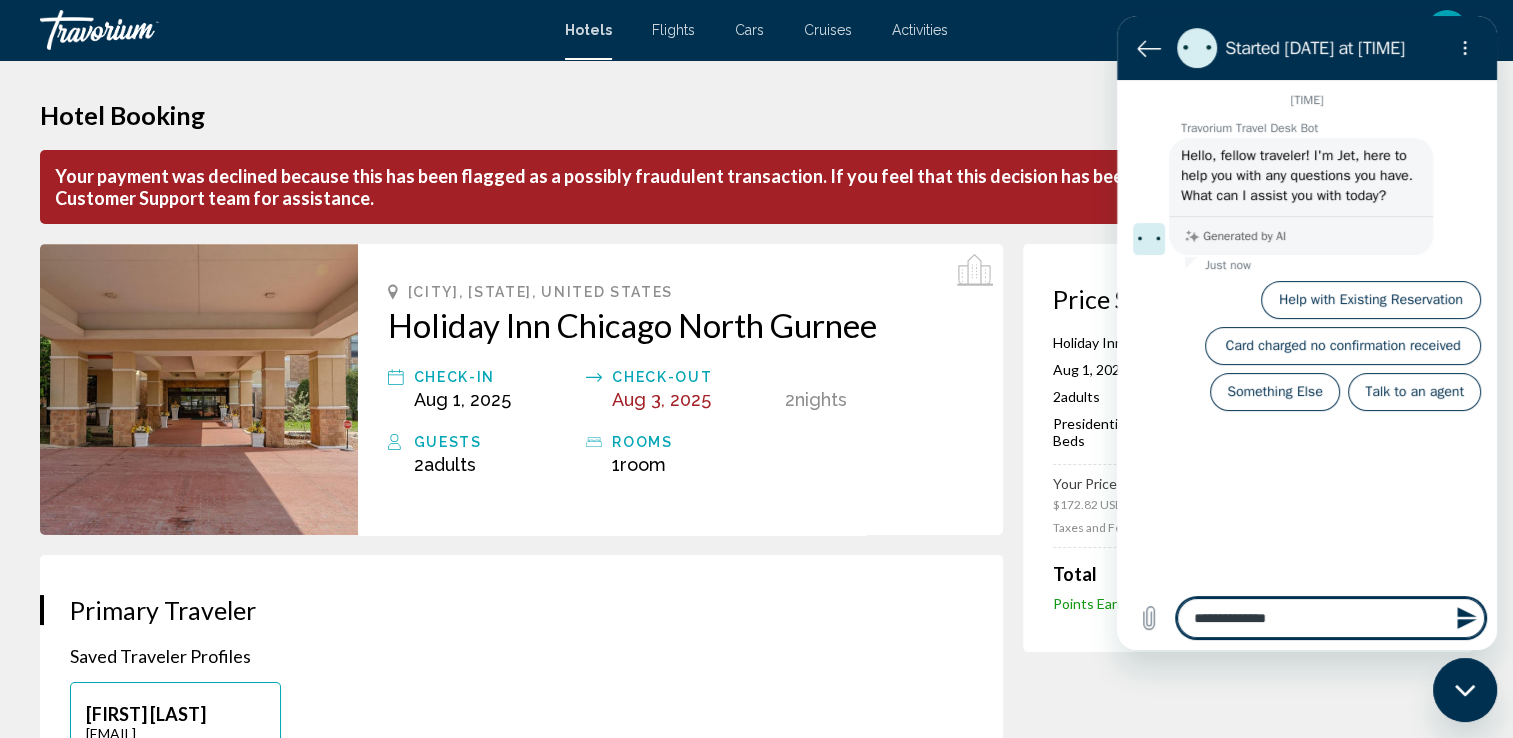 type on "**********" 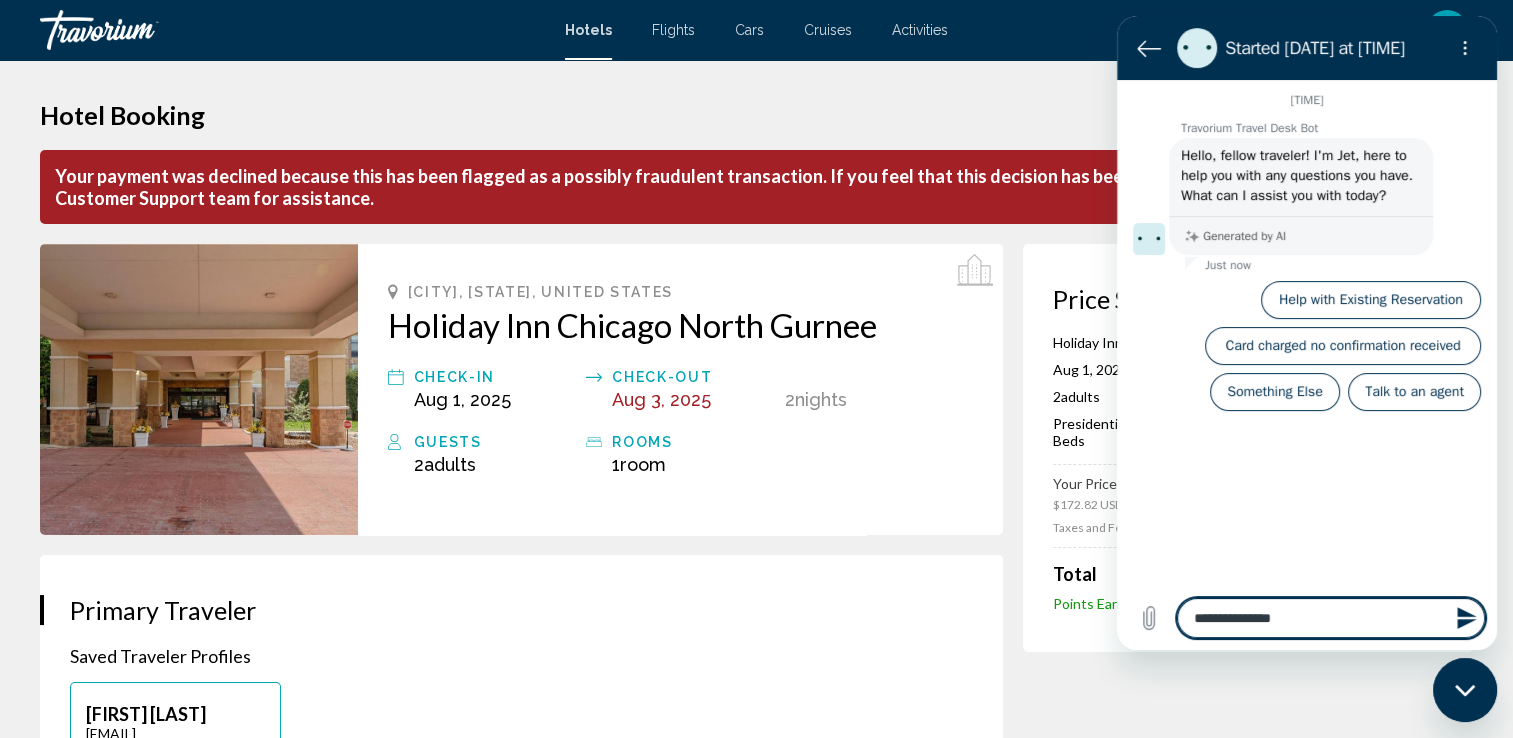type on "**********" 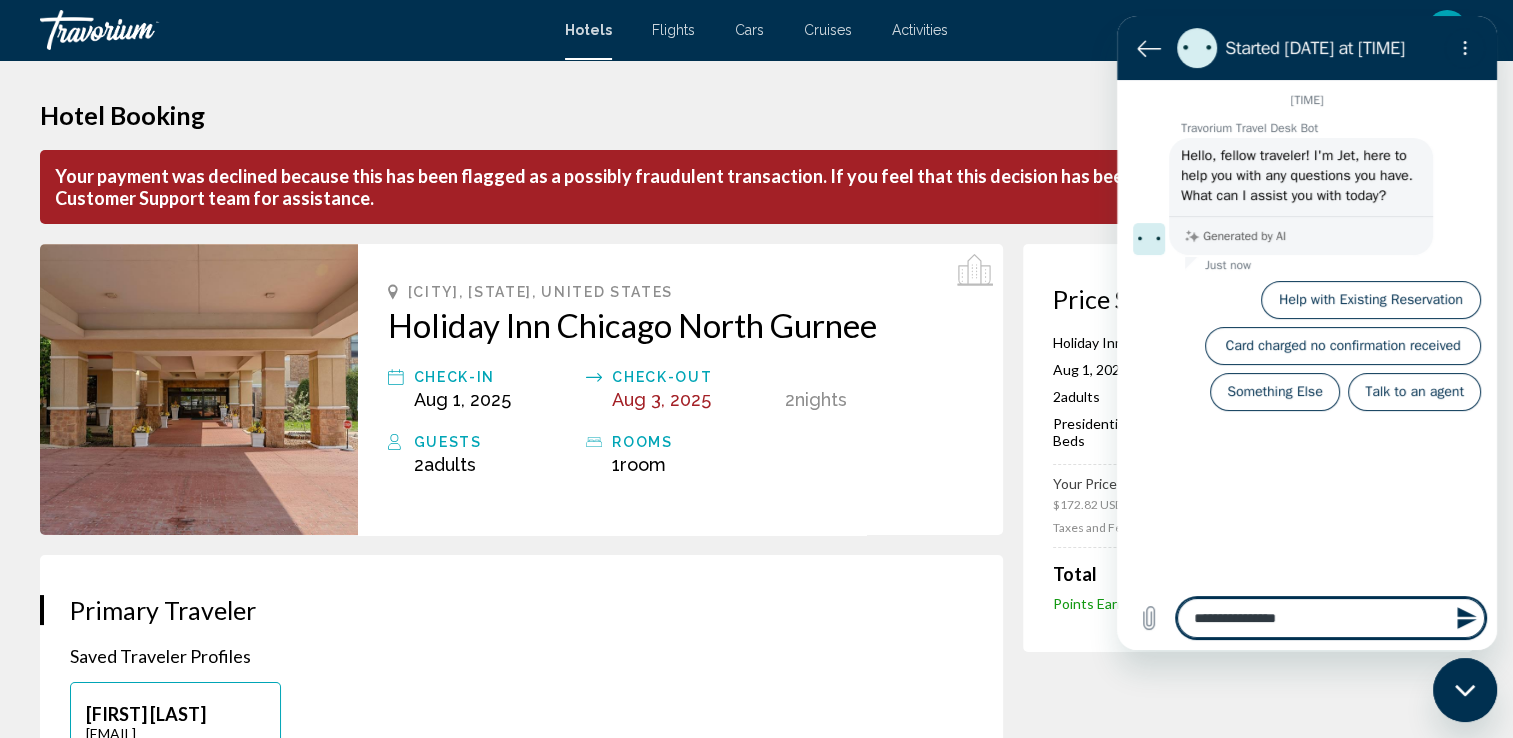 type on "*" 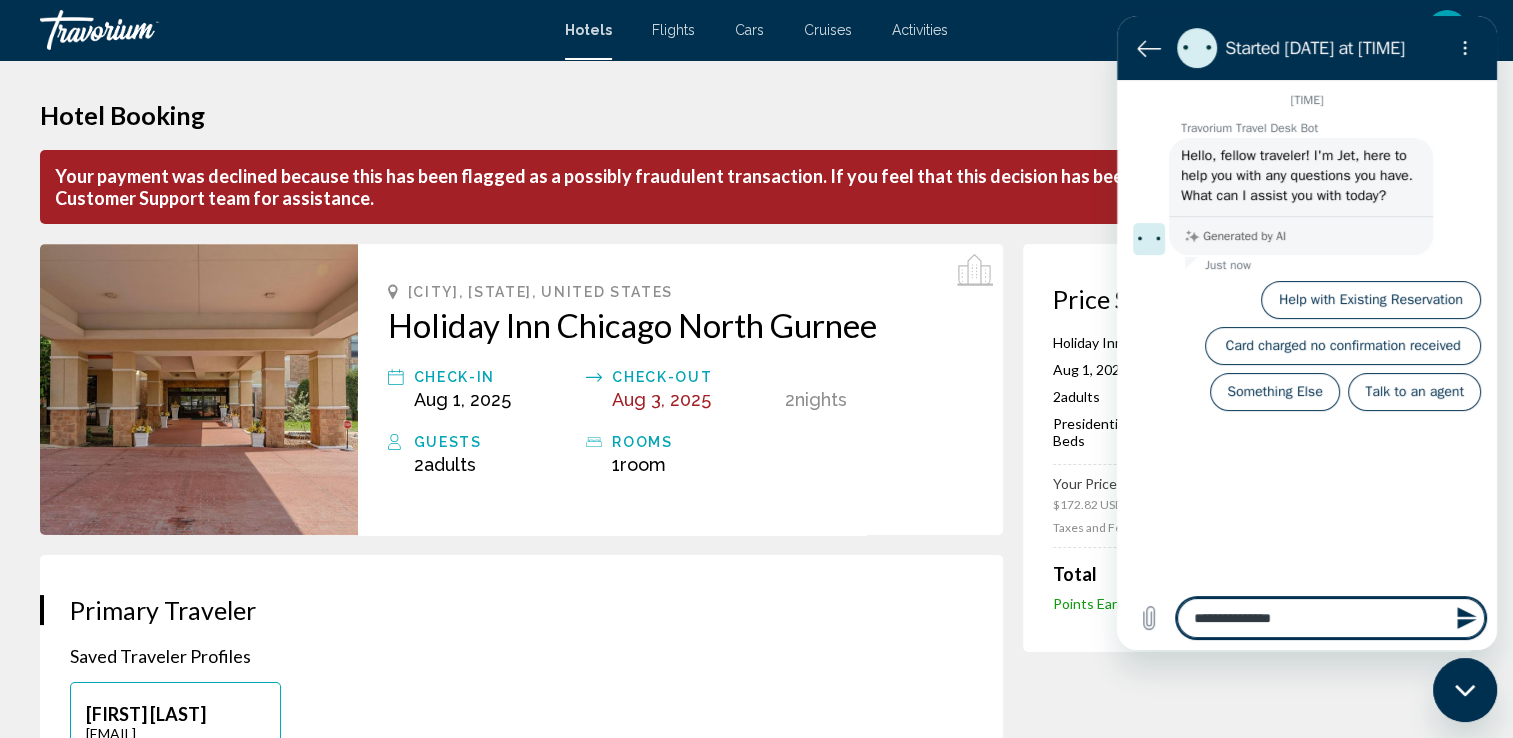 type on "**********" 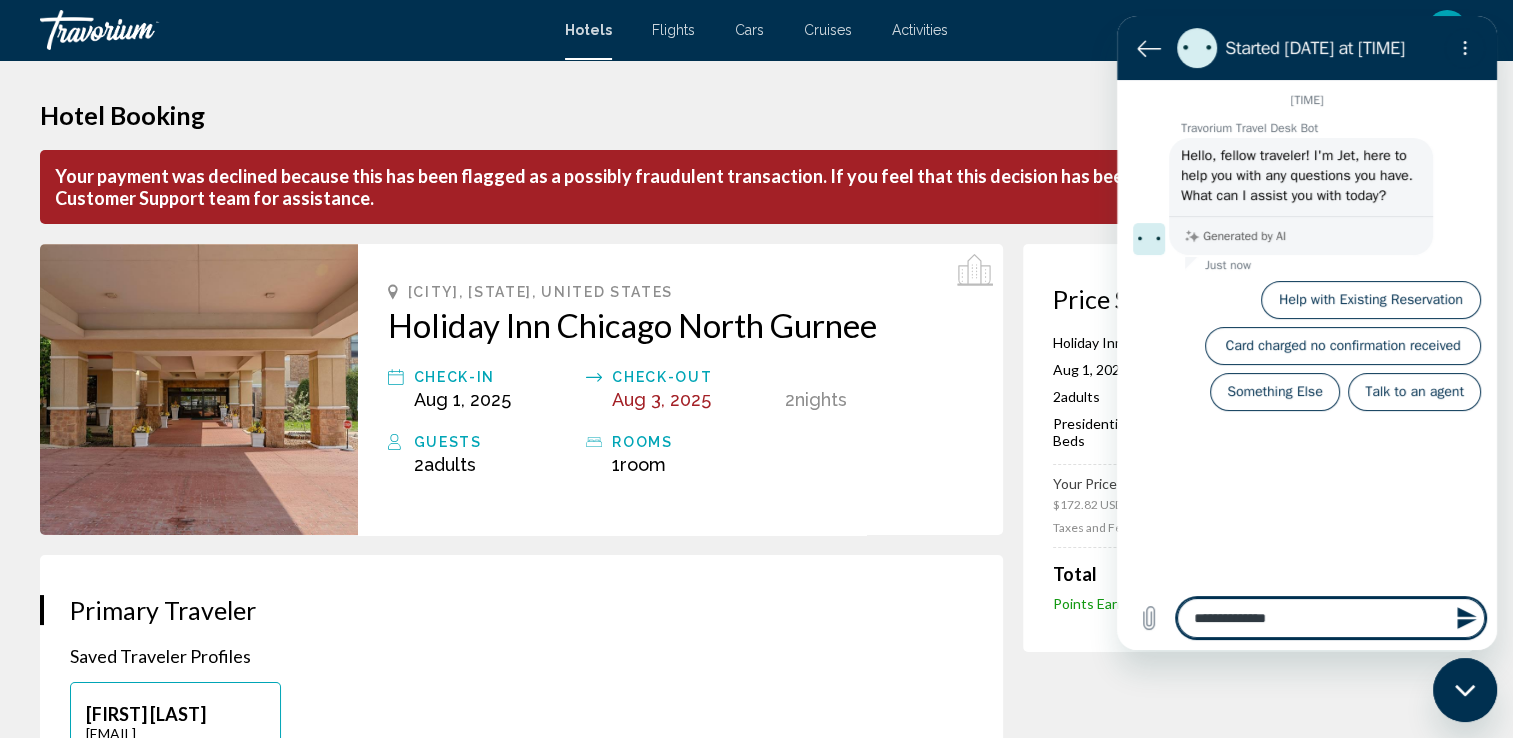 type on "**********" 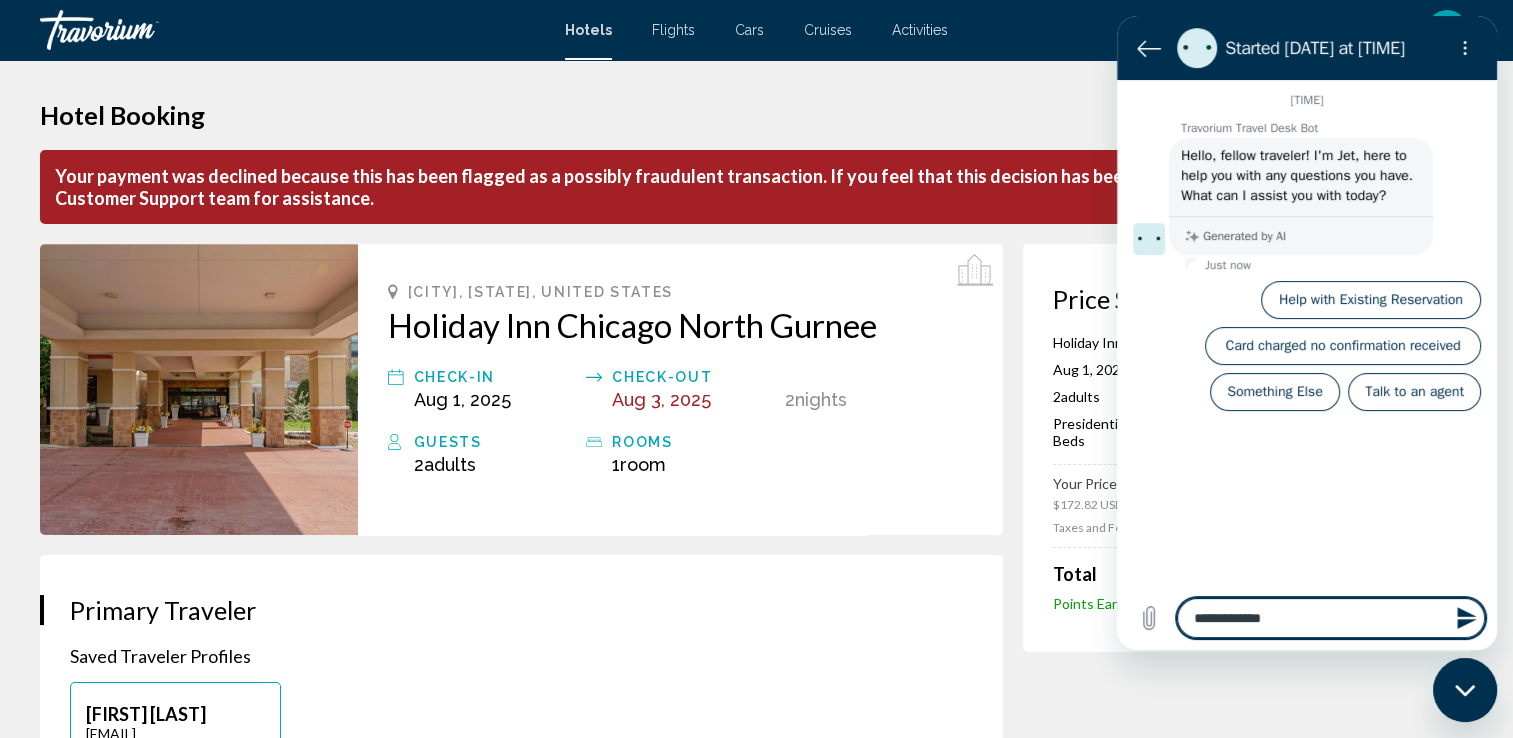type on "**********" 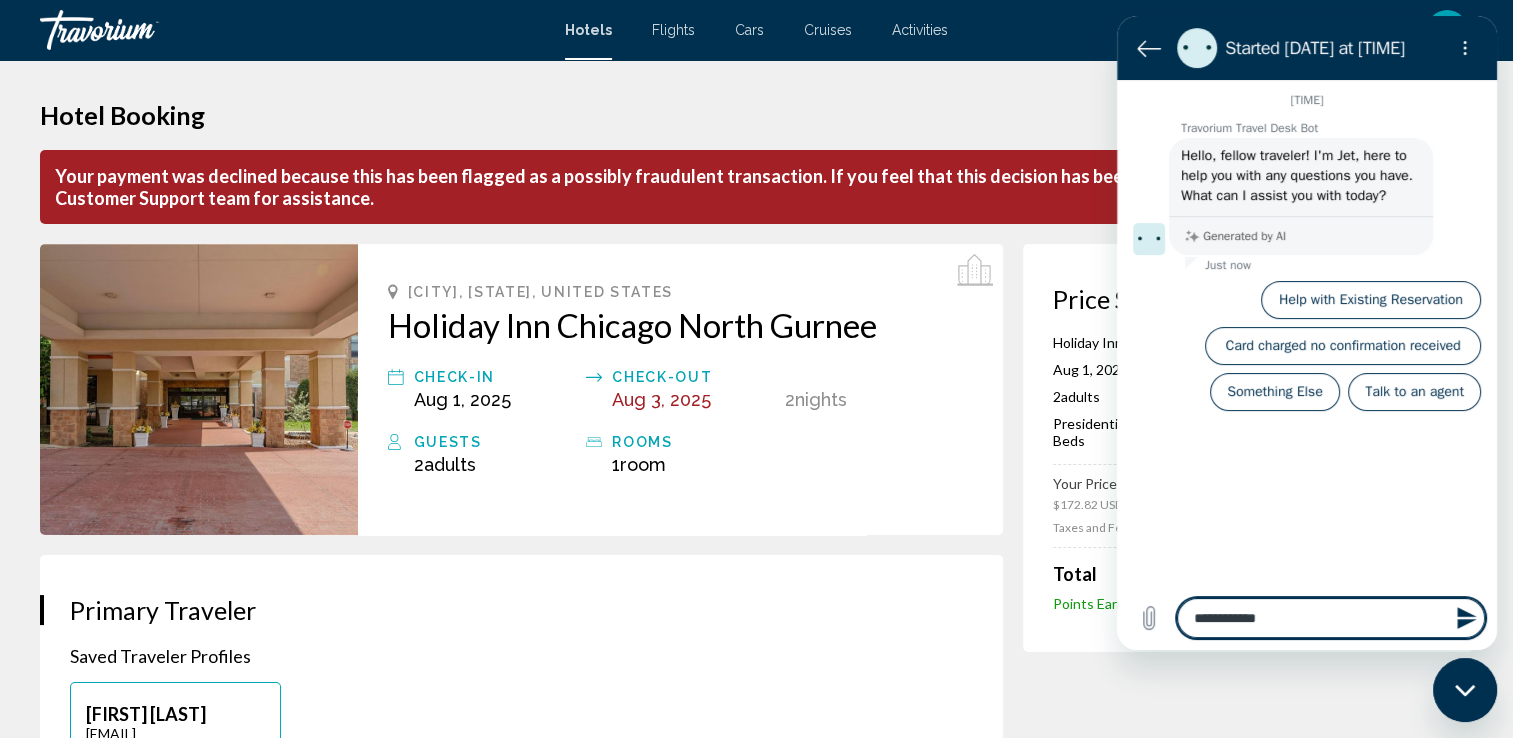 type on "**********" 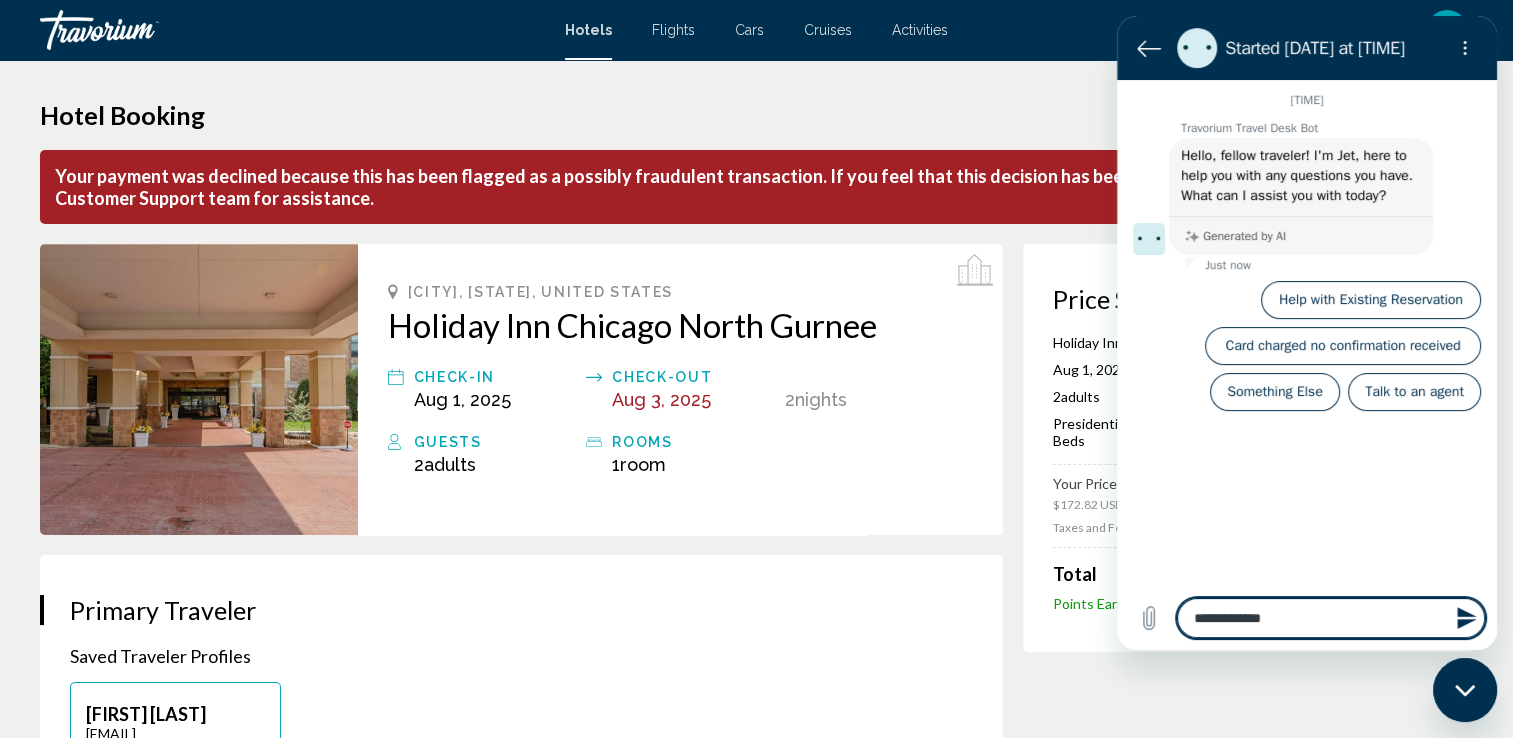 type on "**********" 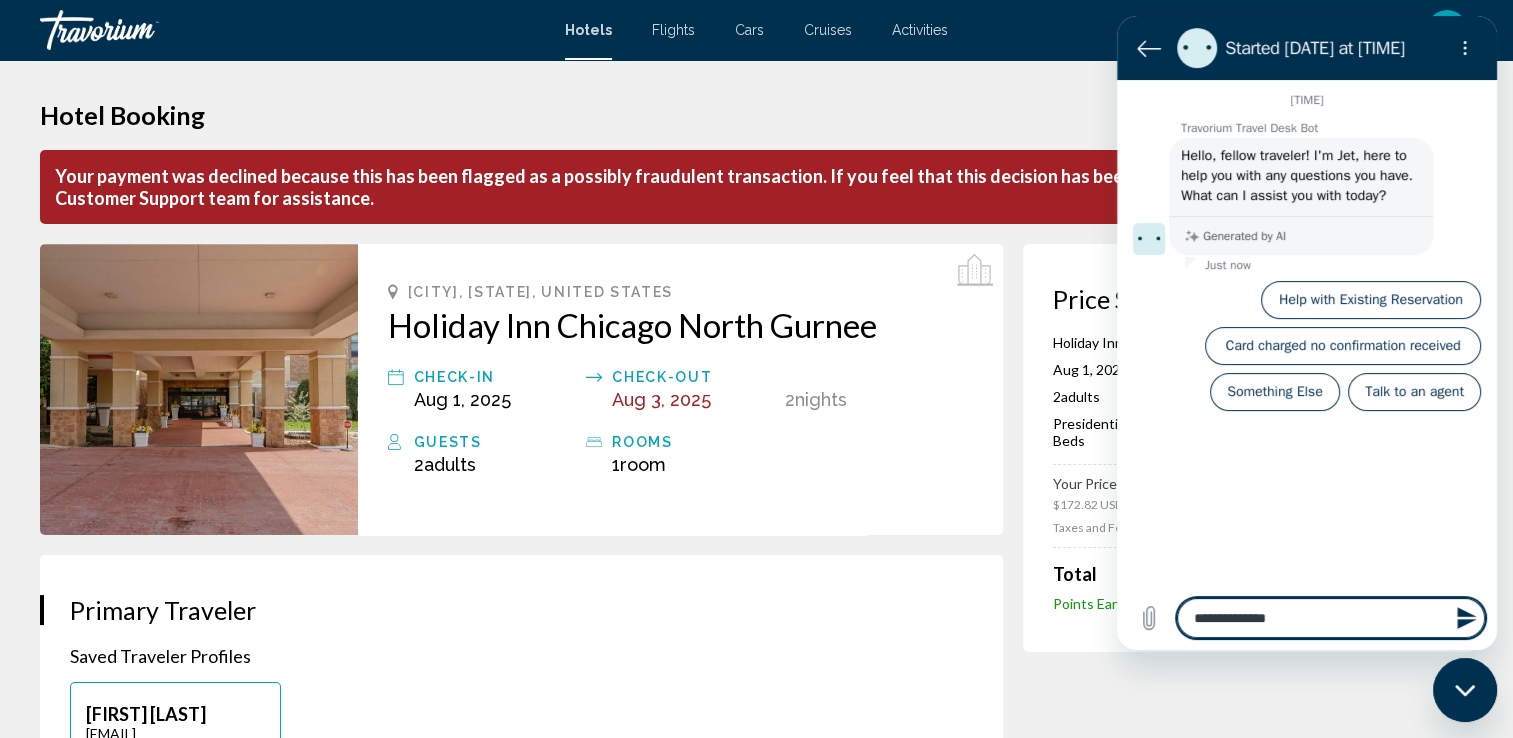 type on "*" 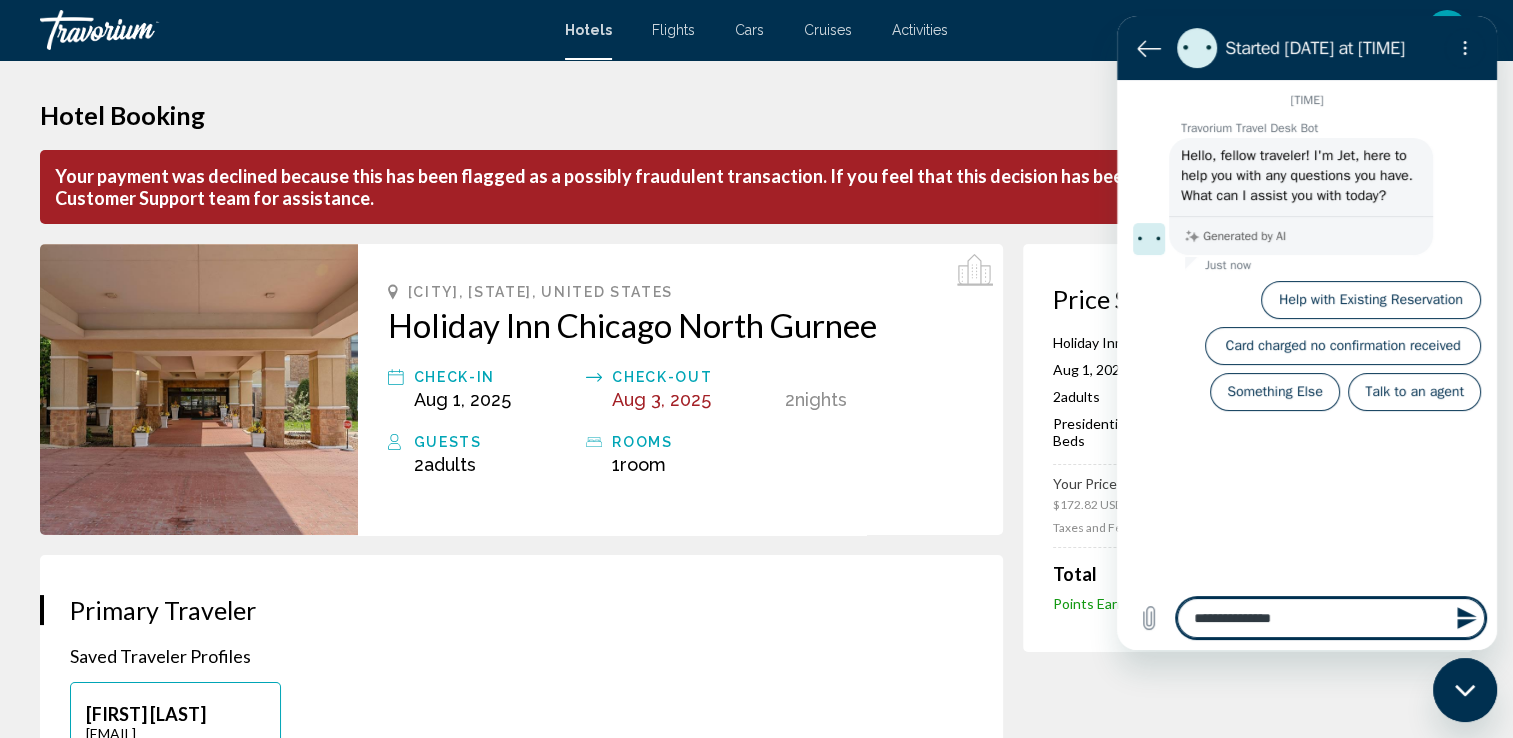 type on "*" 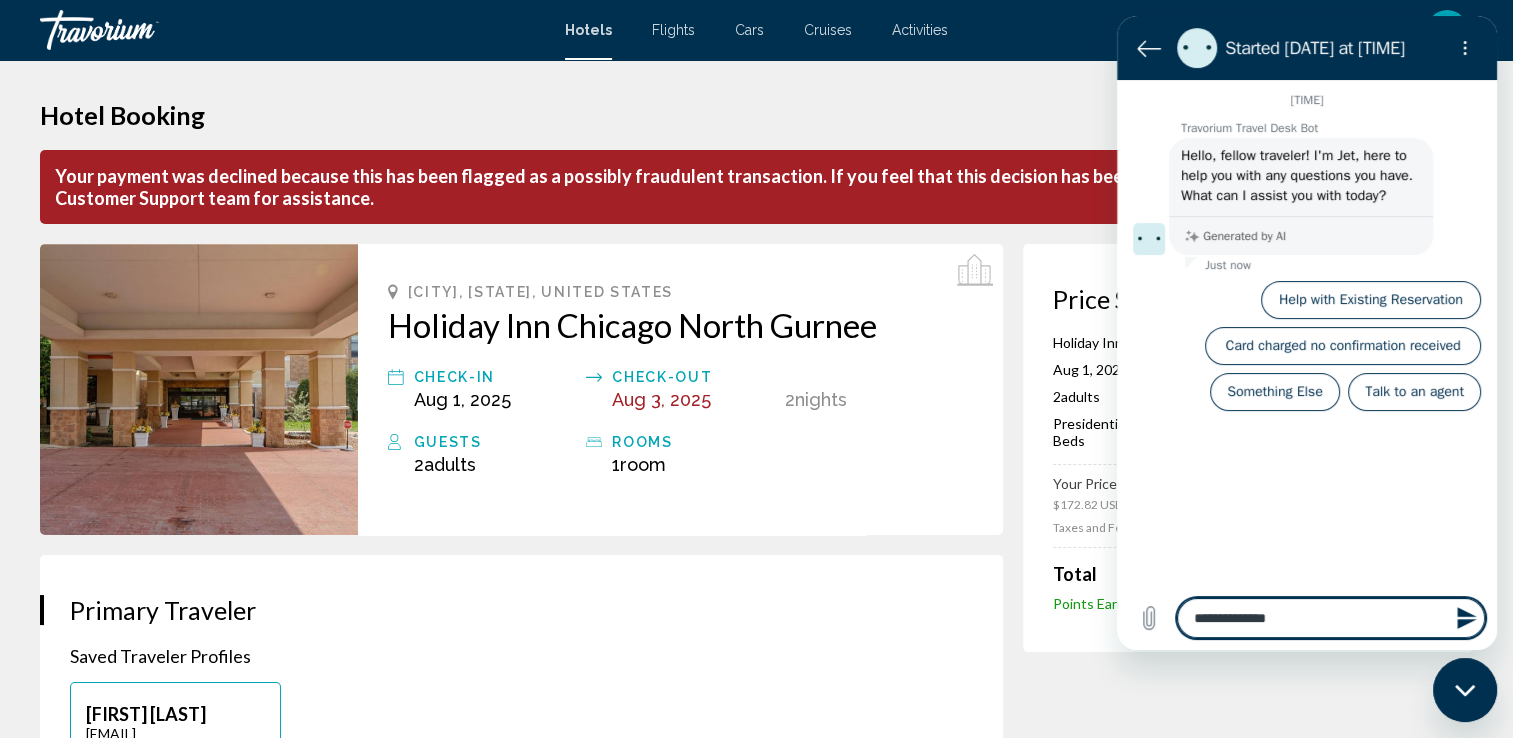 type on "*" 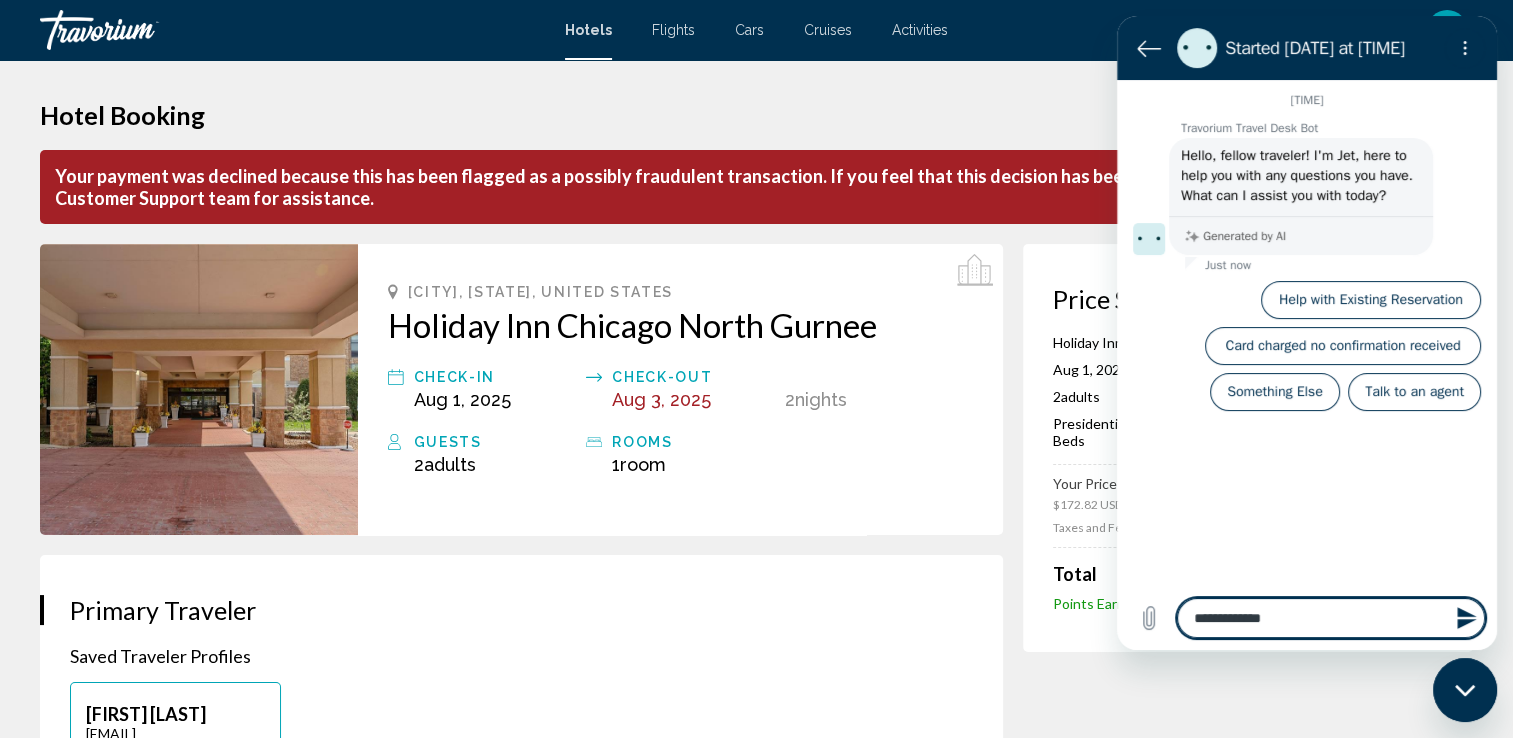 type on "**********" 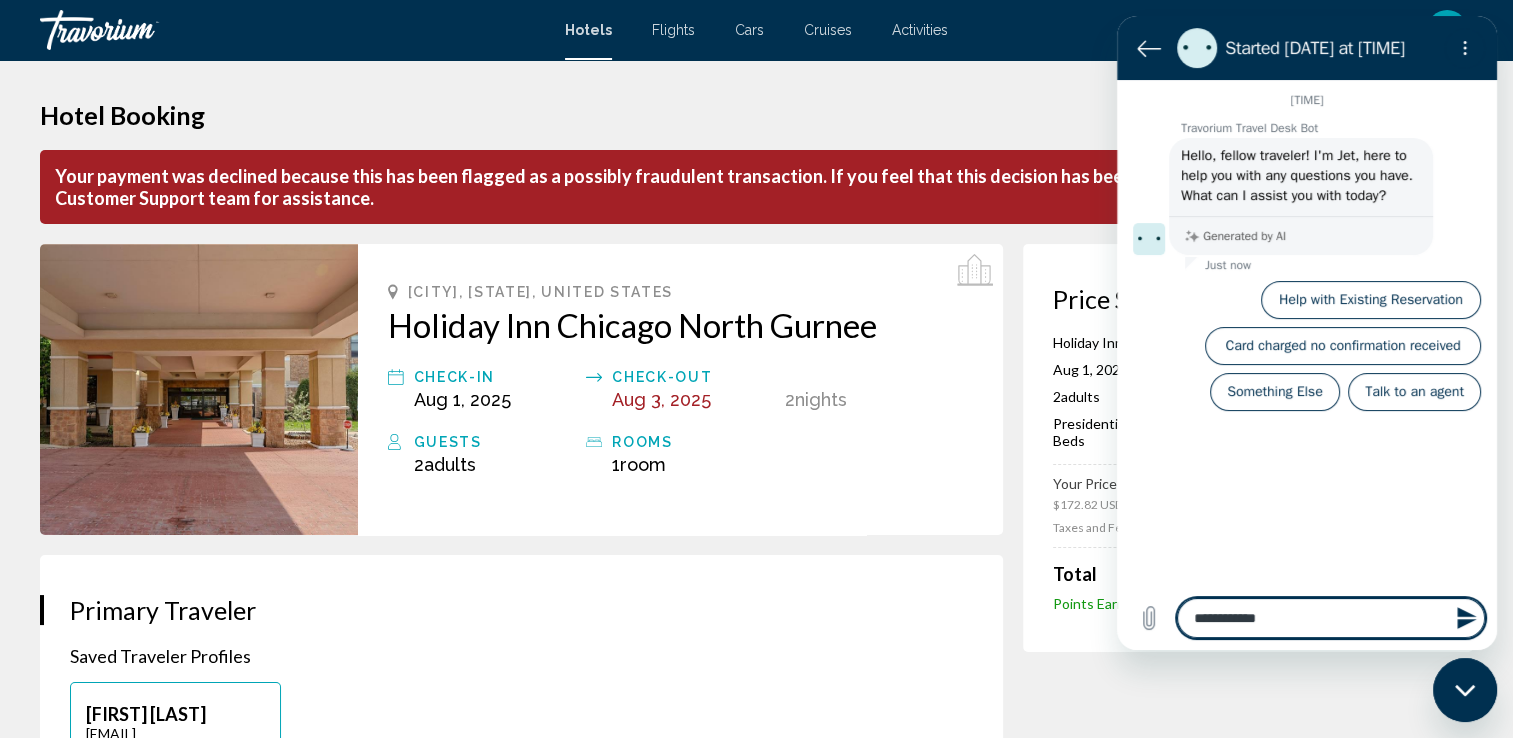 type on "**********" 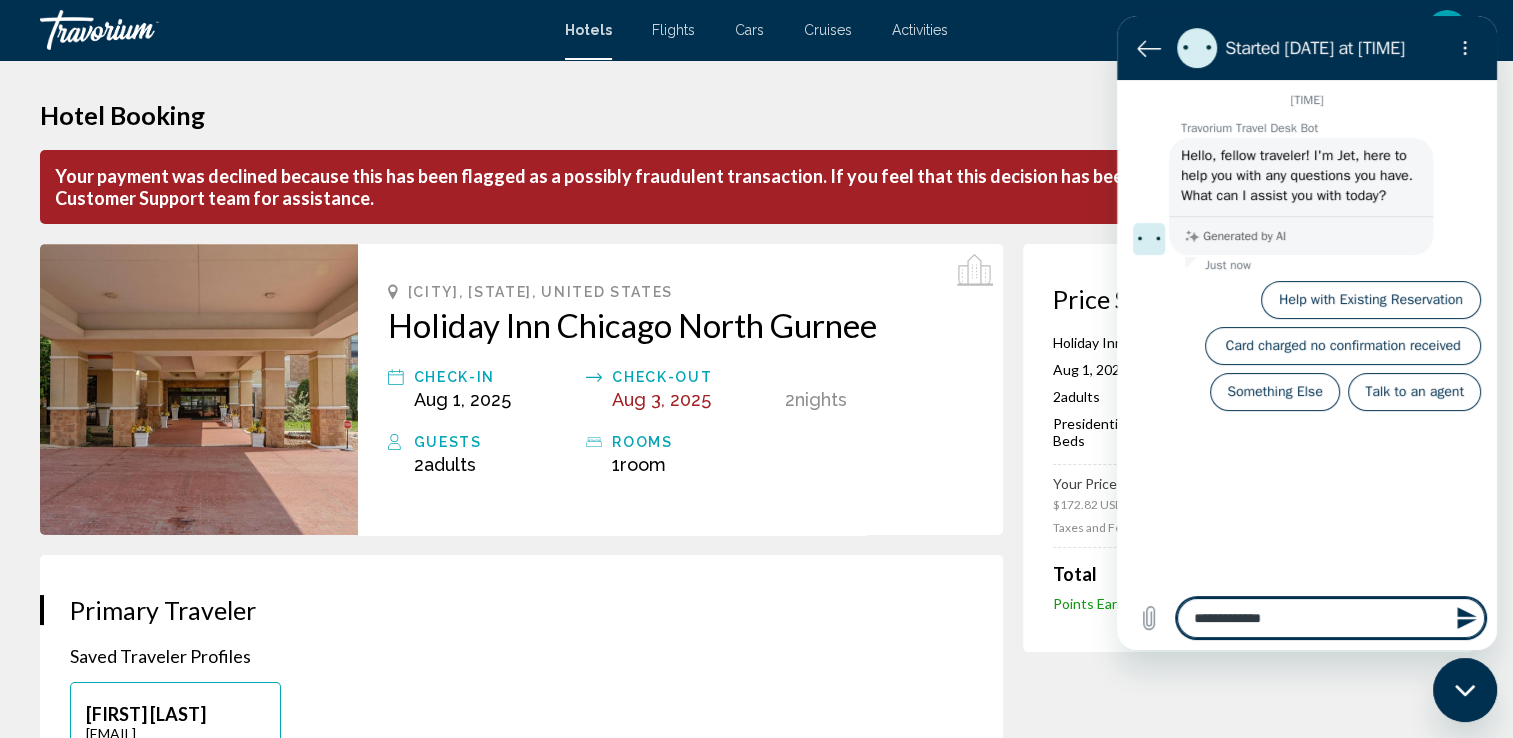 type on "**********" 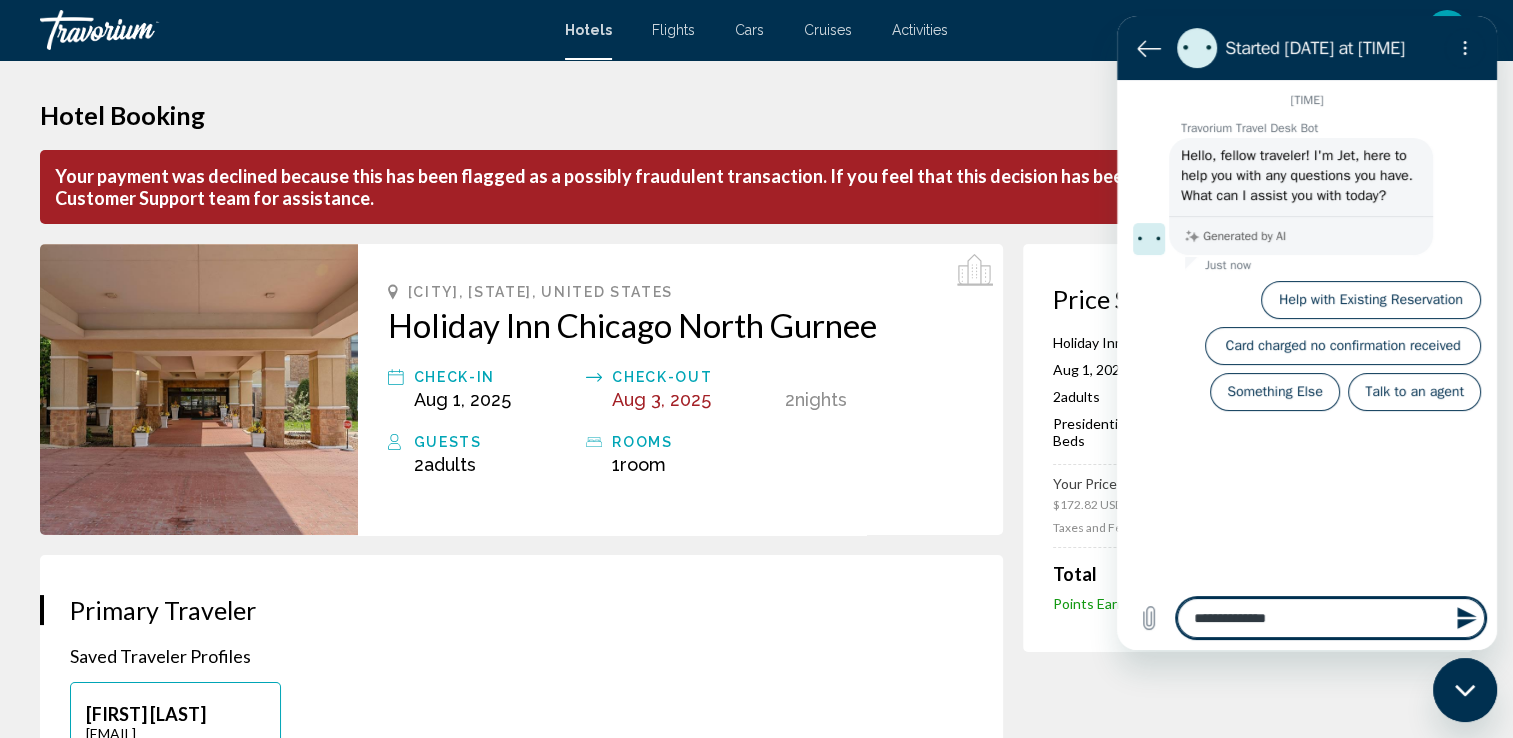 type on "**********" 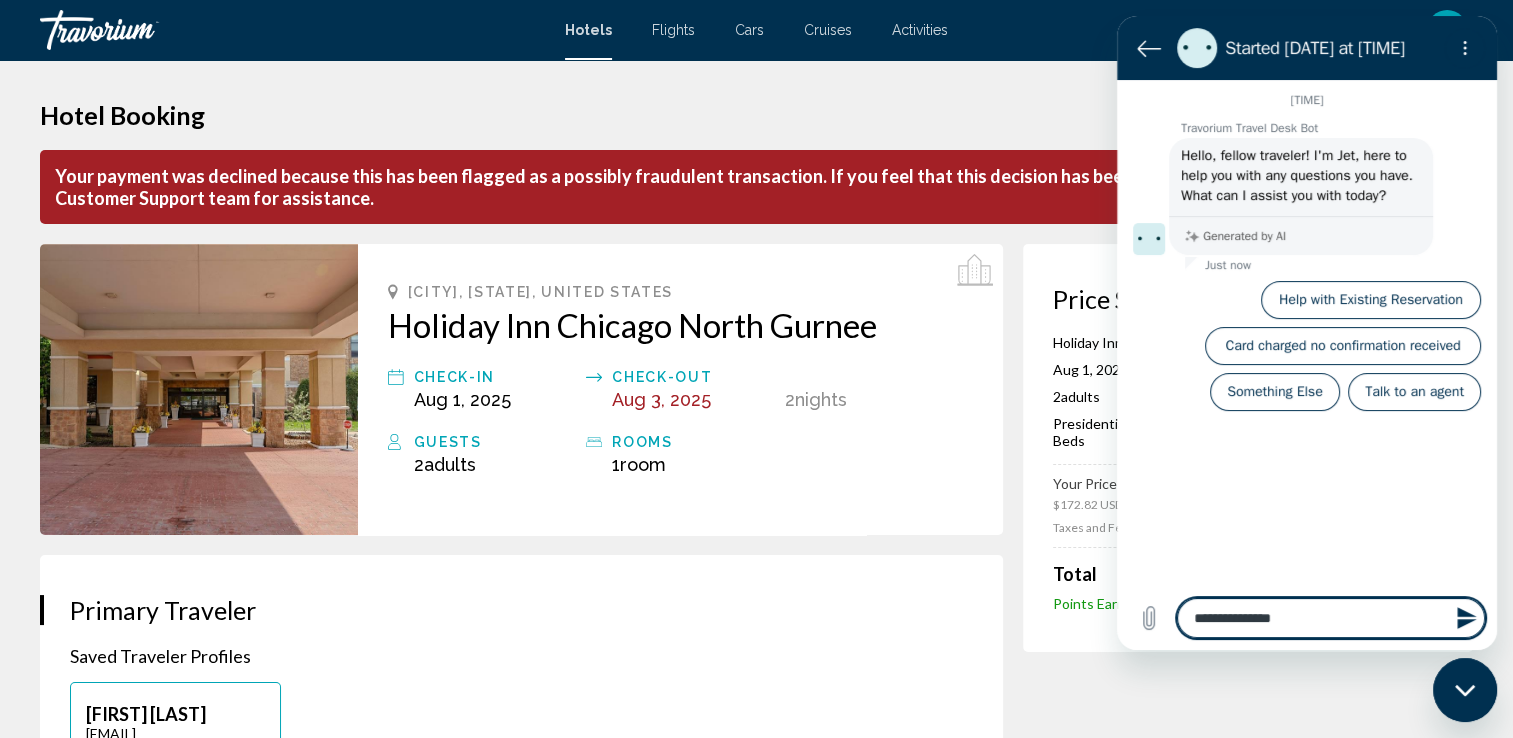 type on "**********" 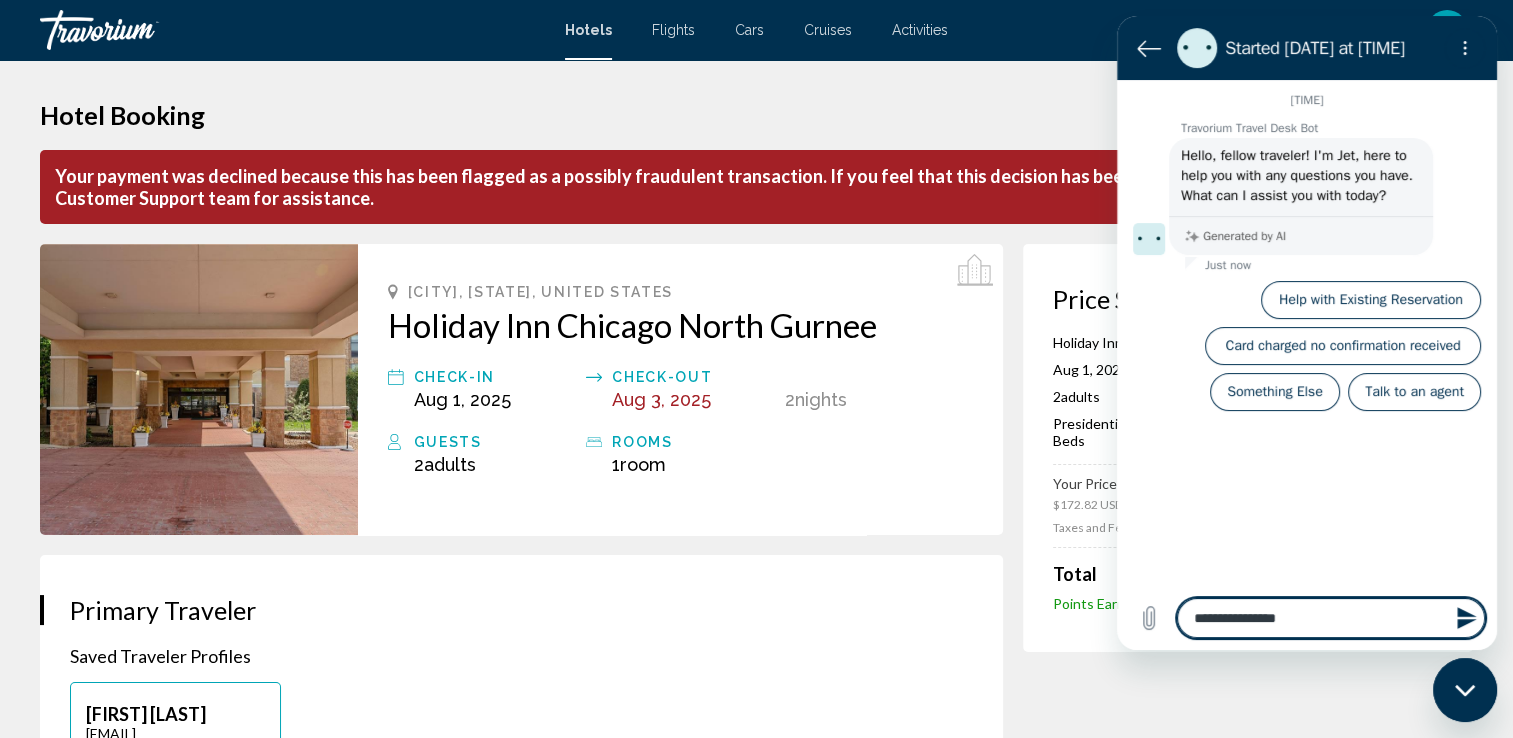 type on "**********" 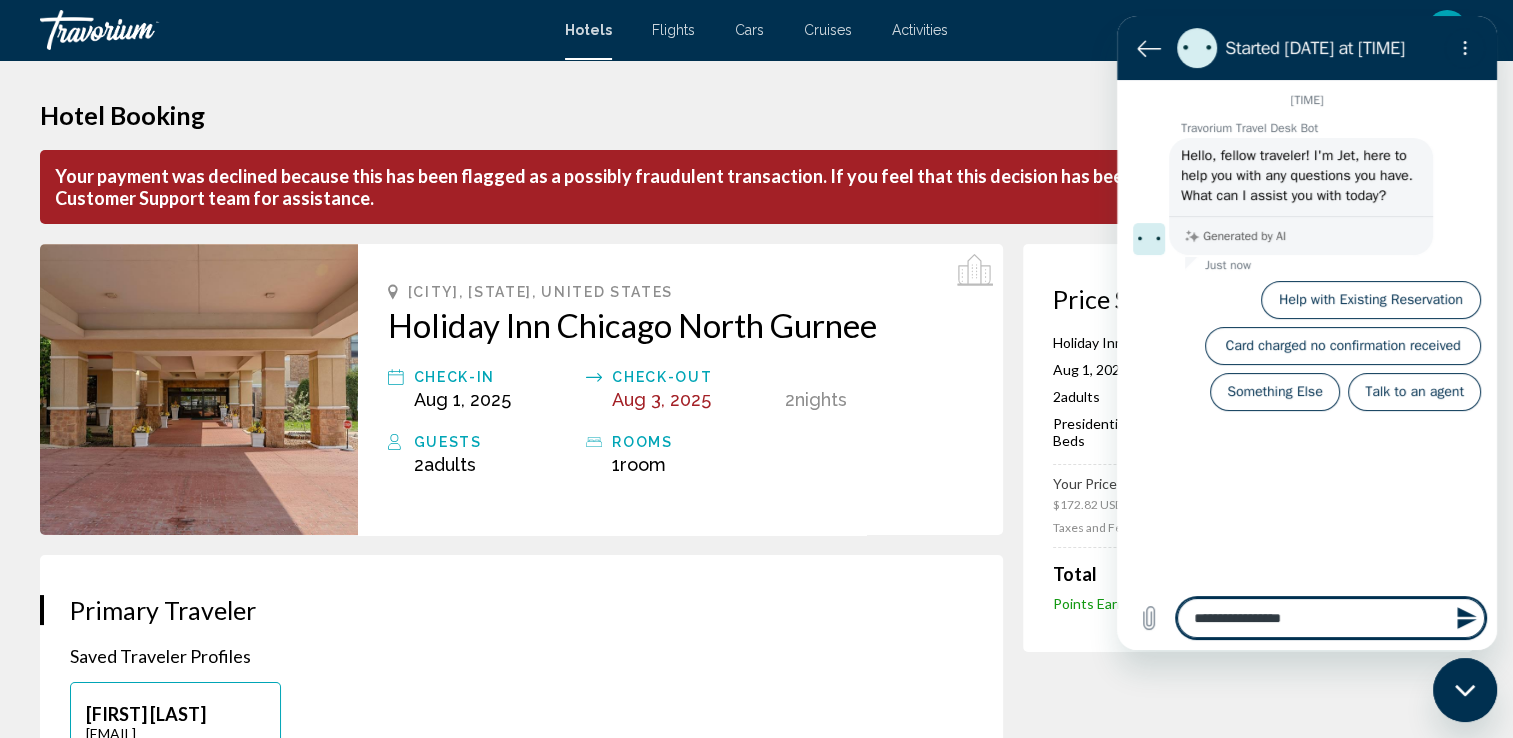 type on "**********" 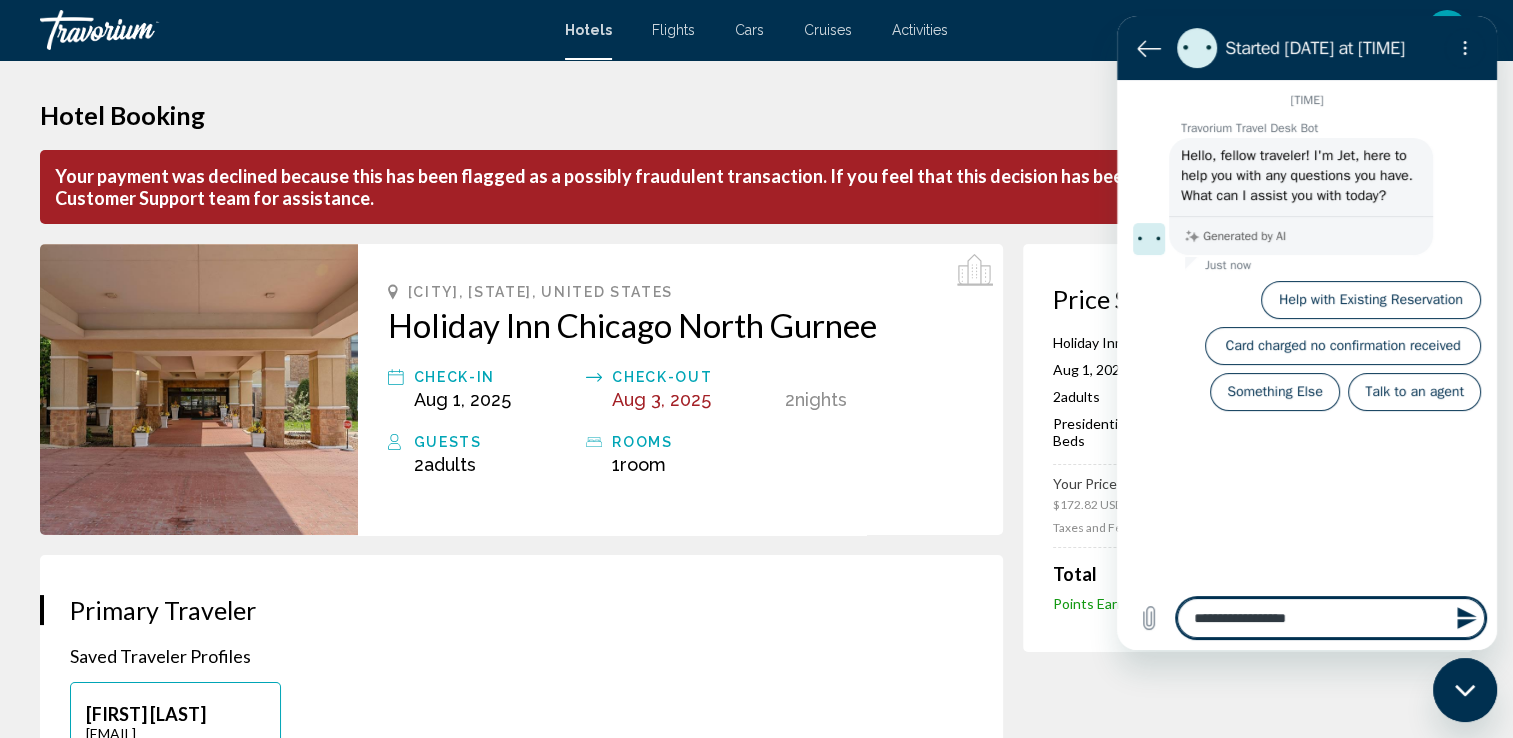 type on "**********" 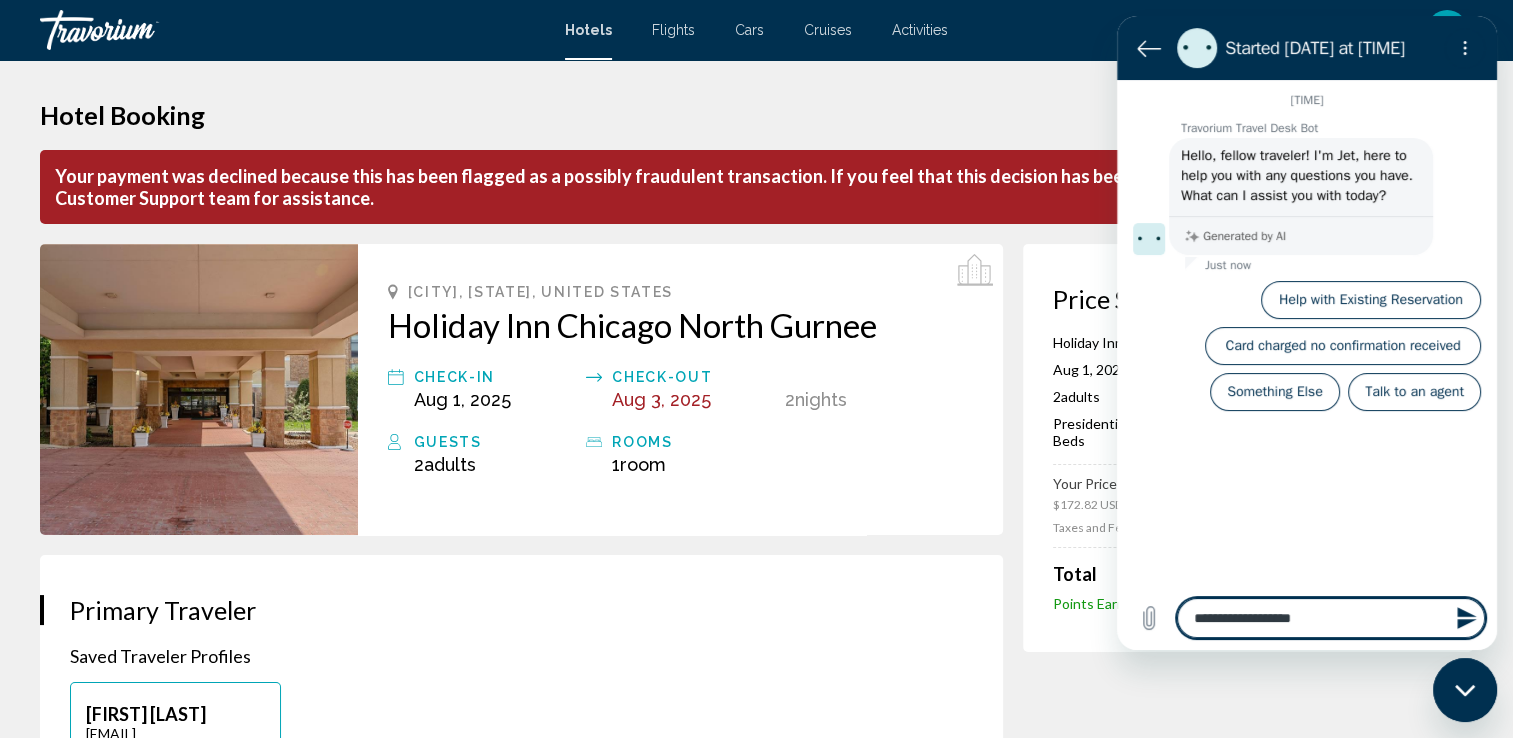 type on "**********" 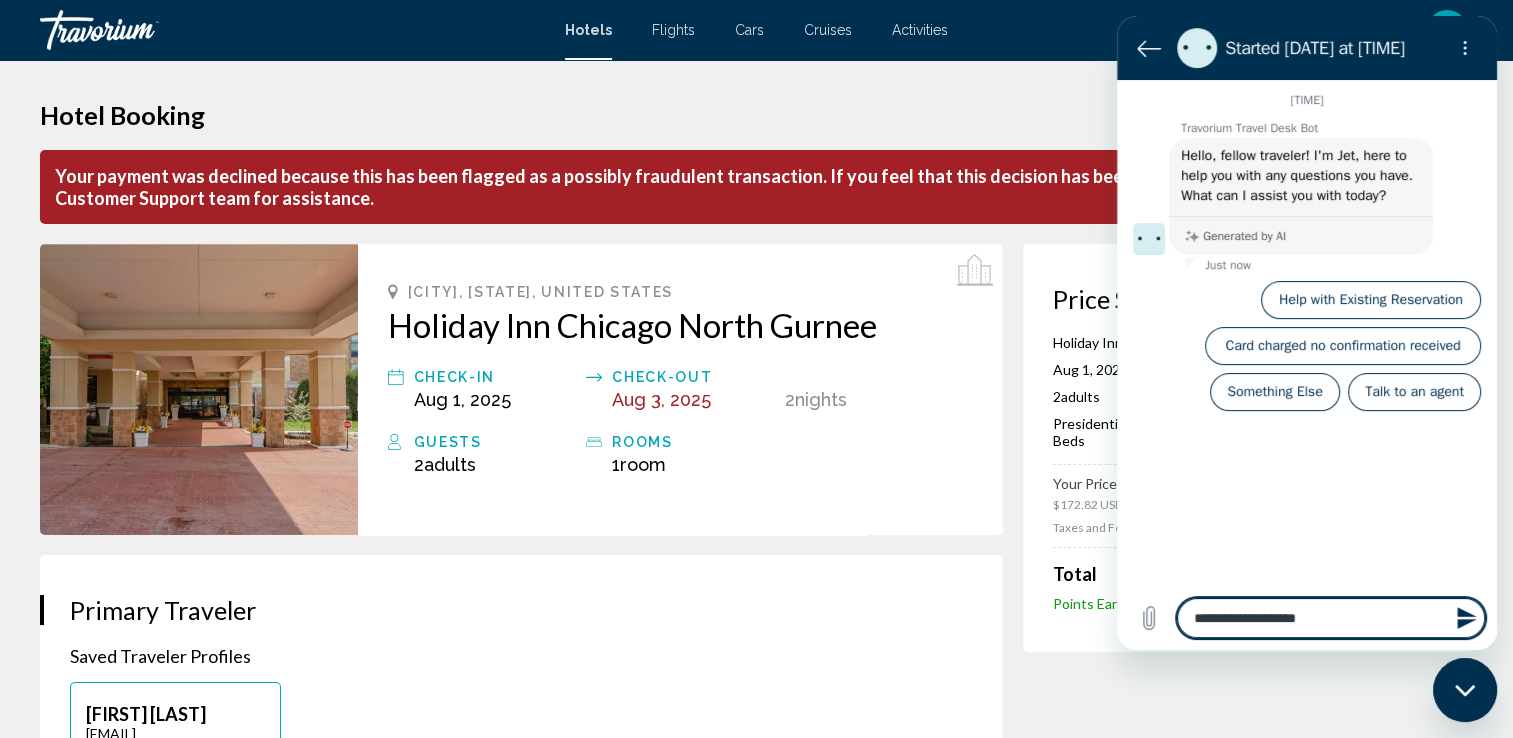 type on "**********" 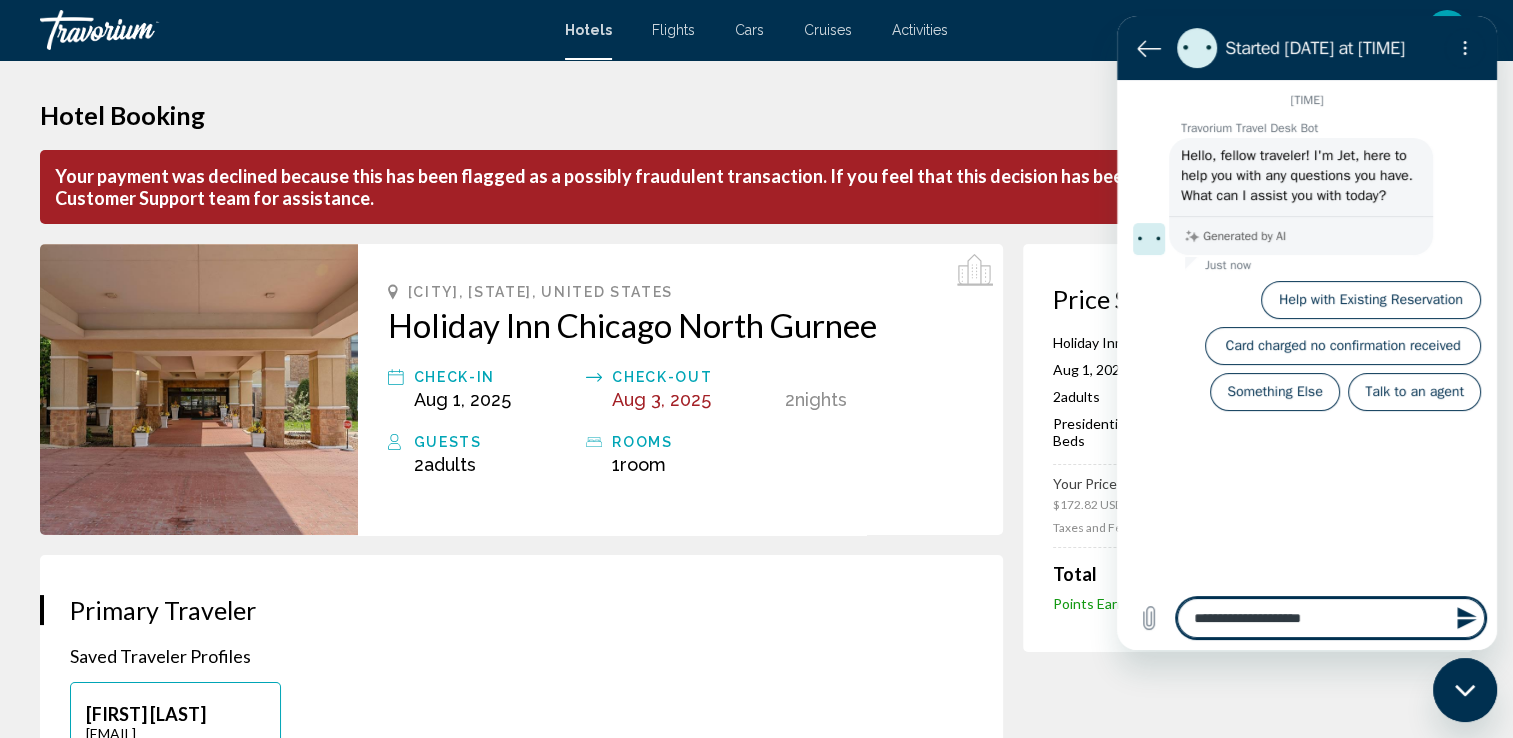 type on "**********" 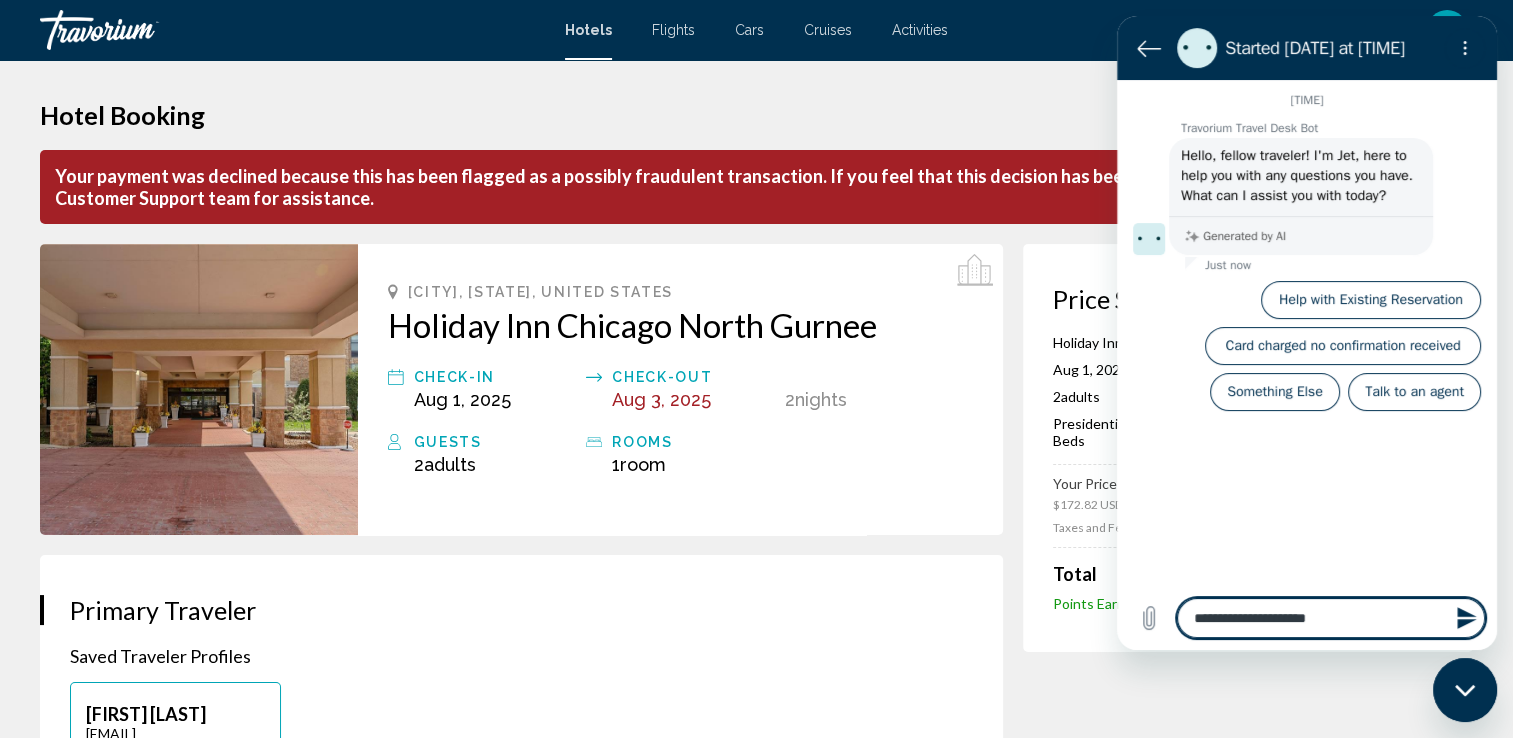 scroll, scrollTop: 56, scrollLeft: 0, axis: vertical 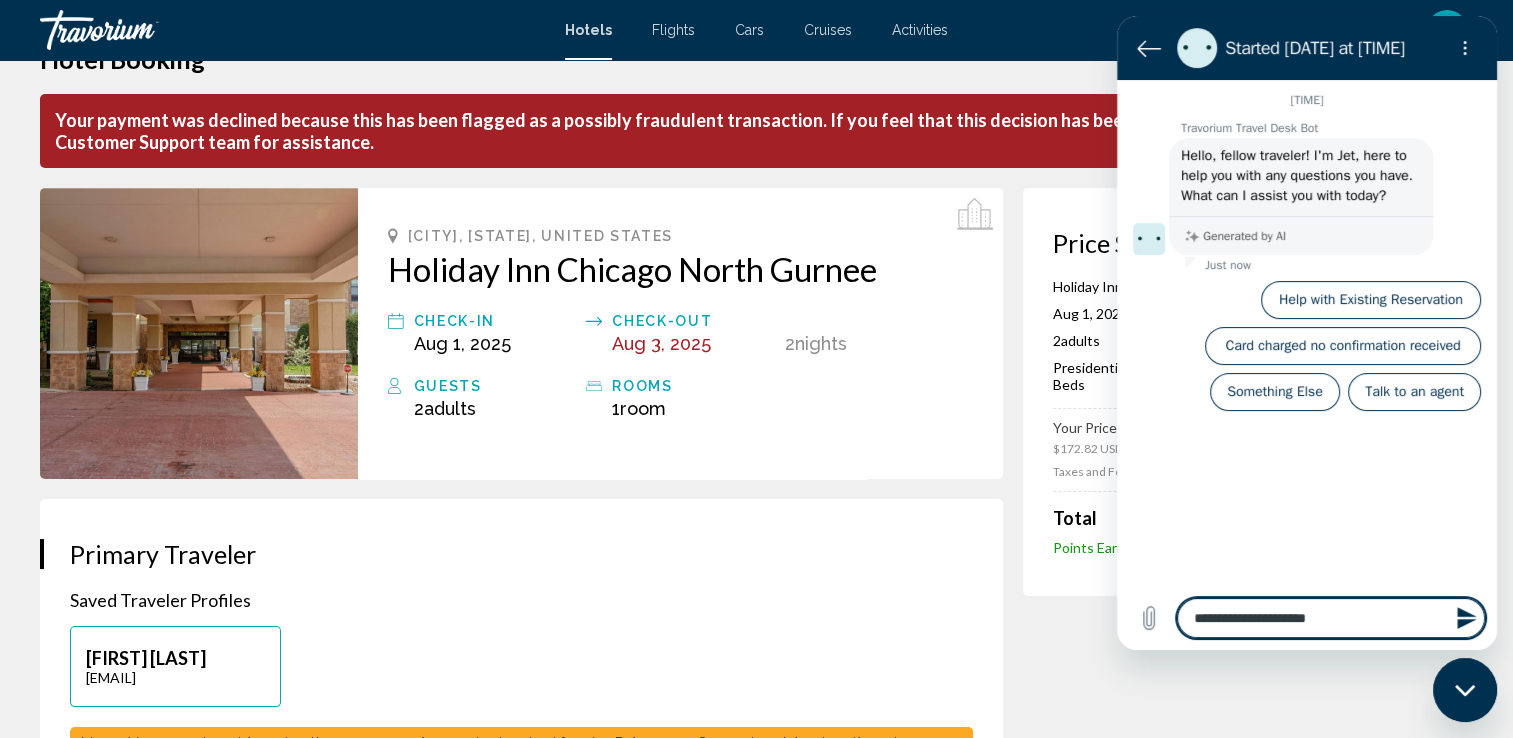 type on "**********" 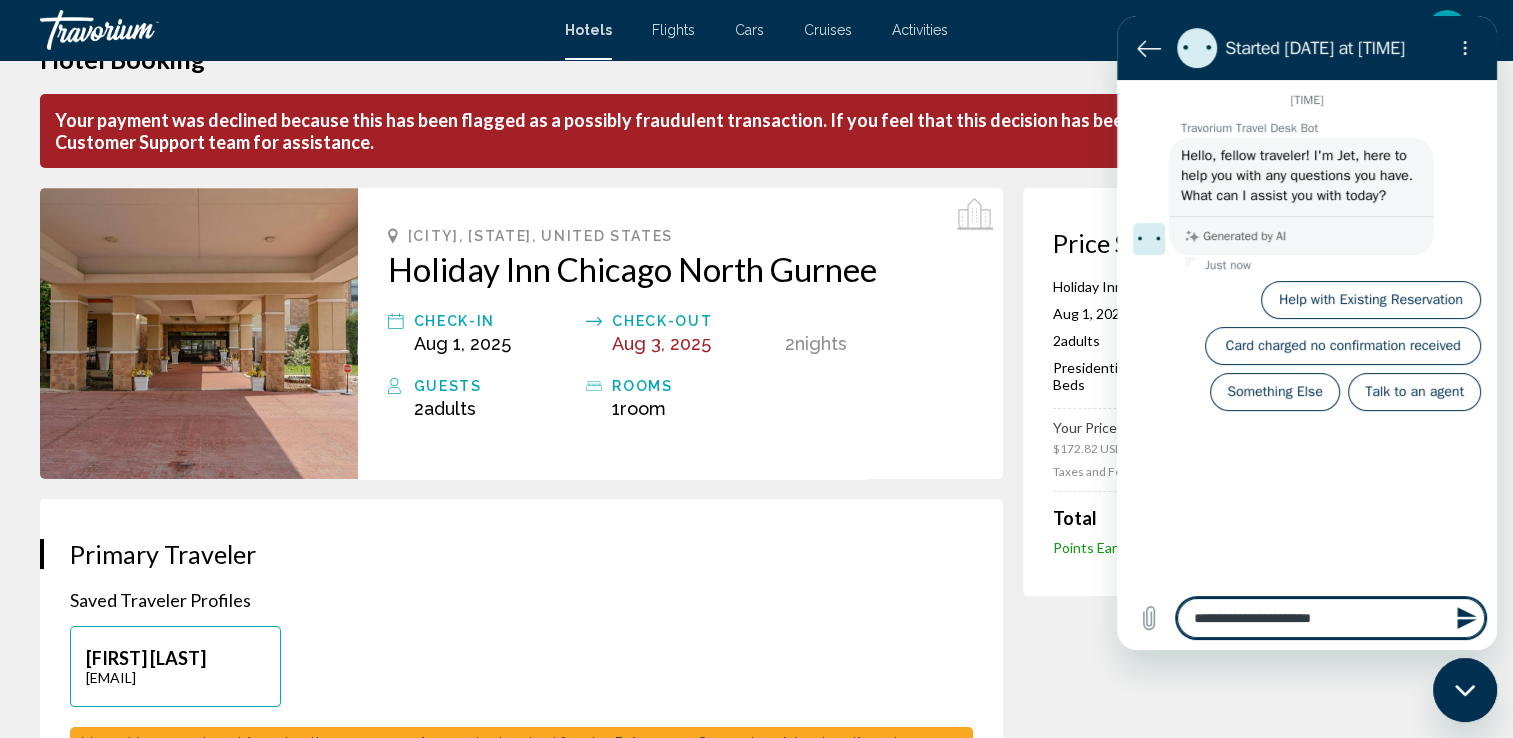 type on "*" 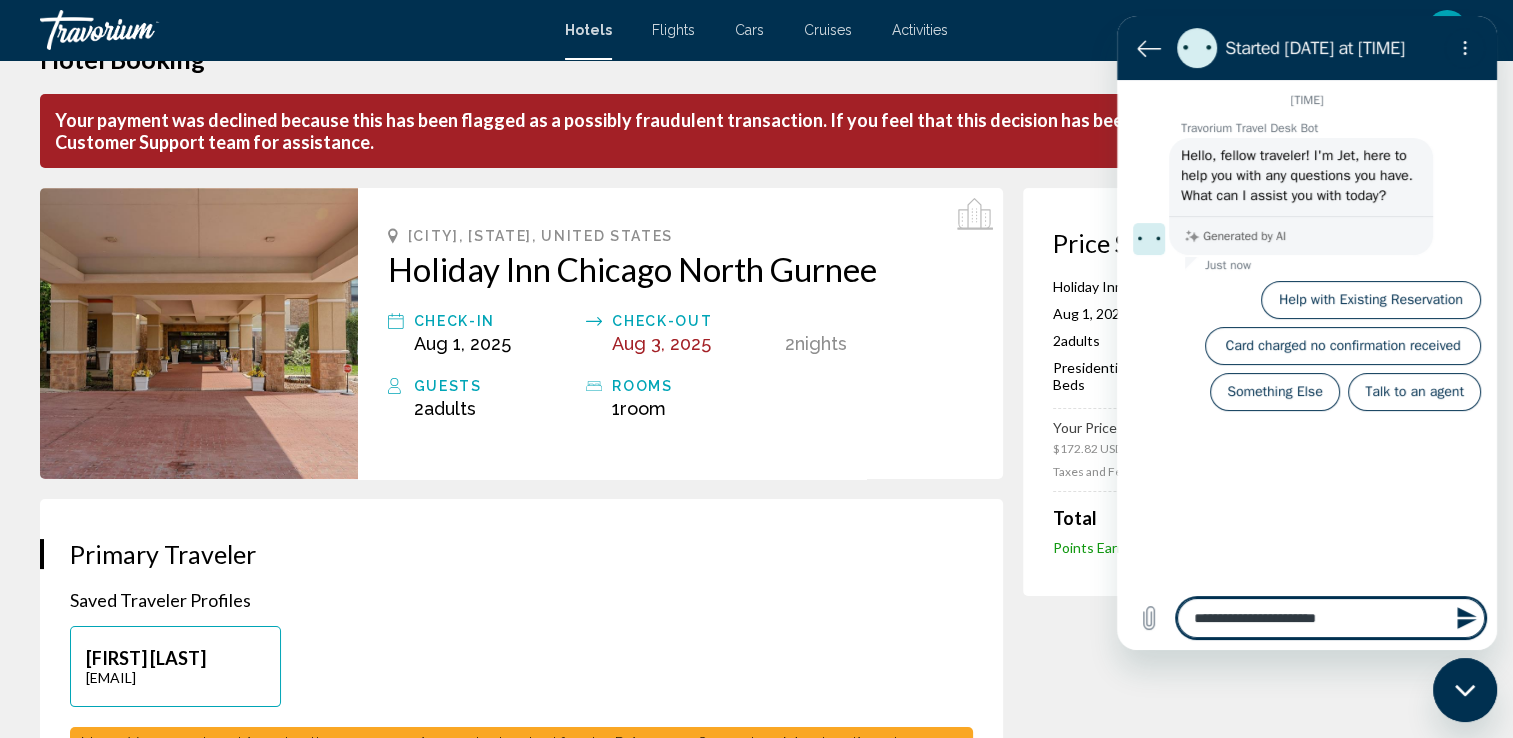 type on "**********" 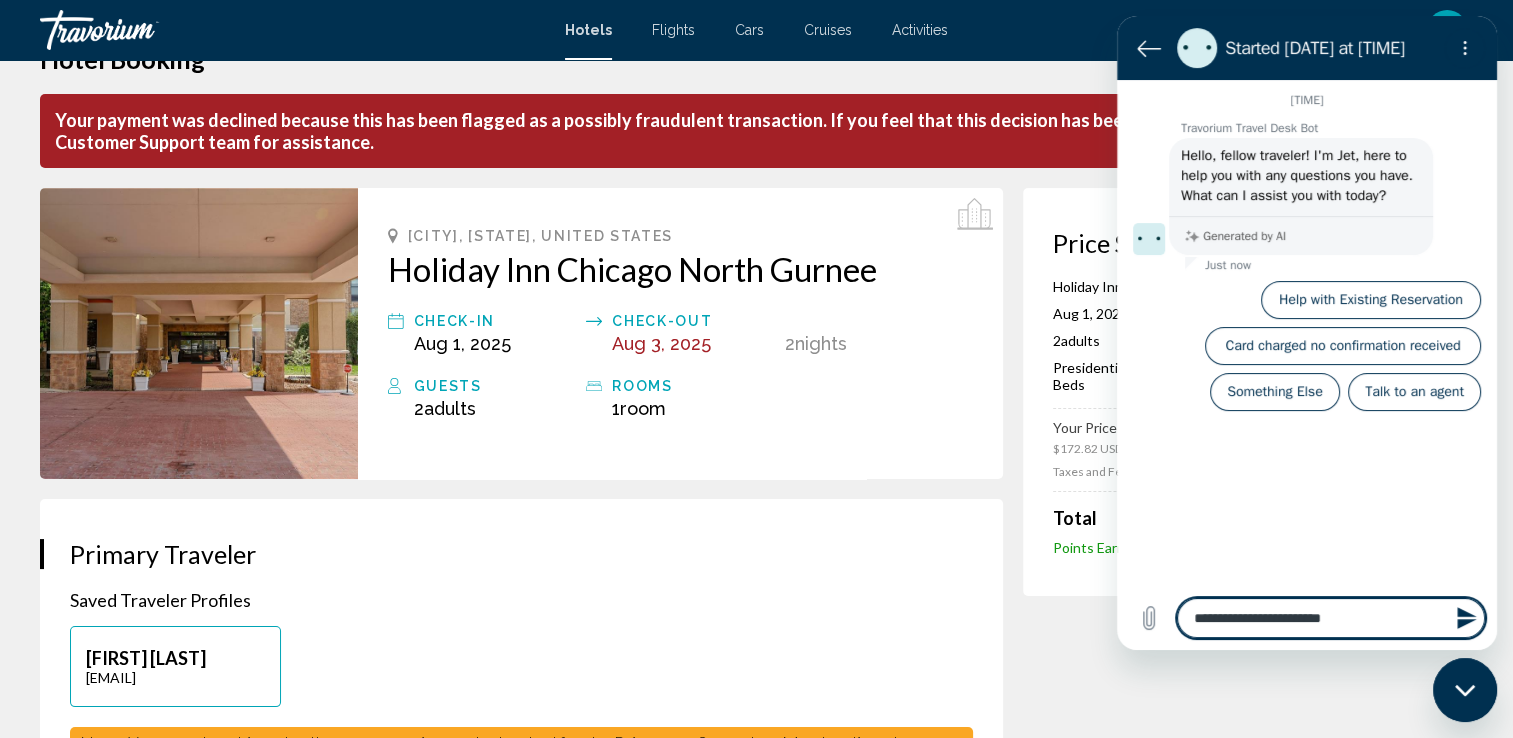 type on "**********" 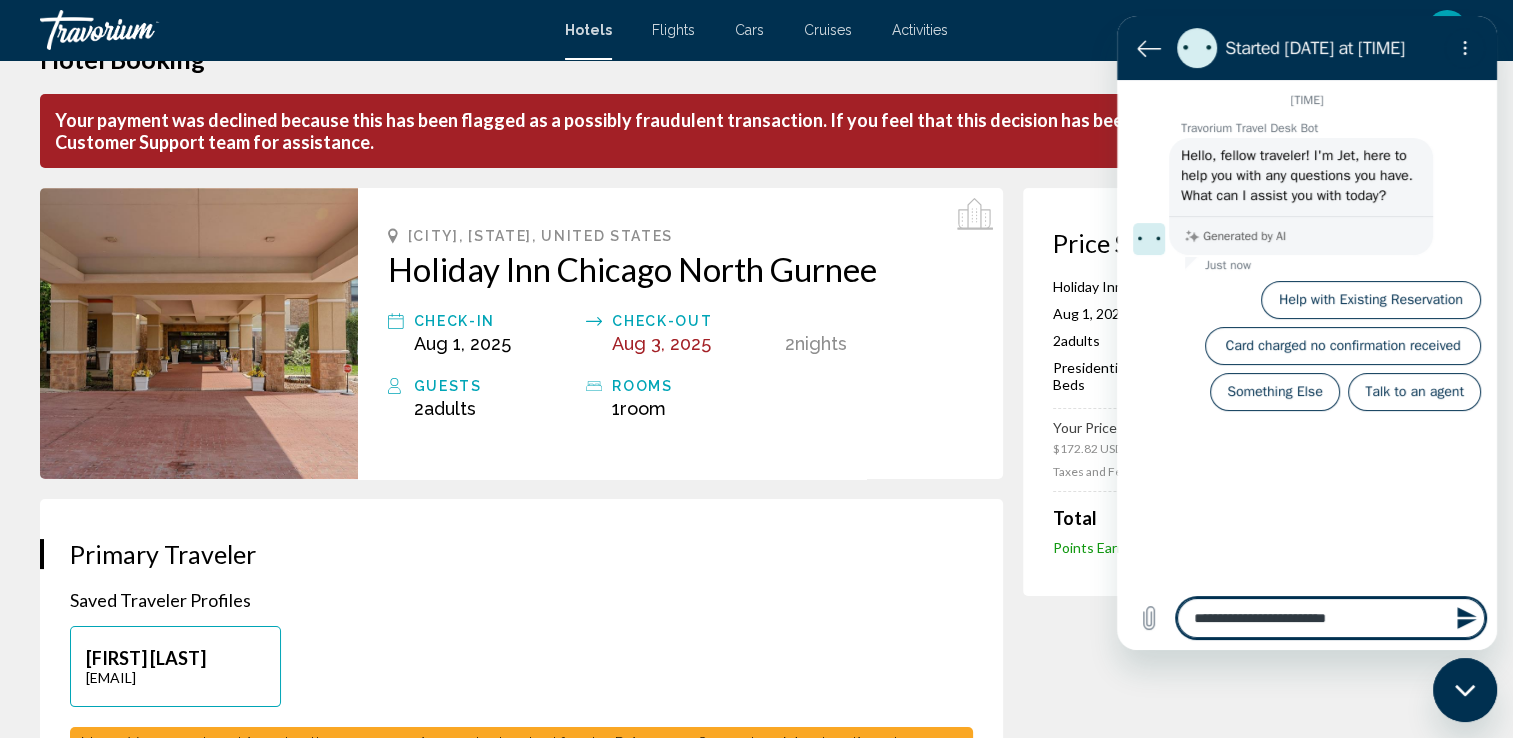 type on "**********" 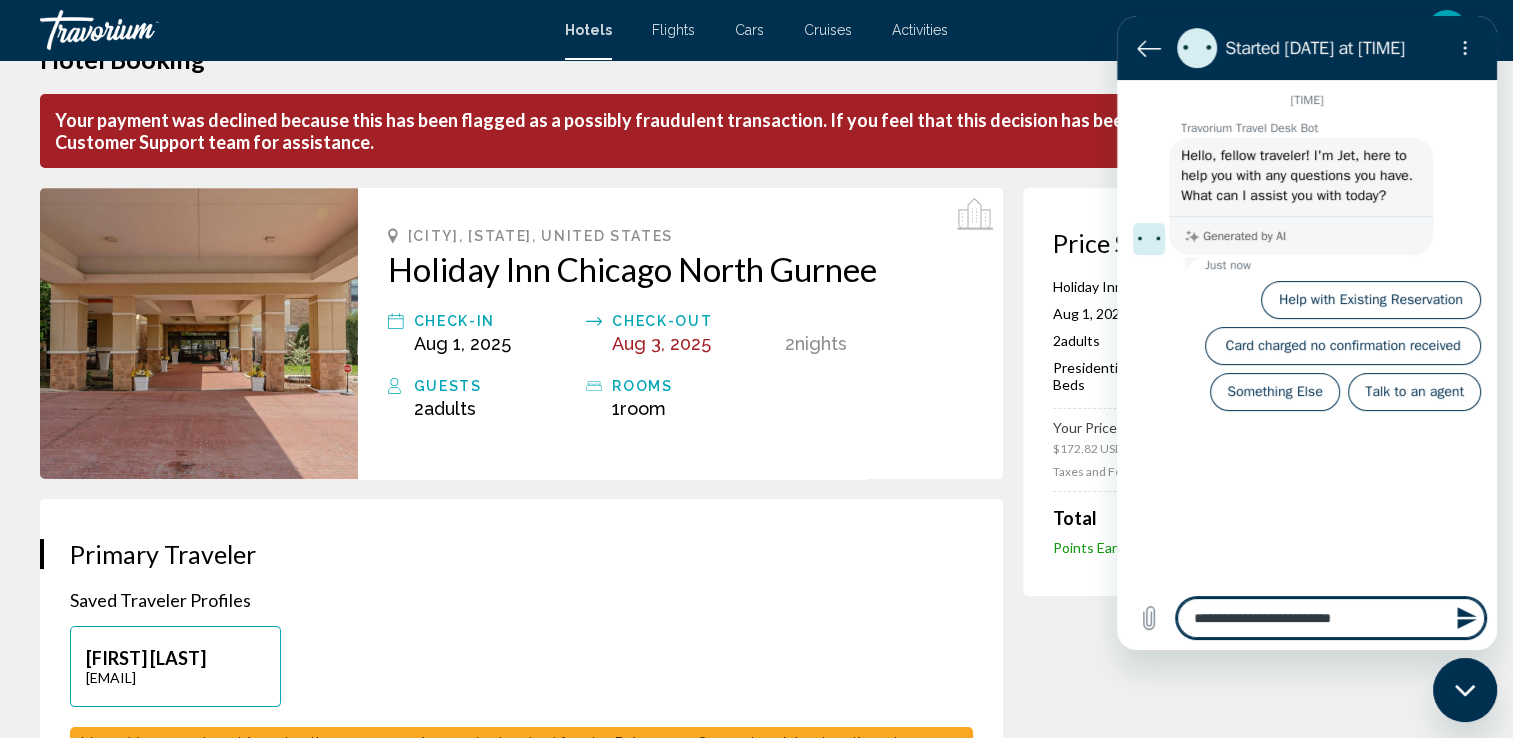 type on "**********" 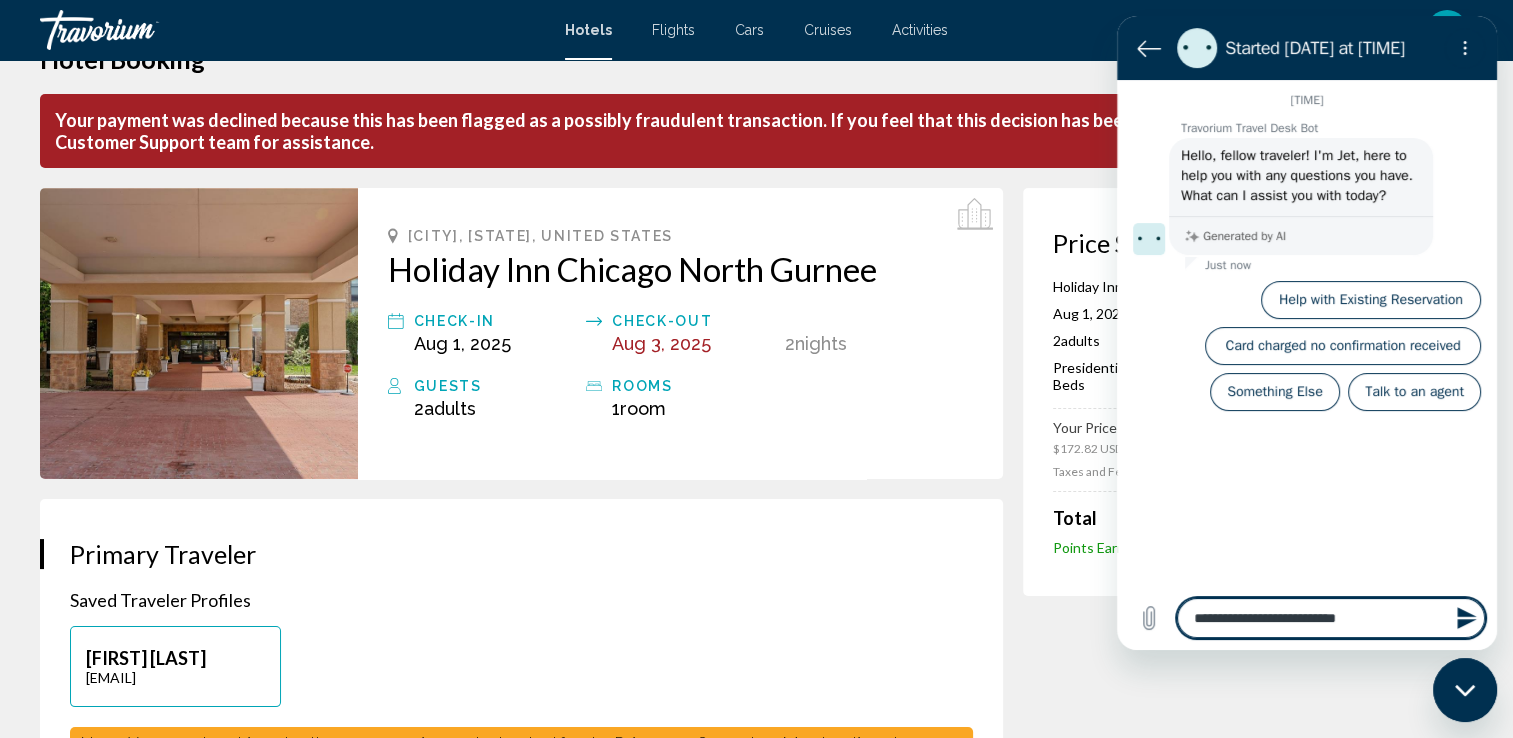 type on "**********" 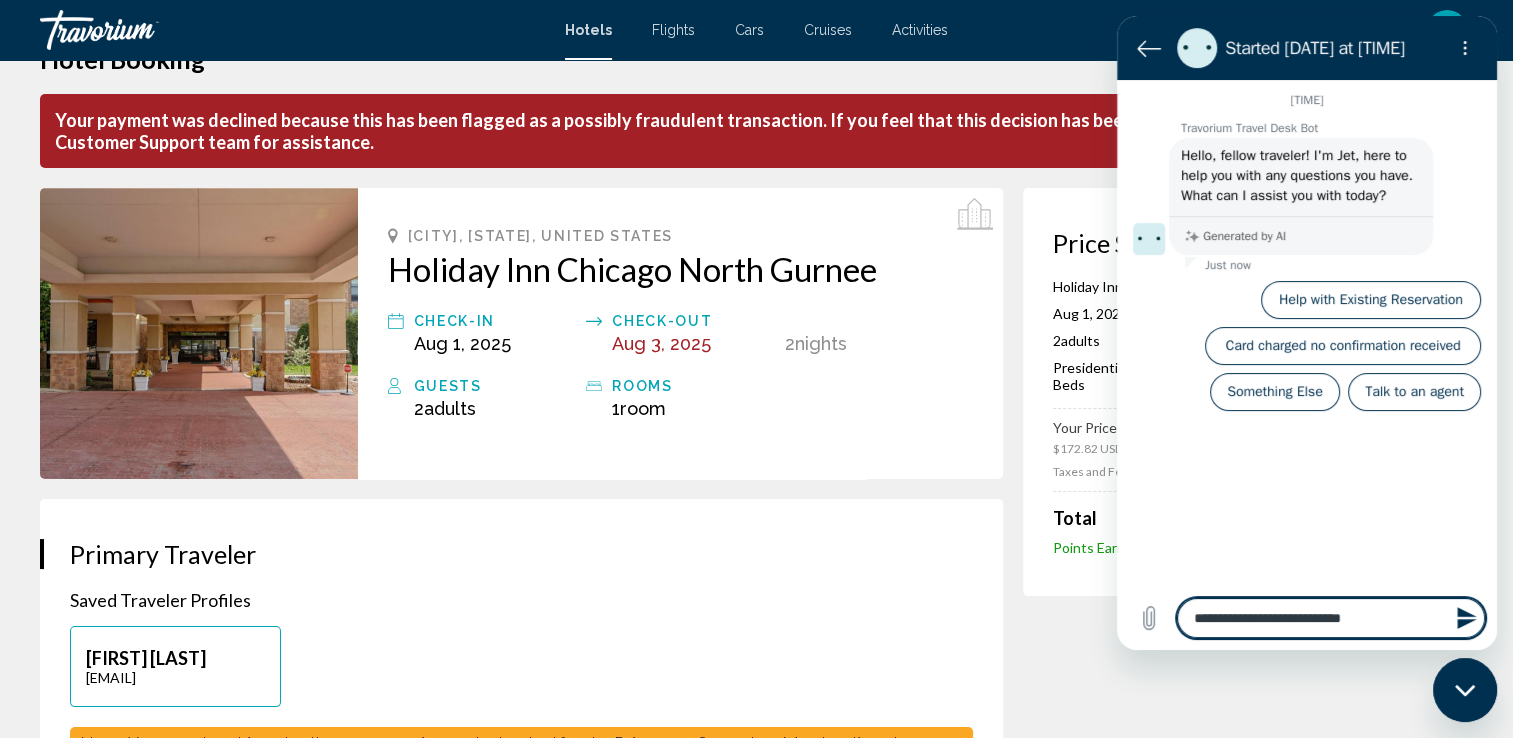 type on "**********" 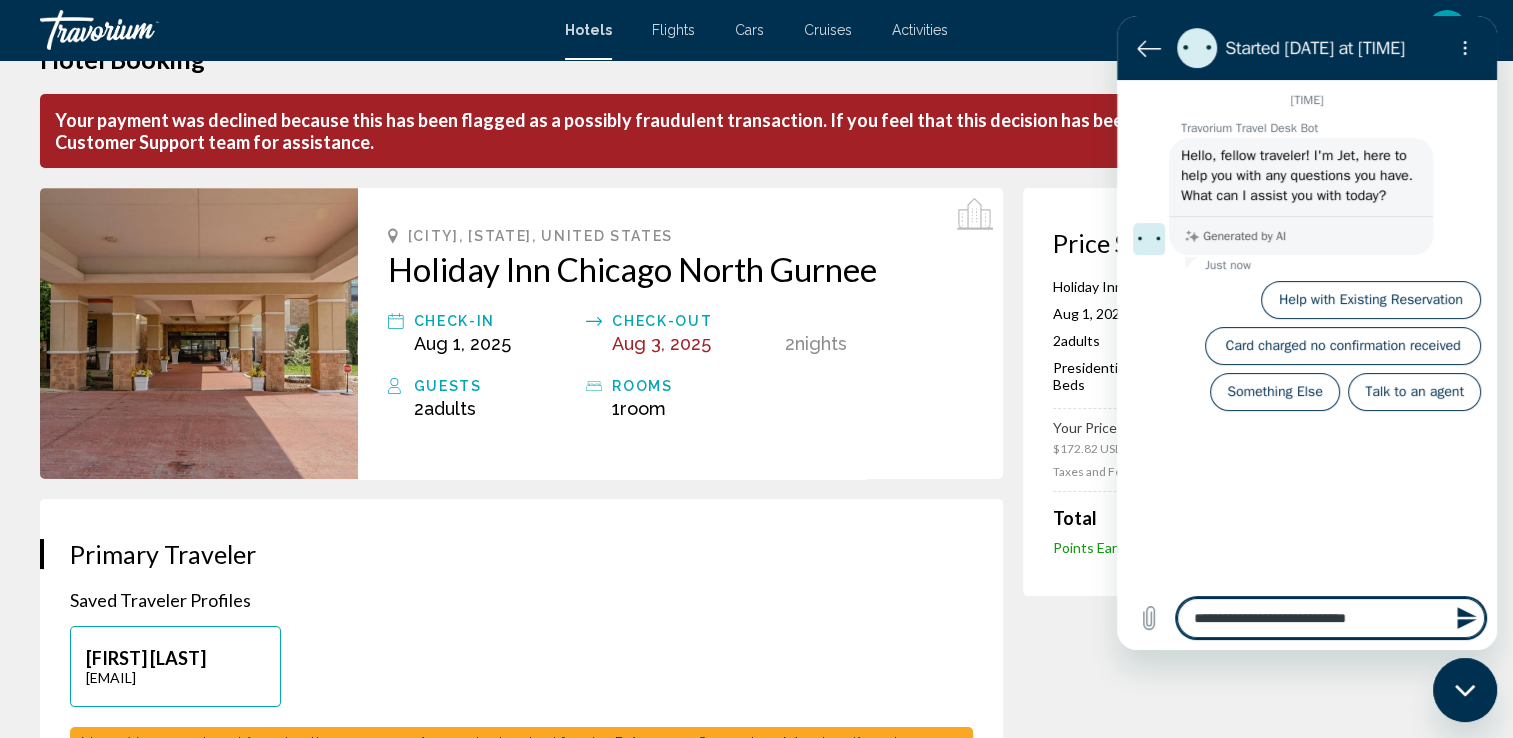 type on "**********" 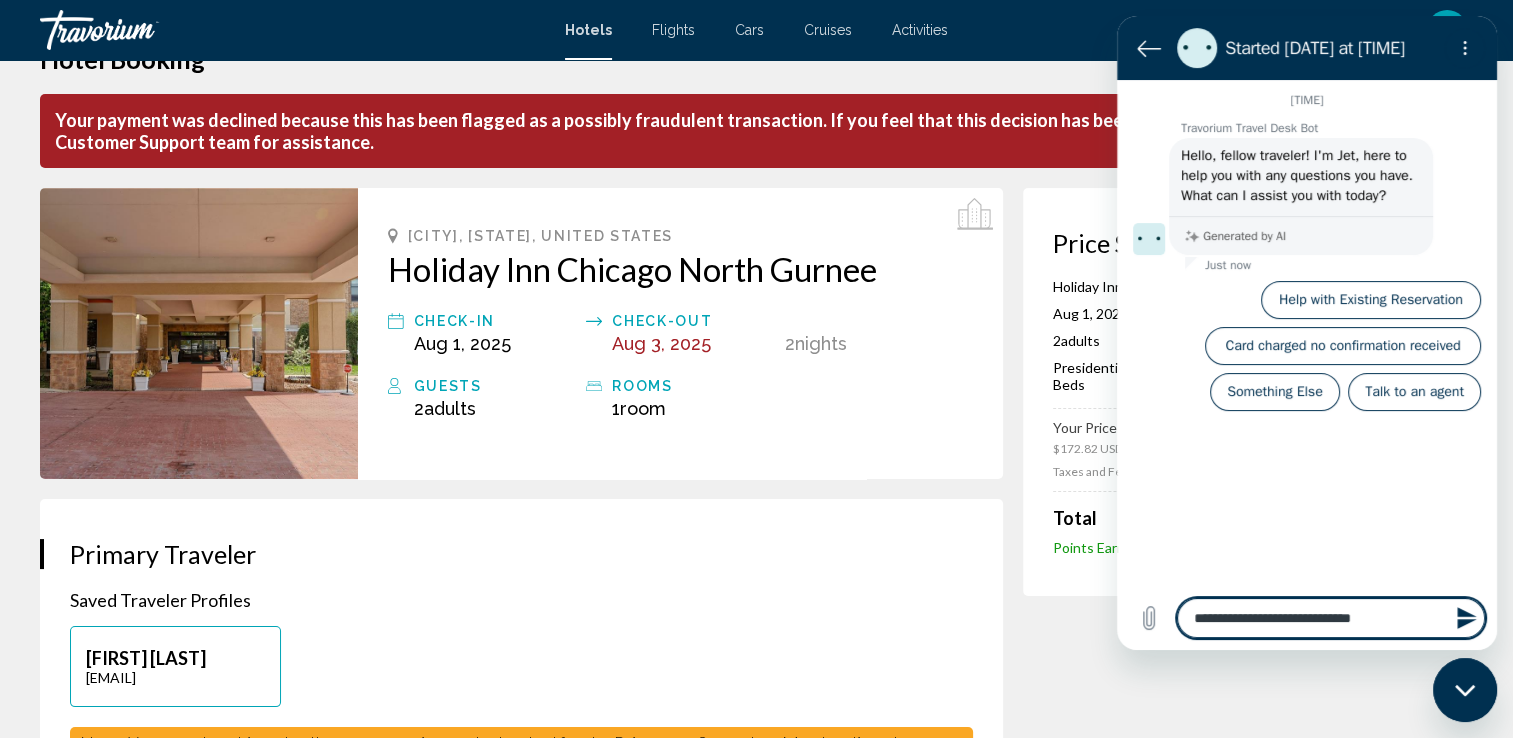type on "**********" 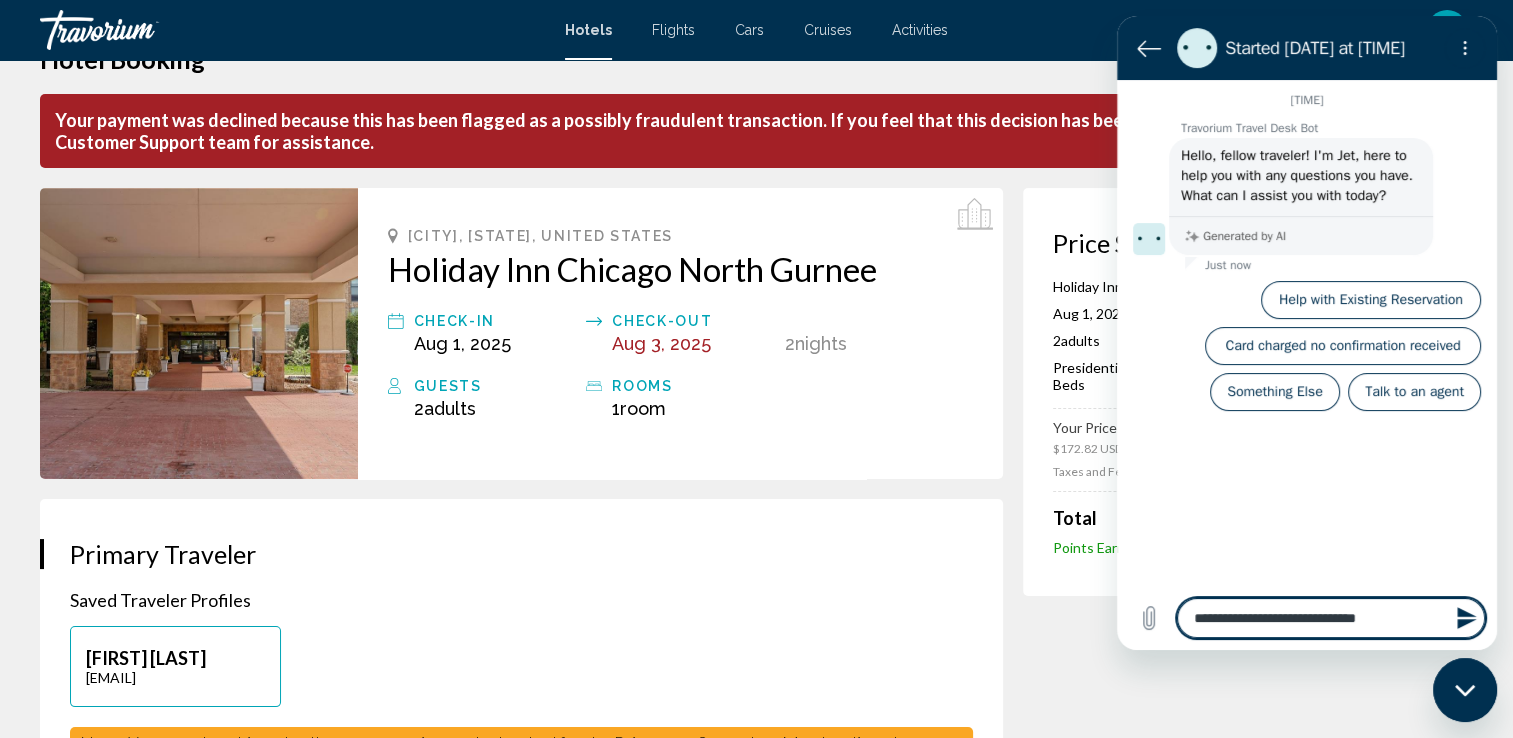 type on "**********" 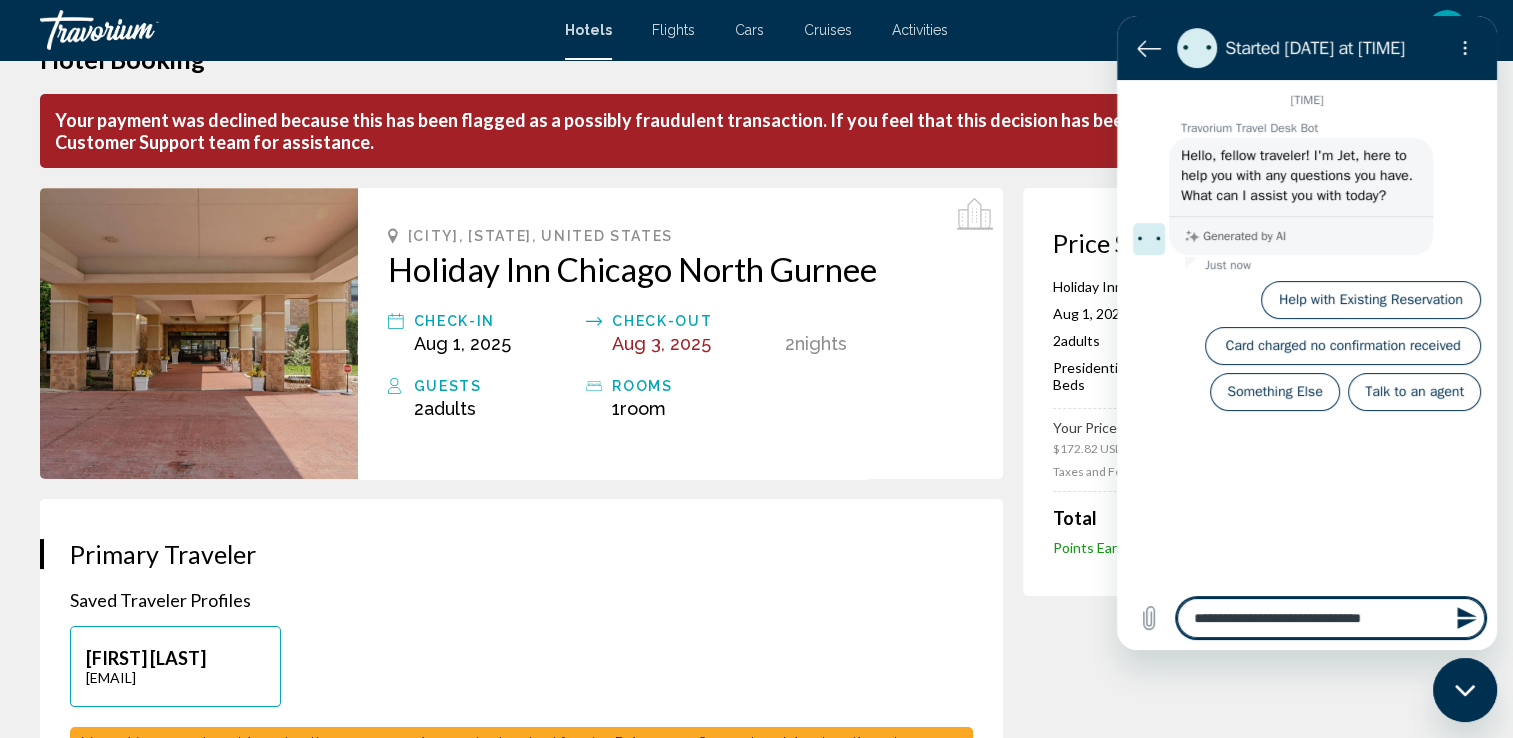 type on "**********" 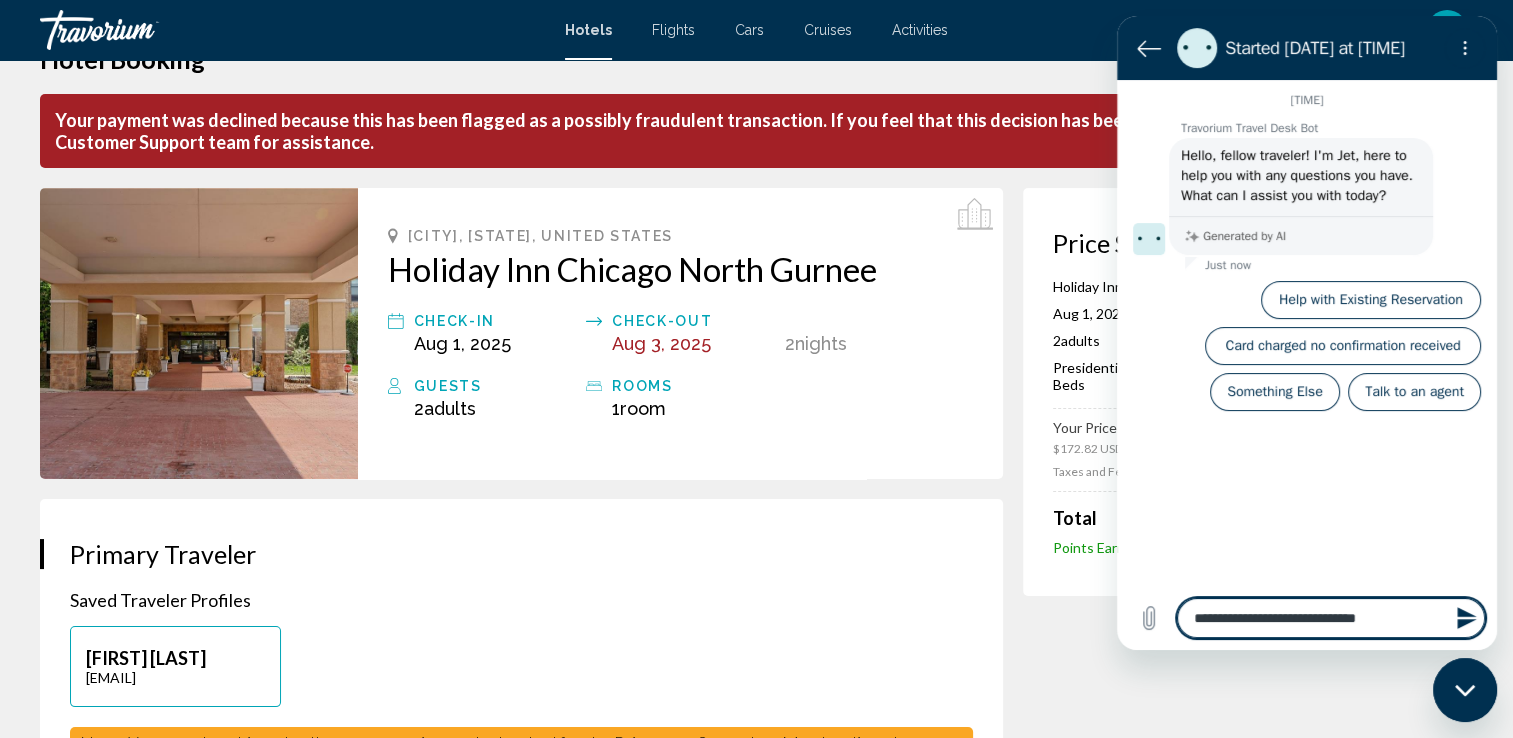 type on "**********" 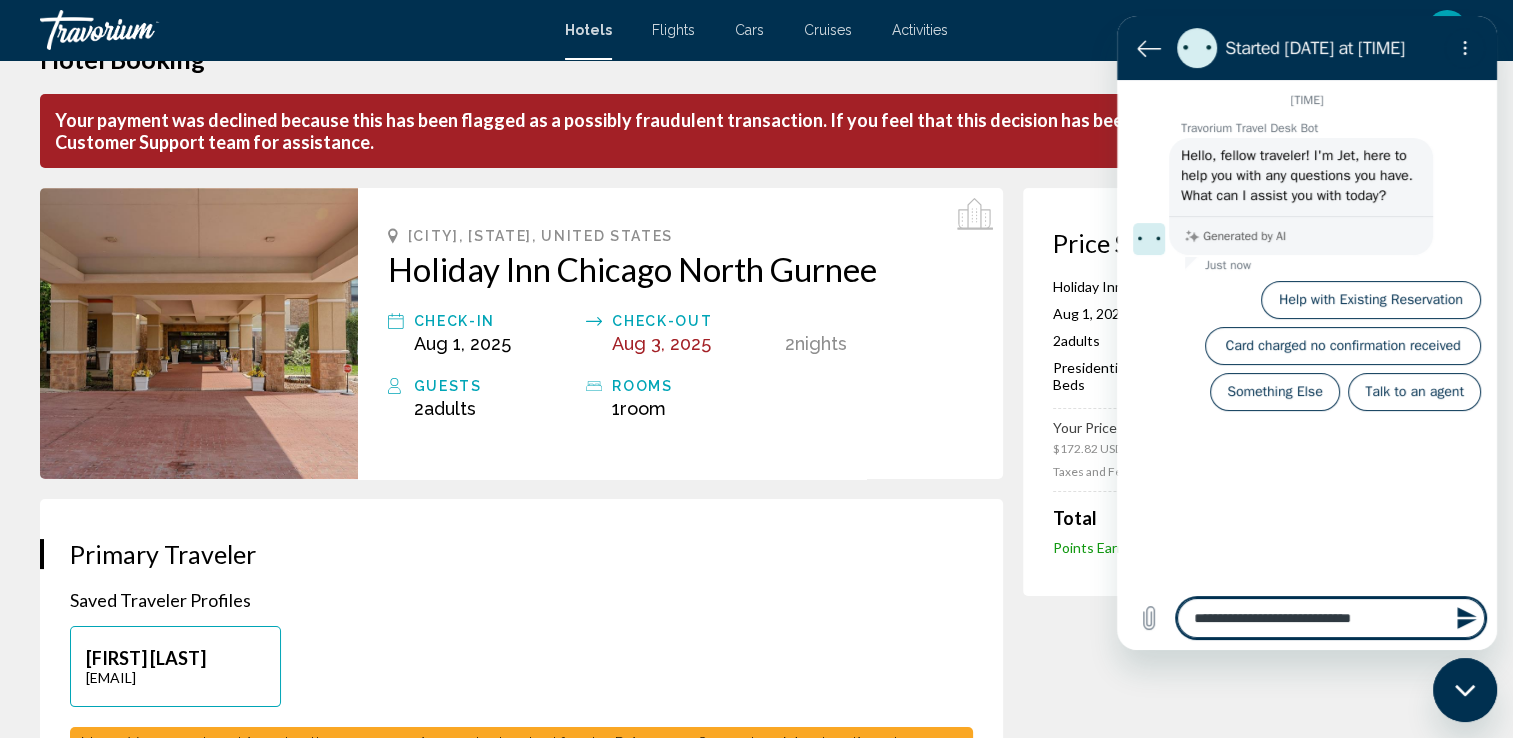 type on "**********" 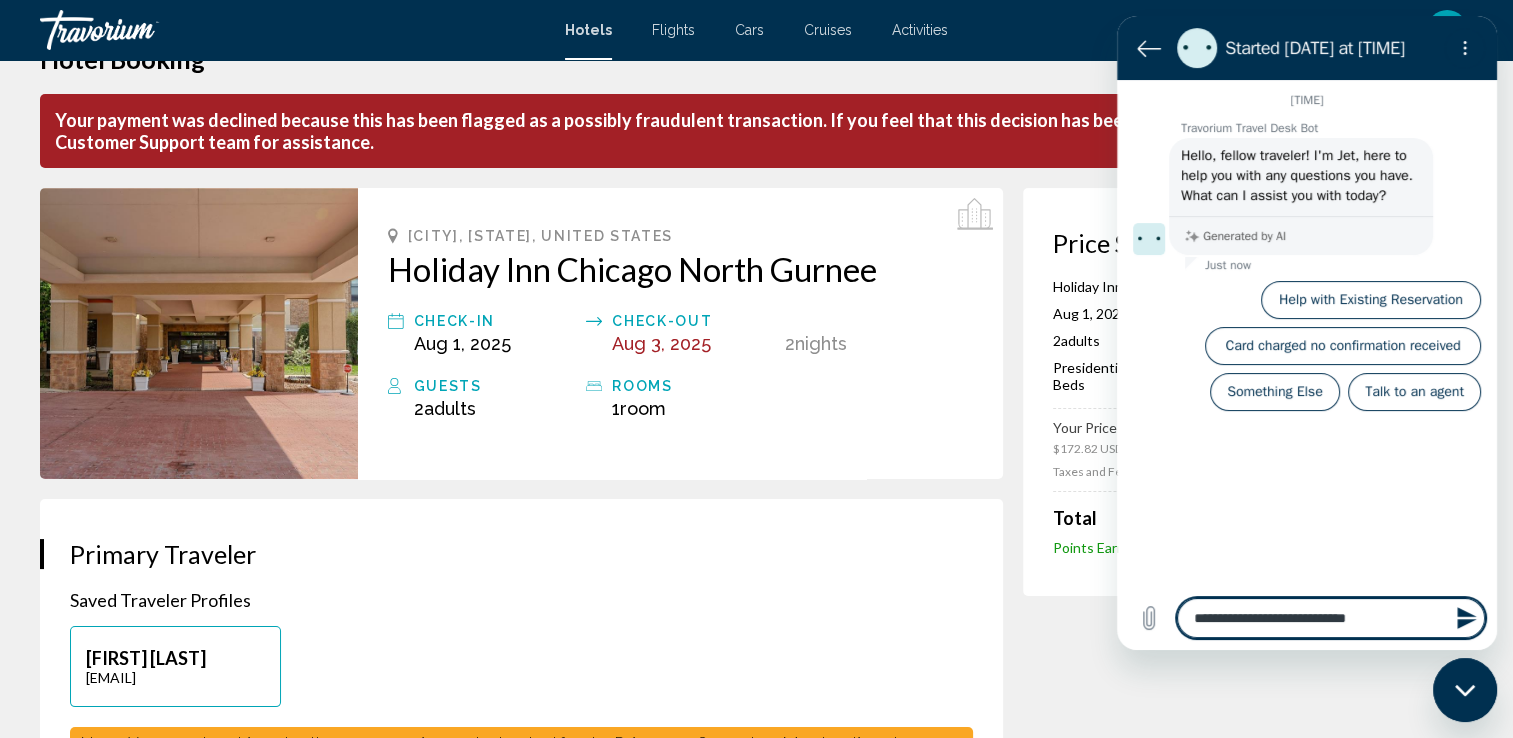 type on "**********" 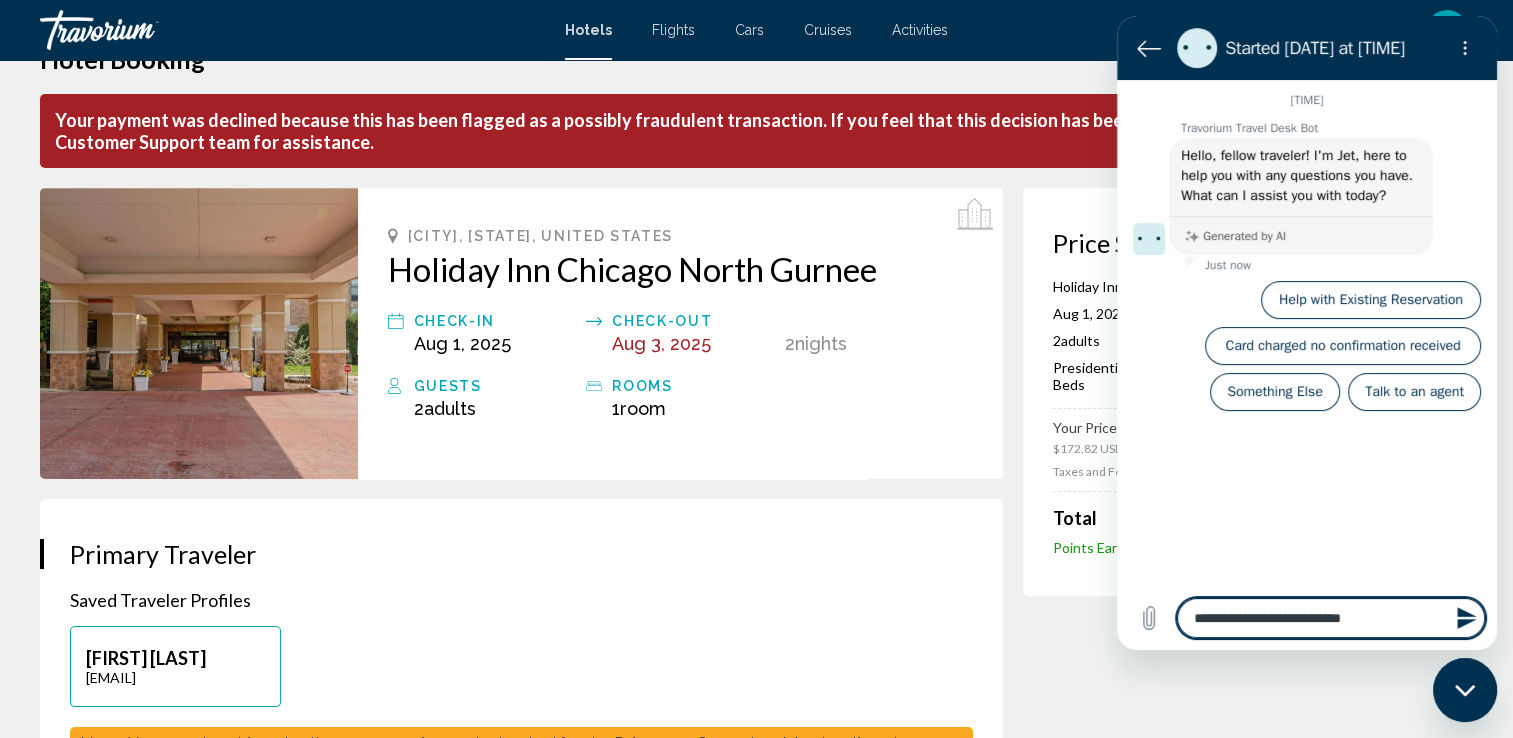 type on "**********" 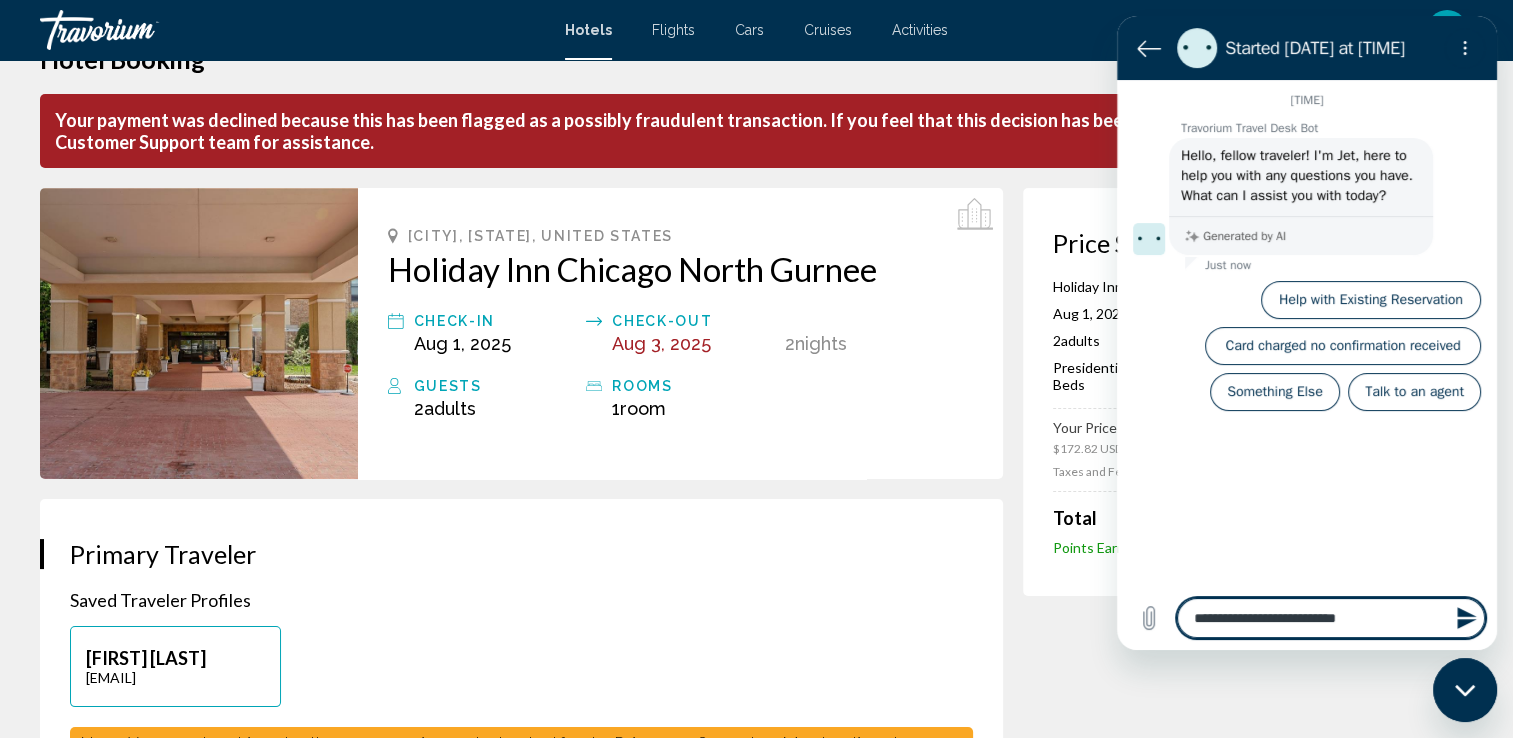 type on "**********" 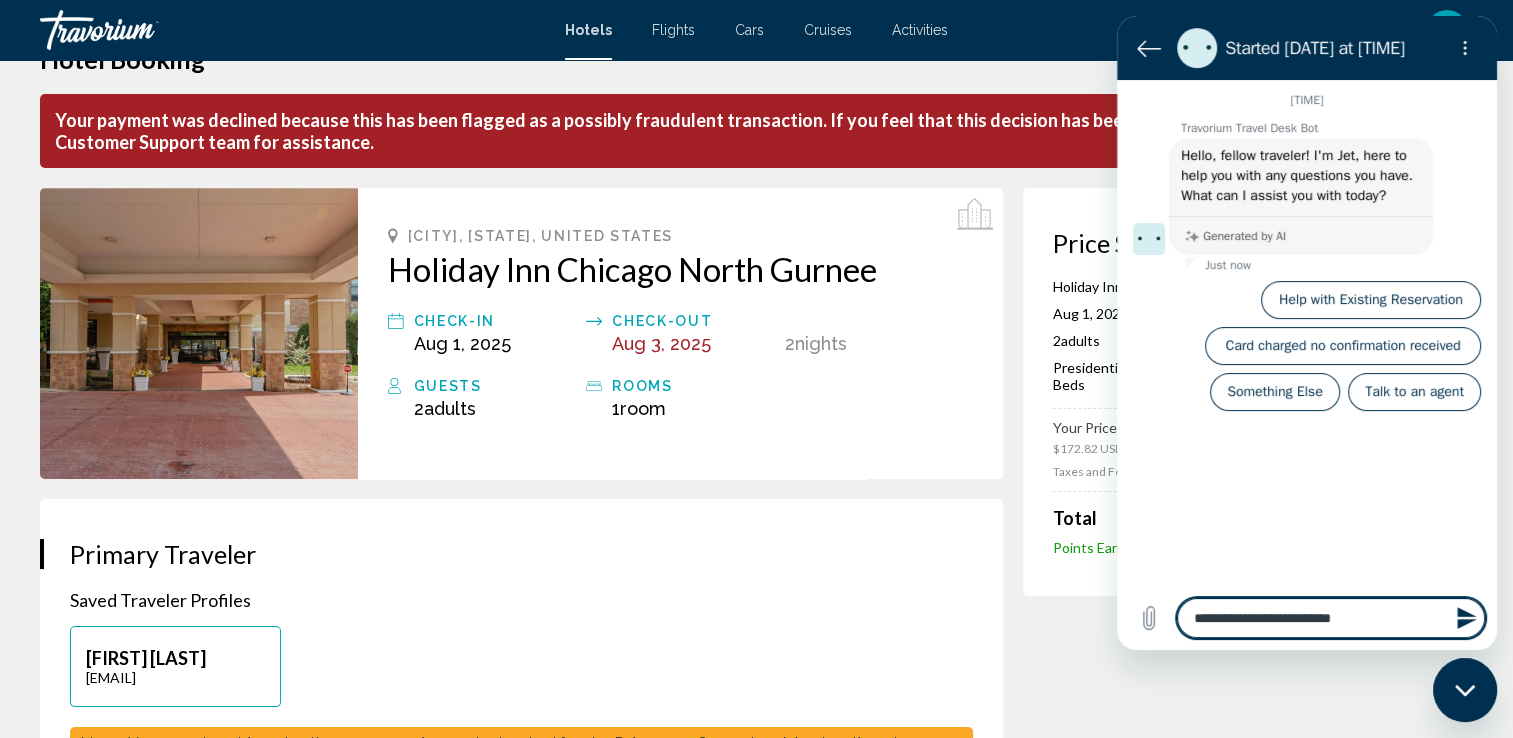type on "**********" 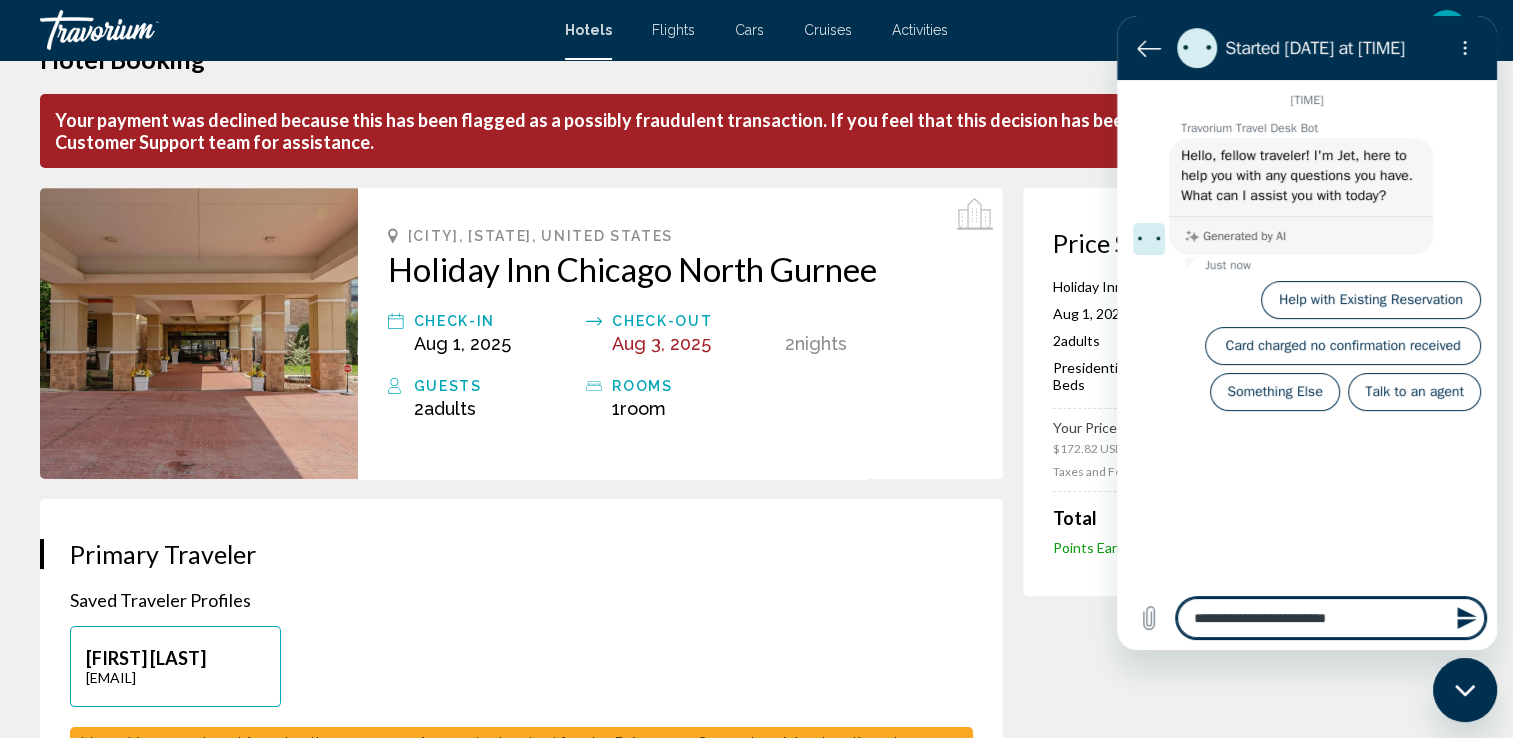 type on "**********" 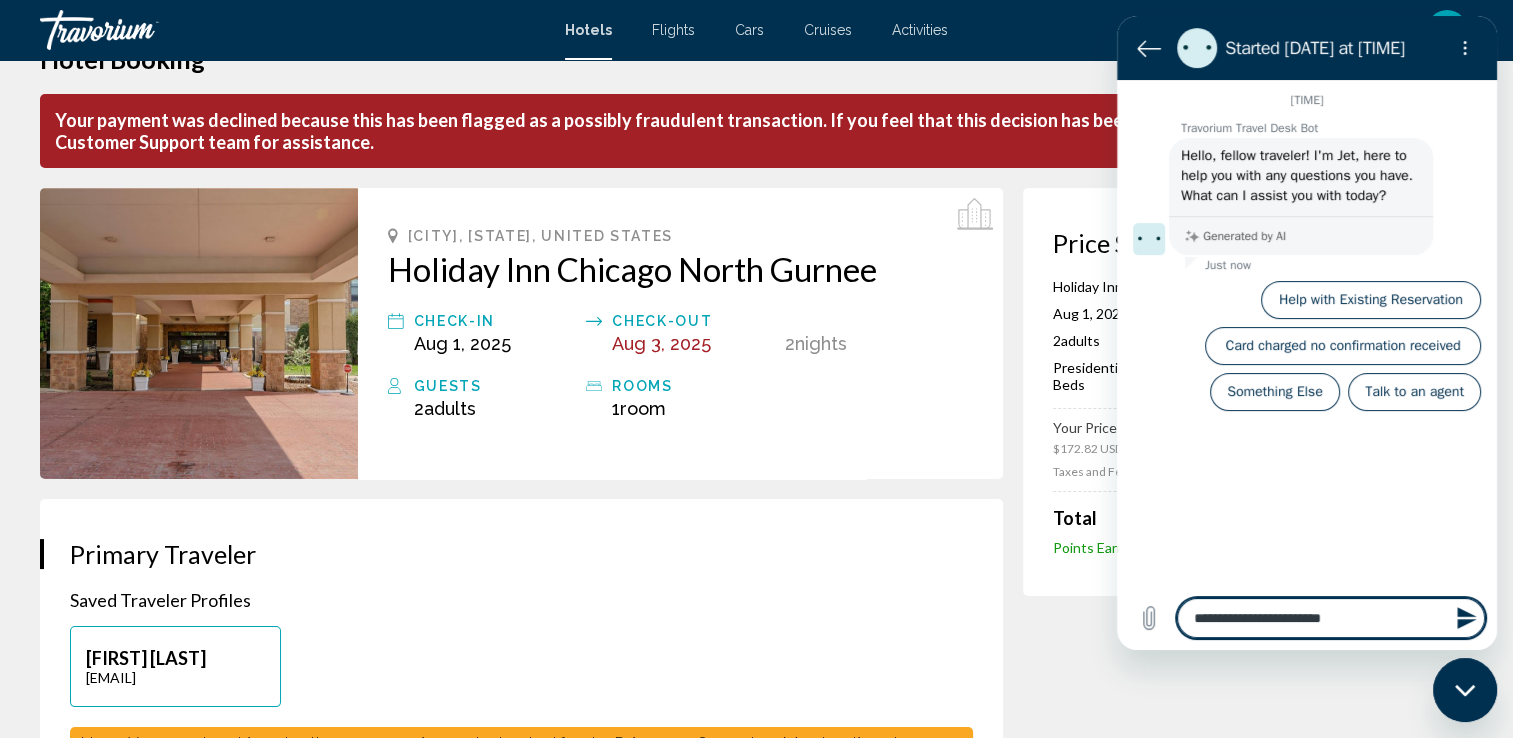 type on "**********" 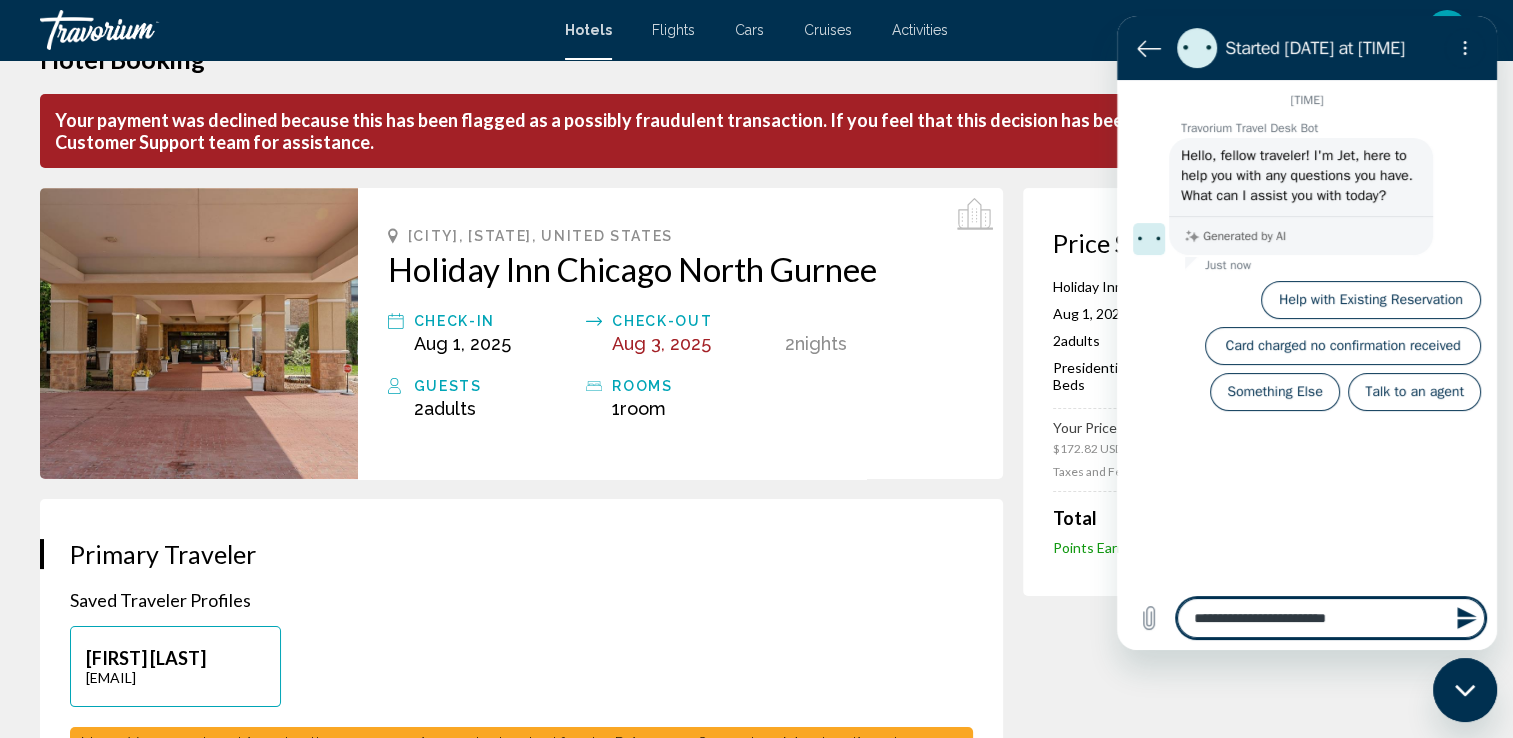 type on "**********" 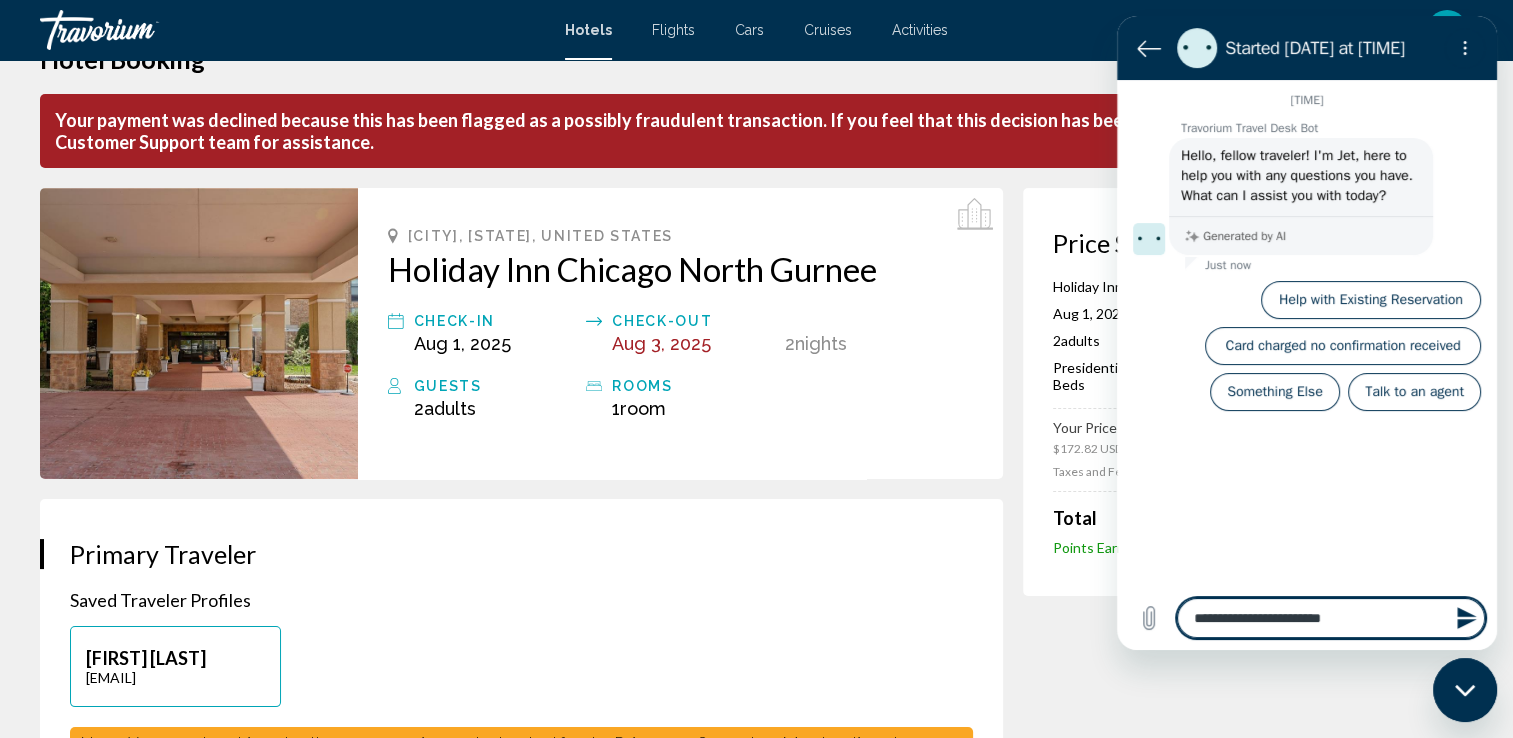 type on "**********" 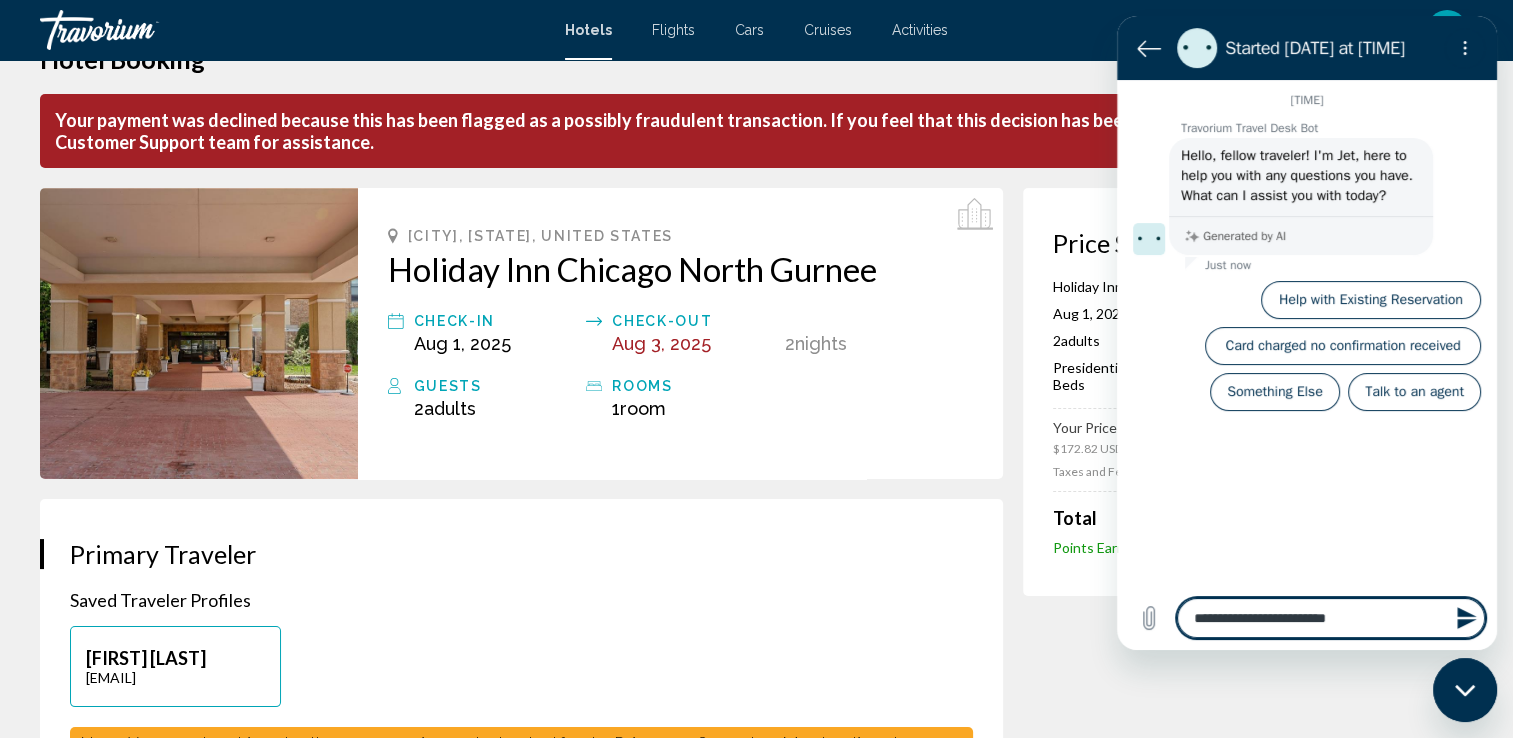 type on "**********" 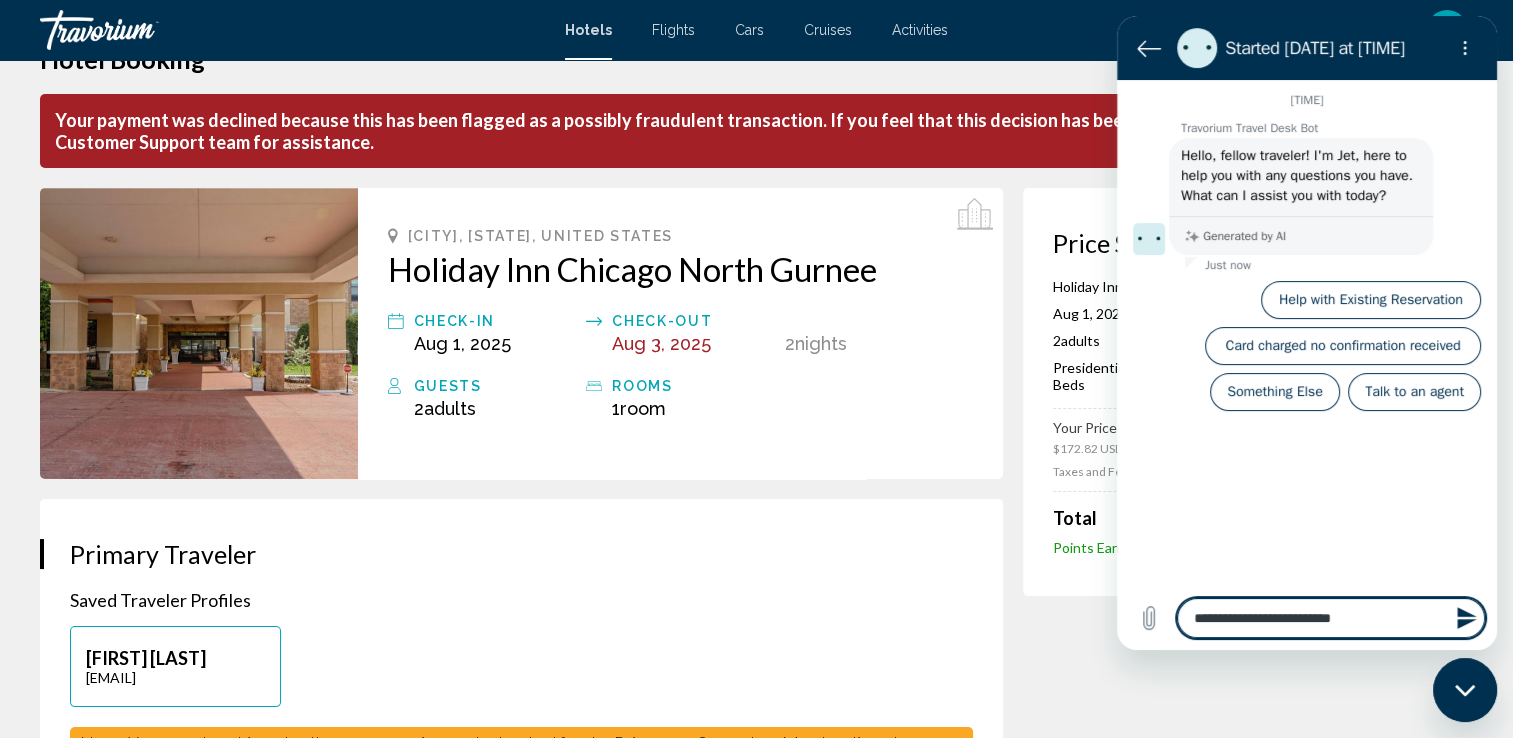 type on "**********" 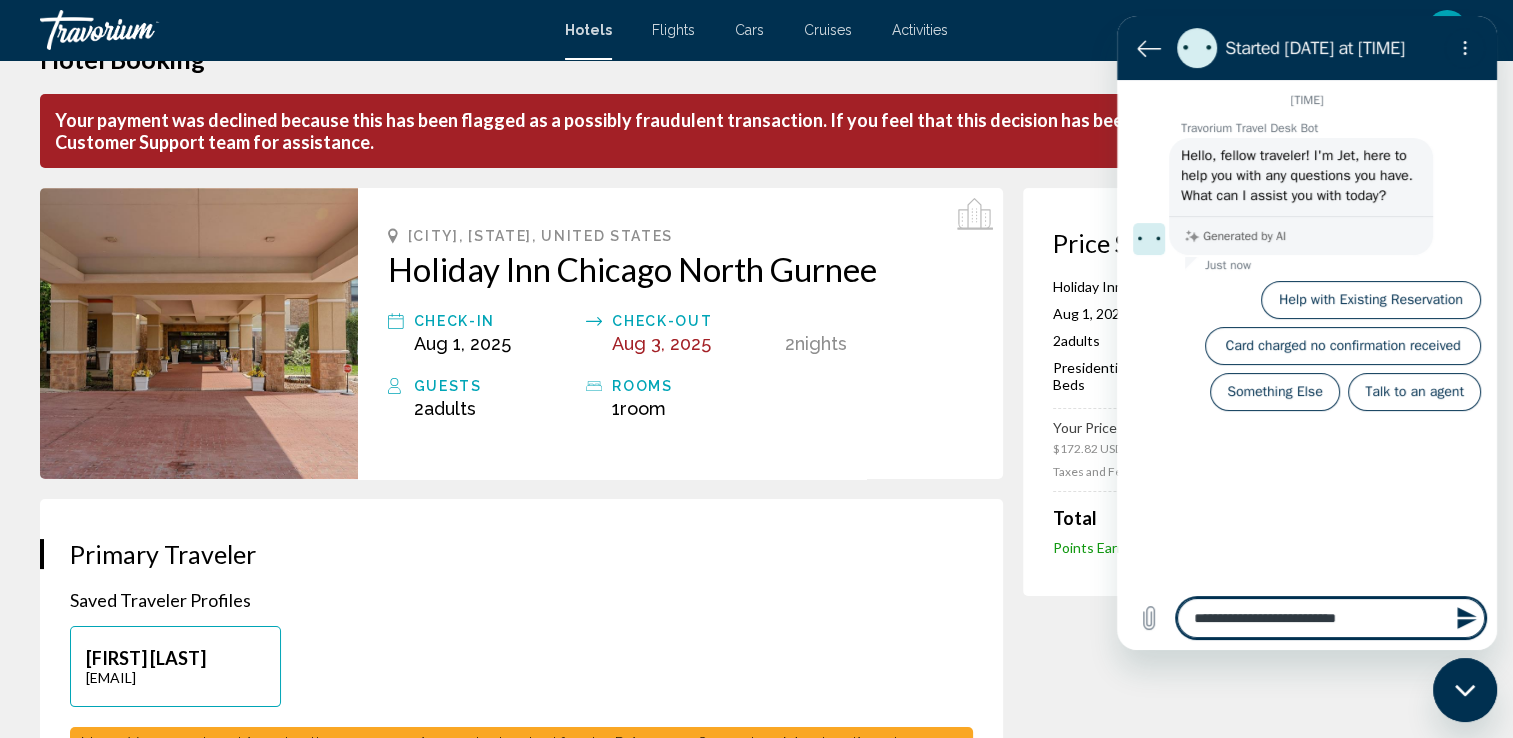 type on "**********" 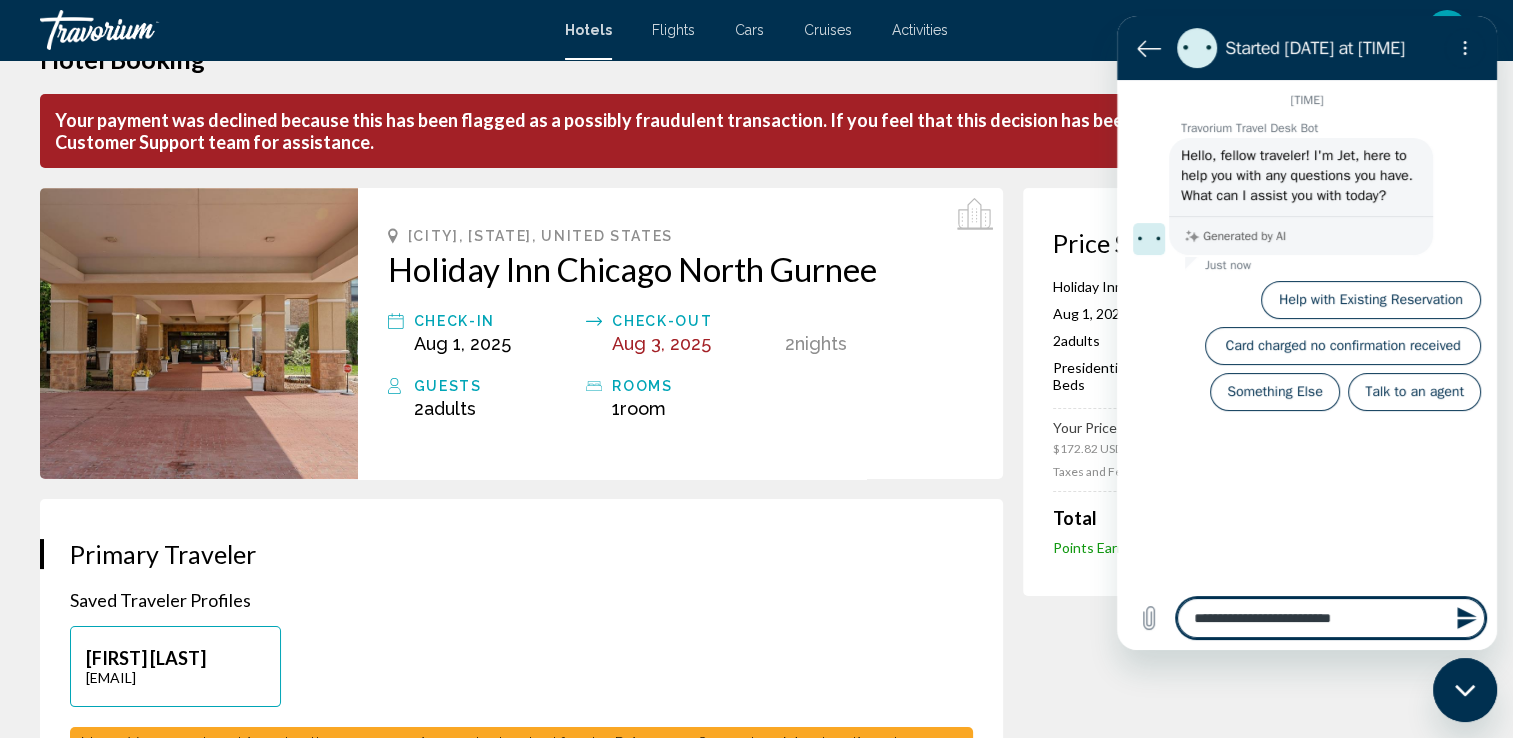 type on "**********" 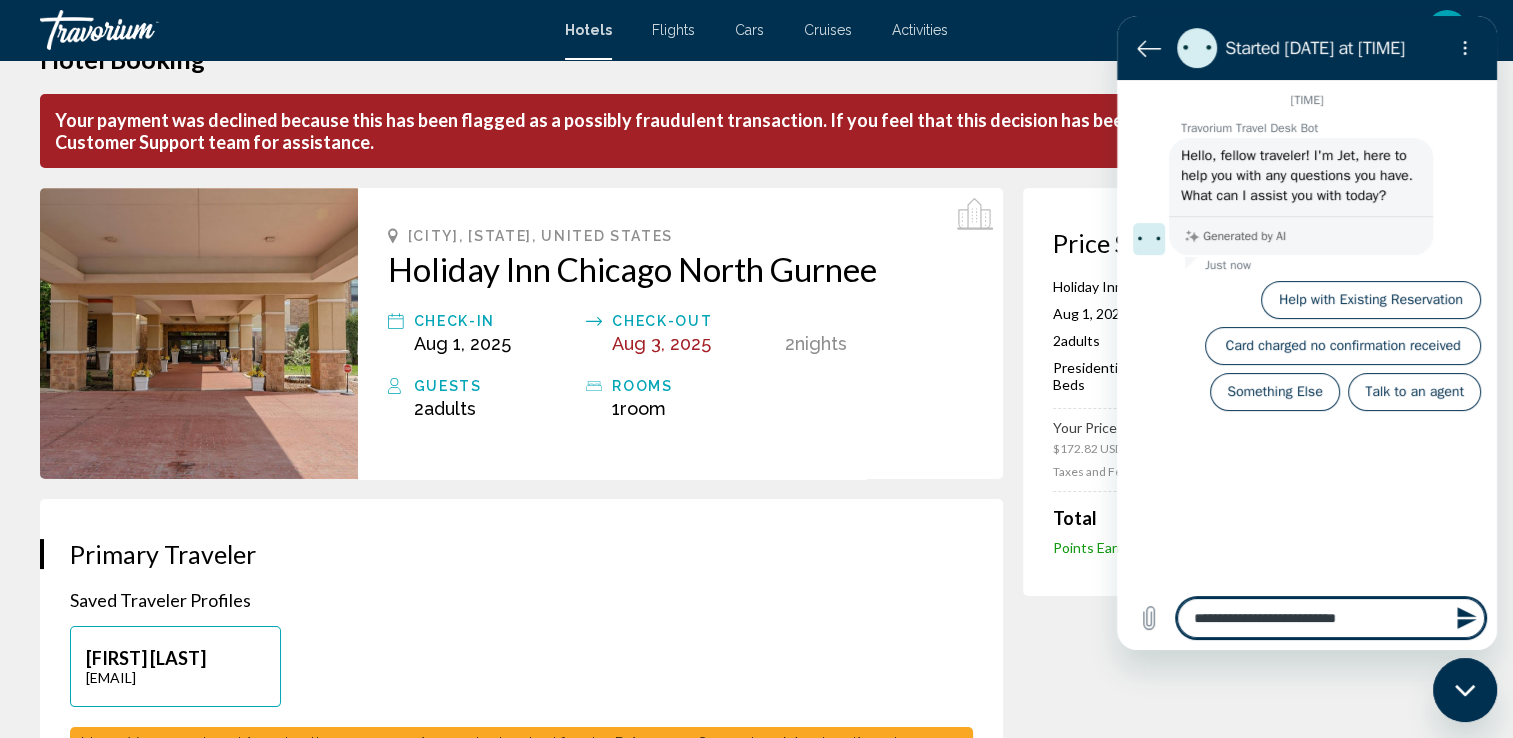 type on "**********" 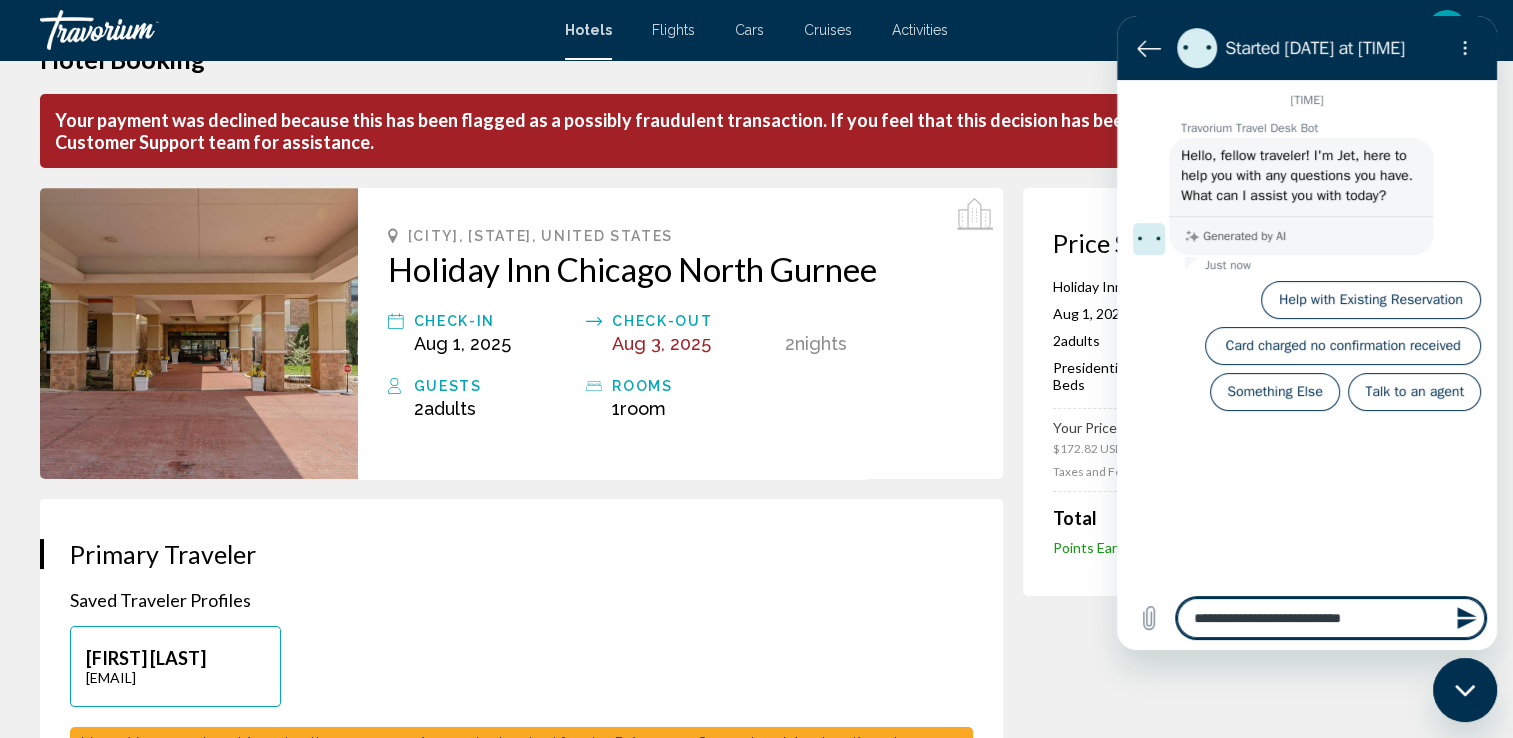 type on "**********" 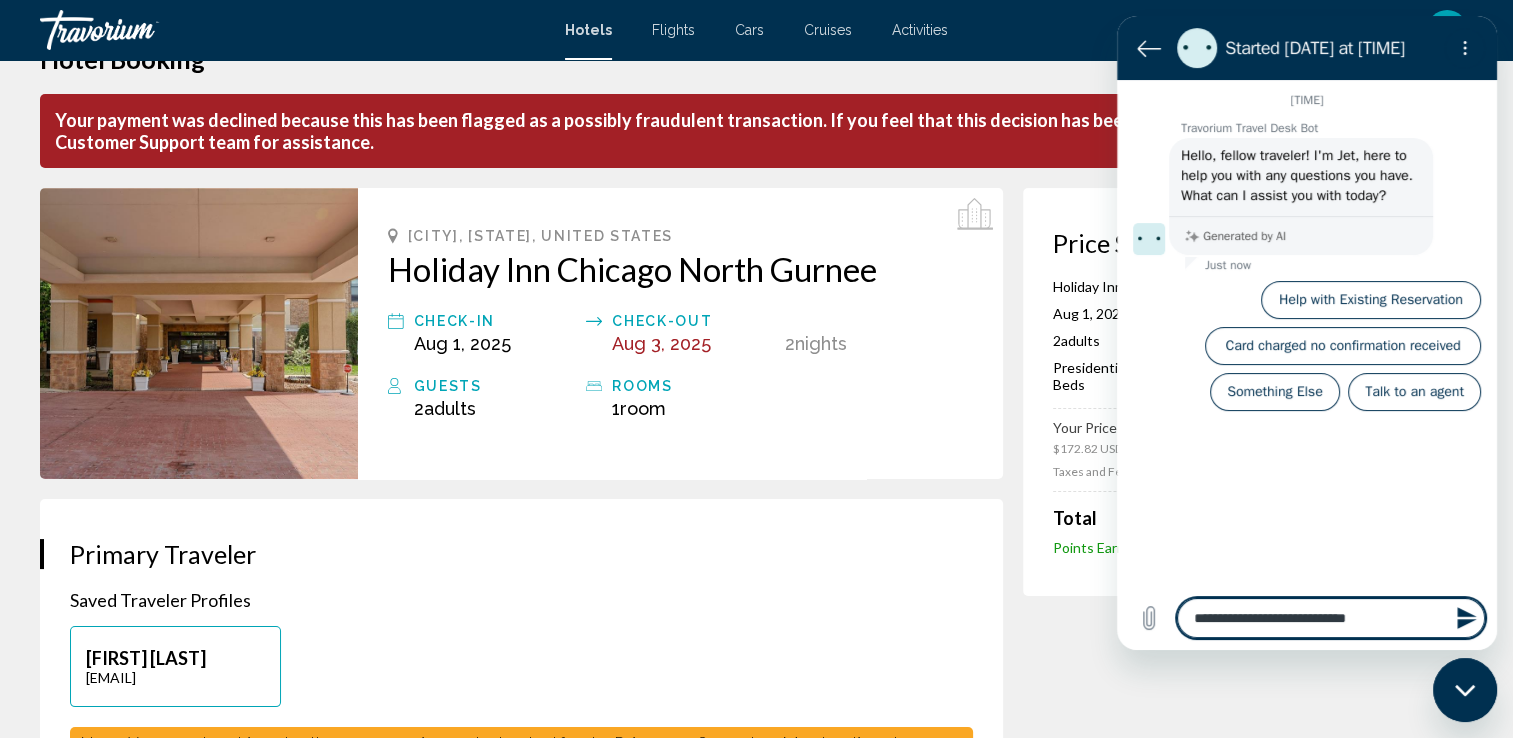 type on "**********" 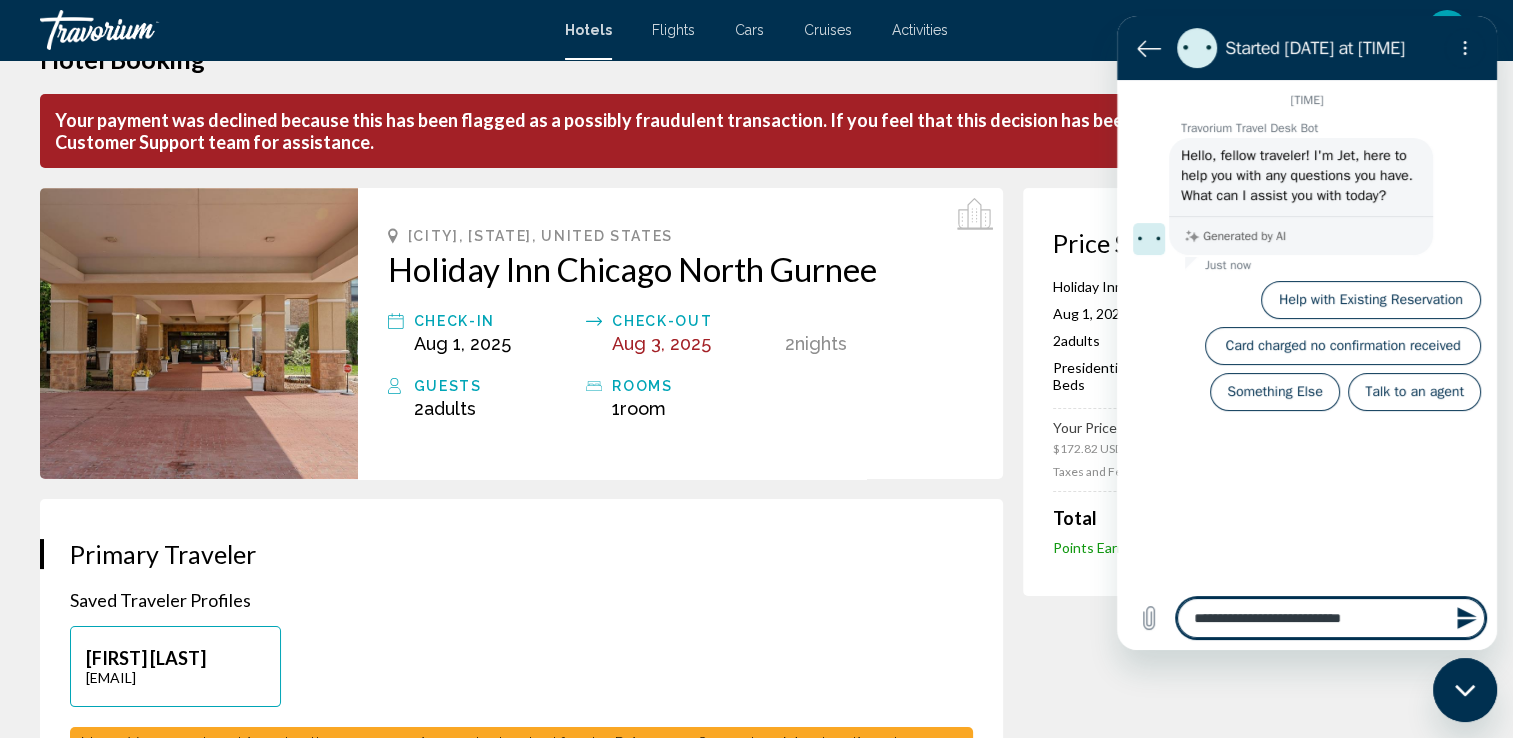 type on "**********" 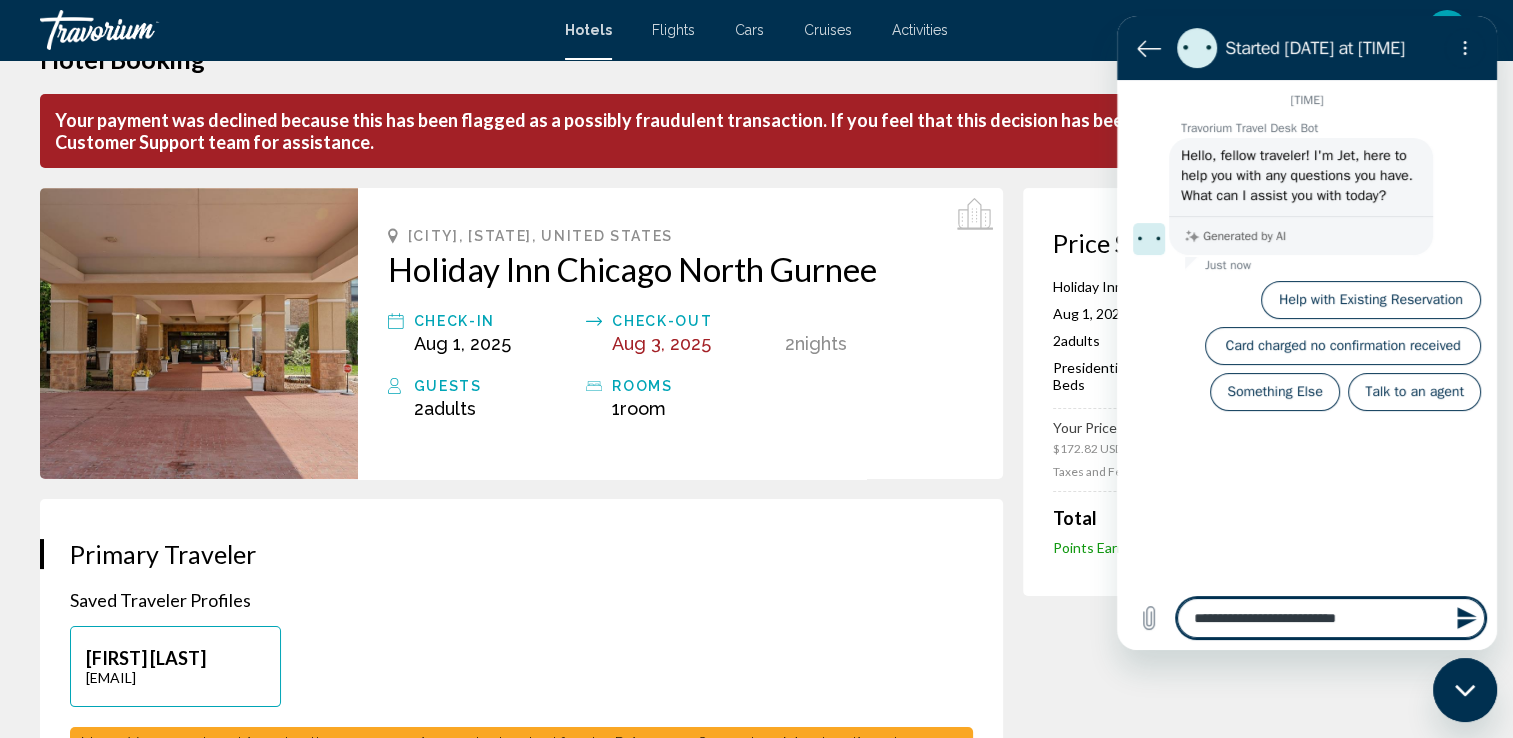 type on "**********" 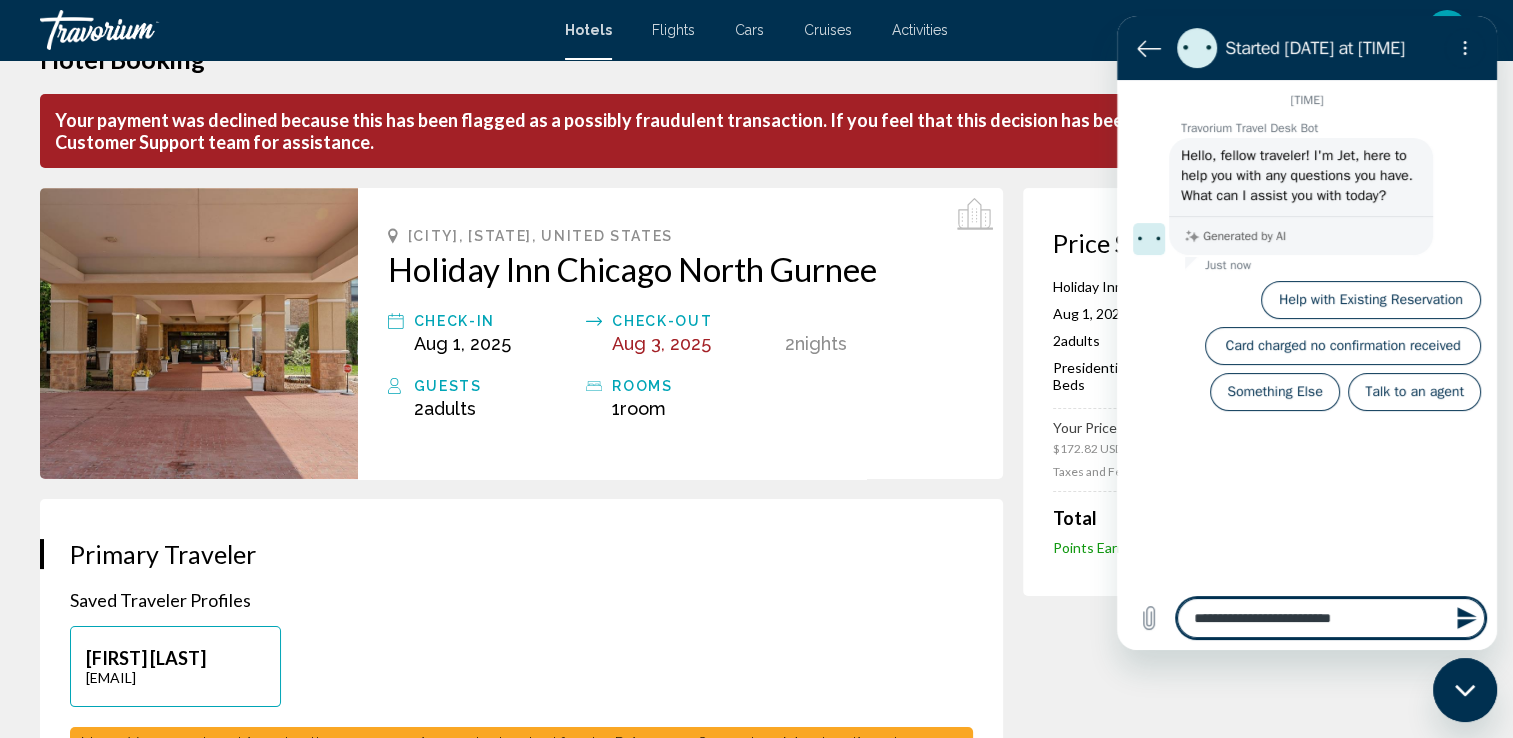 type on "**********" 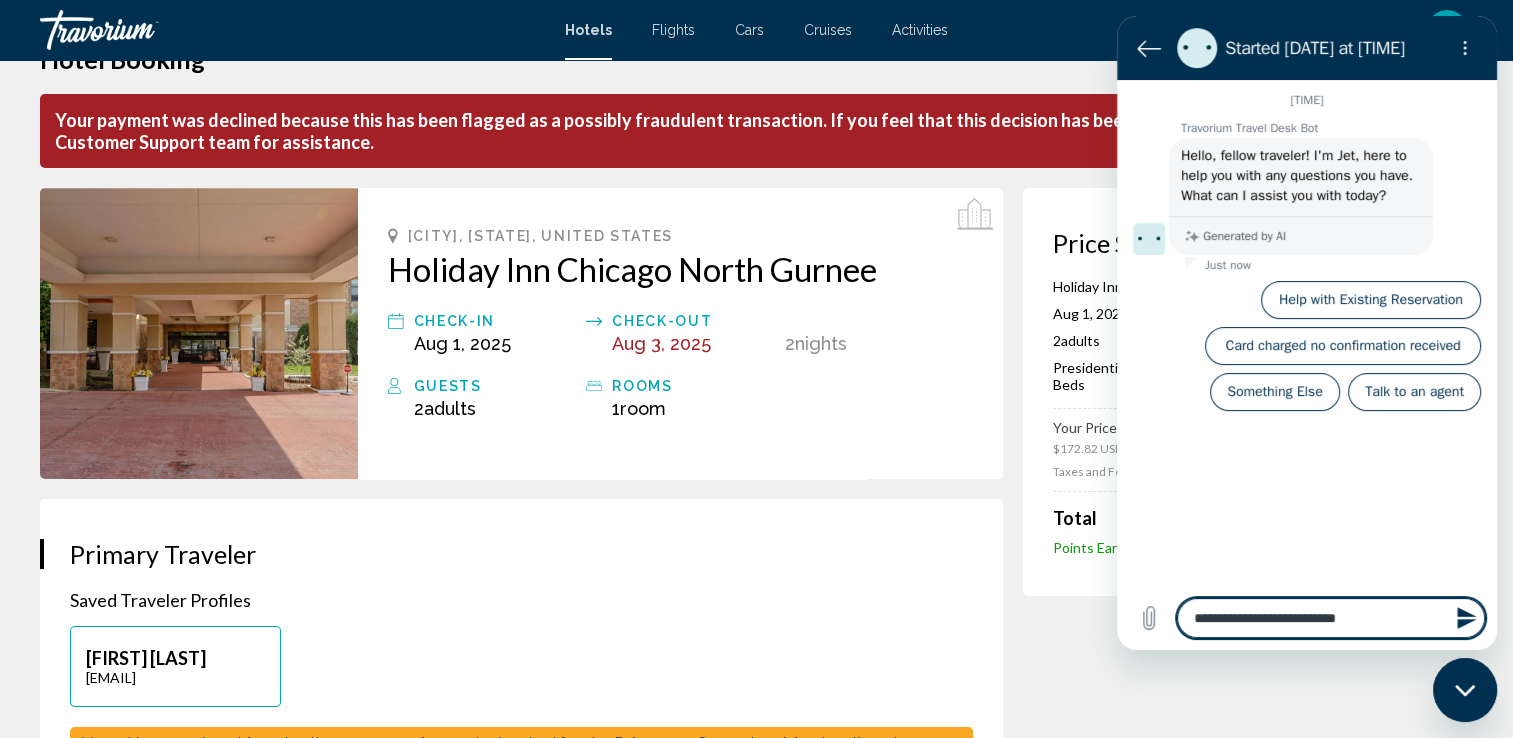 type on "**********" 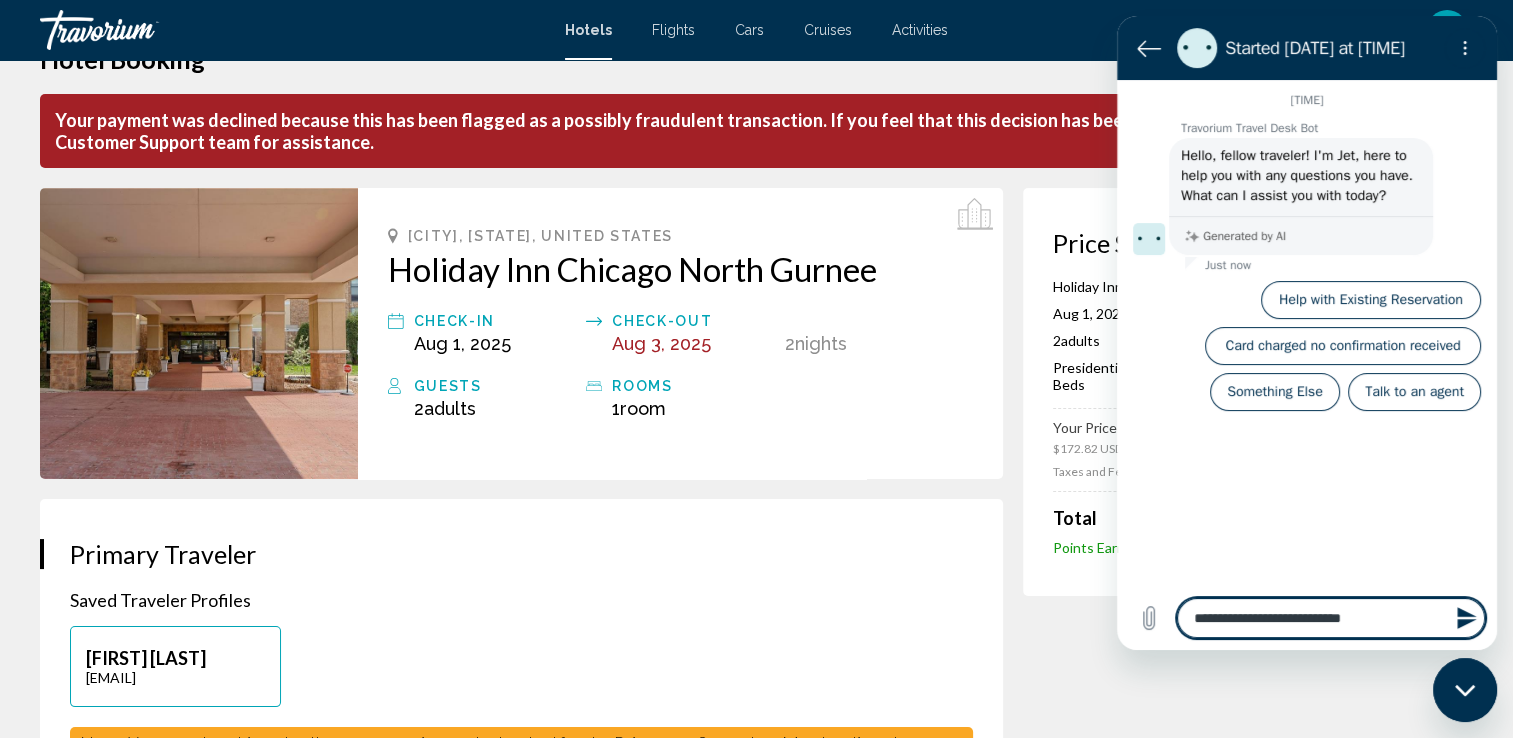 type on "**********" 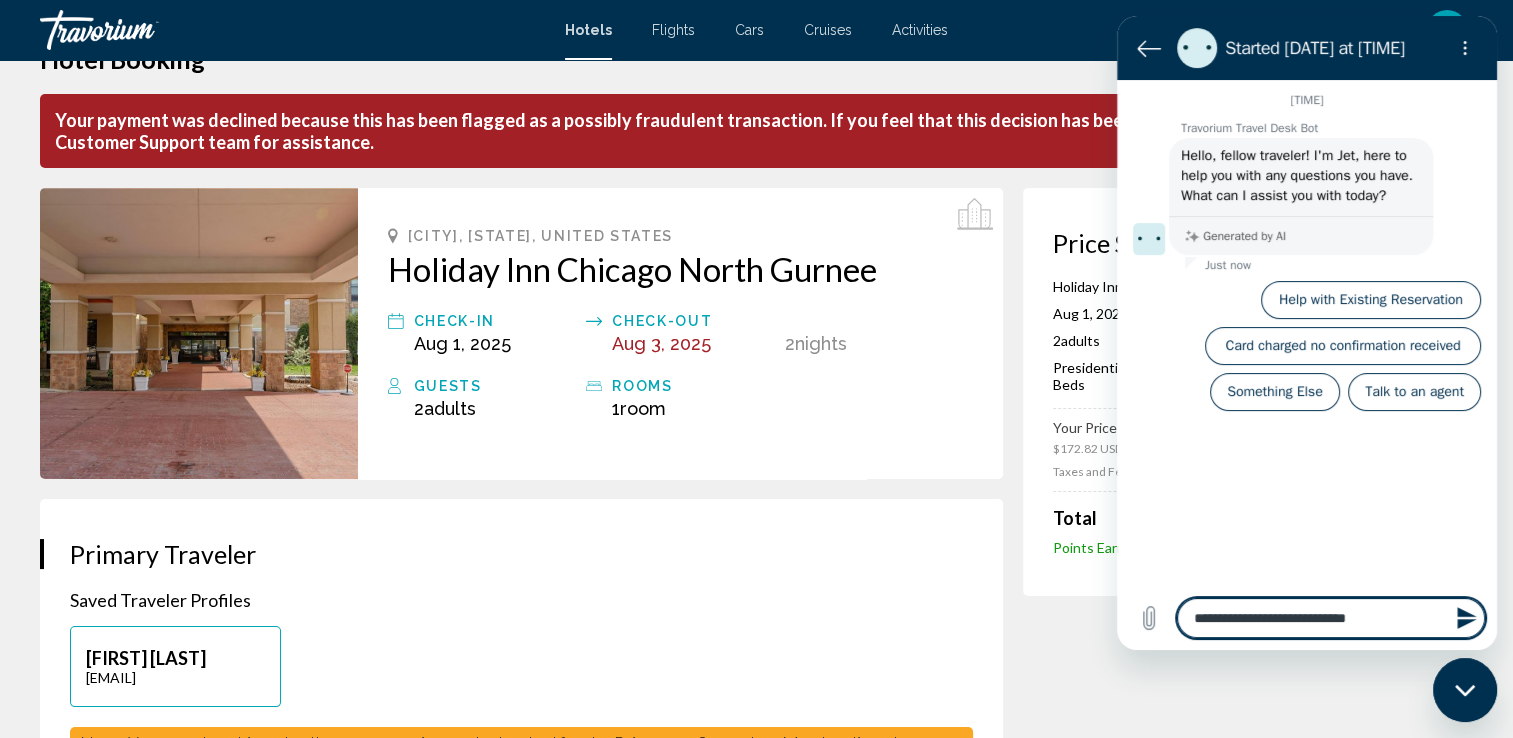 type on "**********" 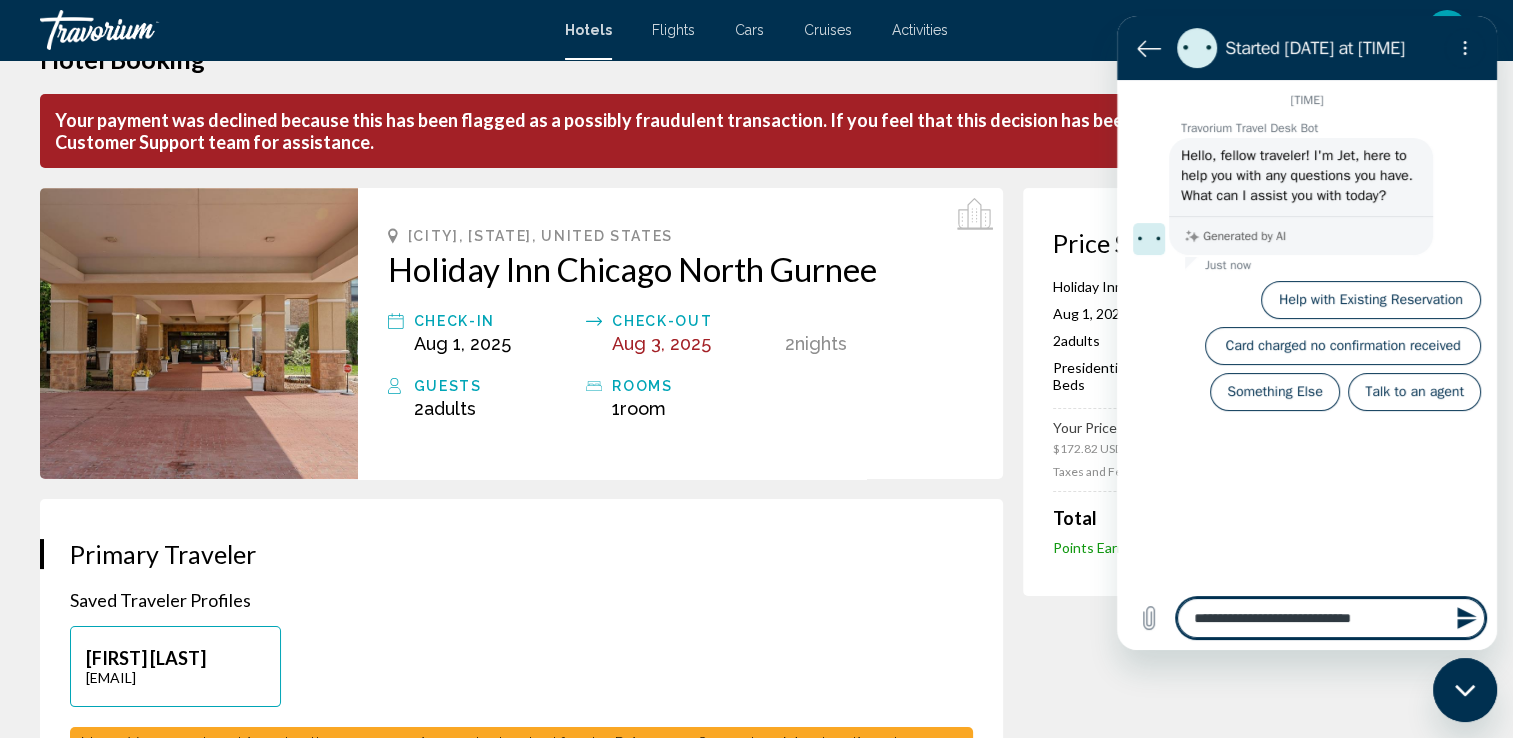 type on "**********" 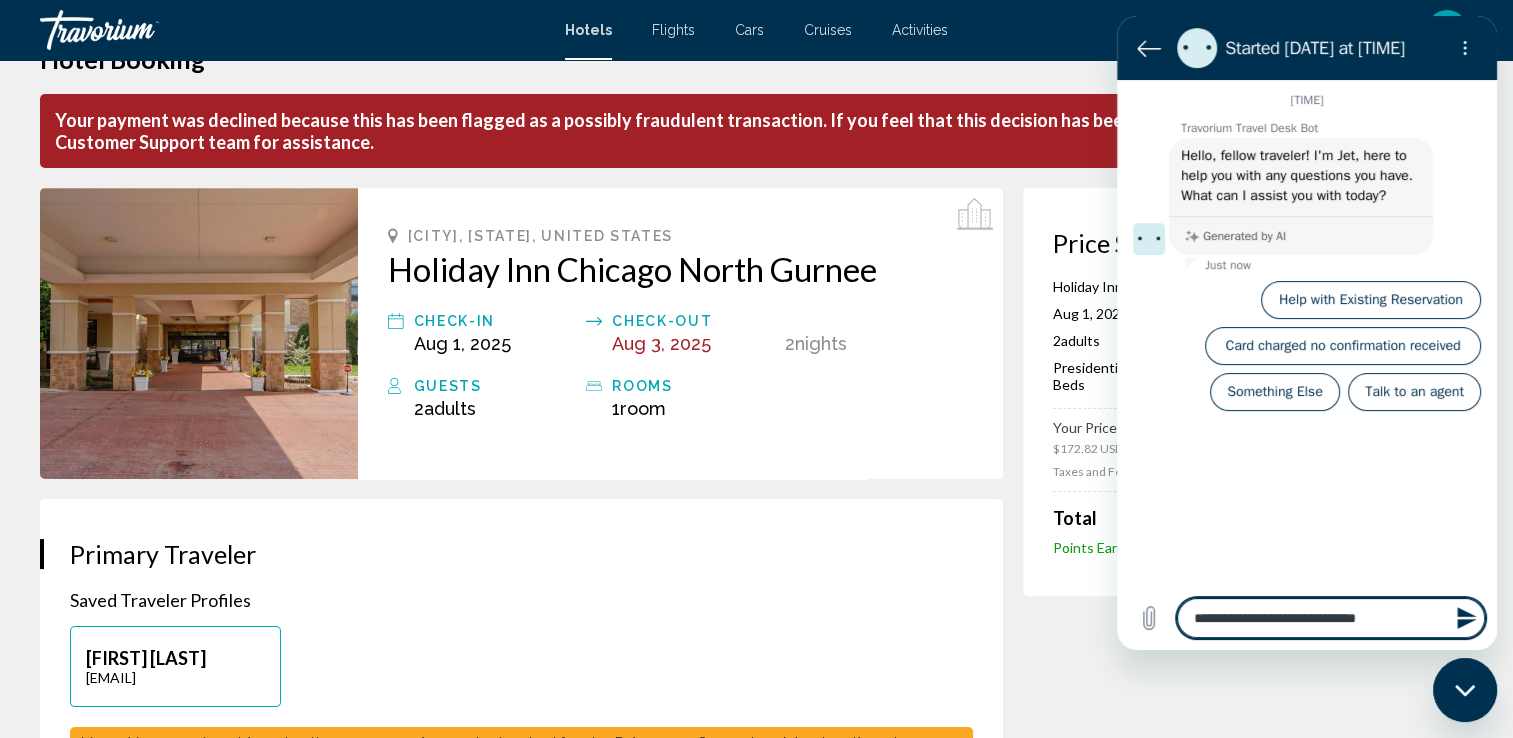 type on "**********" 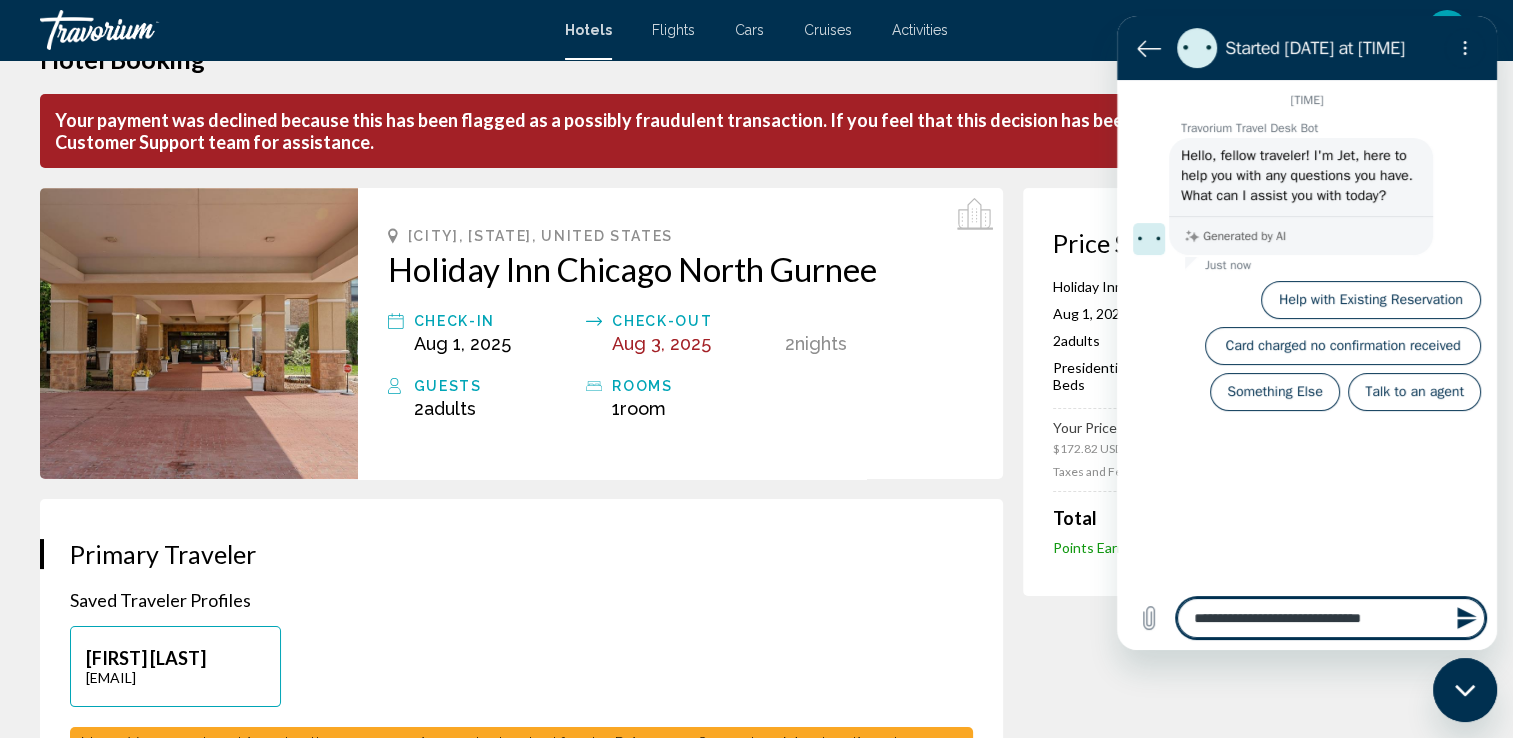 type on "**********" 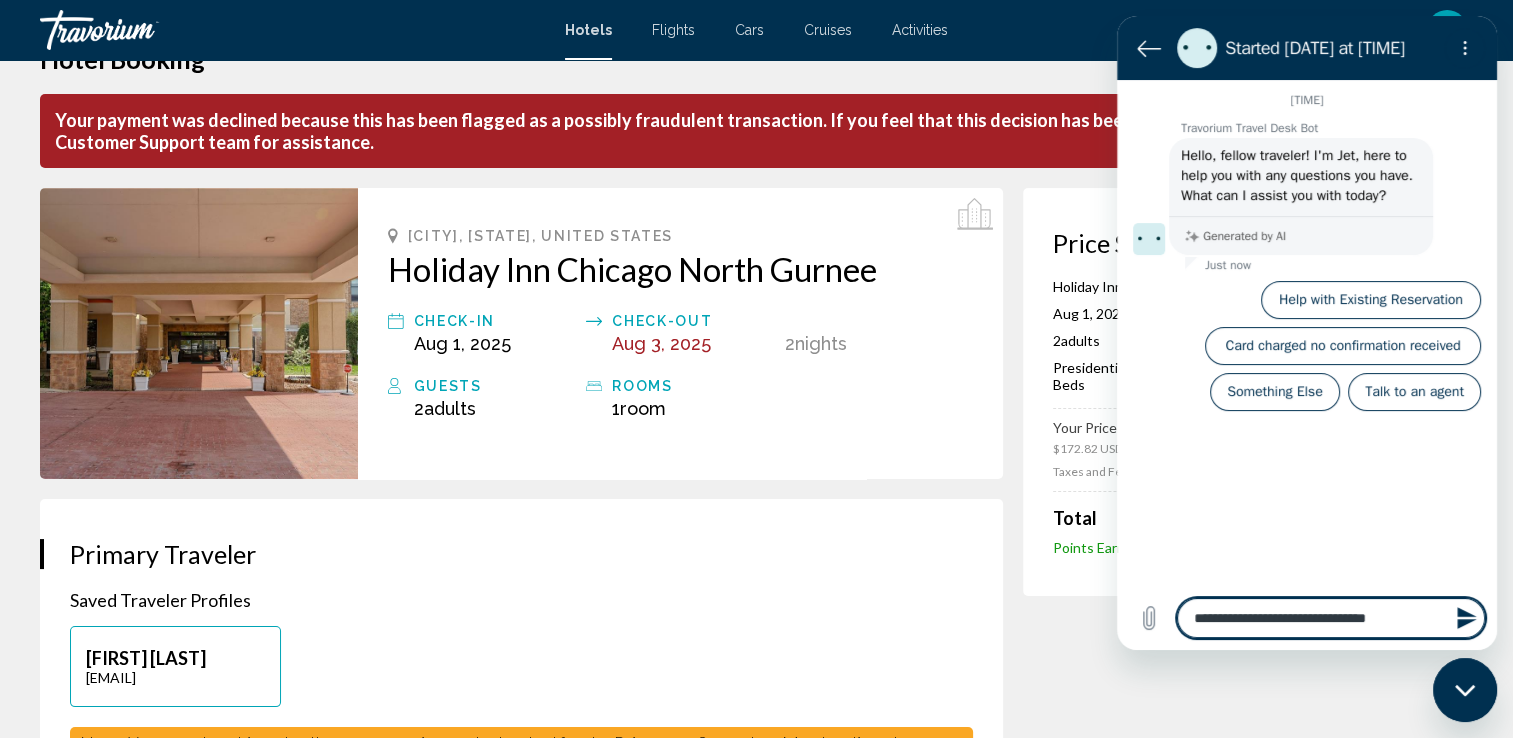 type on "**********" 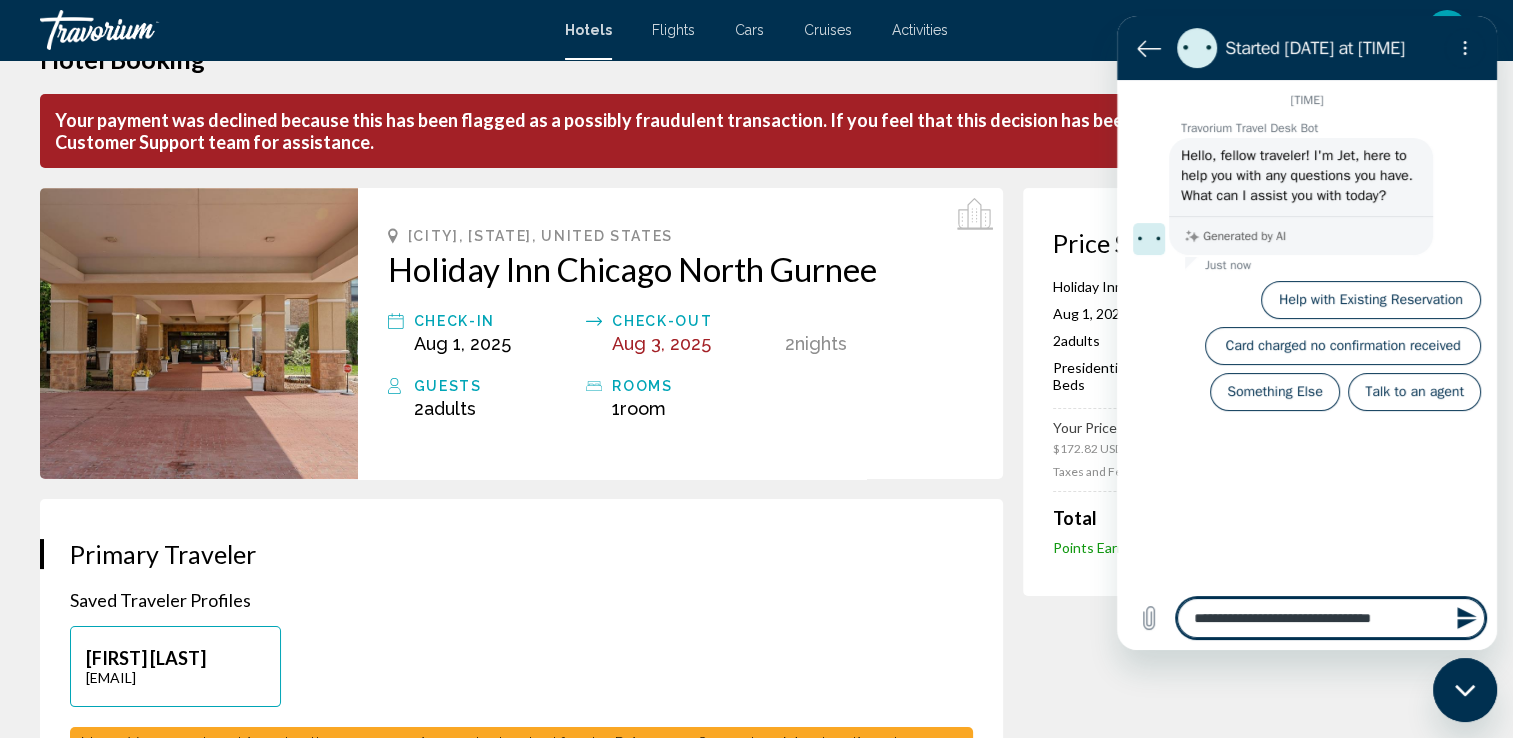 type on "**********" 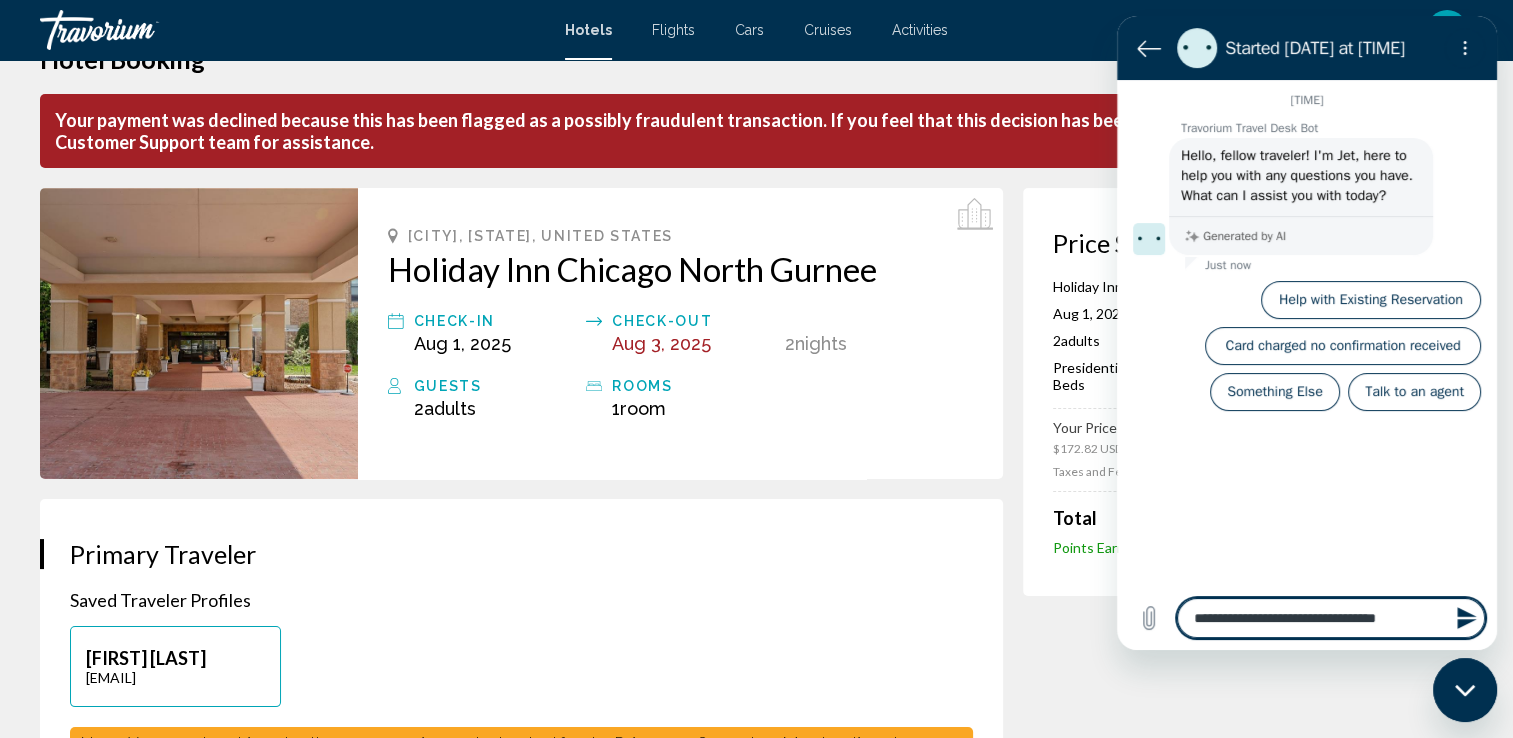 type on "**********" 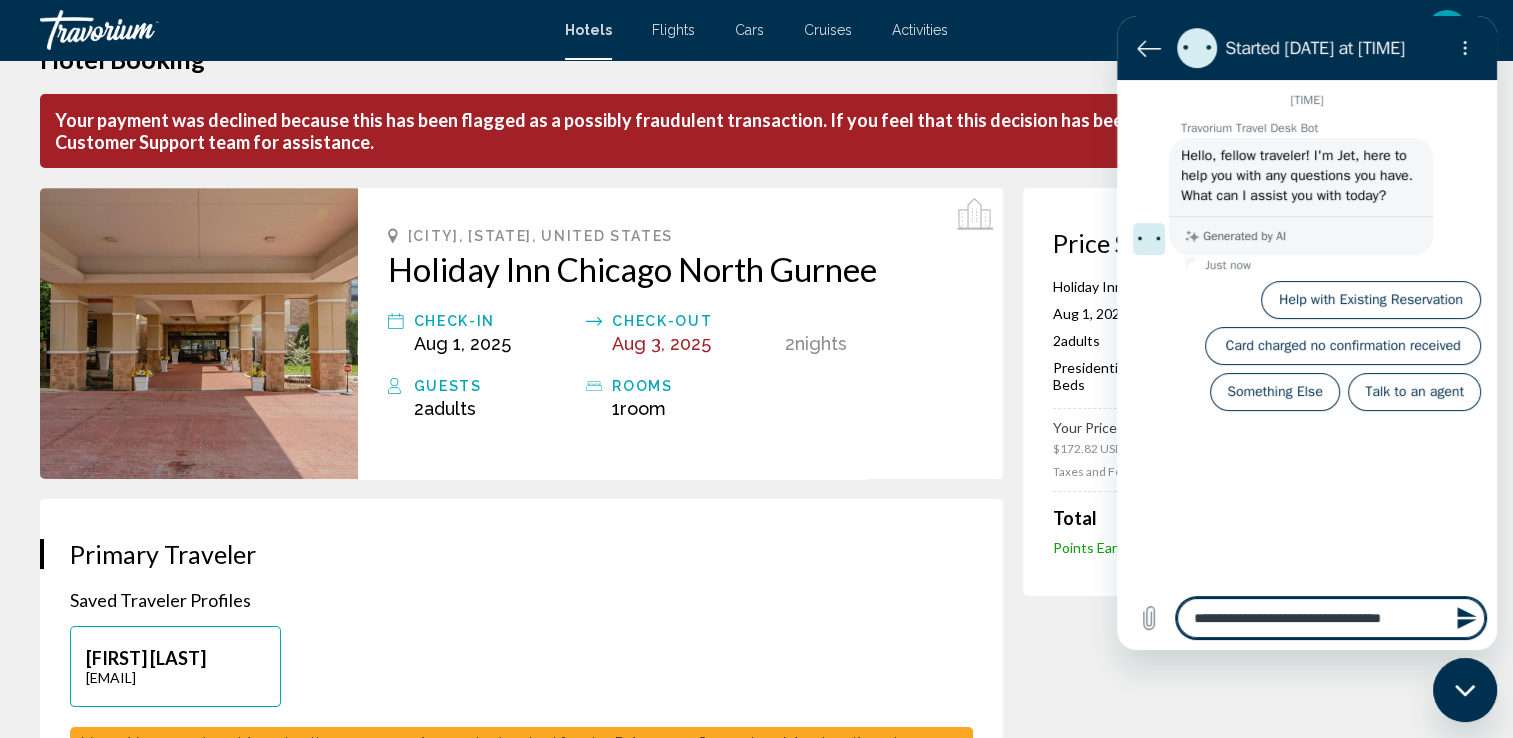 type on "**********" 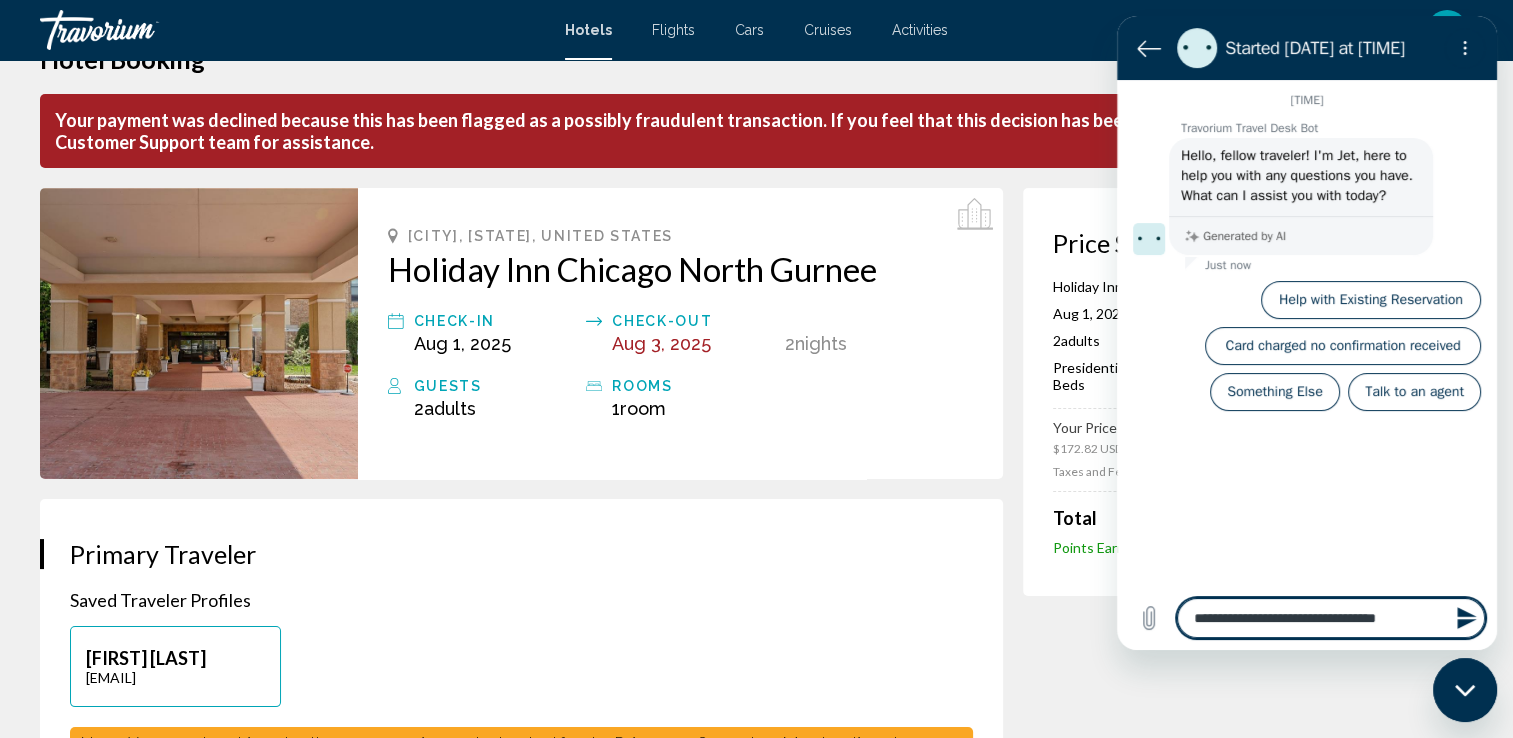 type on "**********" 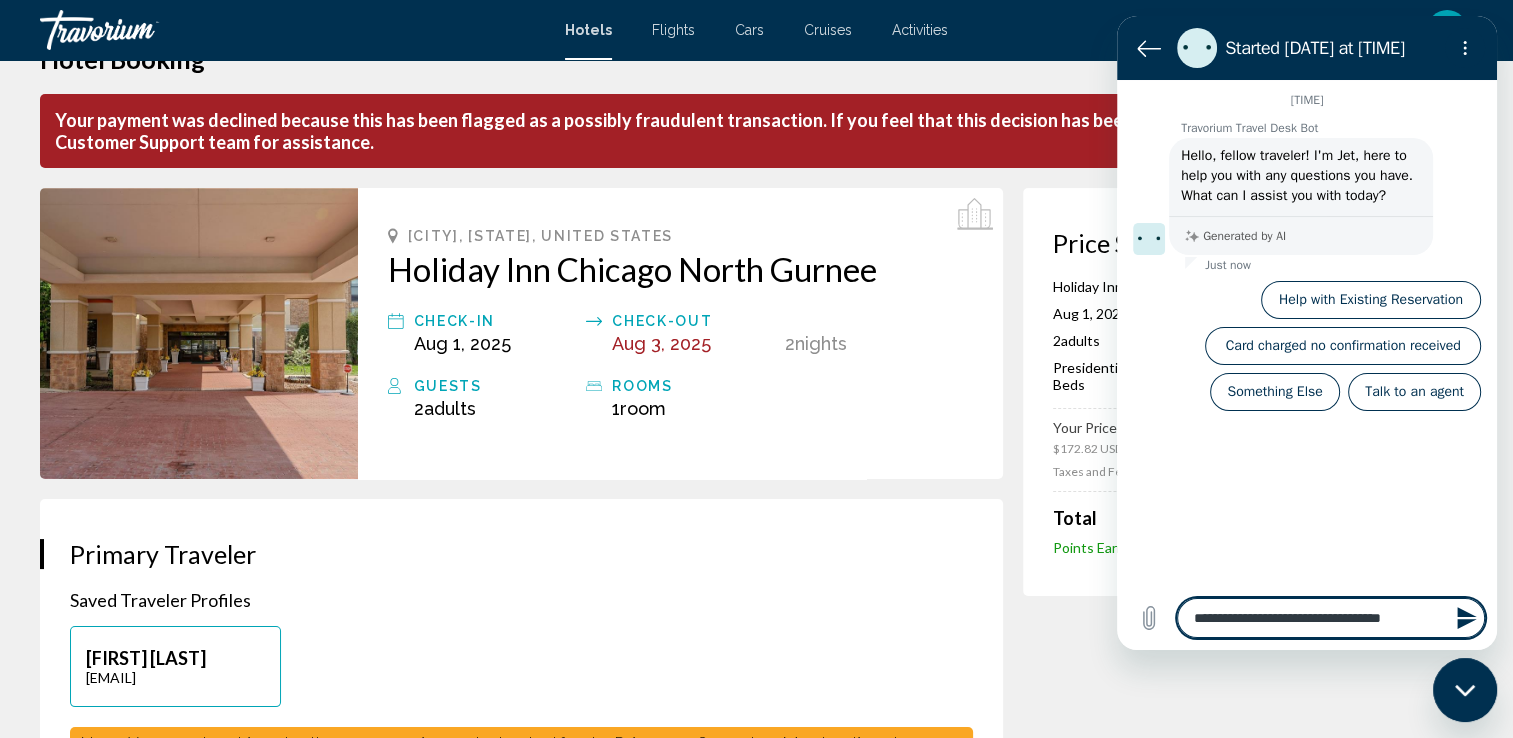 type 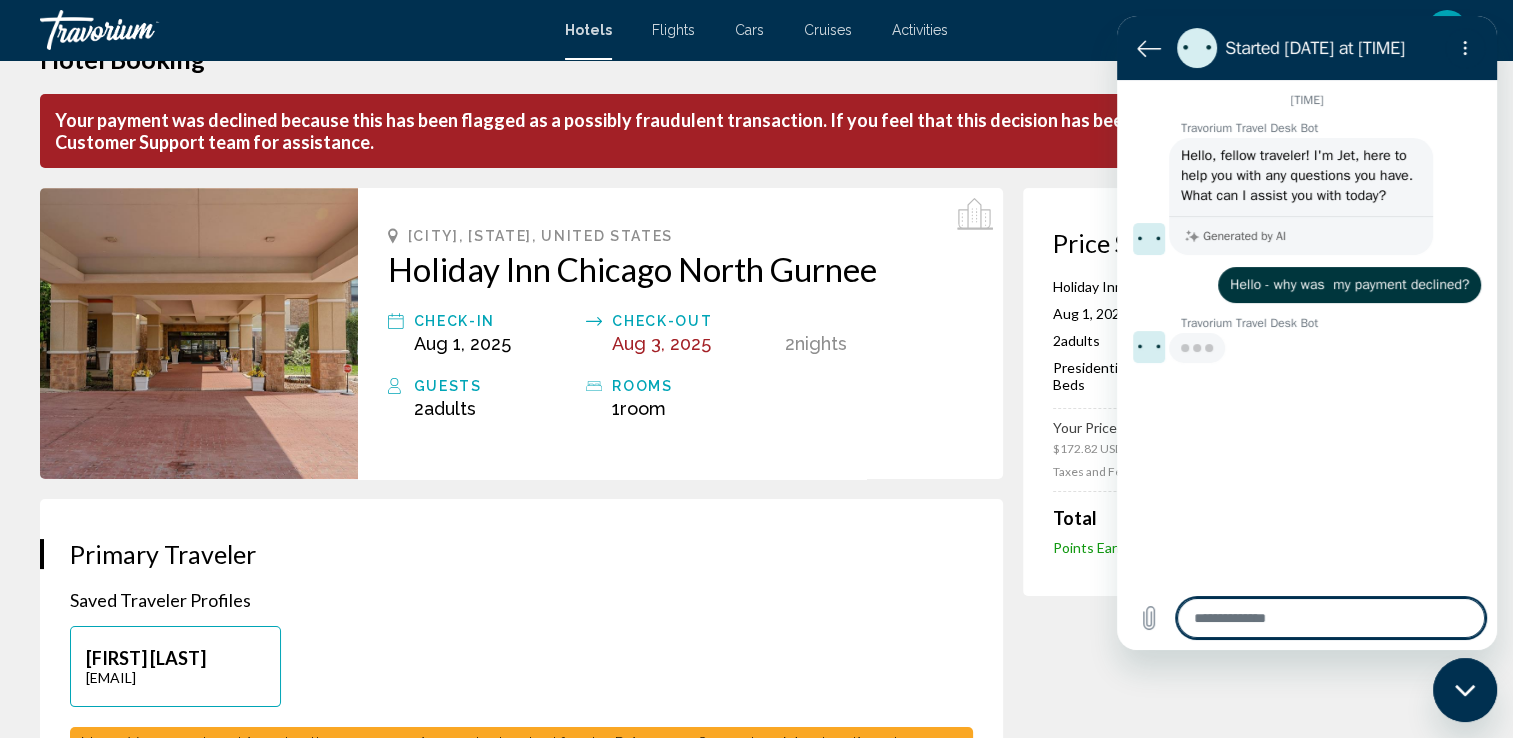 type on "*" 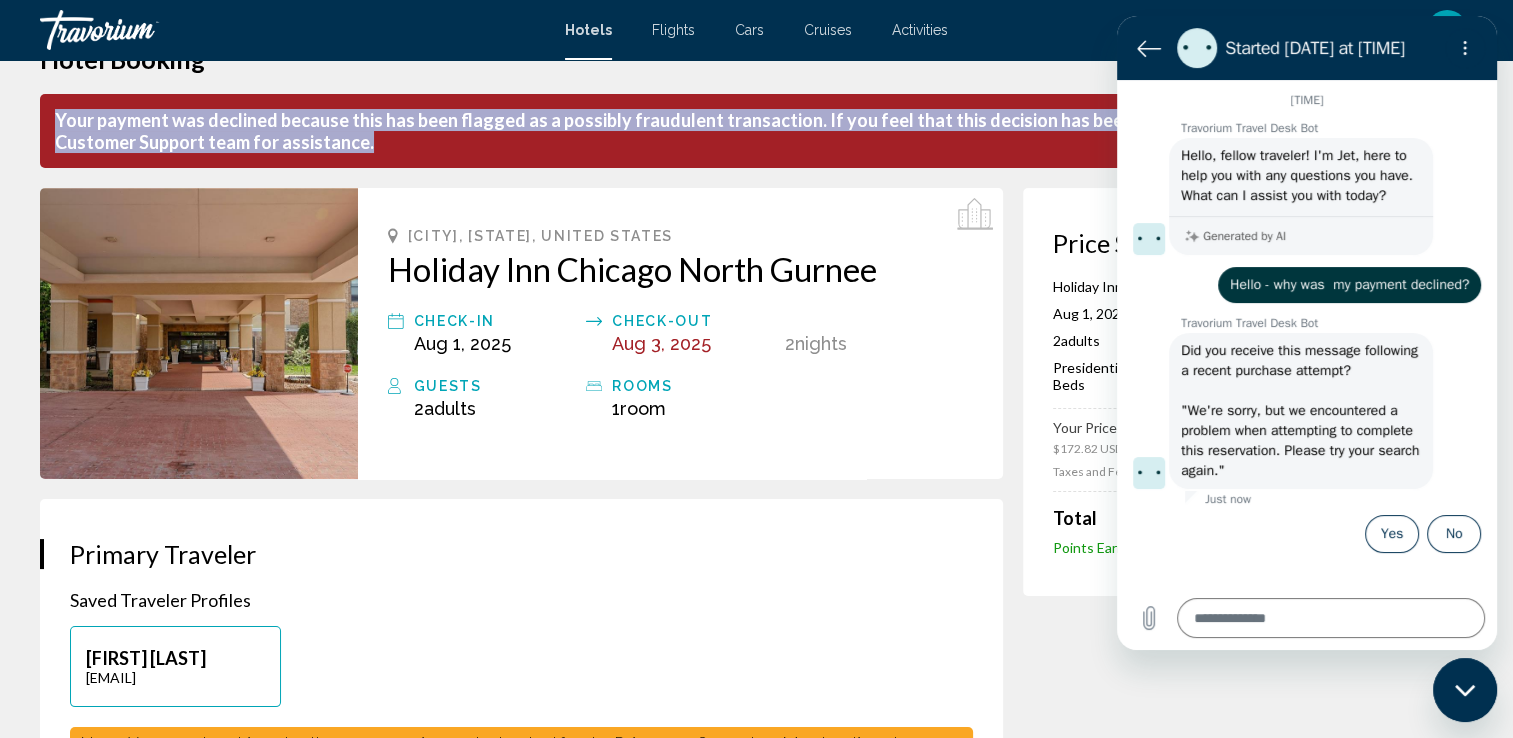 drag, startPoint x: 54, startPoint y: 116, endPoint x: 333, endPoint y: 153, distance: 281.44272 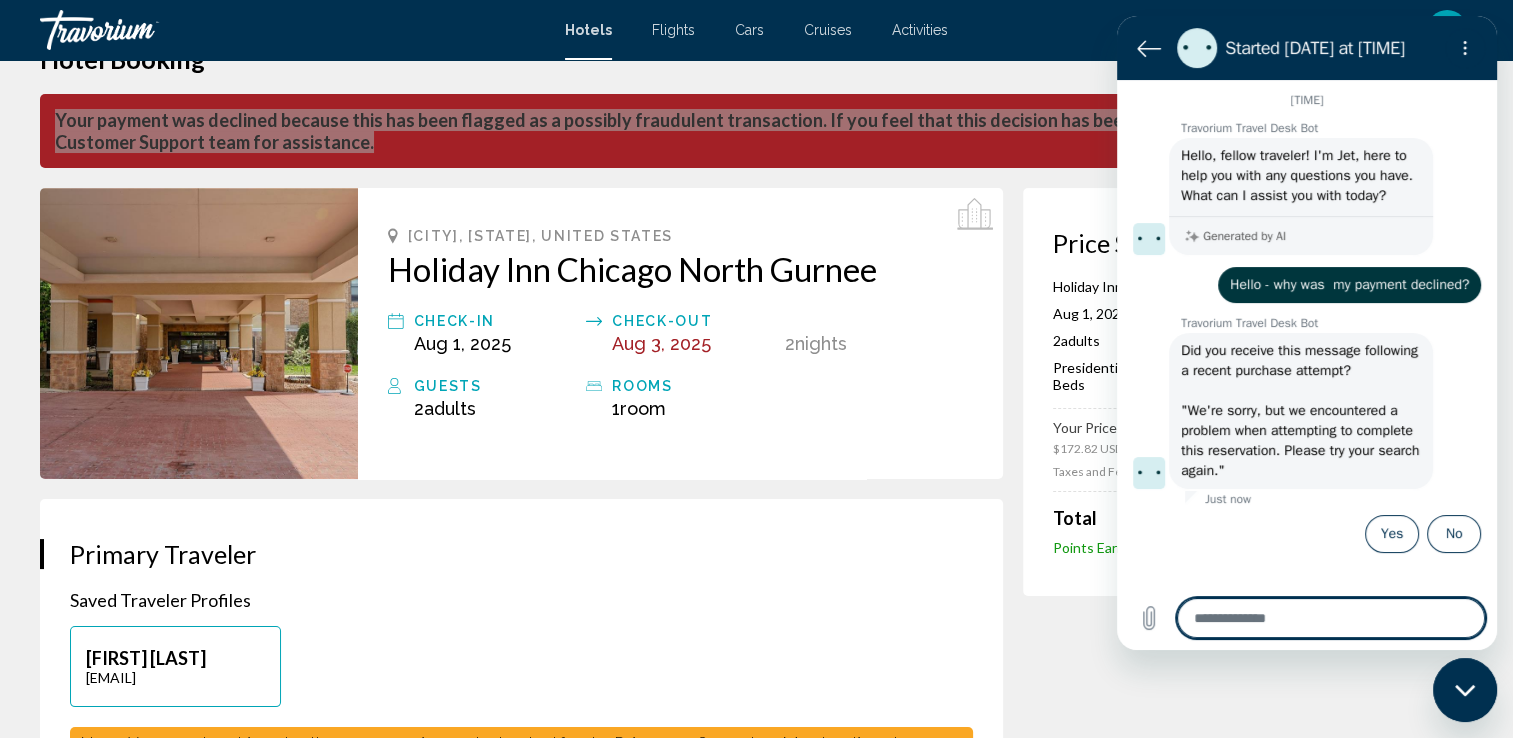 click at bounding box center [1331, 618] 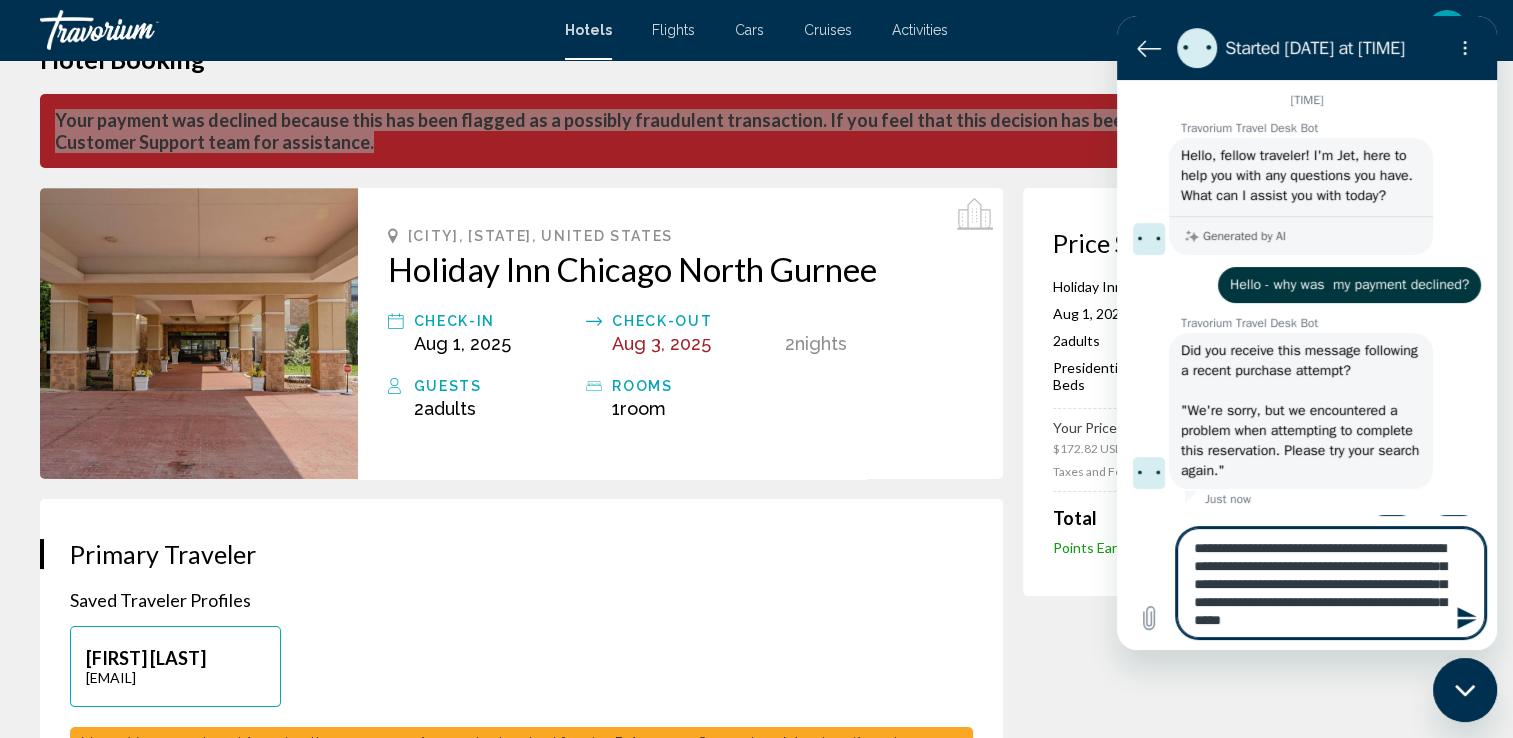 scroll, scrollTop: 9, scrollLeft: 0, axis: vertical 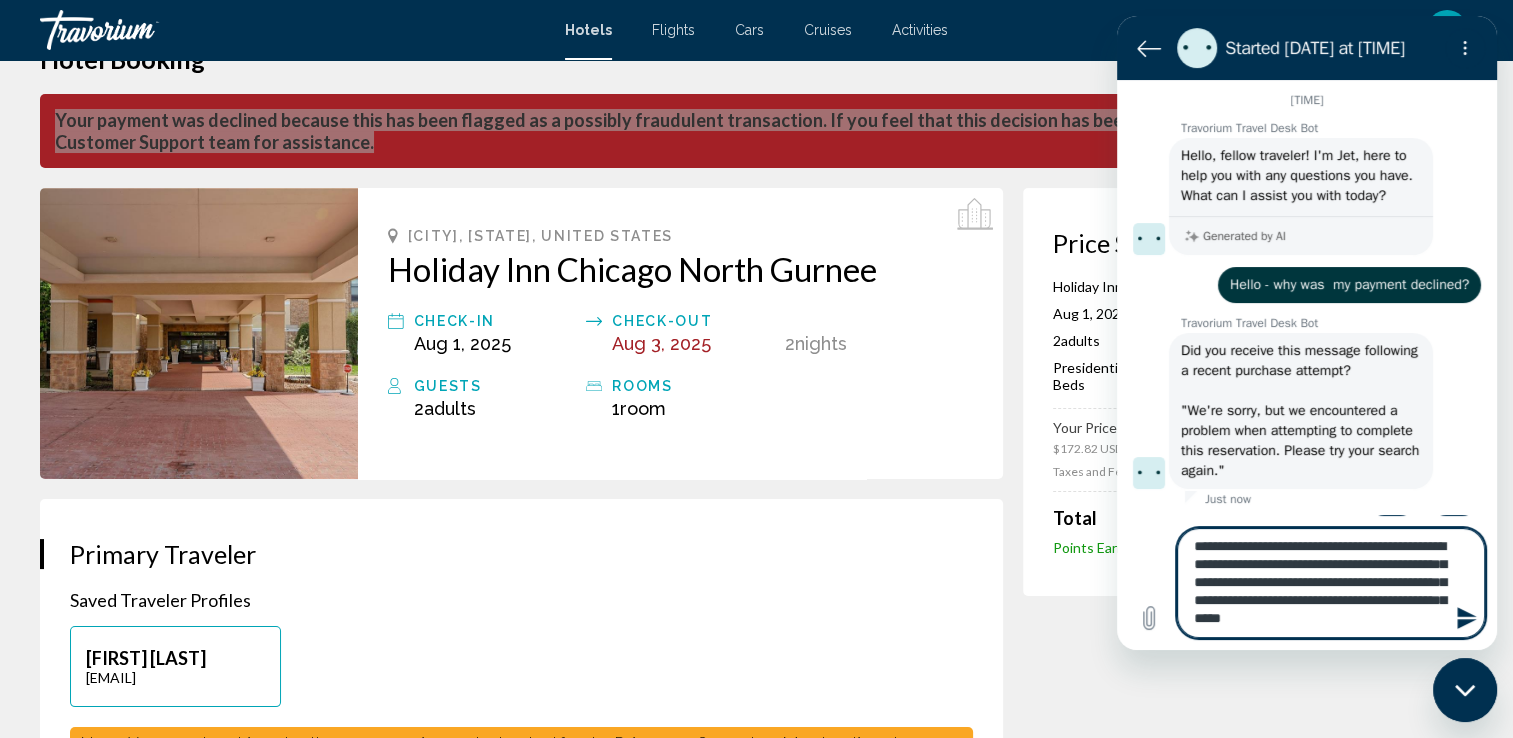 type 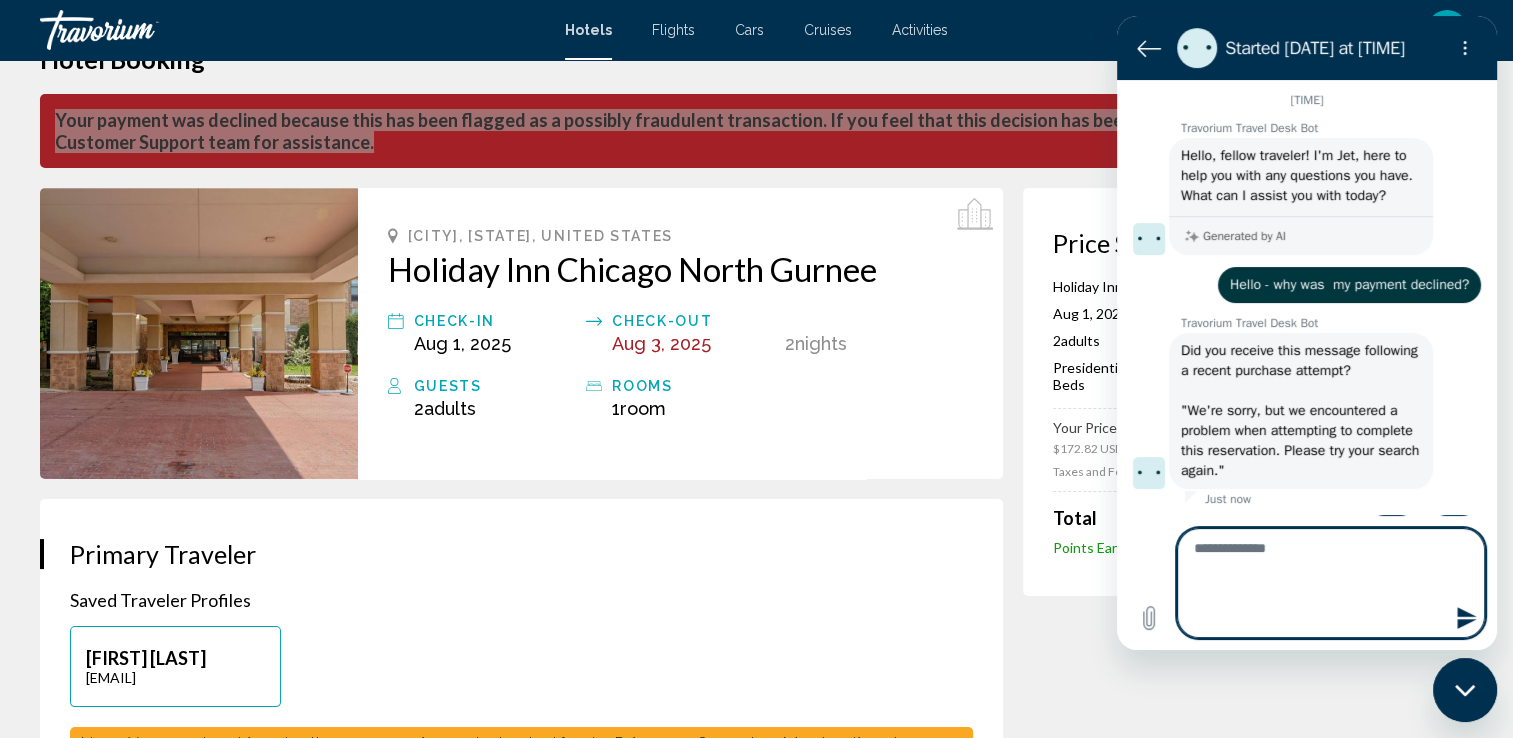 scroll, scrollTop: 0, scrollLeft: 0, axis: both 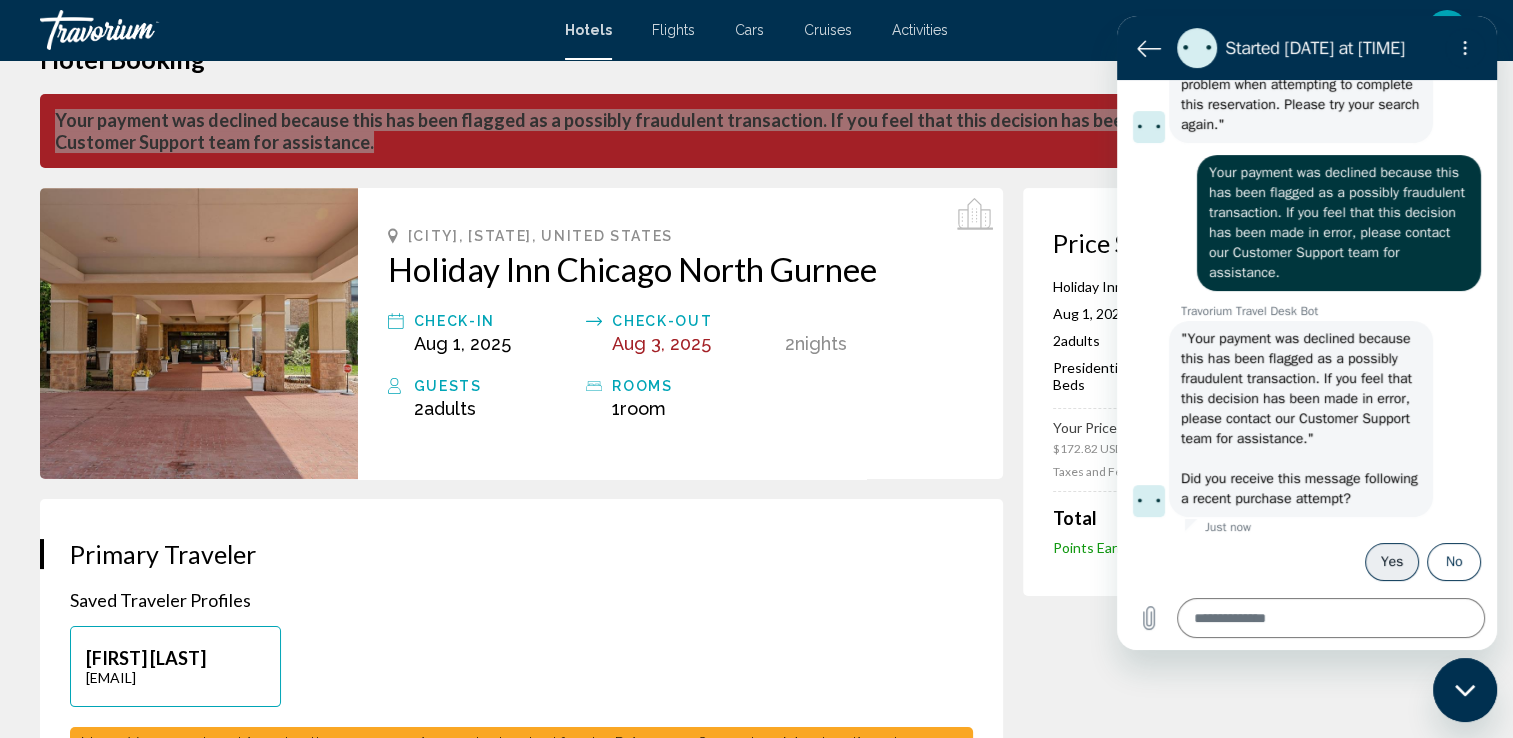 click on "Yes" at bounding box center (1392, 562) 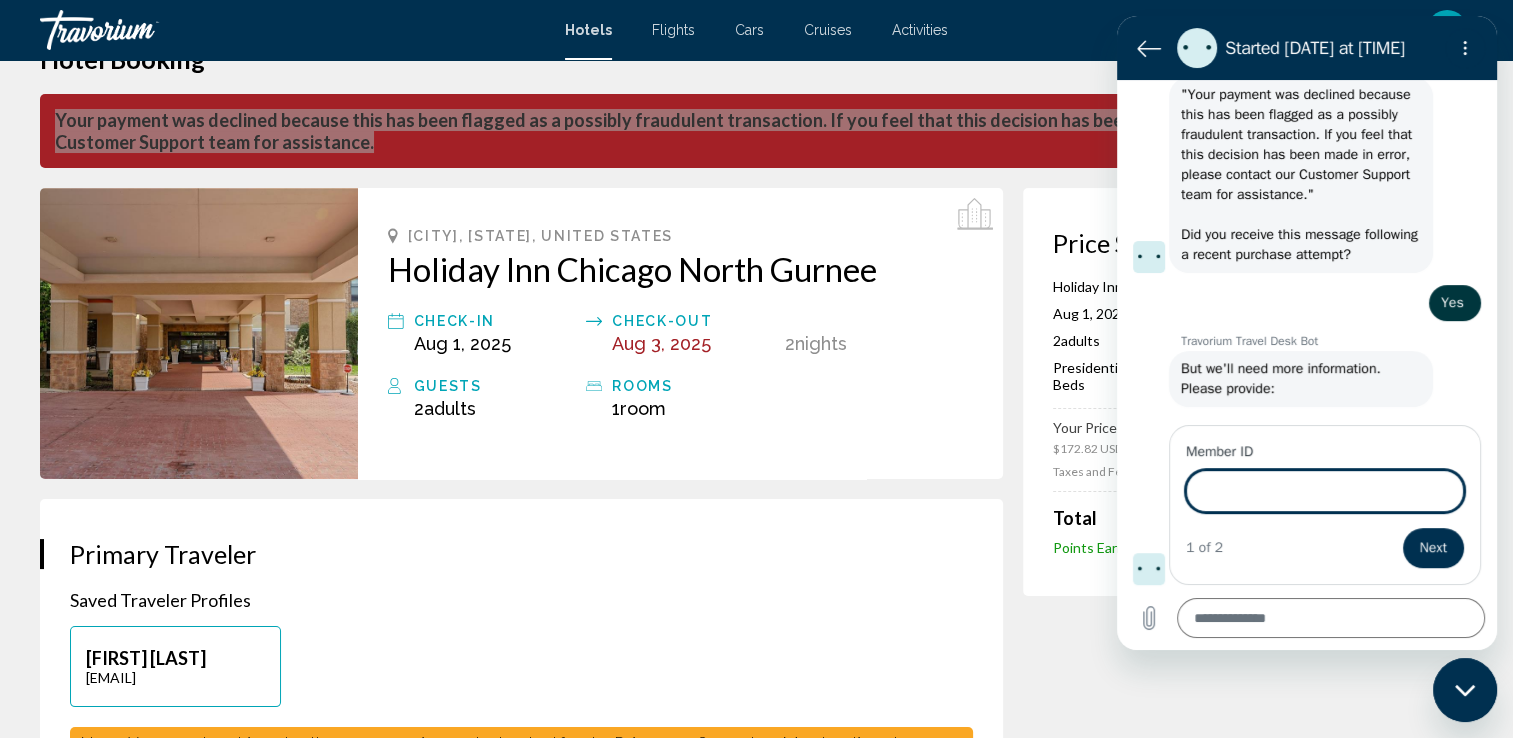 scroll, scrollTop: 666, scrollLeft: 0, axis: vertical 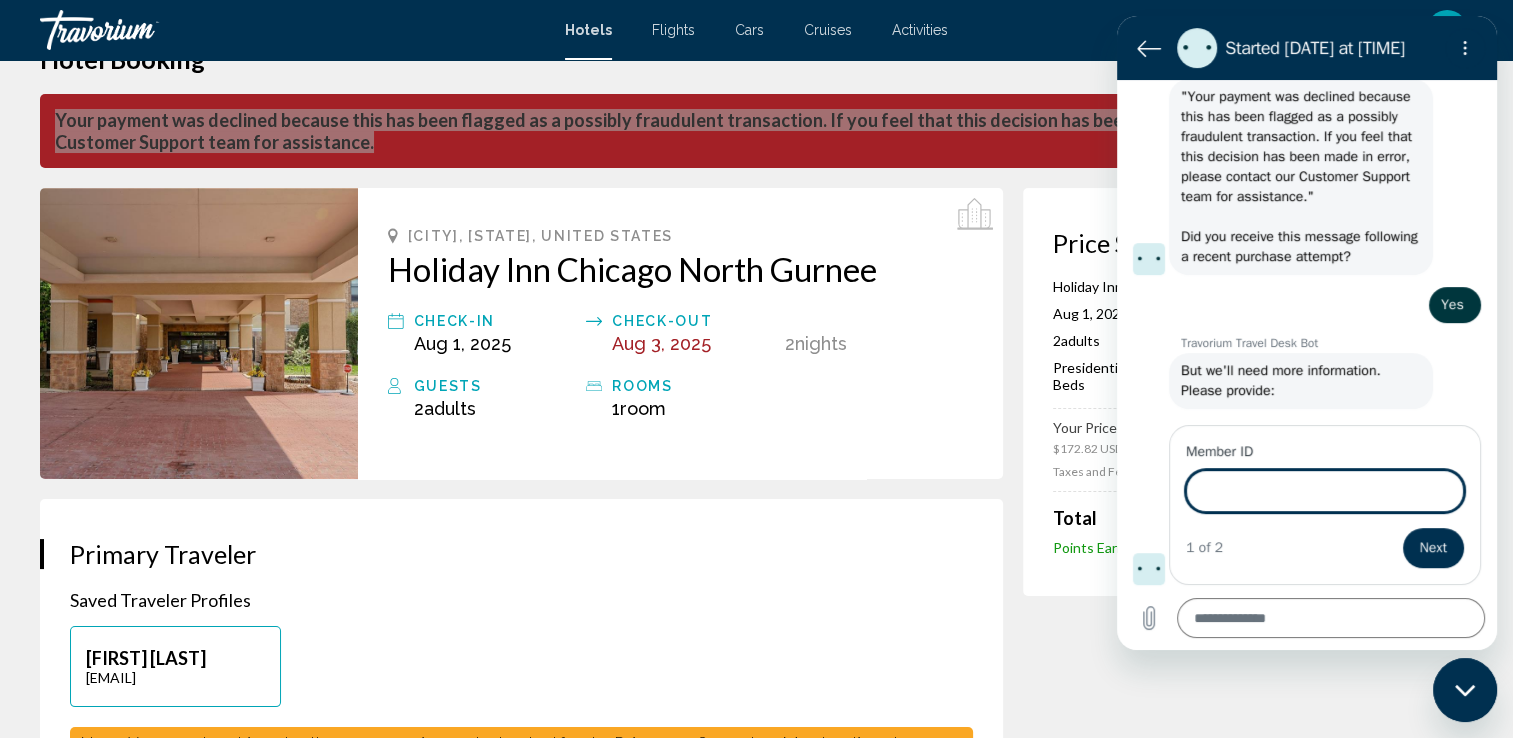 type on "*" 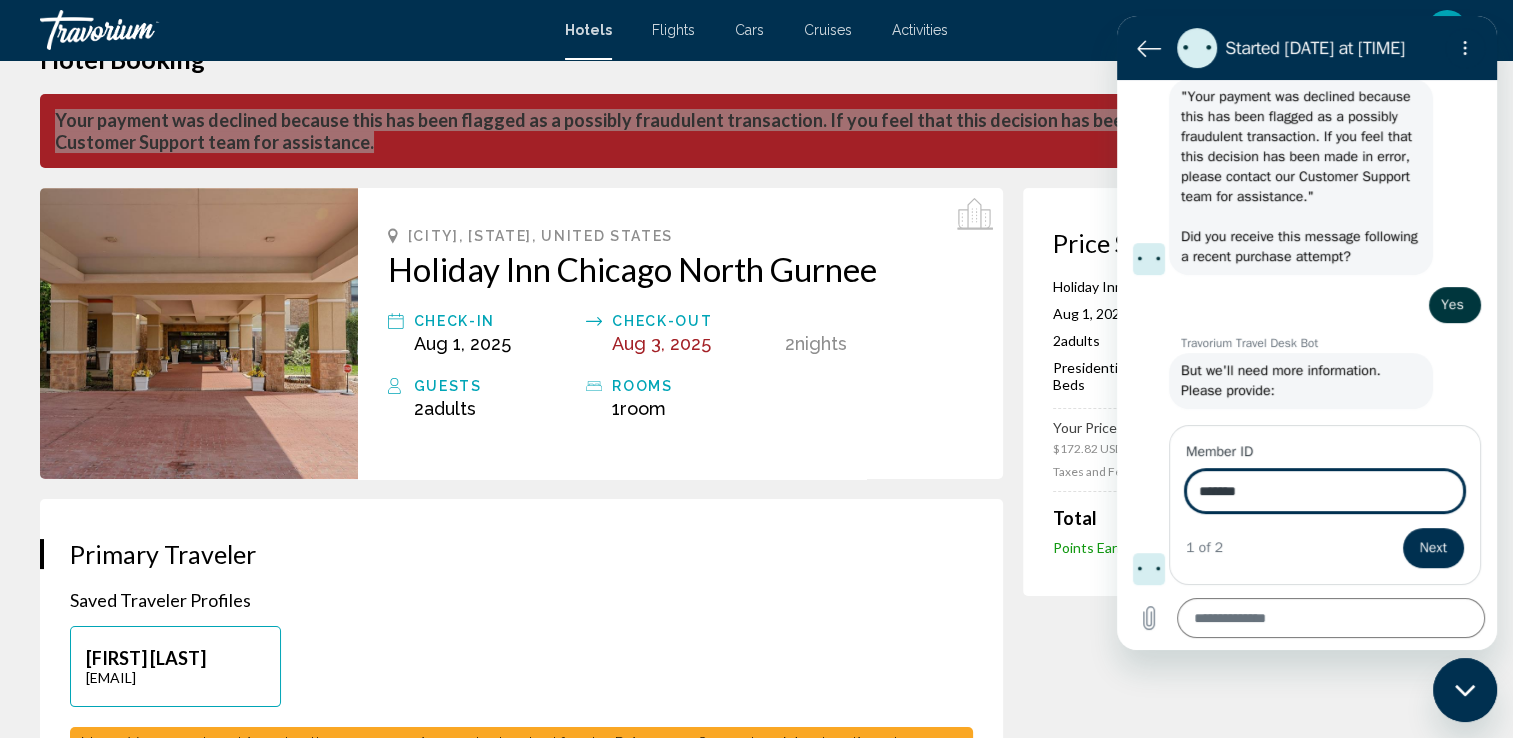 type on "******" 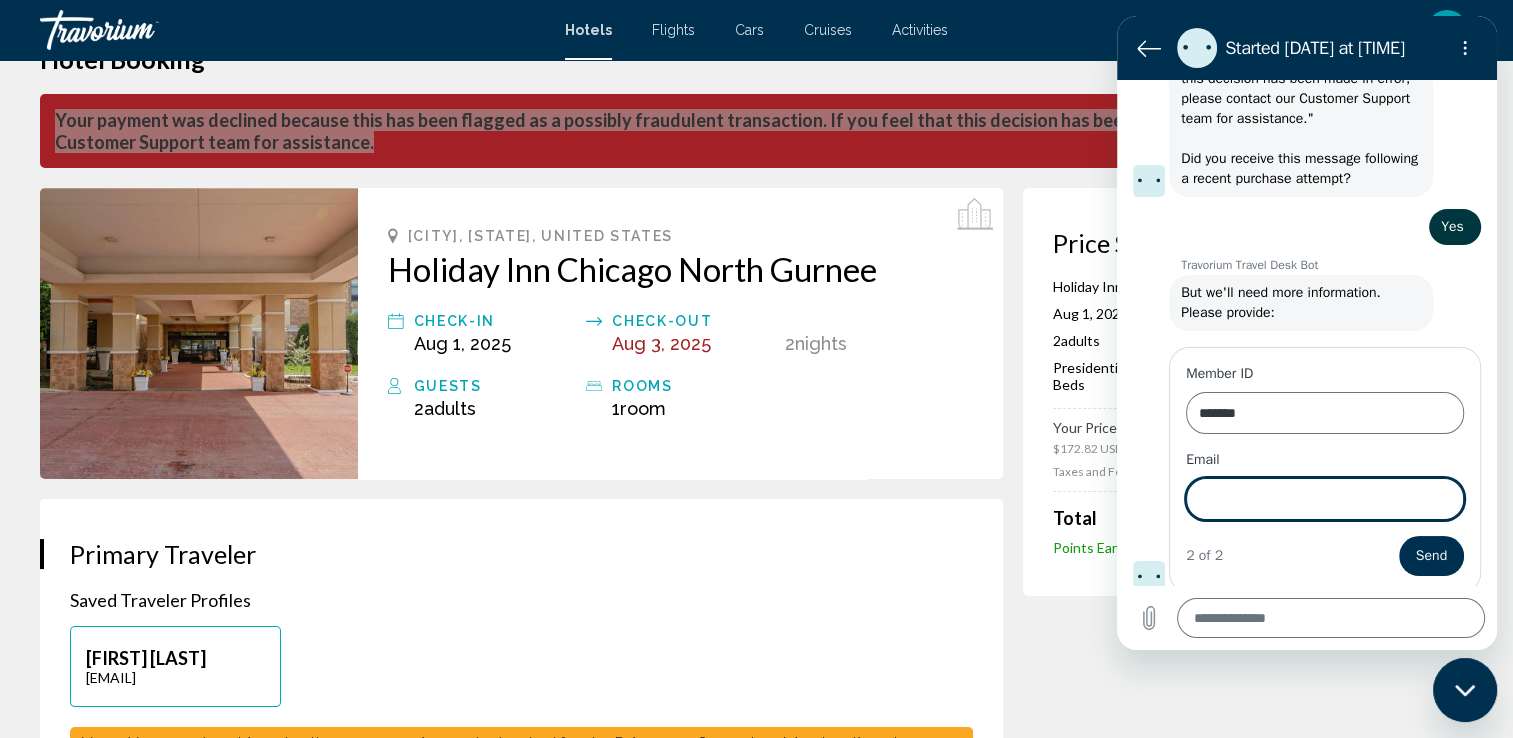 scroll, scrollTop: 752, scrollLeft: 0, axis: vertical 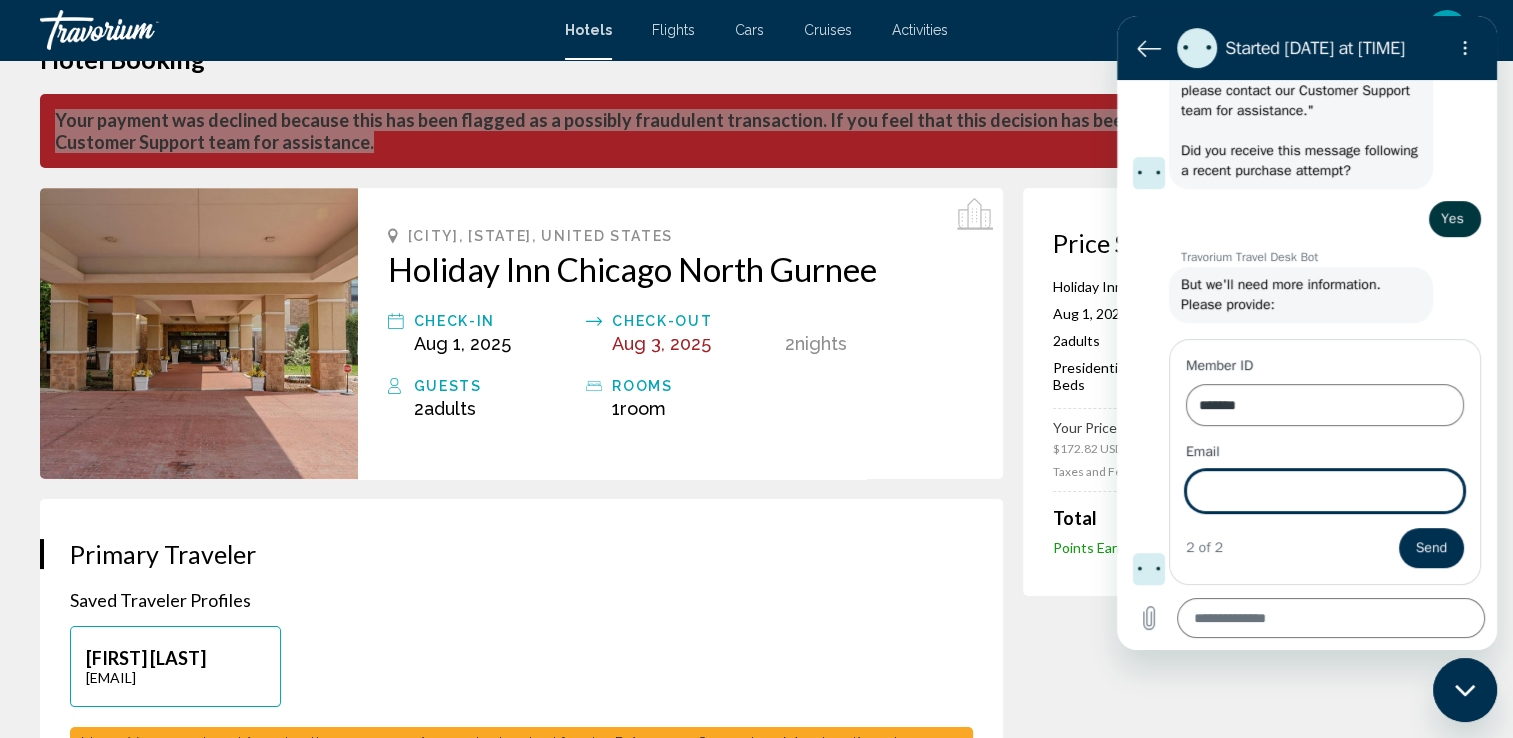 type on "*" 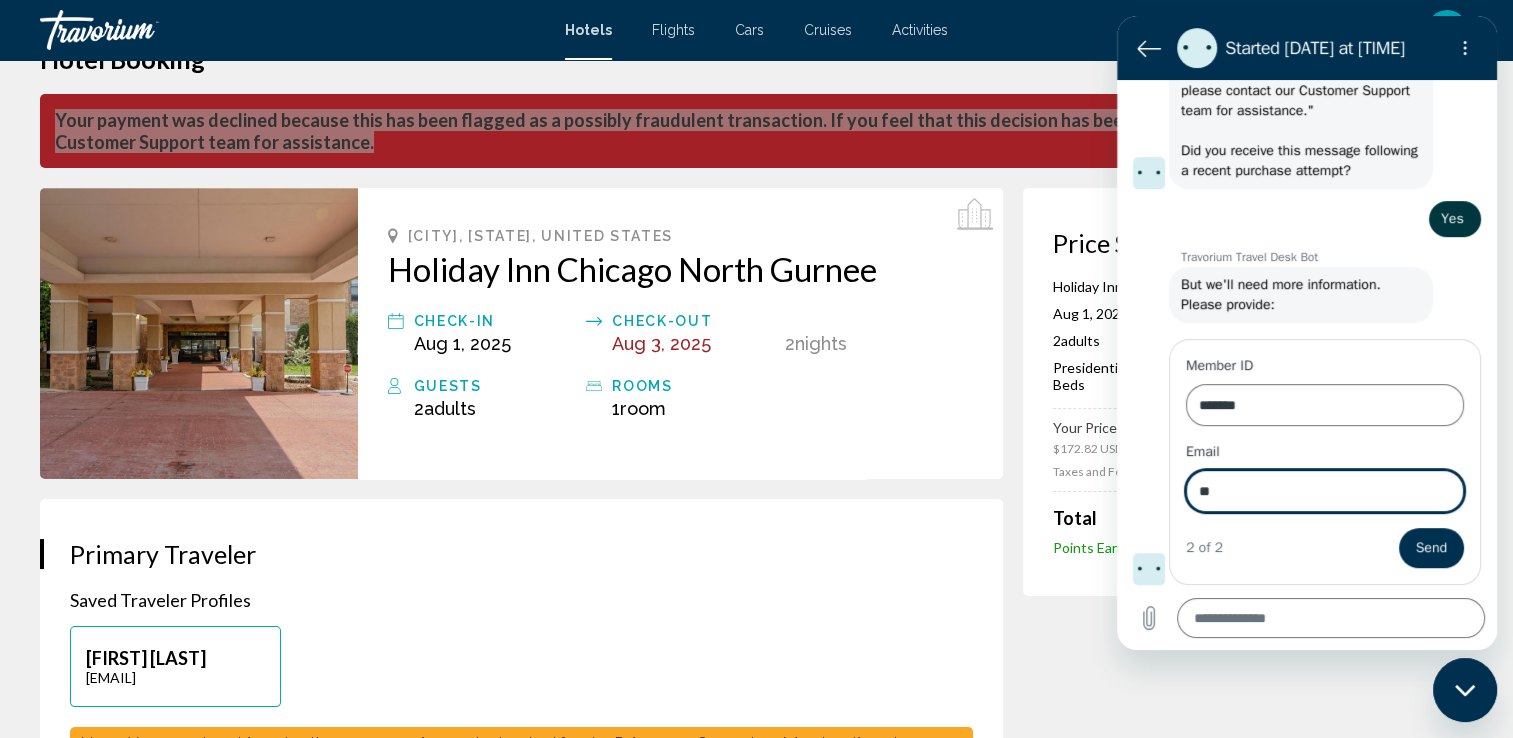 type on "**********" 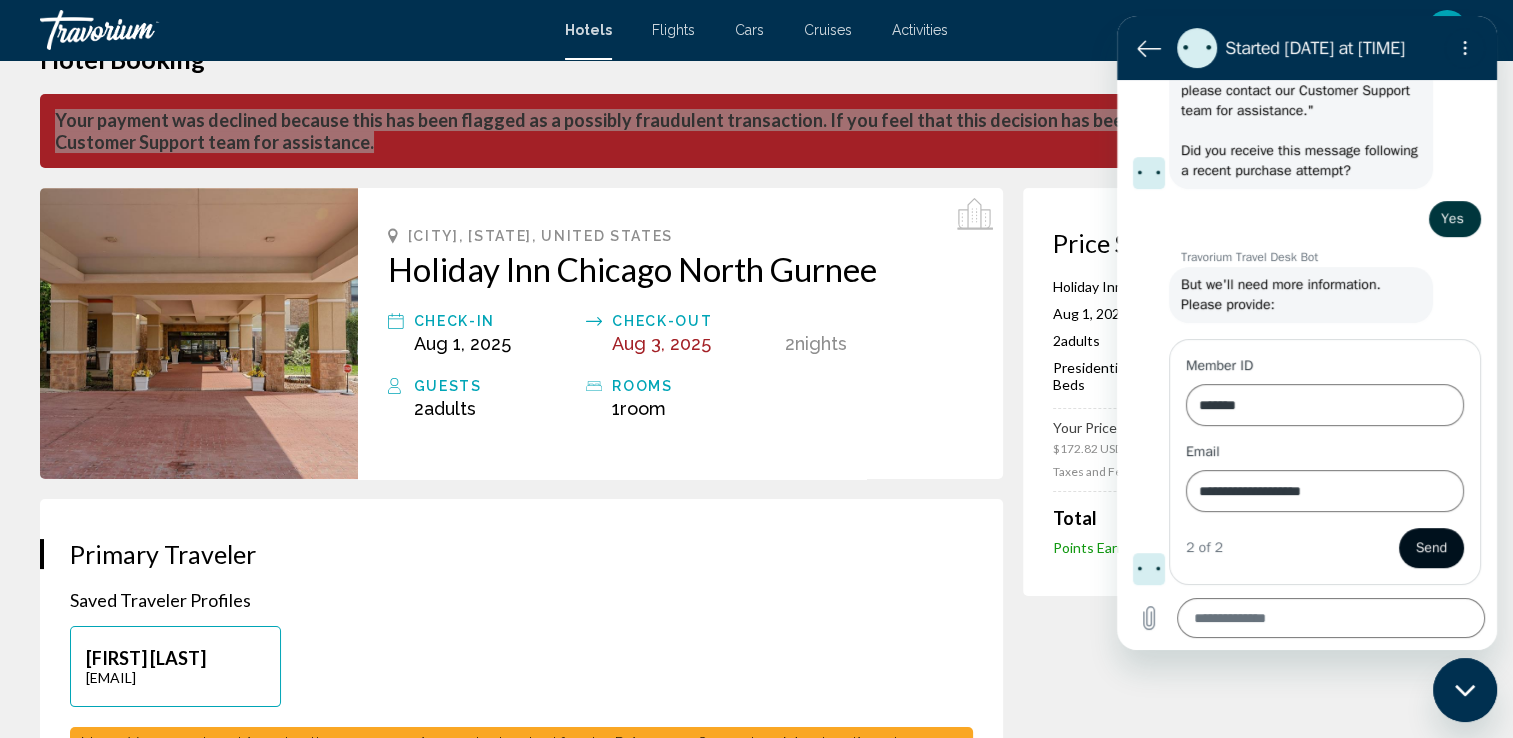 click on "Send" at bounding box center (1431, 548) 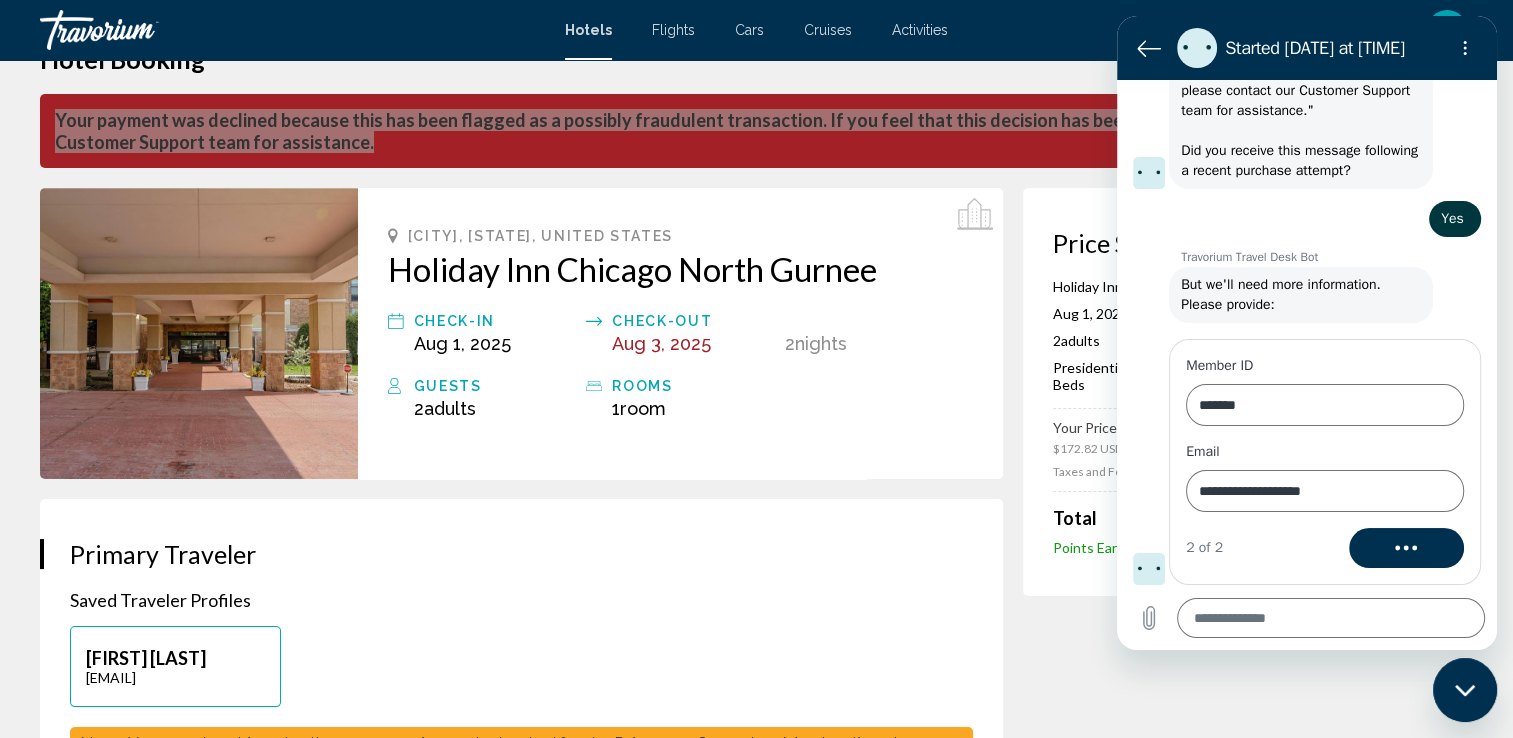 scroll, scrollTop: 696, scrollLeft: 0, axis: vertical 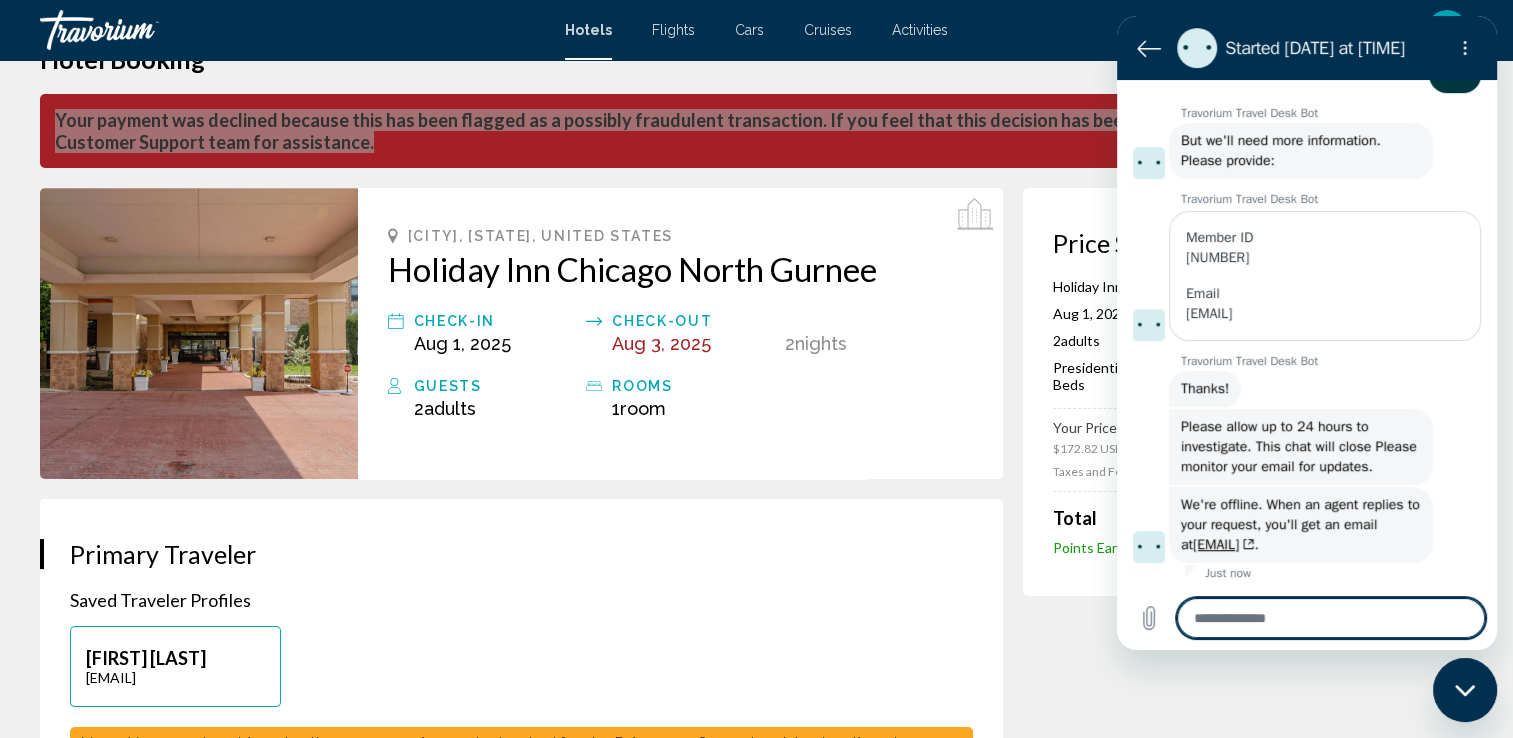 type on "*" 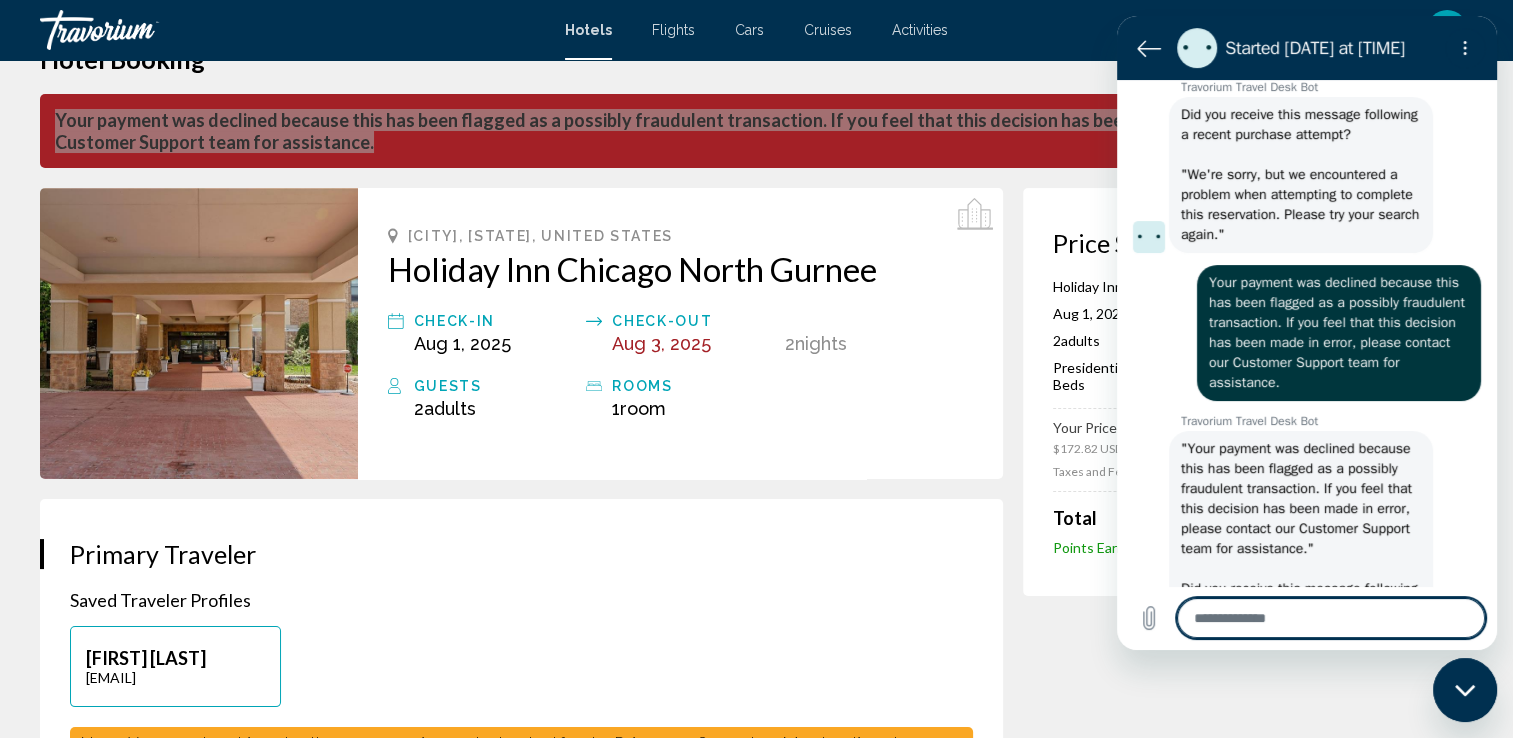 scroll, scrollTop: 0, scrollLeft: 0, axis: both 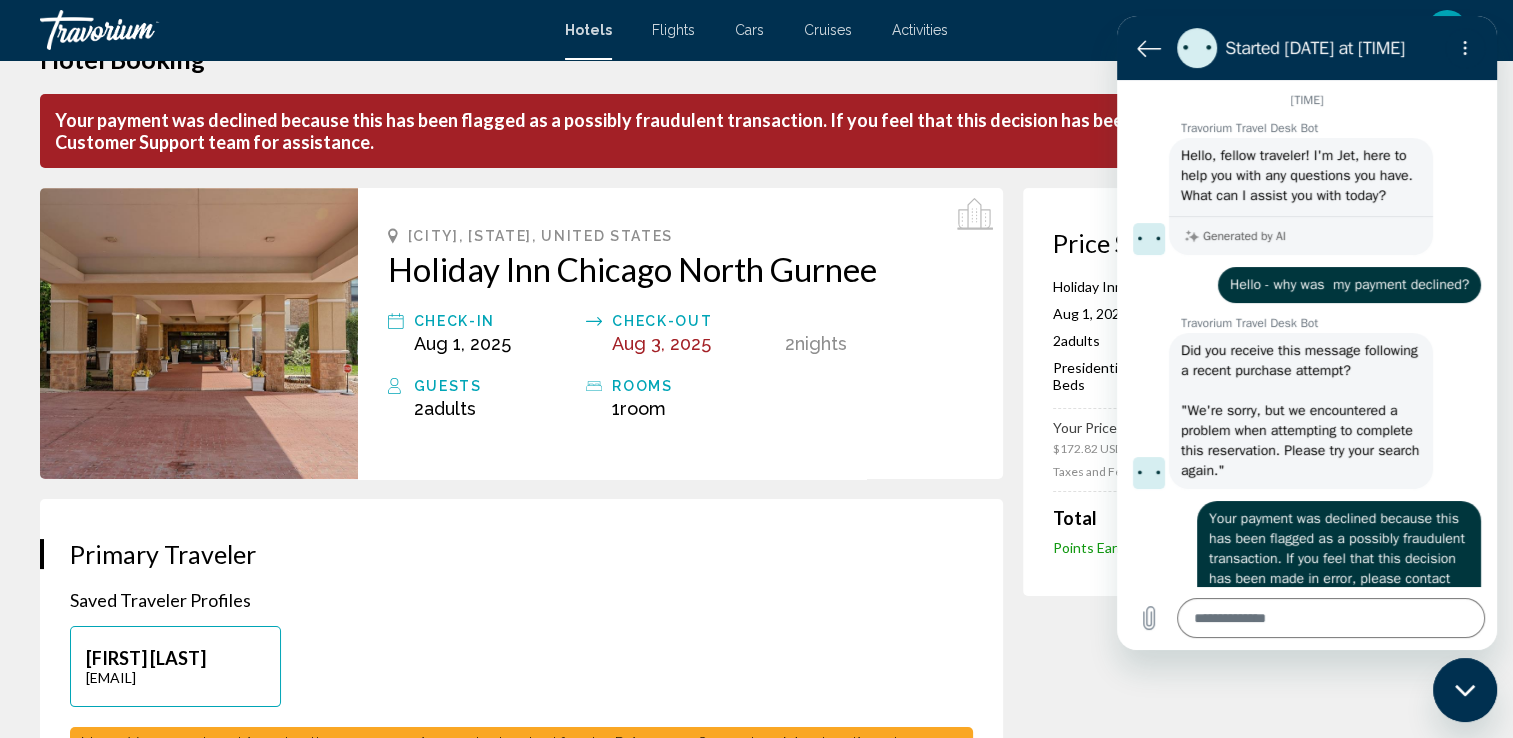 click on "Price Summary Holiday Inn Chicago North Gurnee  Aug 1, 2025 - Aug 3, 2025 -  2  Night Nights 2  Adult Adults , 0  Child Children  ( ages   )   Presidential Suite 2 Bedrooms with 1 King Bed and 2 Double Beds   Your Price  $172.82 USD average per night  $345.63 USD  Taxes and Fees Included
Total  $345.63 USD   Points Earned  1,037  Points" at bounding box center [1248, 1769] 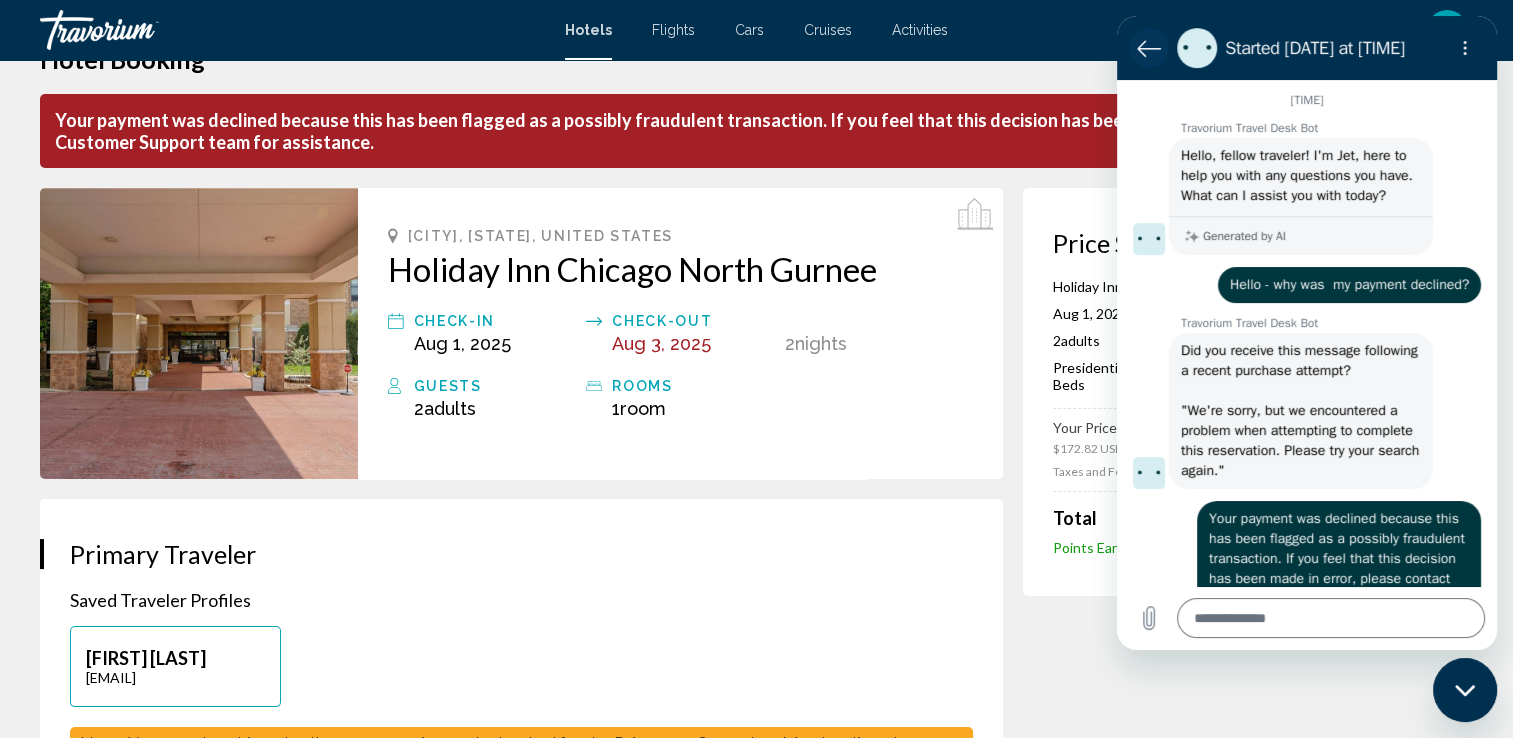 click 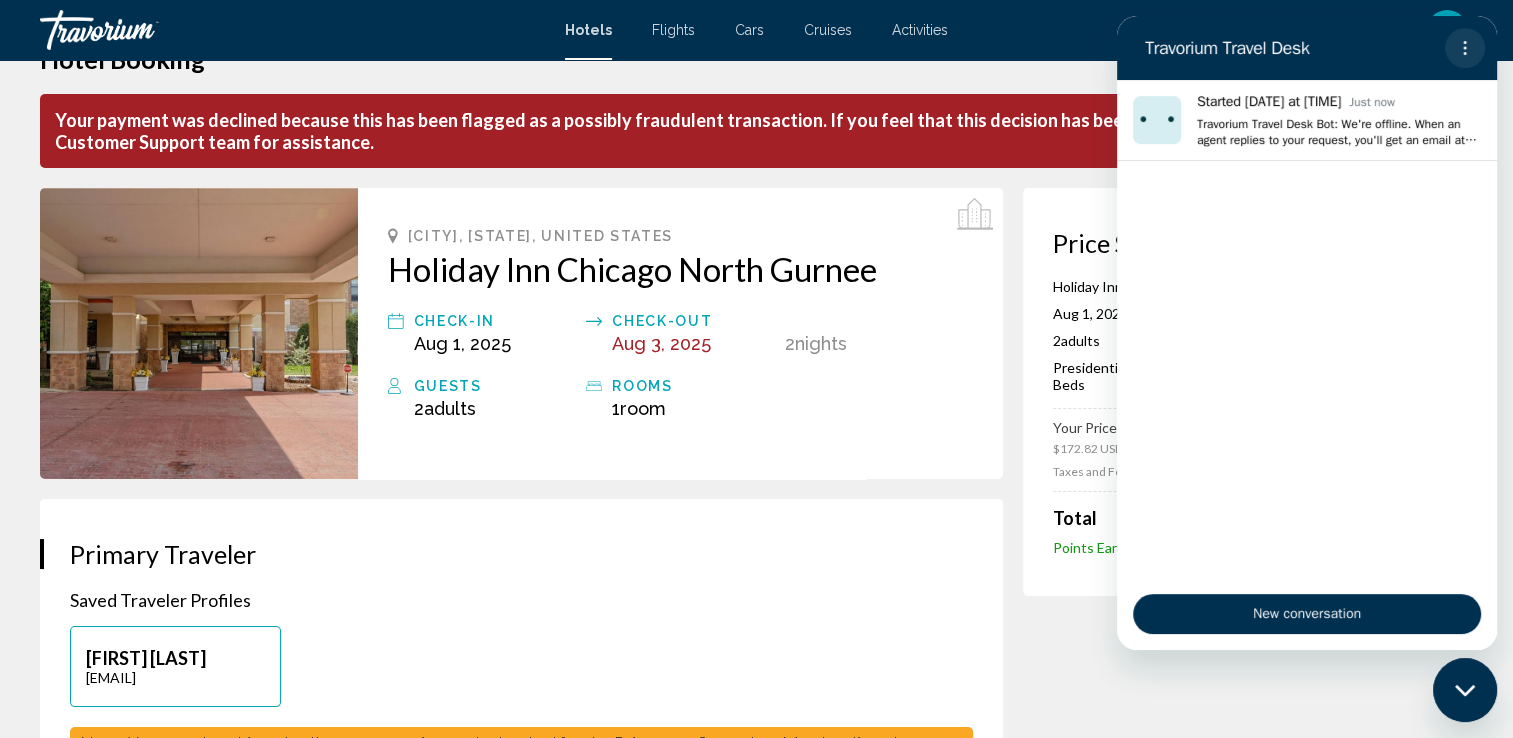 click 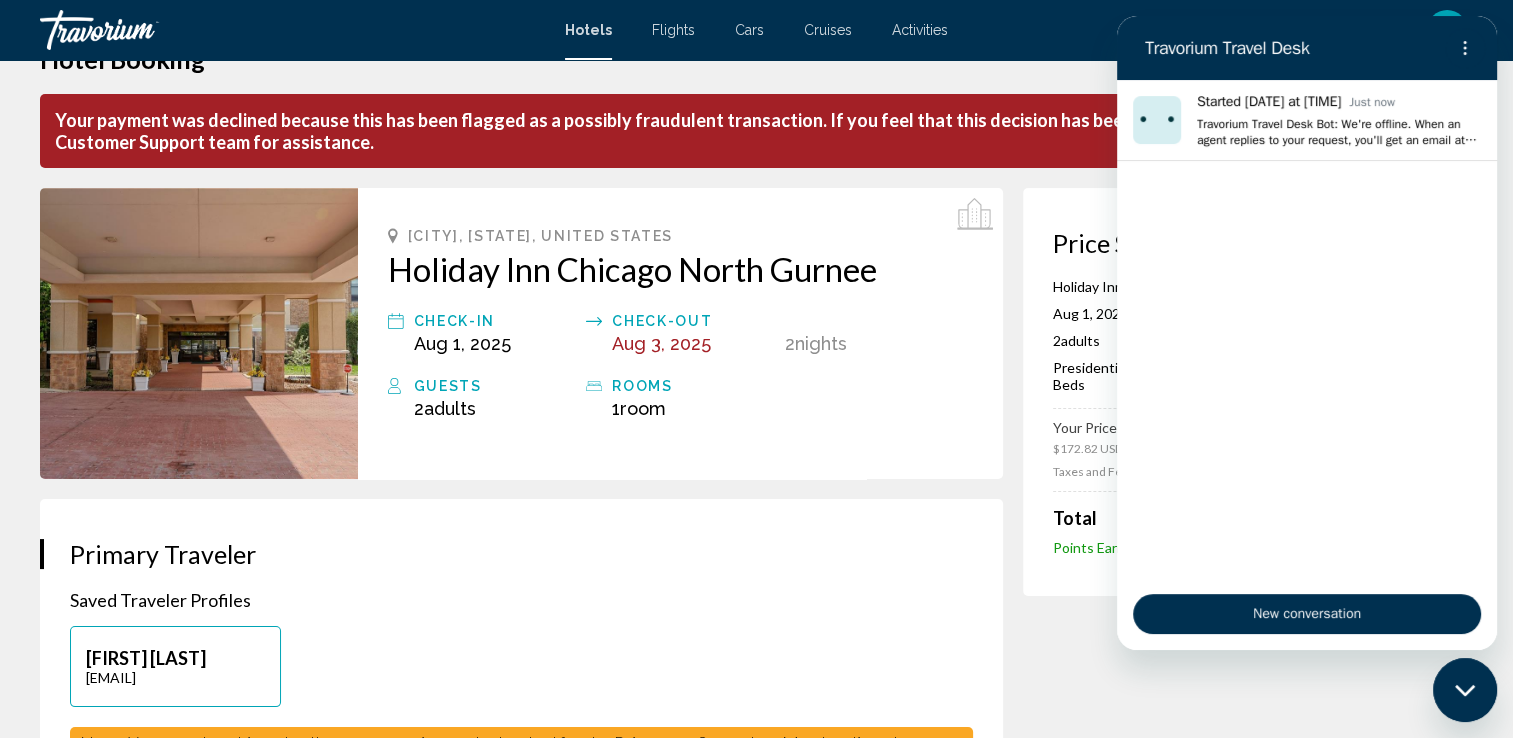 click on "**********" at bounding box center [521, 901] 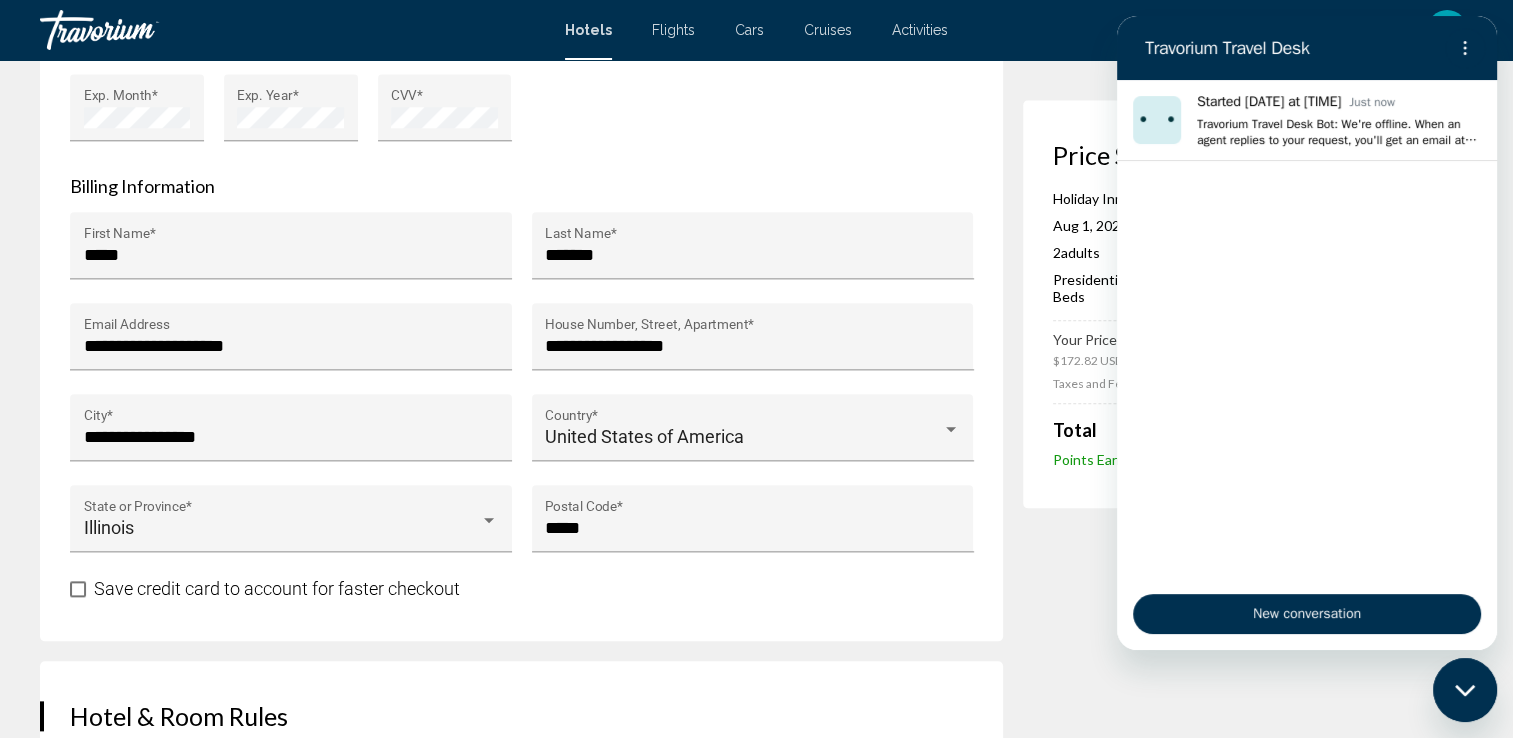 scroll, scrollTop: 2101, scrollLeft: 0, axis: vertical 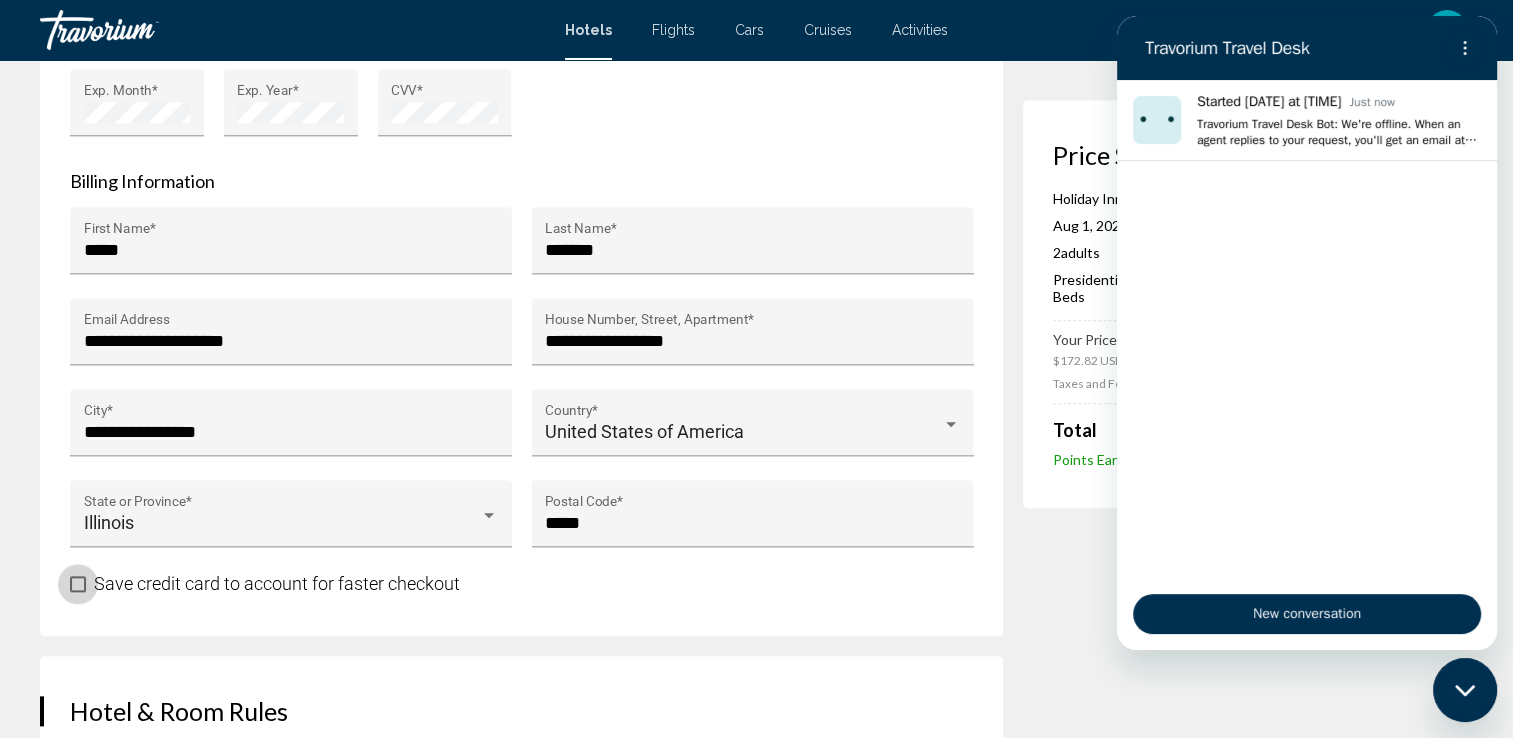 click at bounding box center [78, 584] 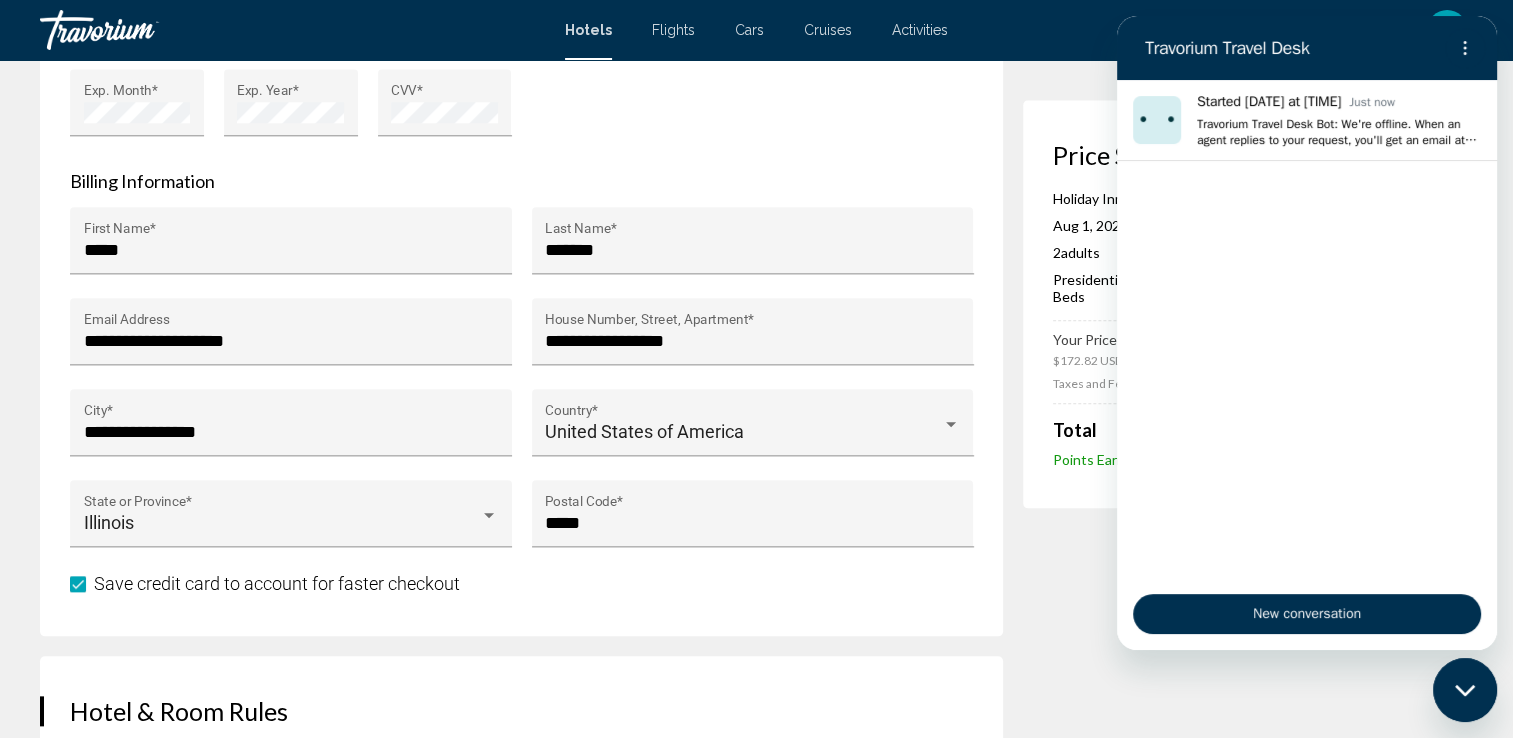 drag, startPoint x: 1283, startPoint y: 694, endPoint x: 1526, endPoint y: 533, distance: 291.49615 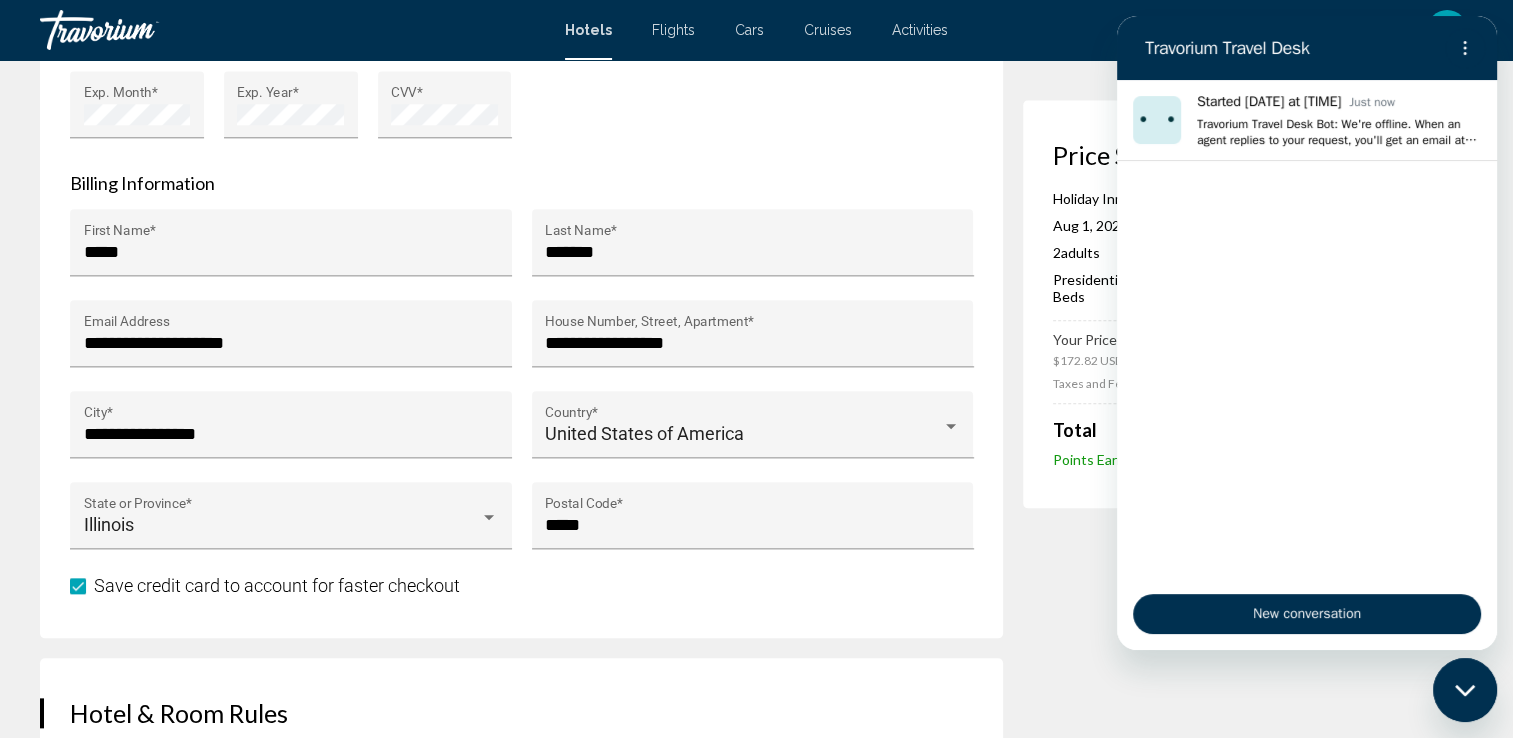 scroll, scrollTop: 2035, scrollLeft: 0, axis: vertical 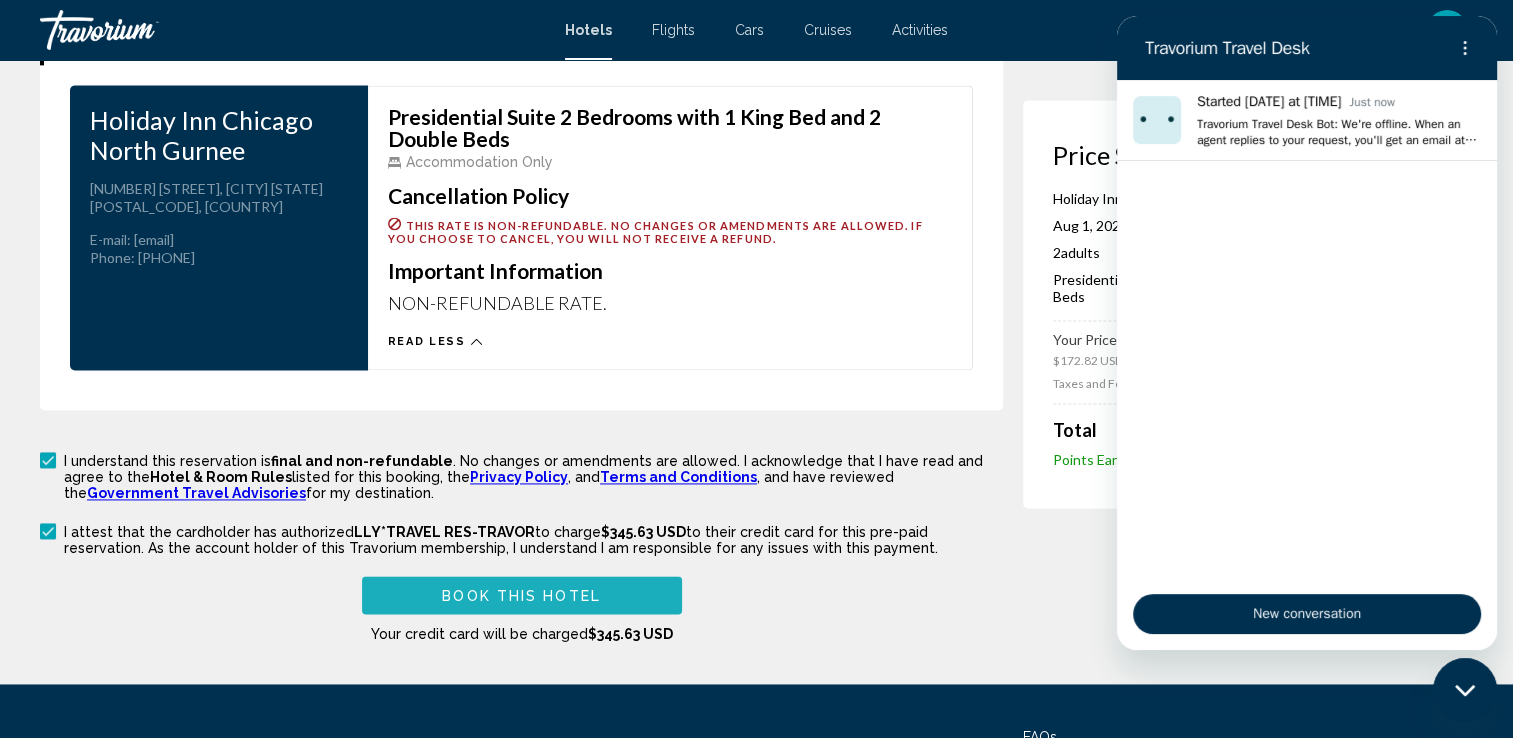 click on "Book this hotel" at bounding box center (521, 596) 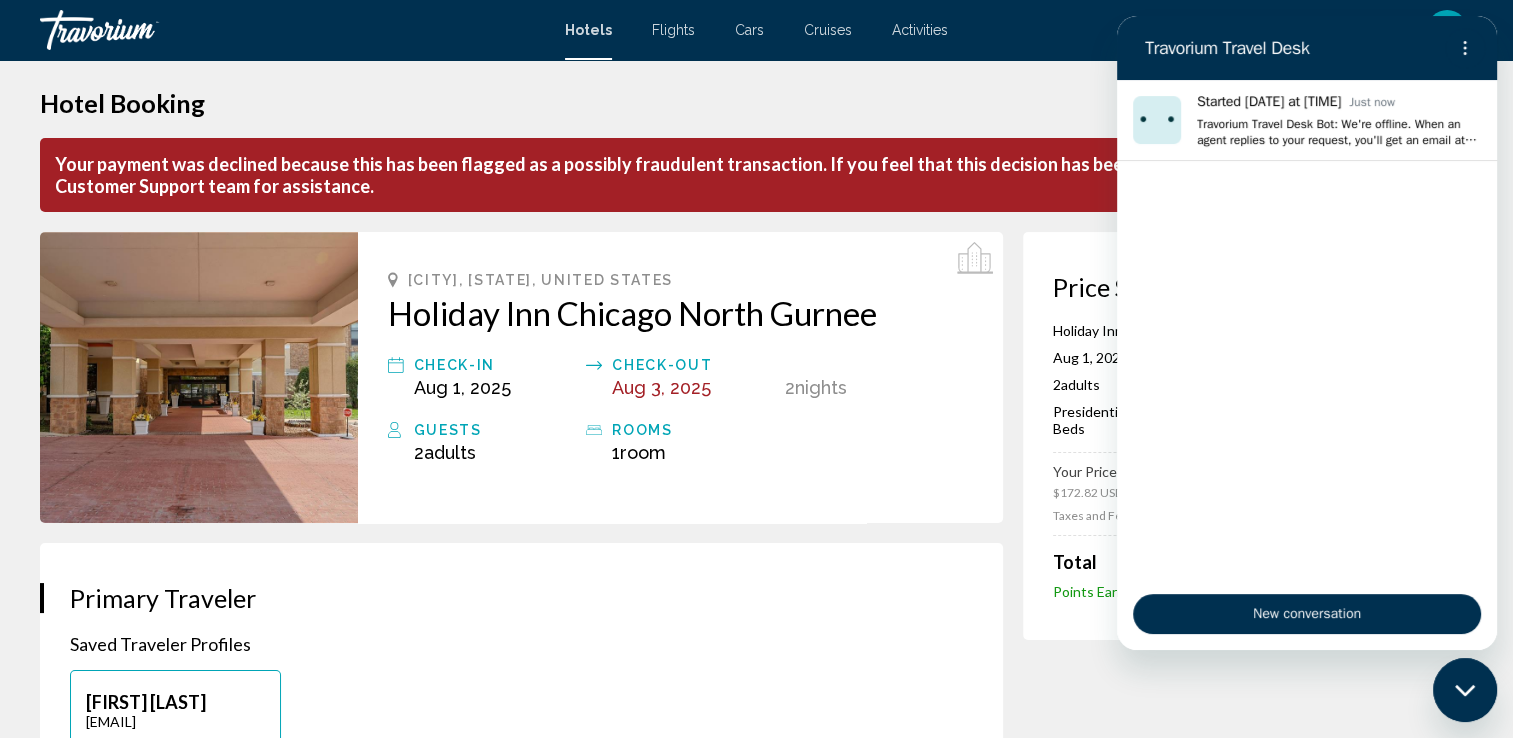 scroll, scrollTop: 0, scrollLeft: 0, axis: both 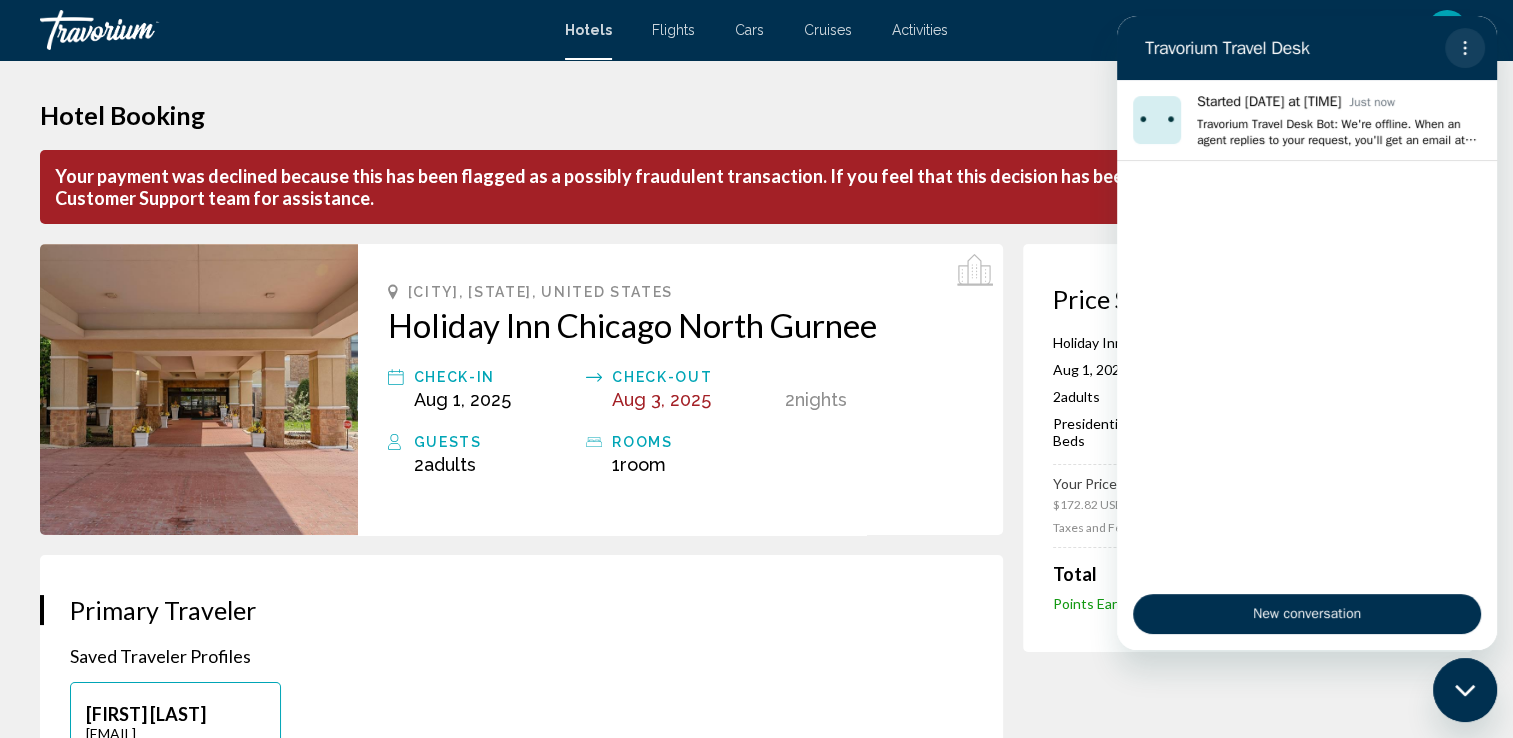 click 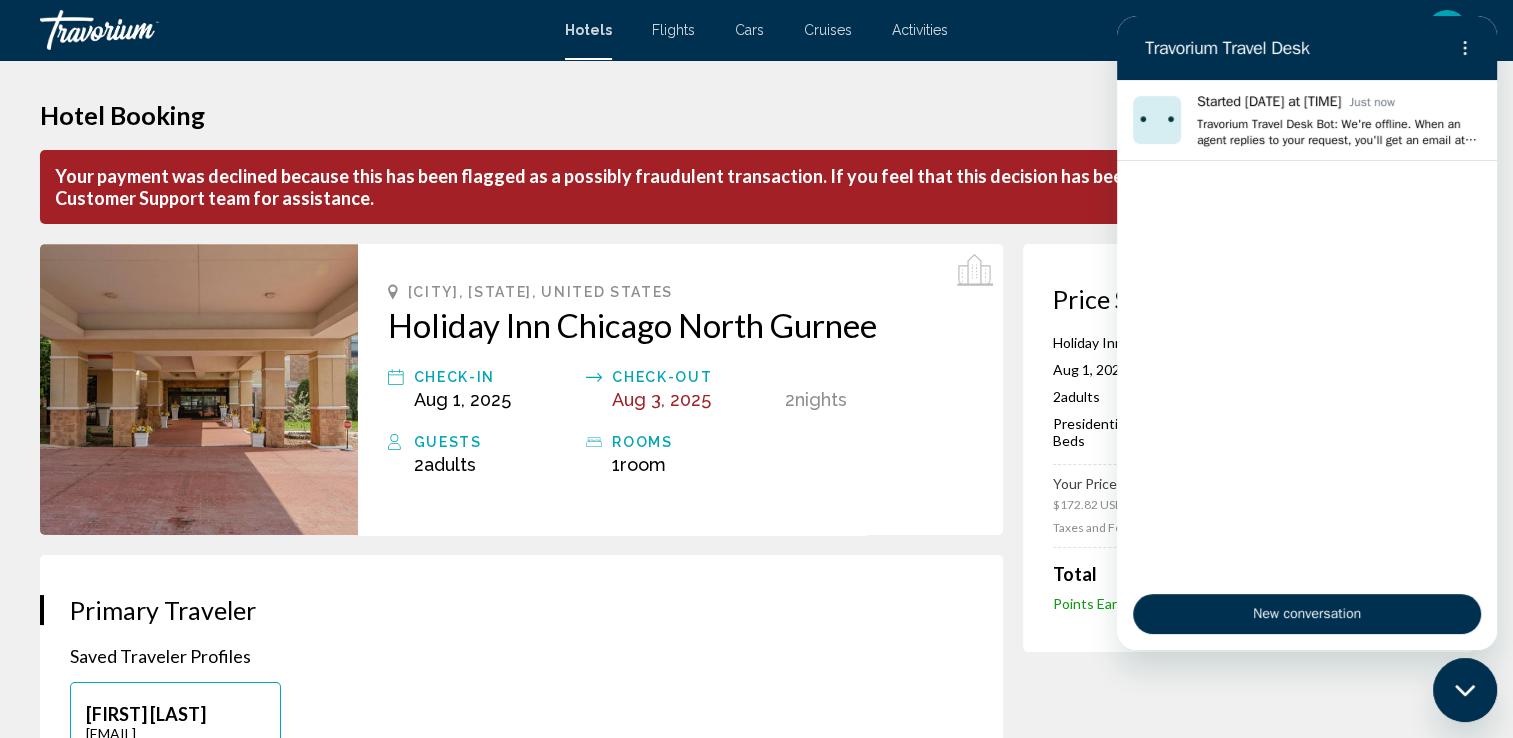 click on "Hotel Booking" at bounding box center (756, 115) 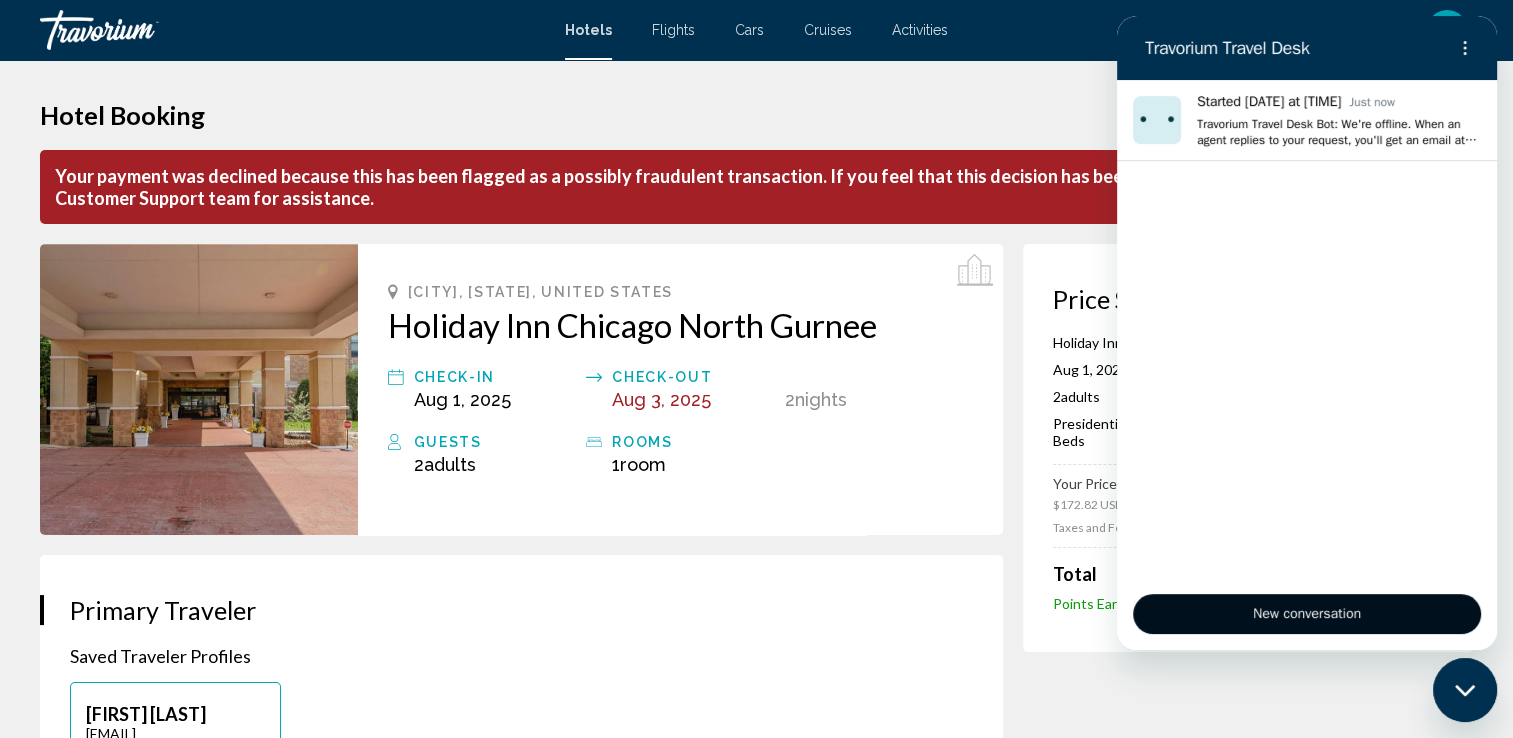 click on "New conversation" at bounding box center (1307, 614) 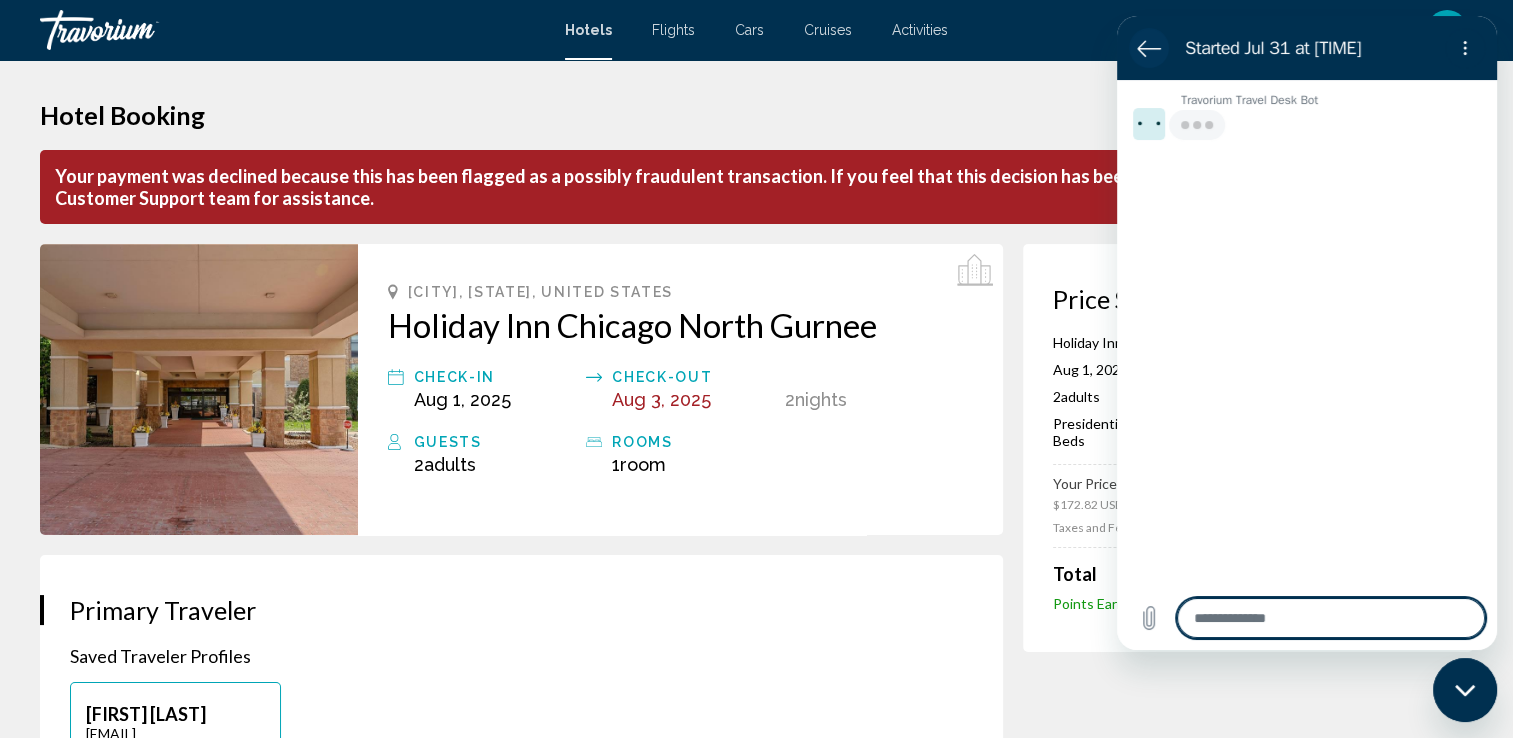 type on "*" 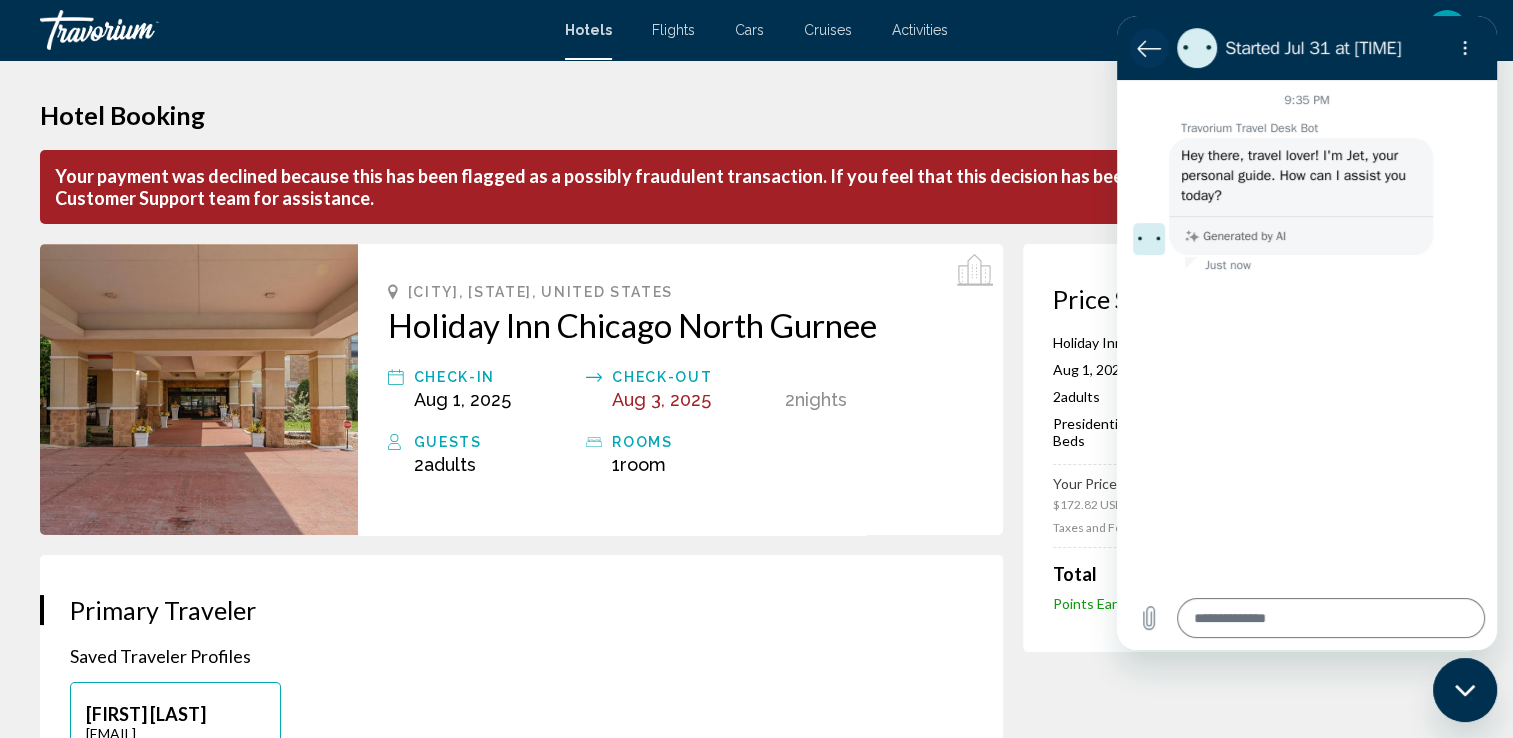 click 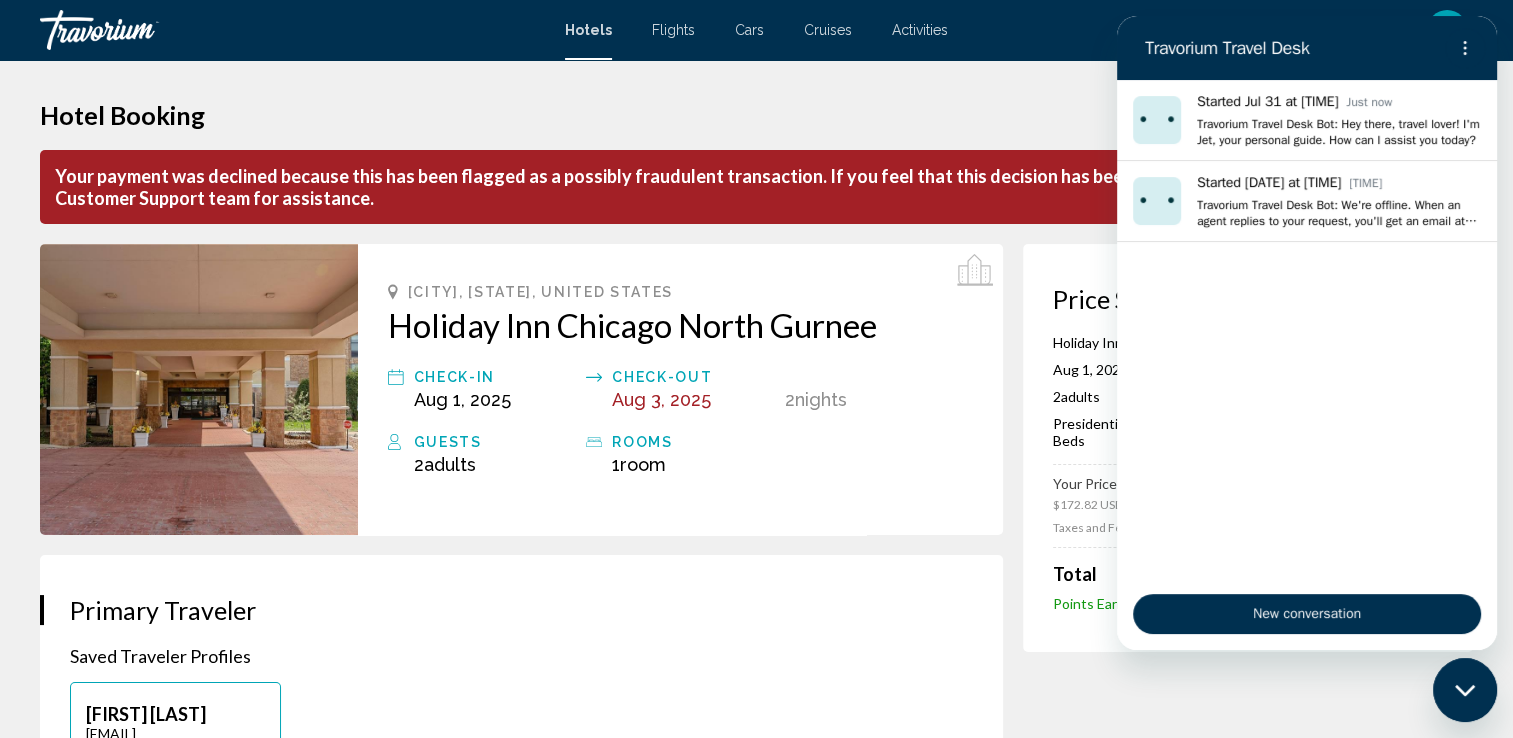 click on "Price Summary Holiday Inn Chicago North Gurnee  Aug 1, 2025 - Aug 3, 2025 -  2  Night Nights 2  Adult Adults , 0  Child Children  ( ages   )   Presidential Suite 2 Bedrooms with 1 King Bed and 2 Double Beds   Your Price  $172.82 USD average per night  $345.63 USD  Taxes and Fees Included
Total  $345.63 USD   Points Earned  1,037  Points" at bounding box center [1248, 1825] 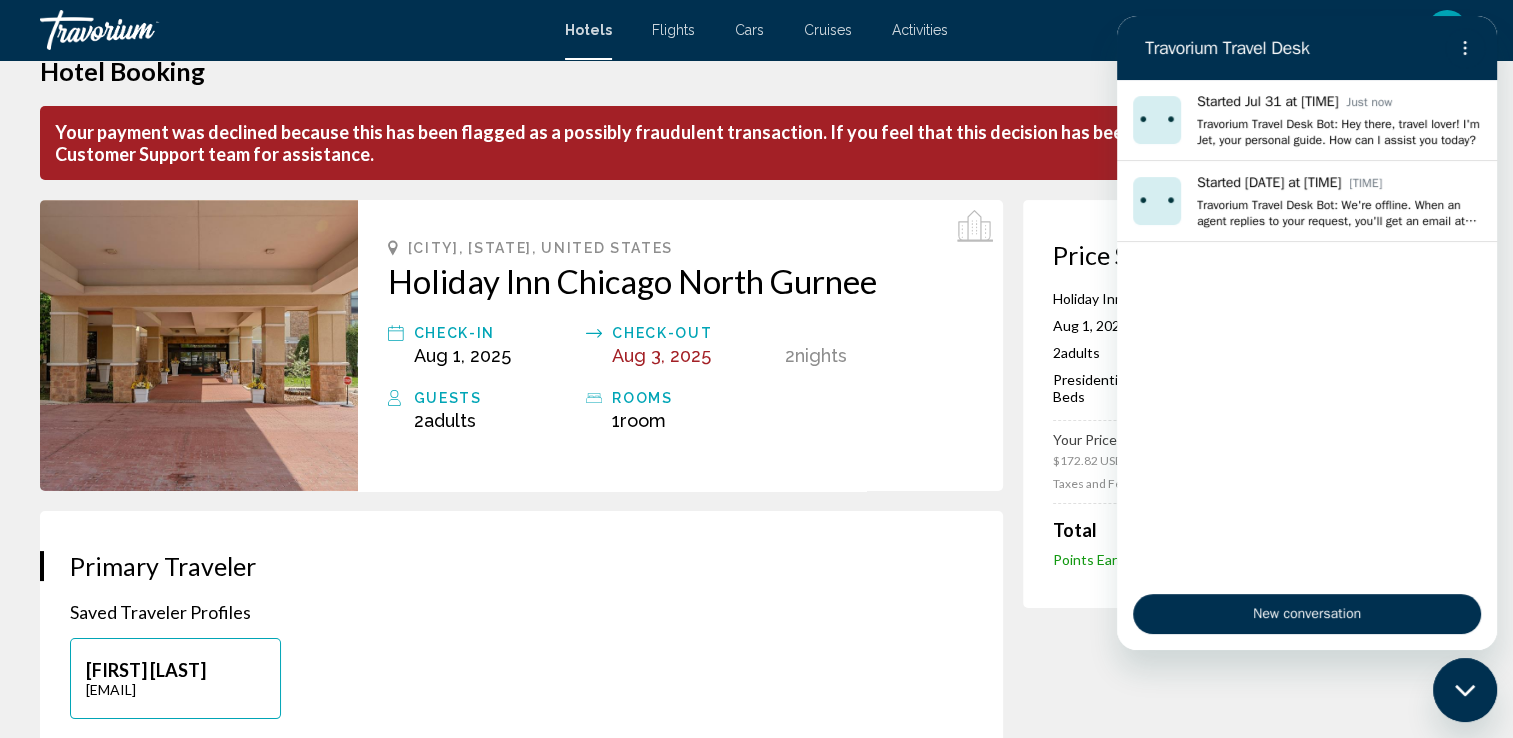 scroll, scrollTop: 0, scrollLeft: 0, axis: both 